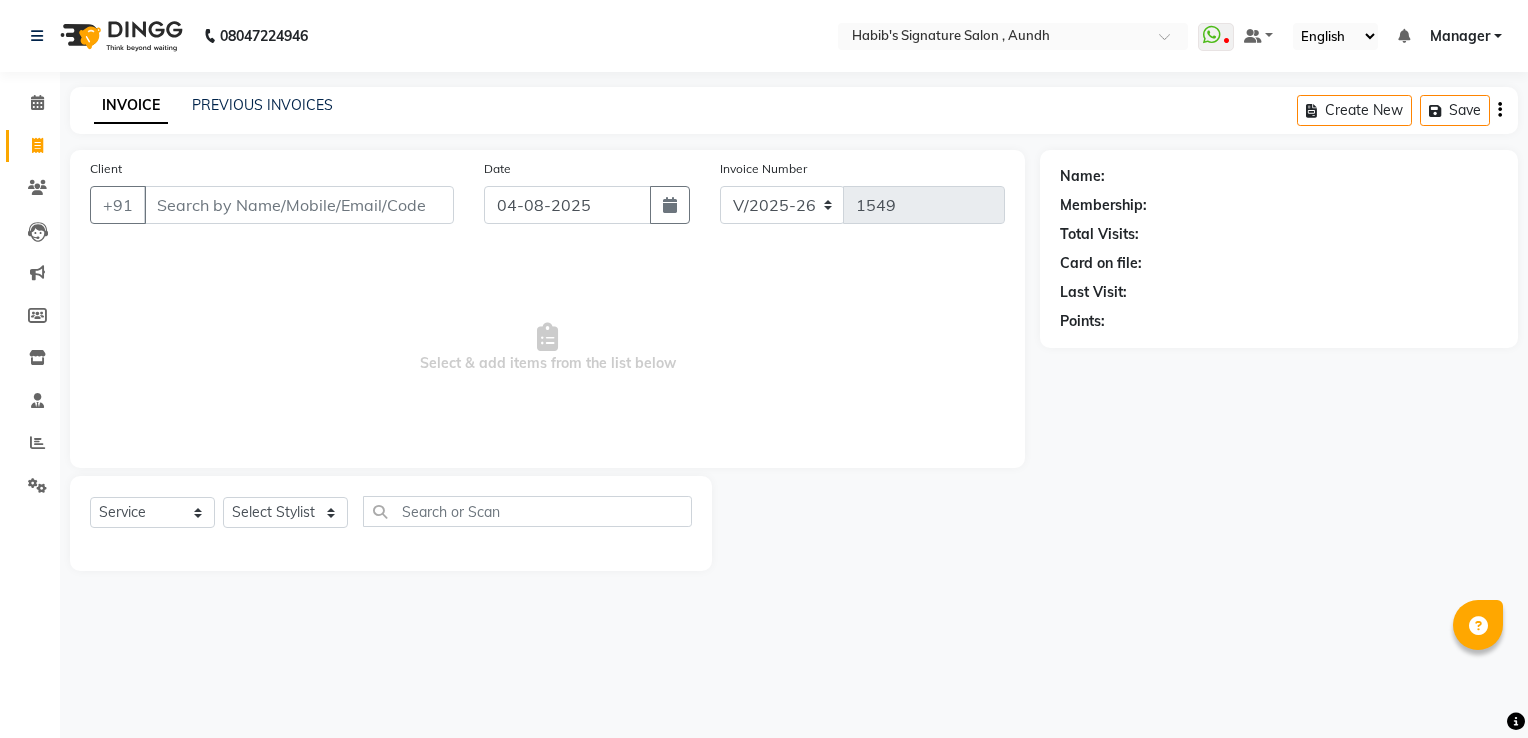 select on "6342" 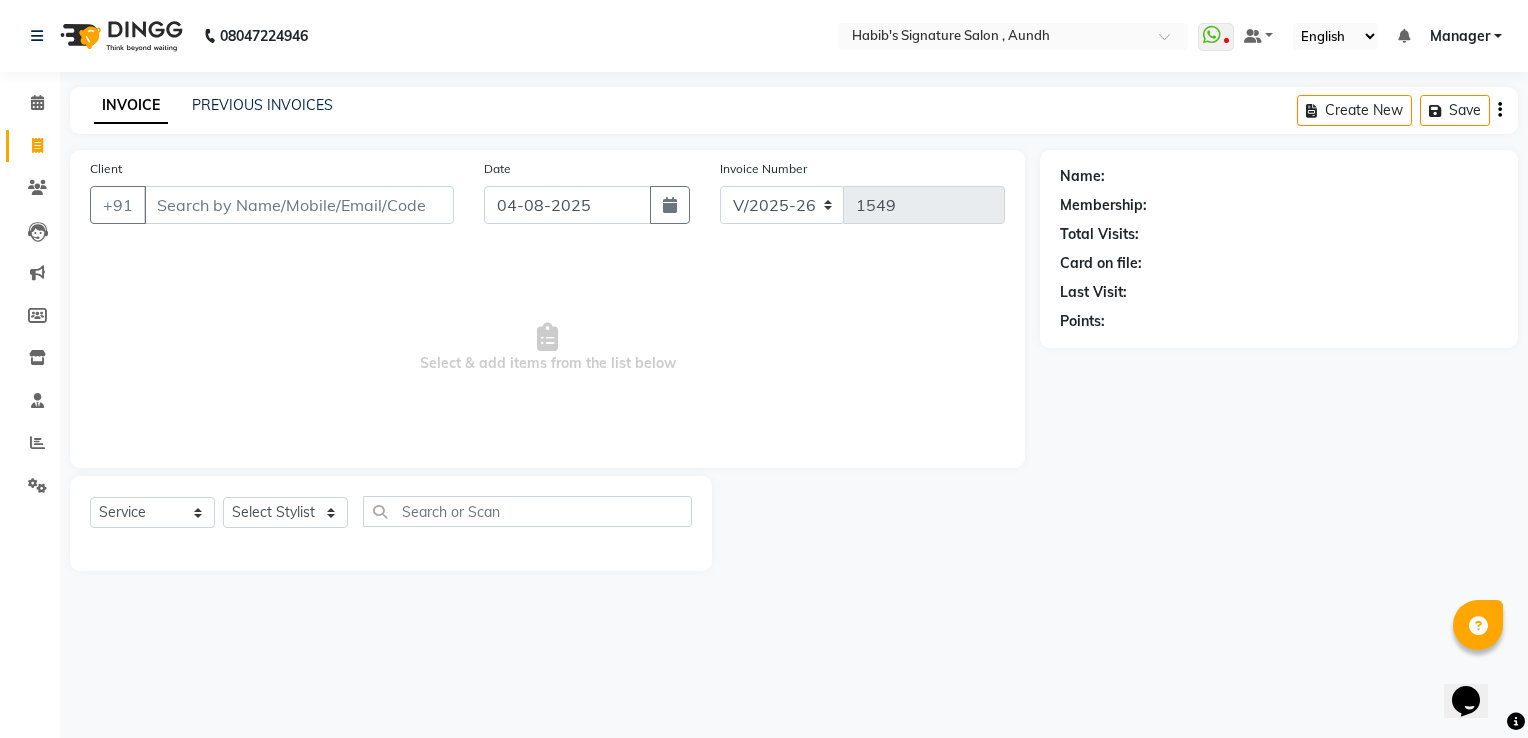 scroll, scrollTop: 0, scrollLeft: 0, axis: both 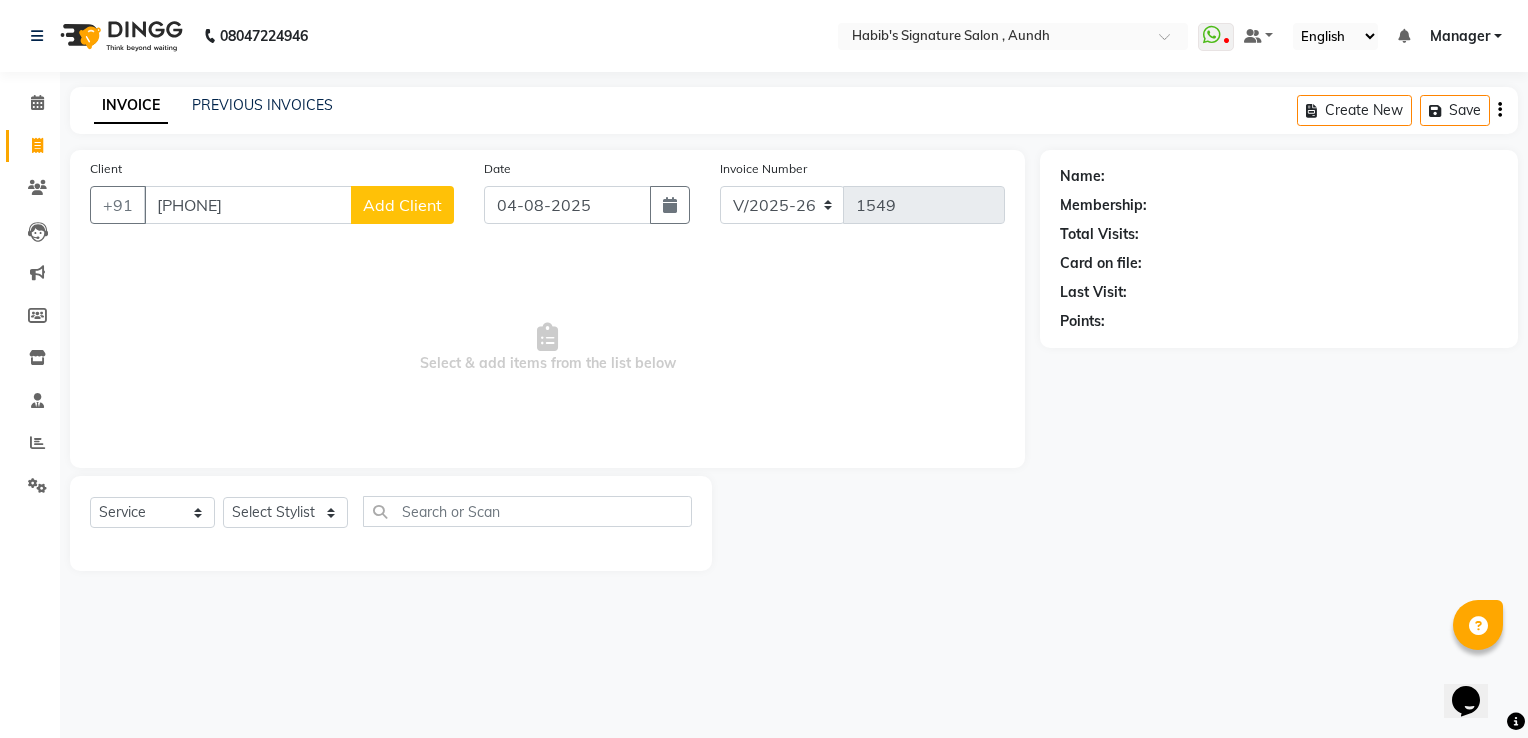 type on "[PHONE]" 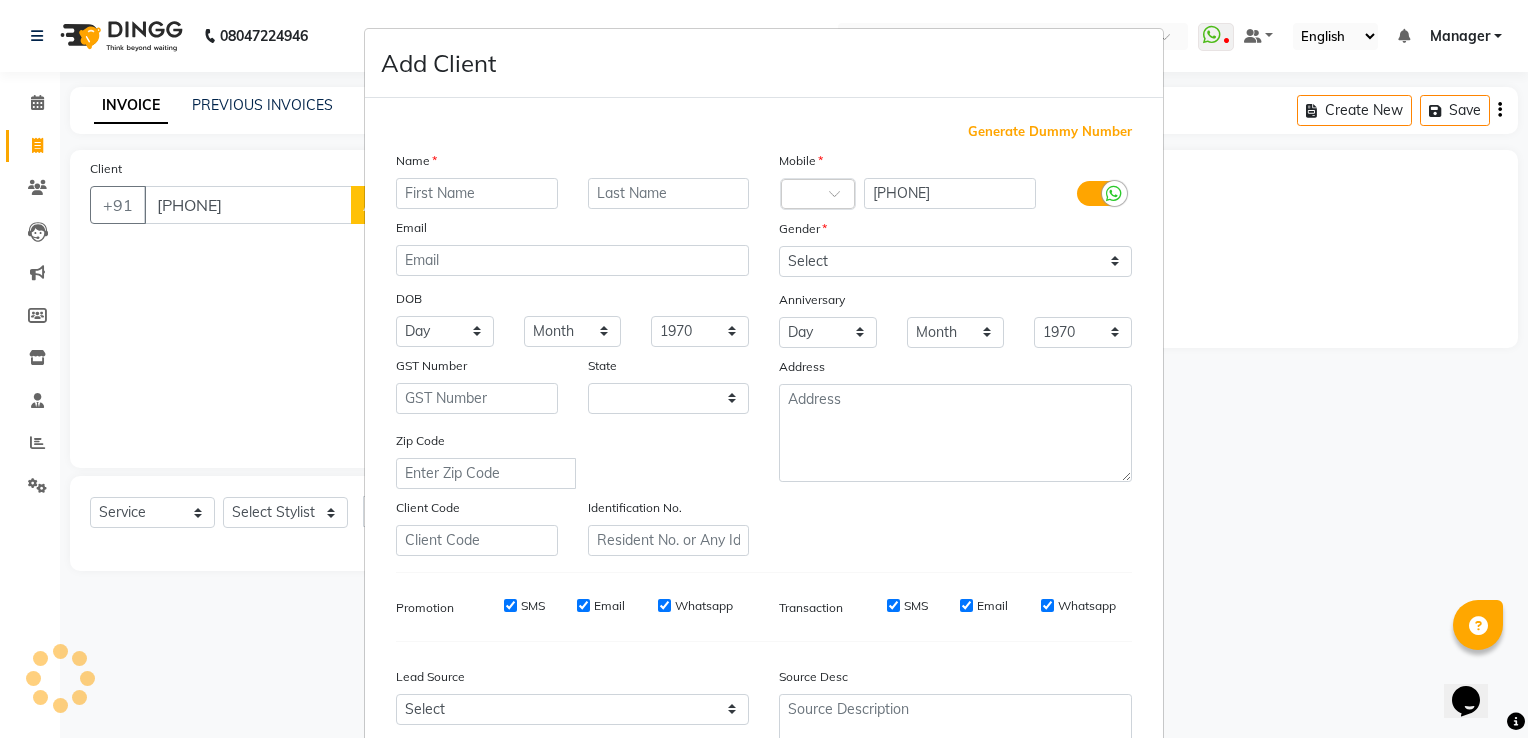 select on "22" 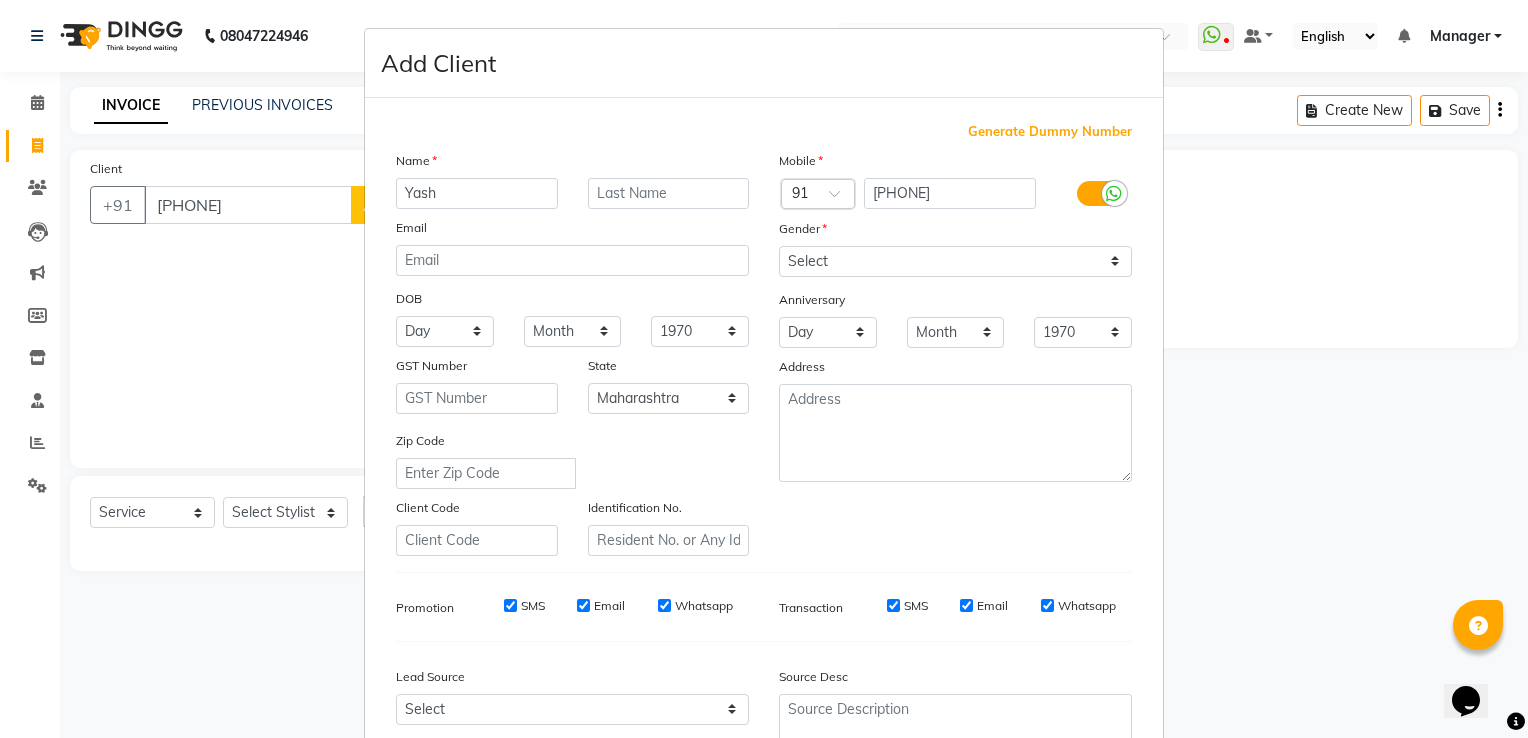 type on "Yash" 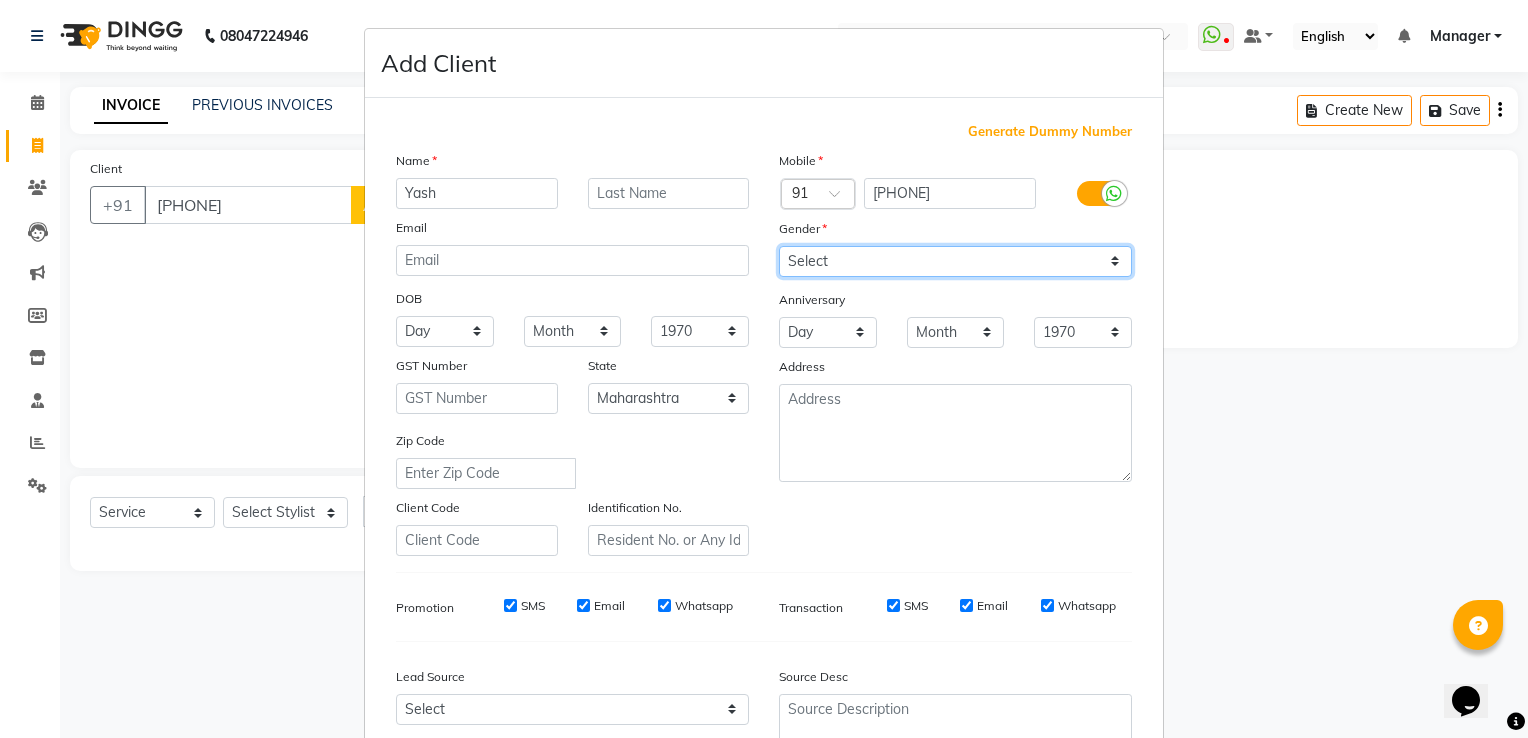 drag, startPoint x: 826, startPoint y: 259, endPoint x: 835, endPoint y: 350, distance: 91.44397 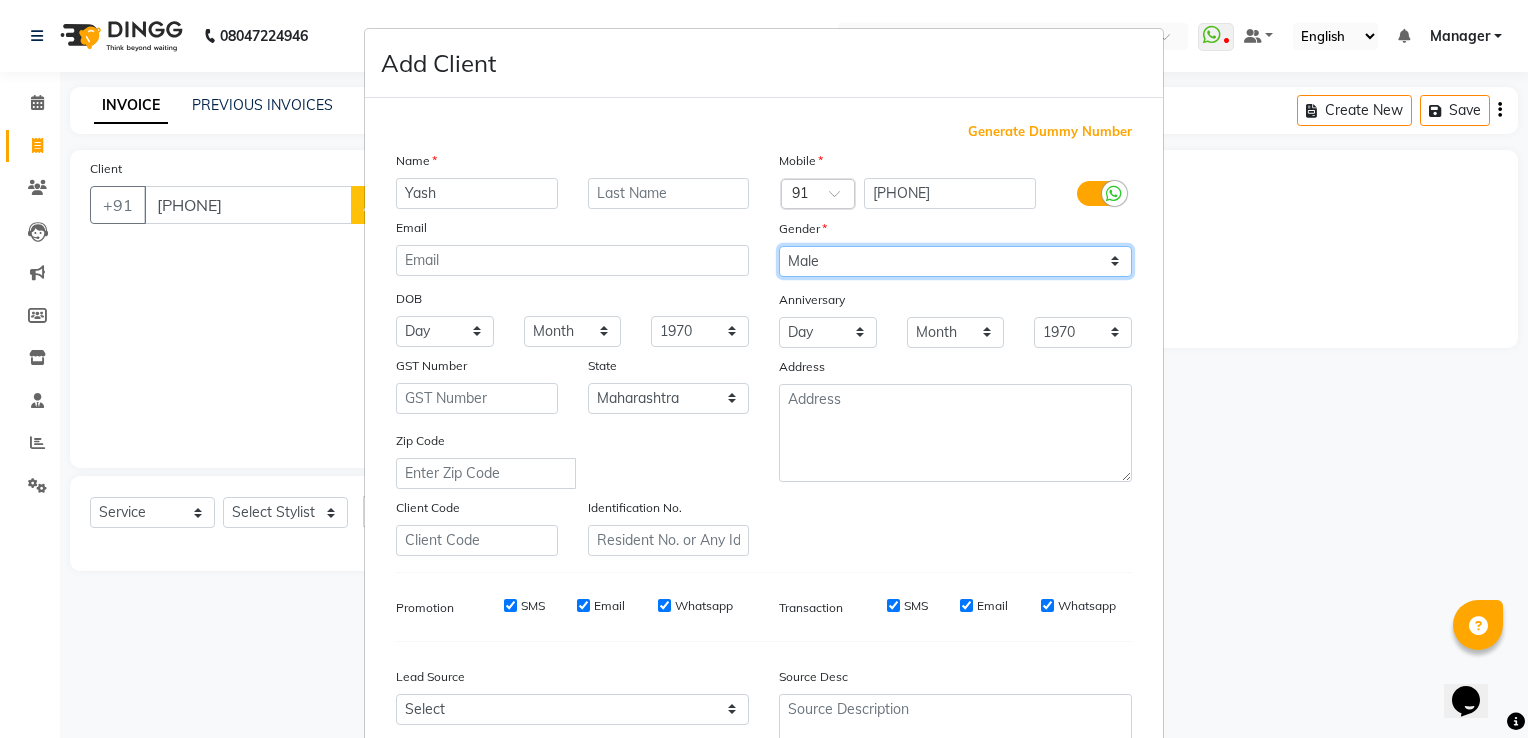 click on "Select Male Female Other Prefer Not To Say" at bounding box center (955, 261) 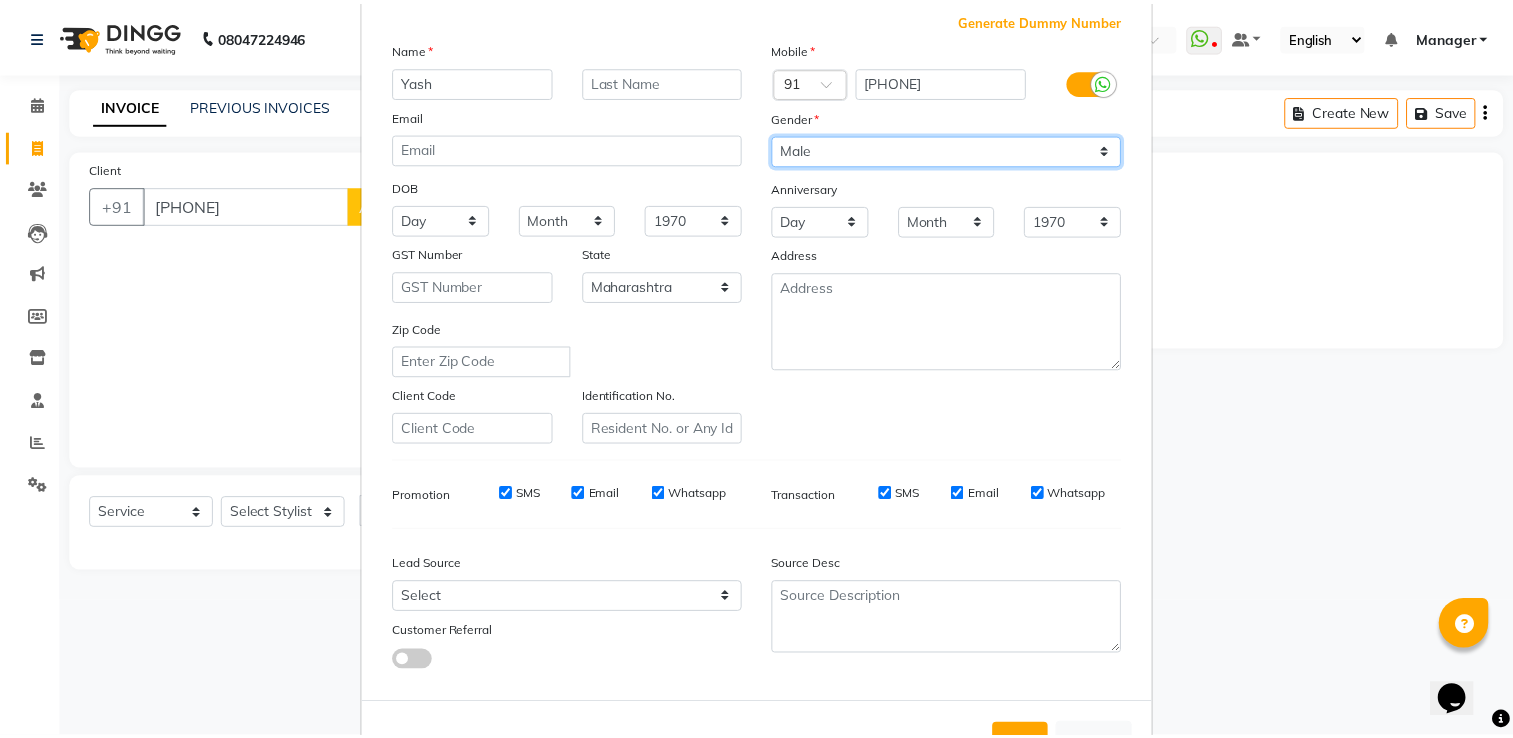 scroll, scrollTop: 194, scrollLeft: 0, axis: vertical 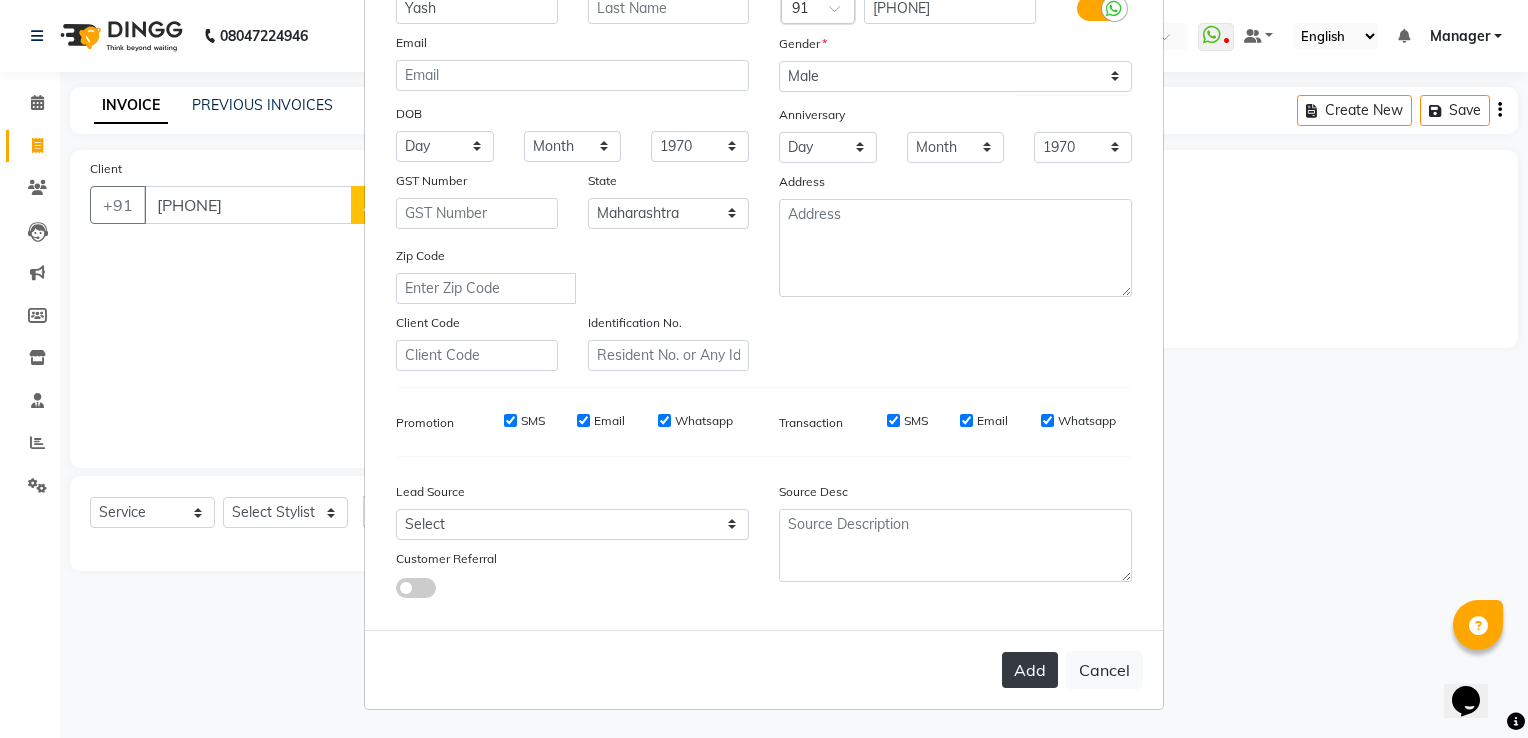 click on "Add" at bounding box center [1030, 670] 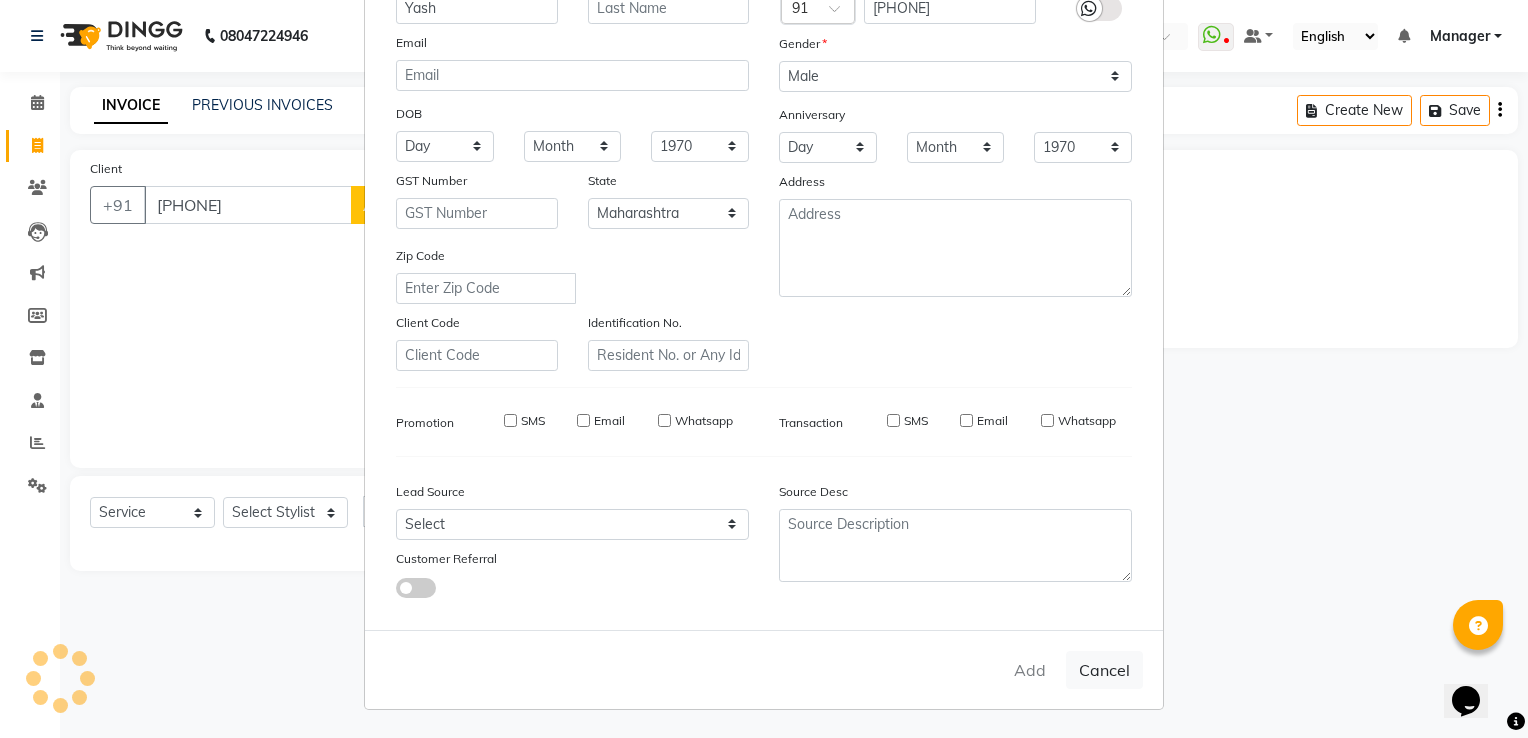 type on "74******00" 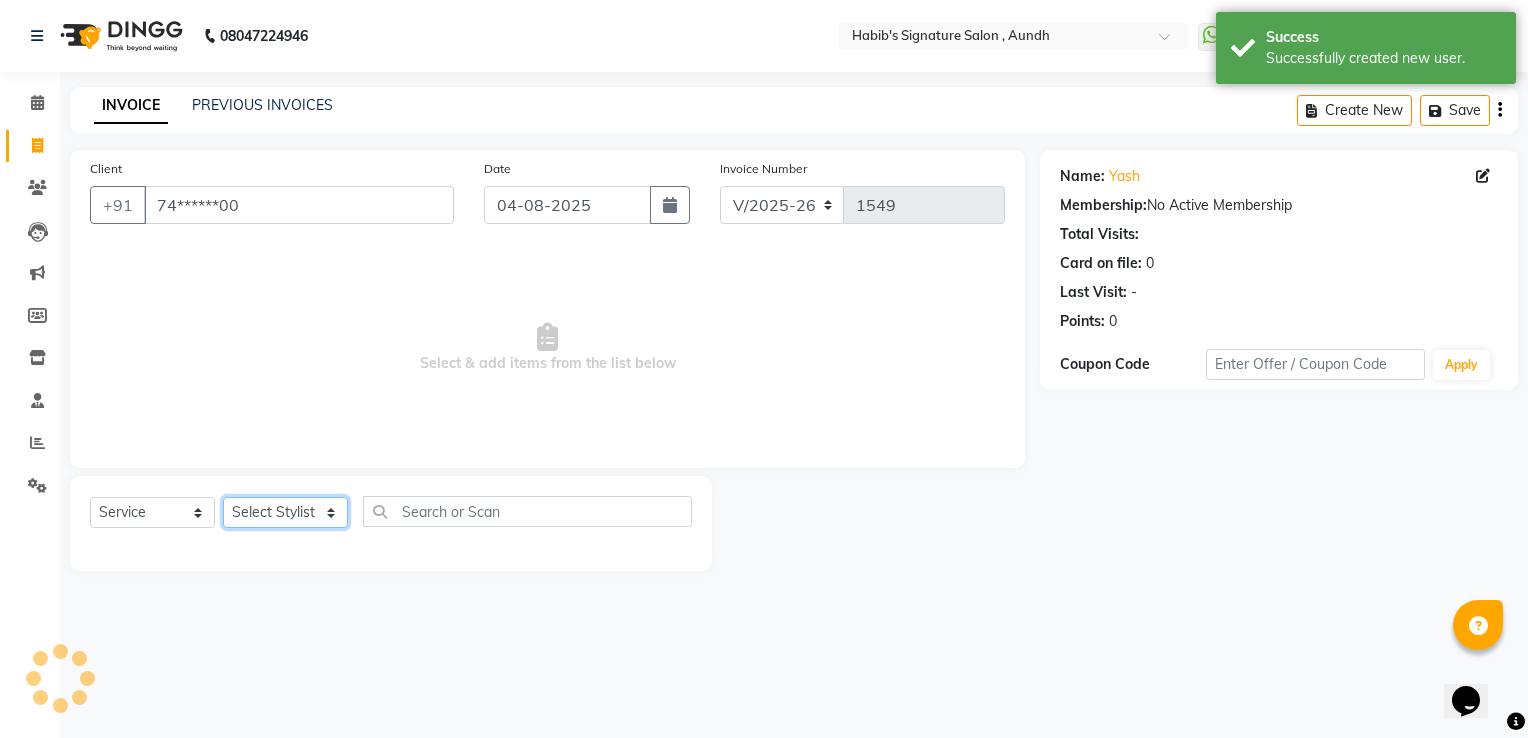 click on "Select Stylist Ankit  Sir DEEPAK SAUDAGAR DEVA SIR Diya durgesh GANESH Guddu Manager nancy grover POOJA PRASAN preeti Priyanka Jadhav rahul Ruthvik Shinde sagar vilaskar Sajid Shahid shimon SIMON WAKAD 2 SUMIT Suraj Tak" 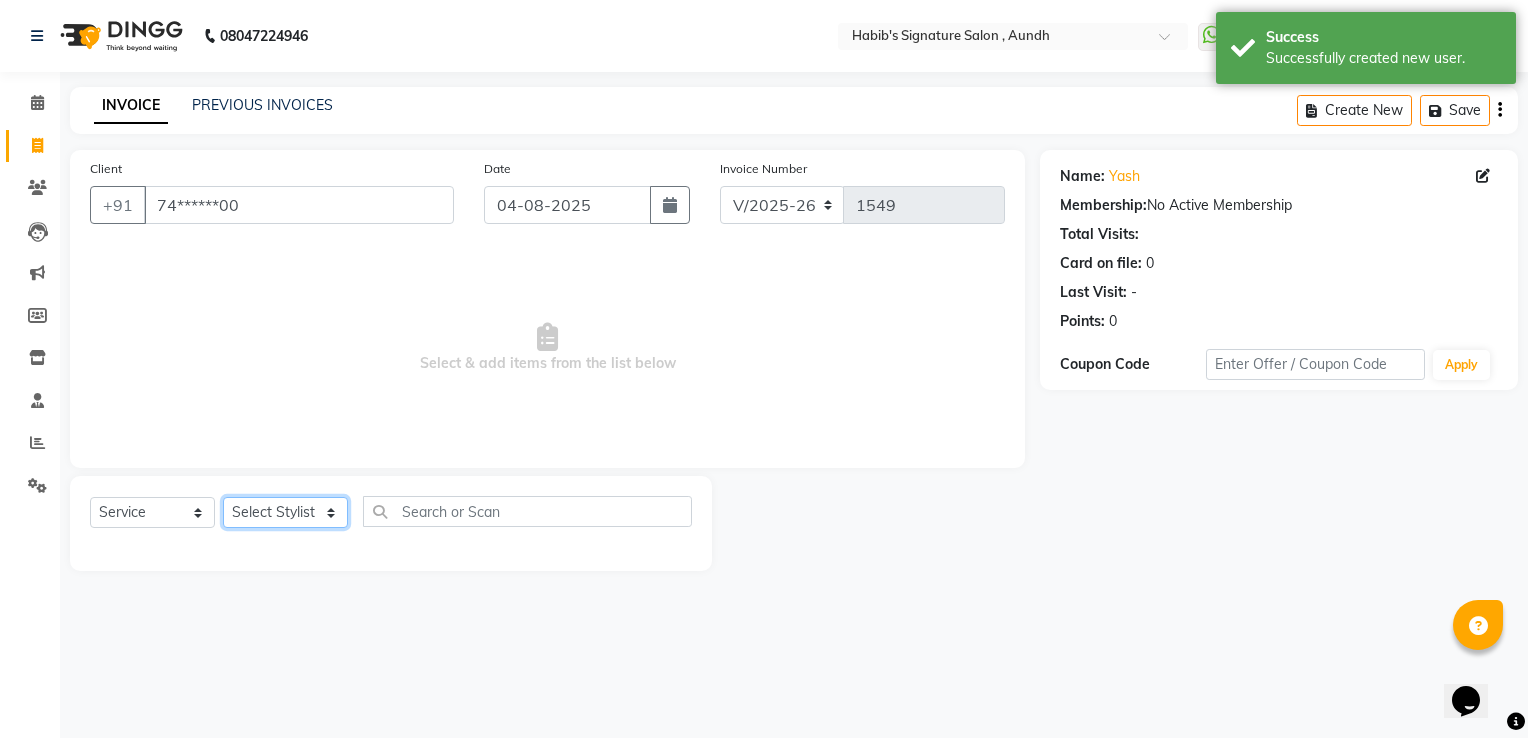 select on "83582" 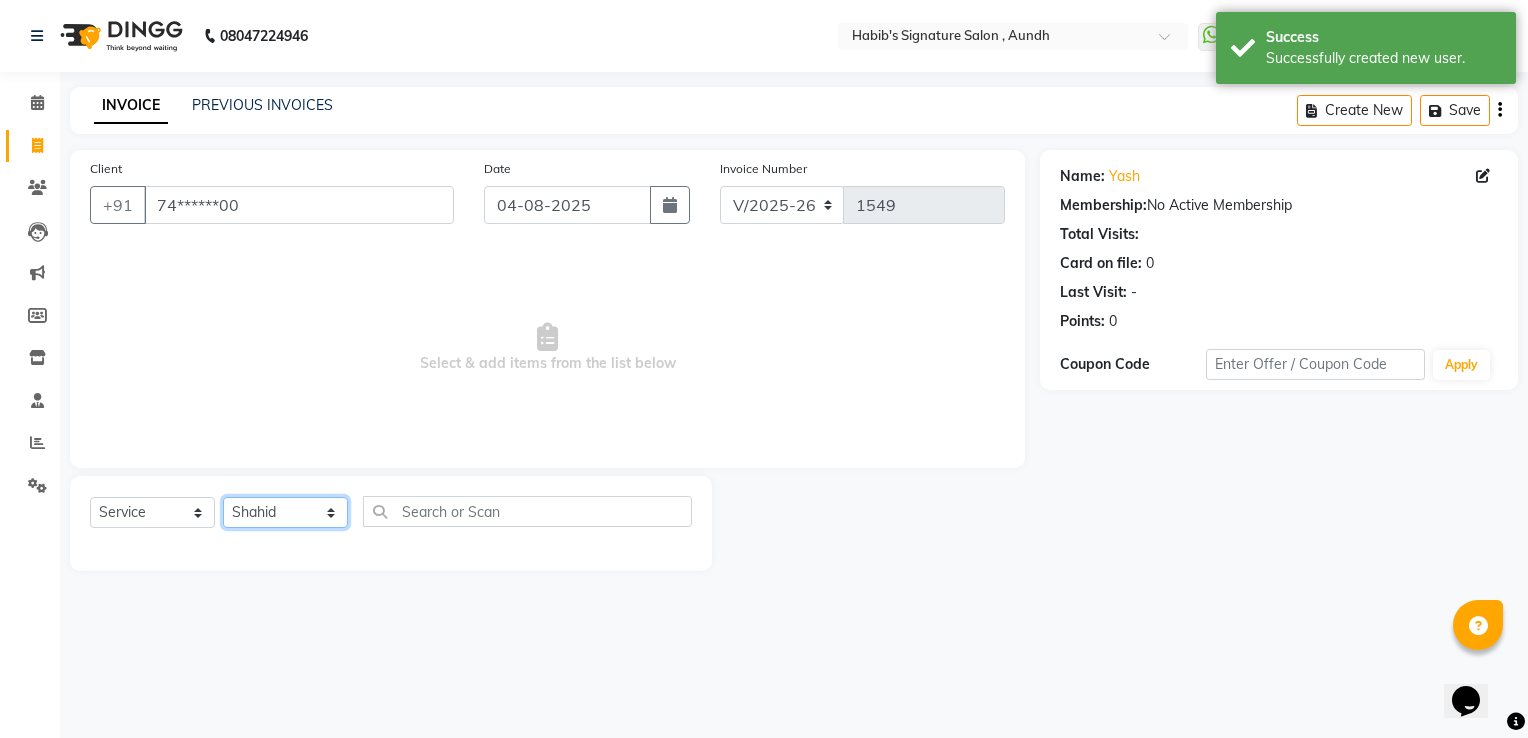 click on "Select Stylist Ankit  Sir DEEPAK SAUDAGAR DEVA SIR Diya durgesh GANESH Guddu Manager nancy grover POOJA PRASAN preeti Priyanka Jadhav rahul Ruthvik Shinde sagar vilaskar Sajid Shahid shimon SIMON WAKAD 2 SUMIT Suraj Tak" 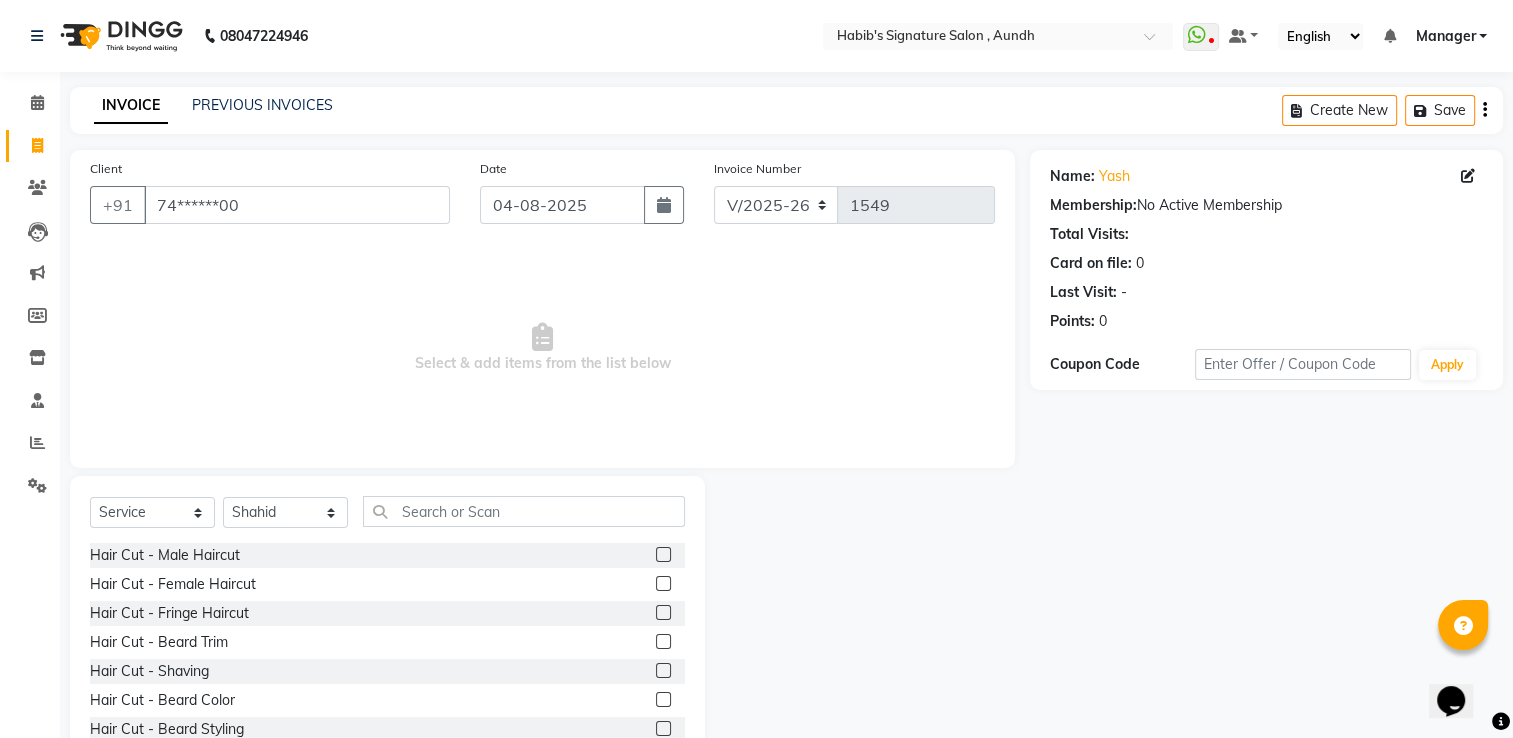 click 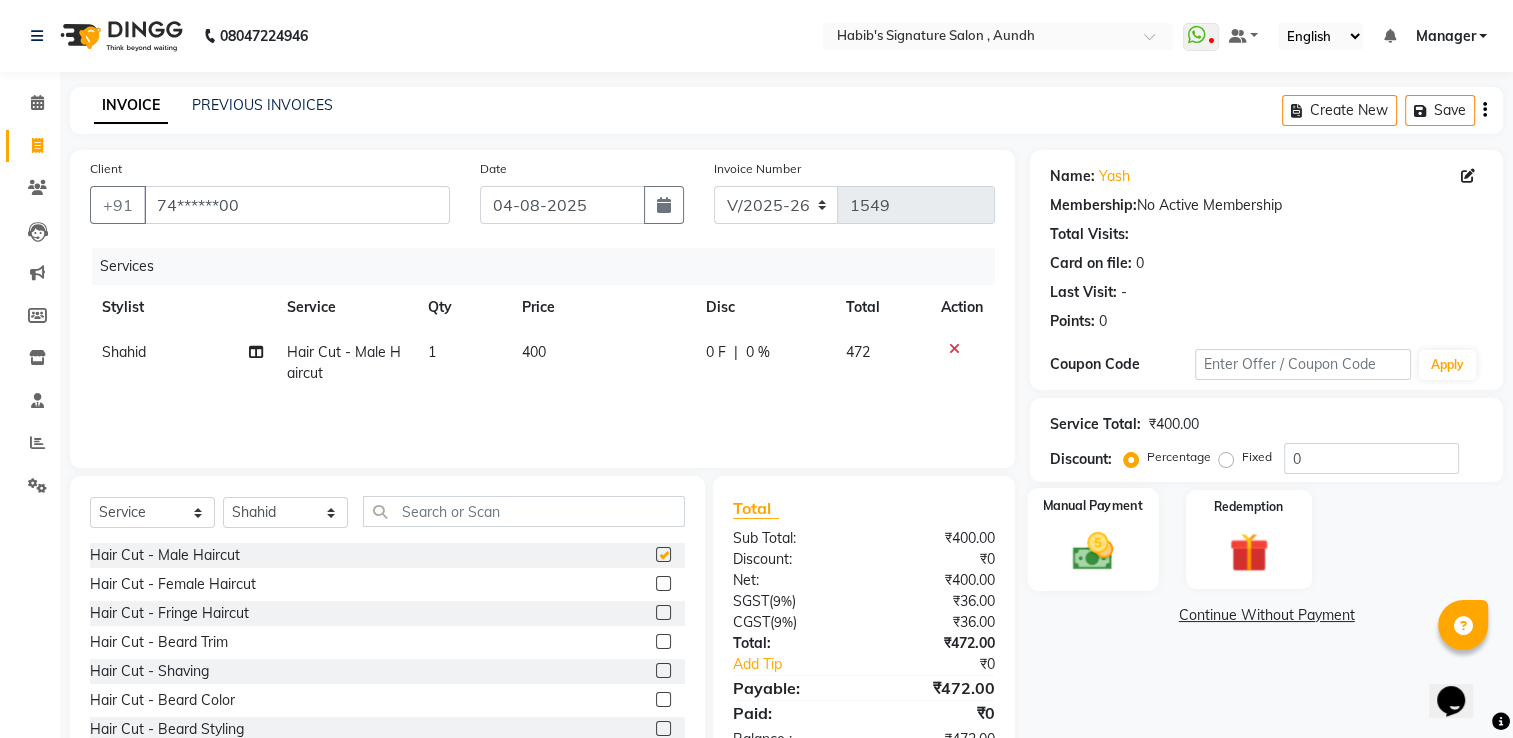 checkbox on "false" 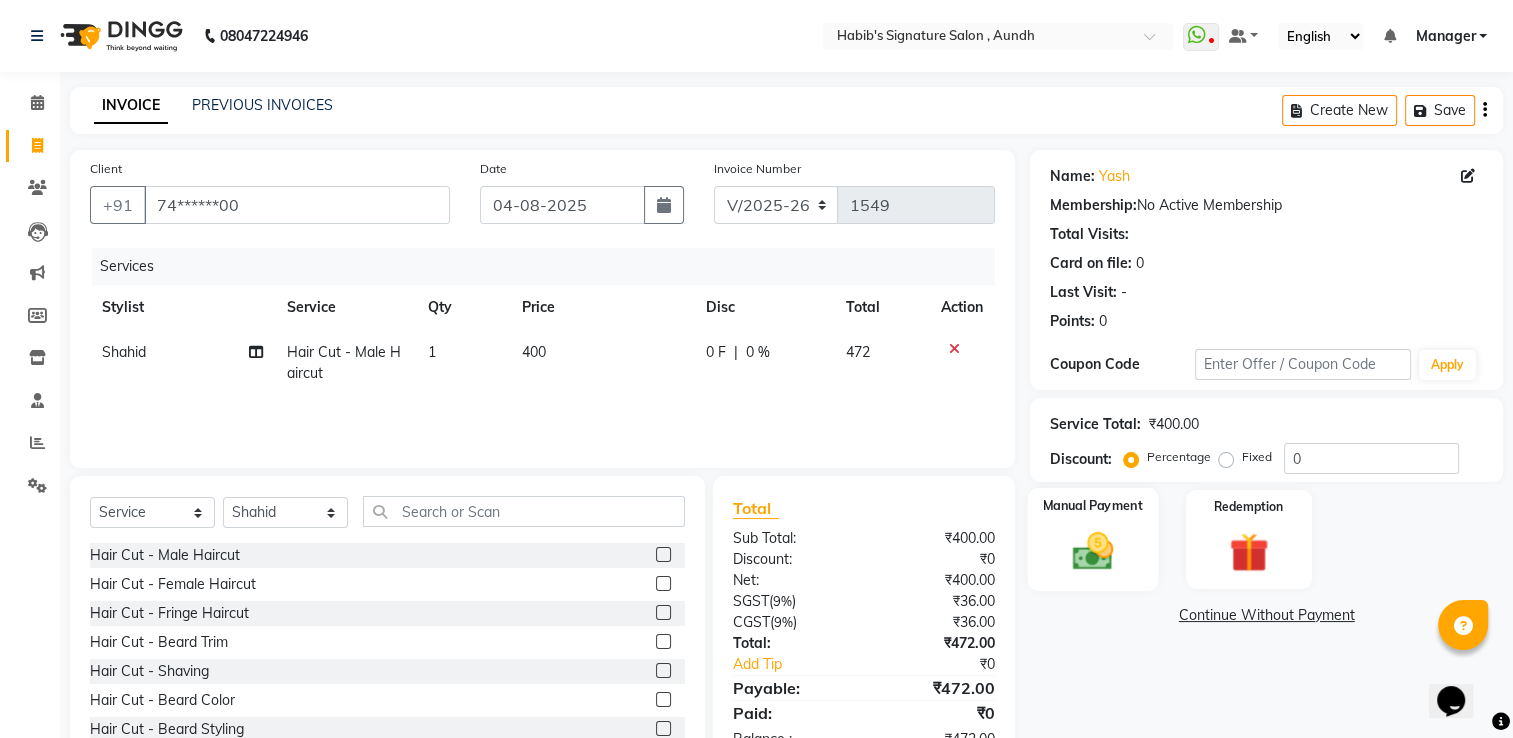 click 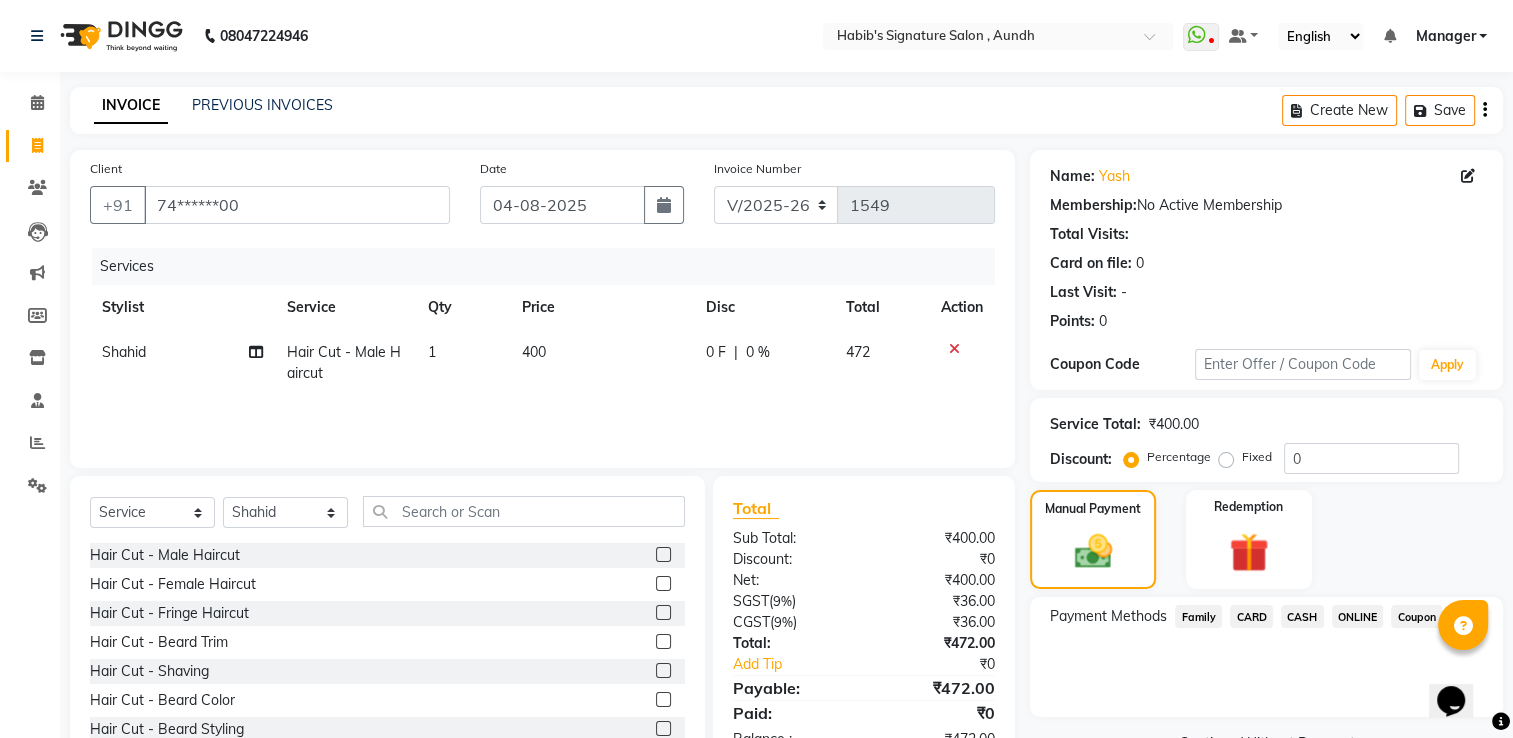 click on "ONLINE" 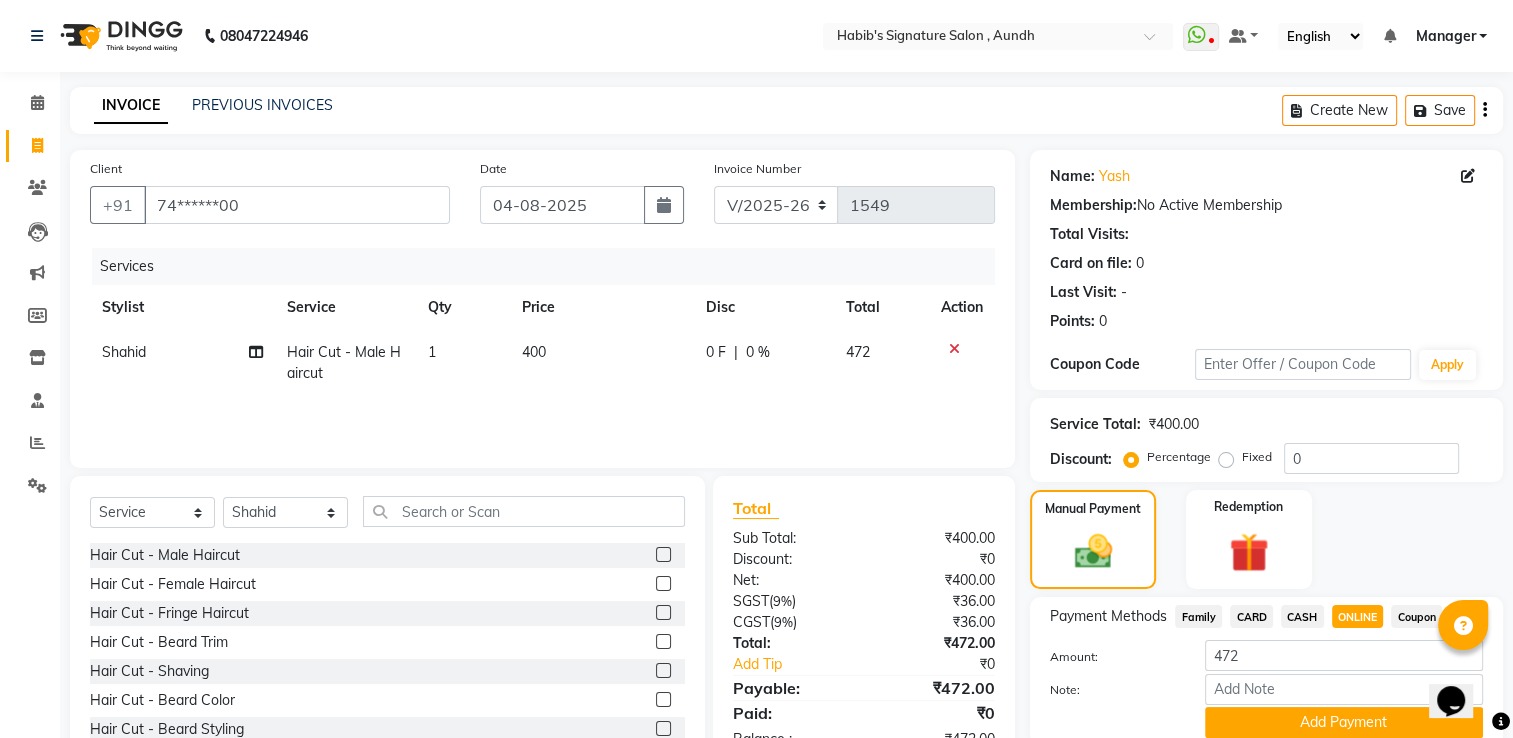 scroll, scrollTop: 80, scrollLeft: 0, axis: vertical 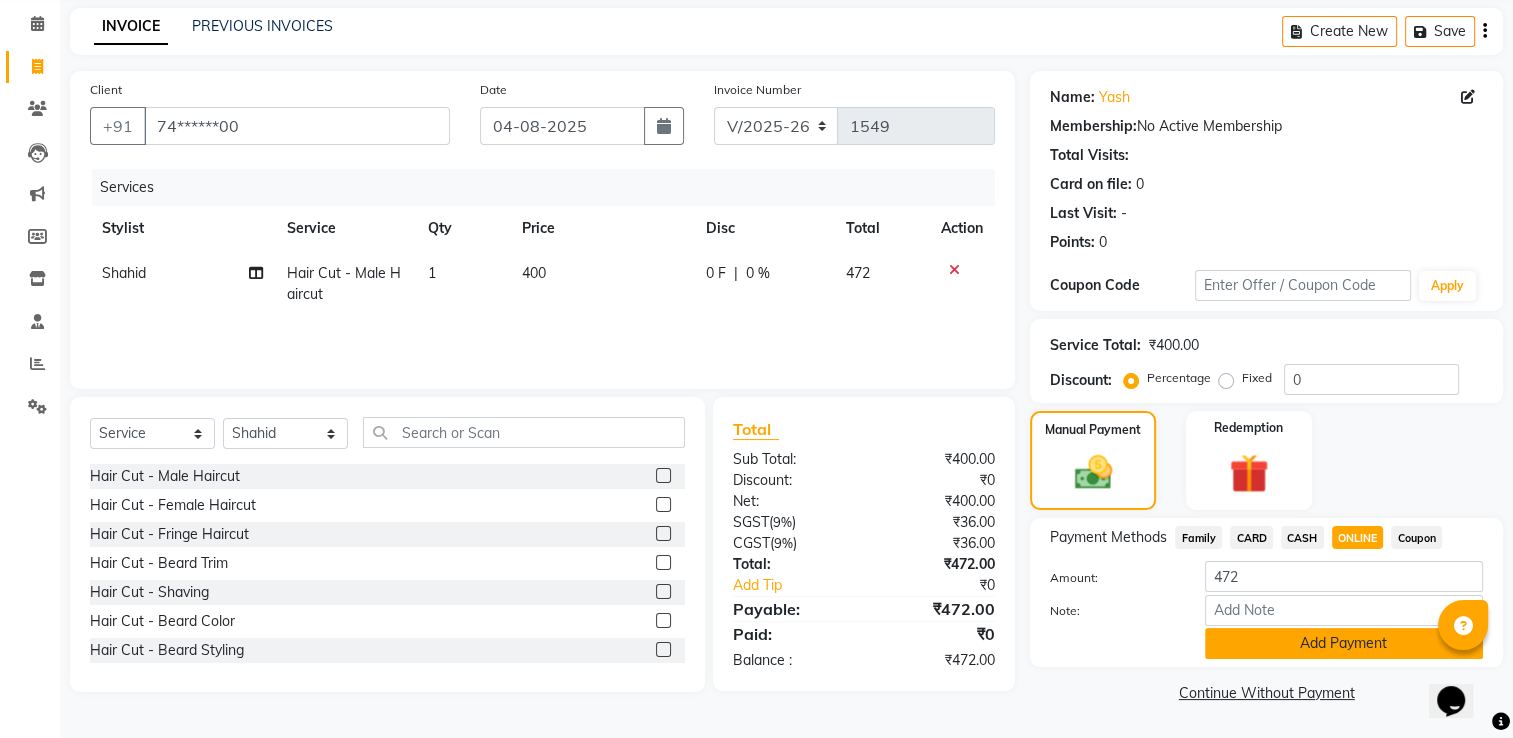 click on "Add Payment" 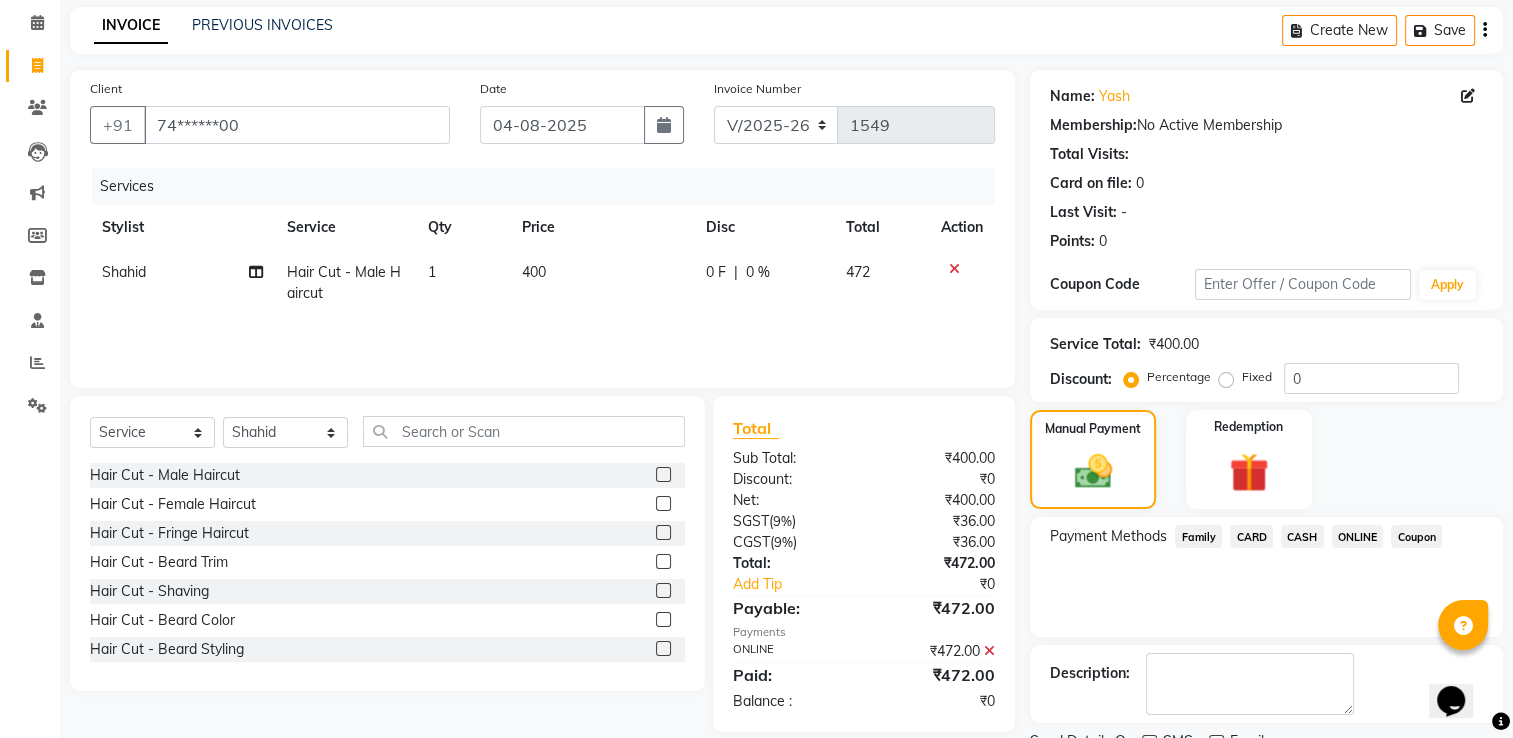 scroll, scrollTop: 161, scrollLeft: 0, axis: vertical 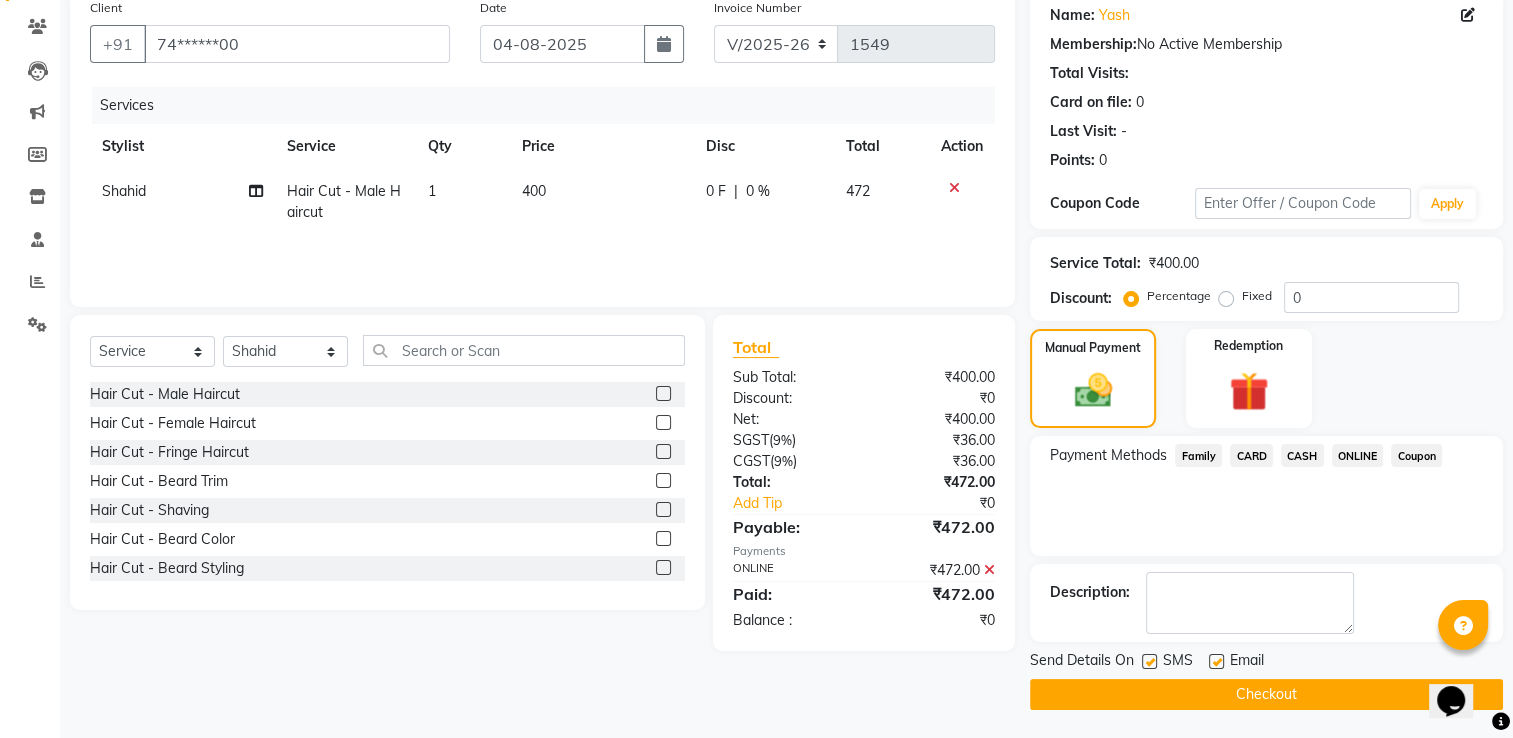 click on "Checkout" 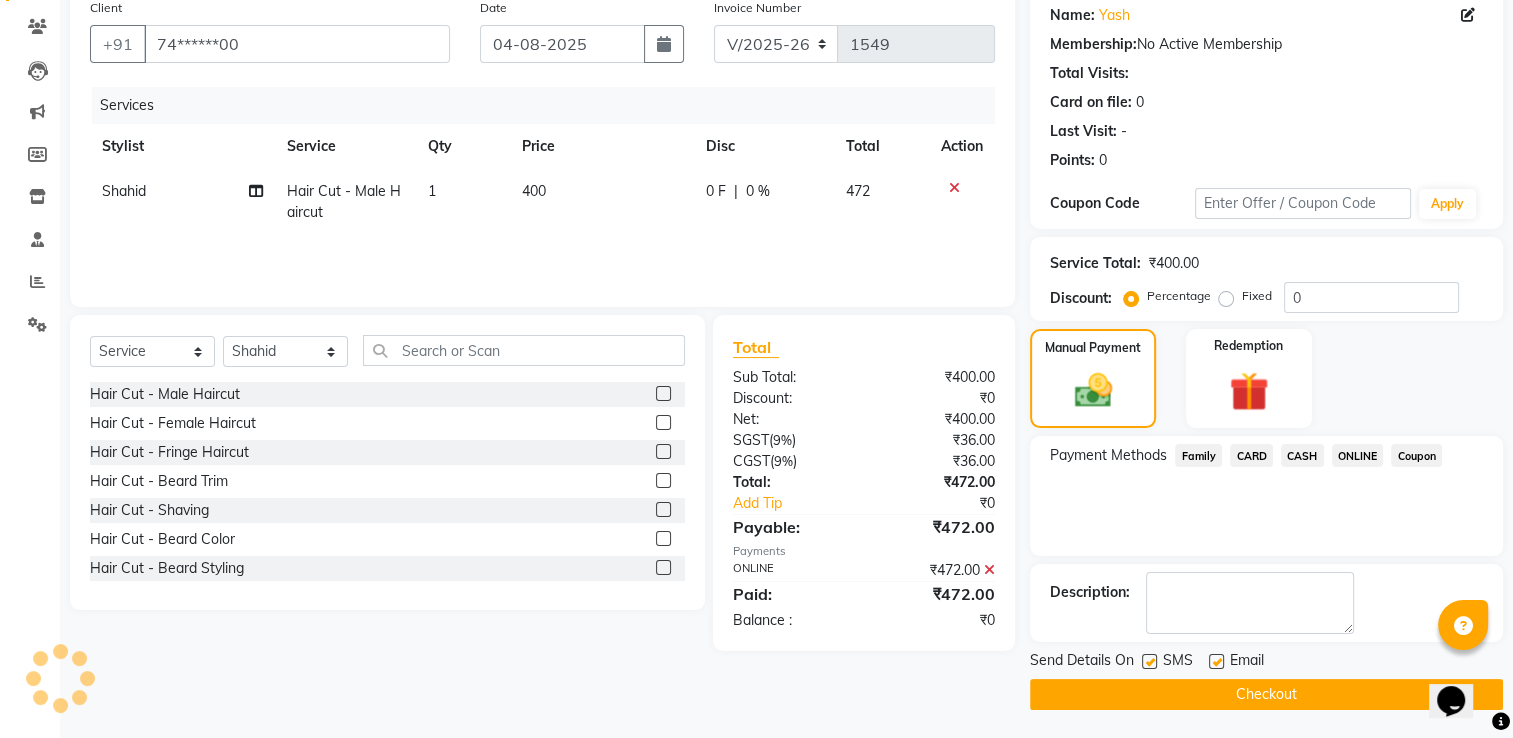 click on "Checkout" 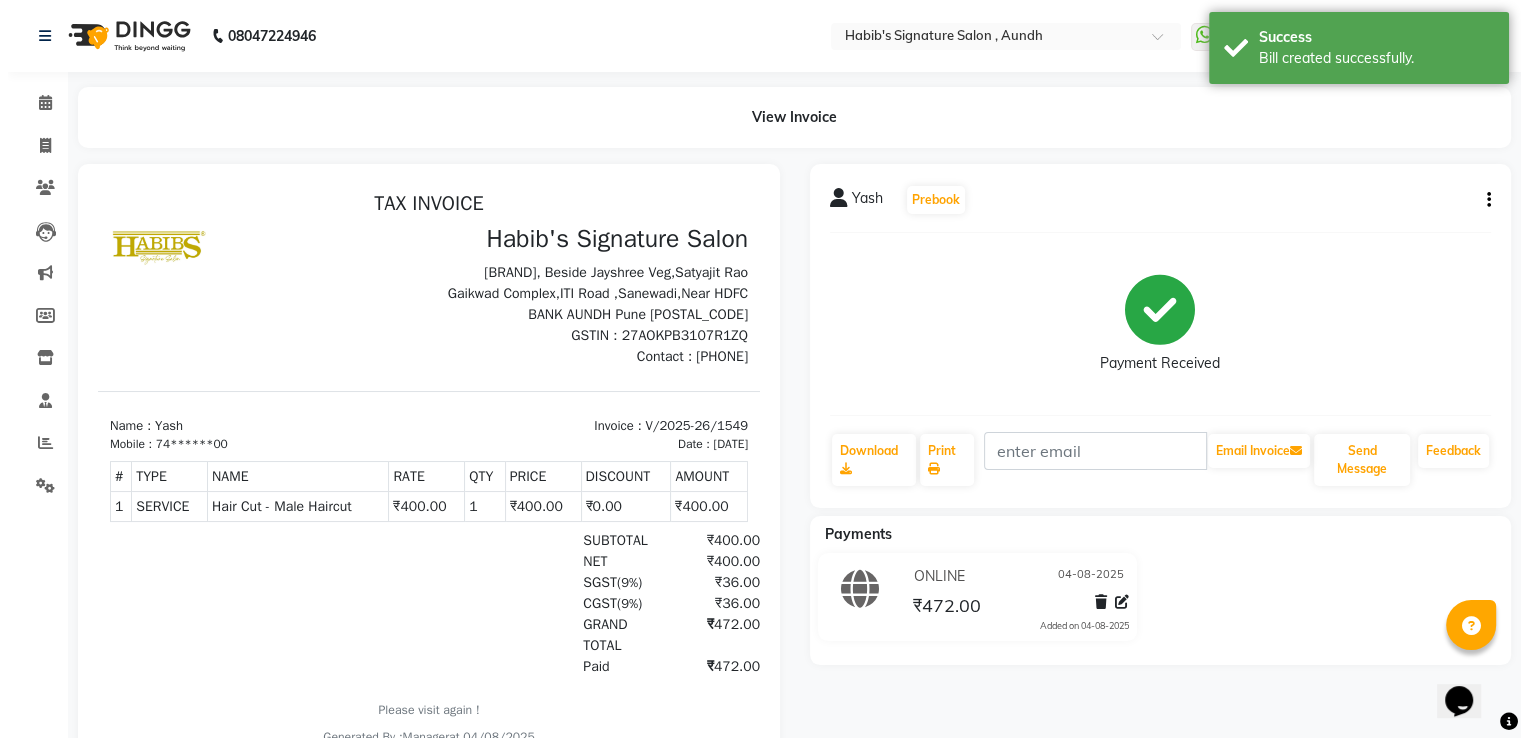 scroll, scrollTop: 0, scrollLeft: 0, axis: both 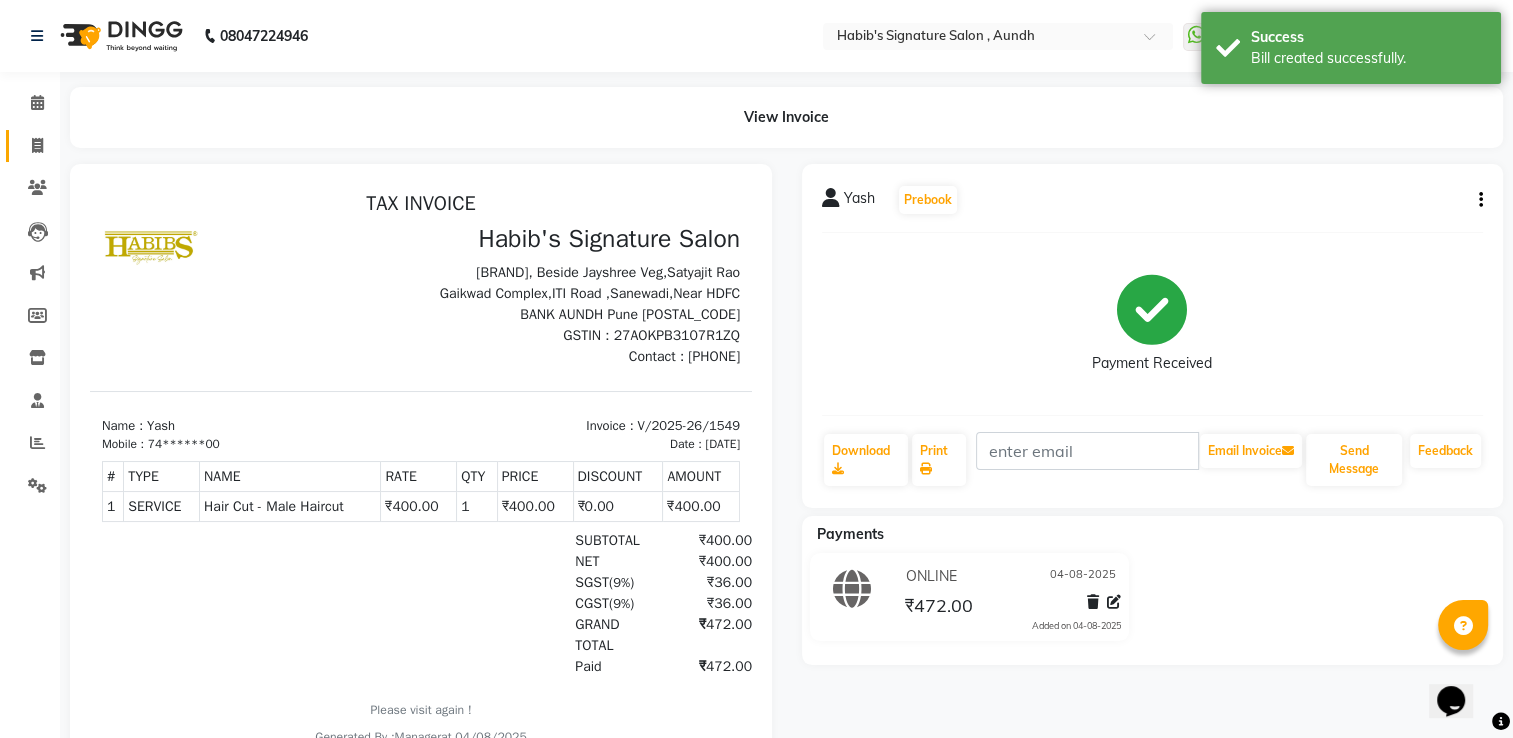 click on "Invoice" 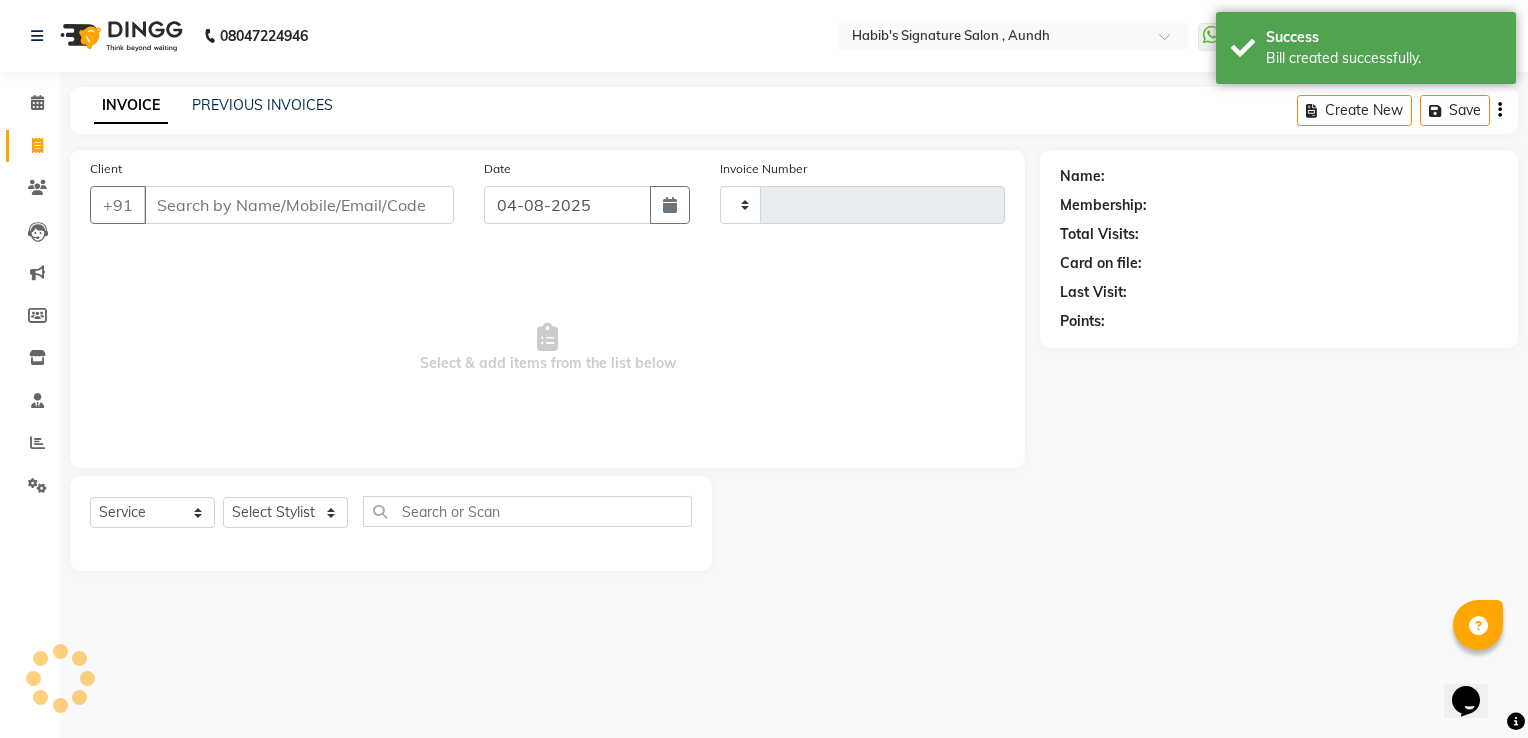 type on "1550" 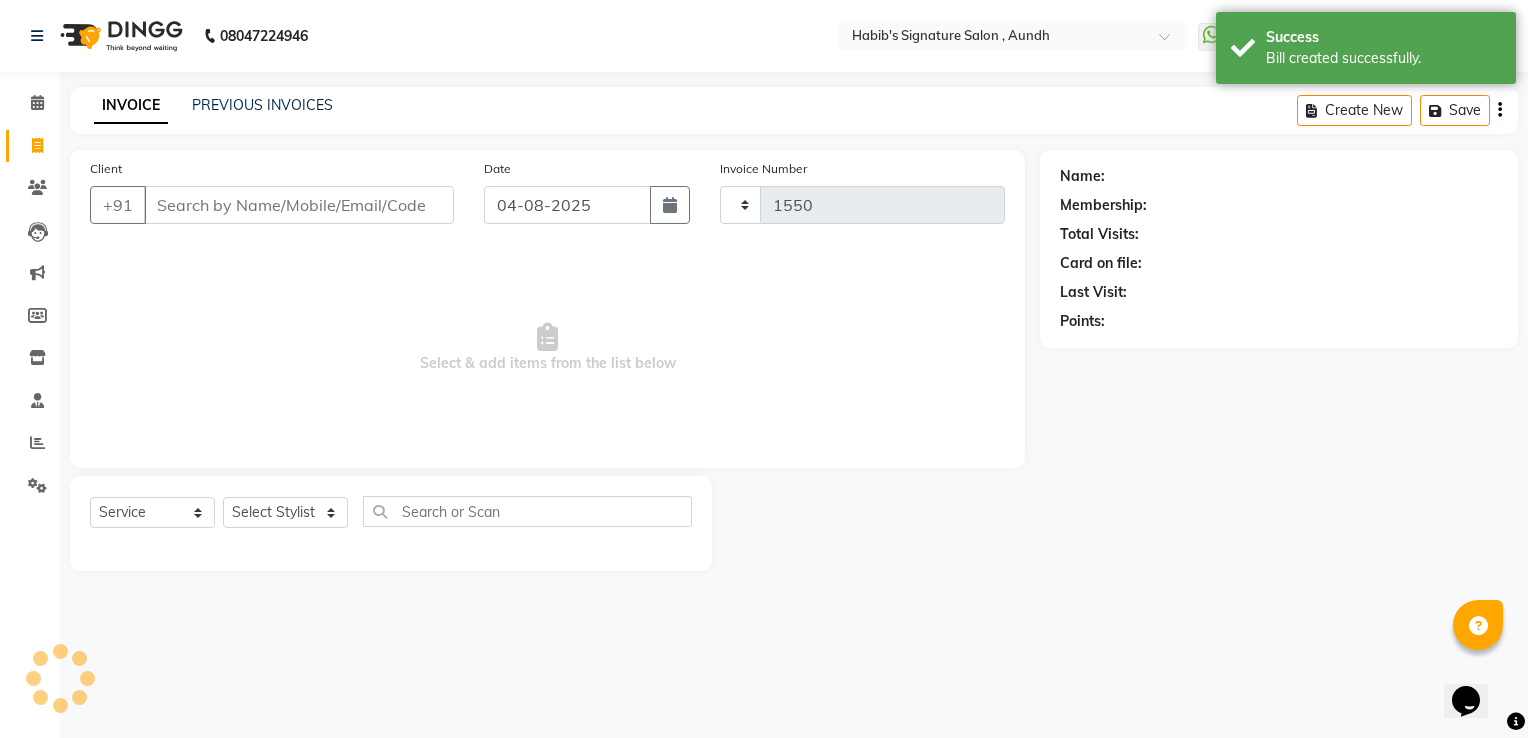 select on "6342" 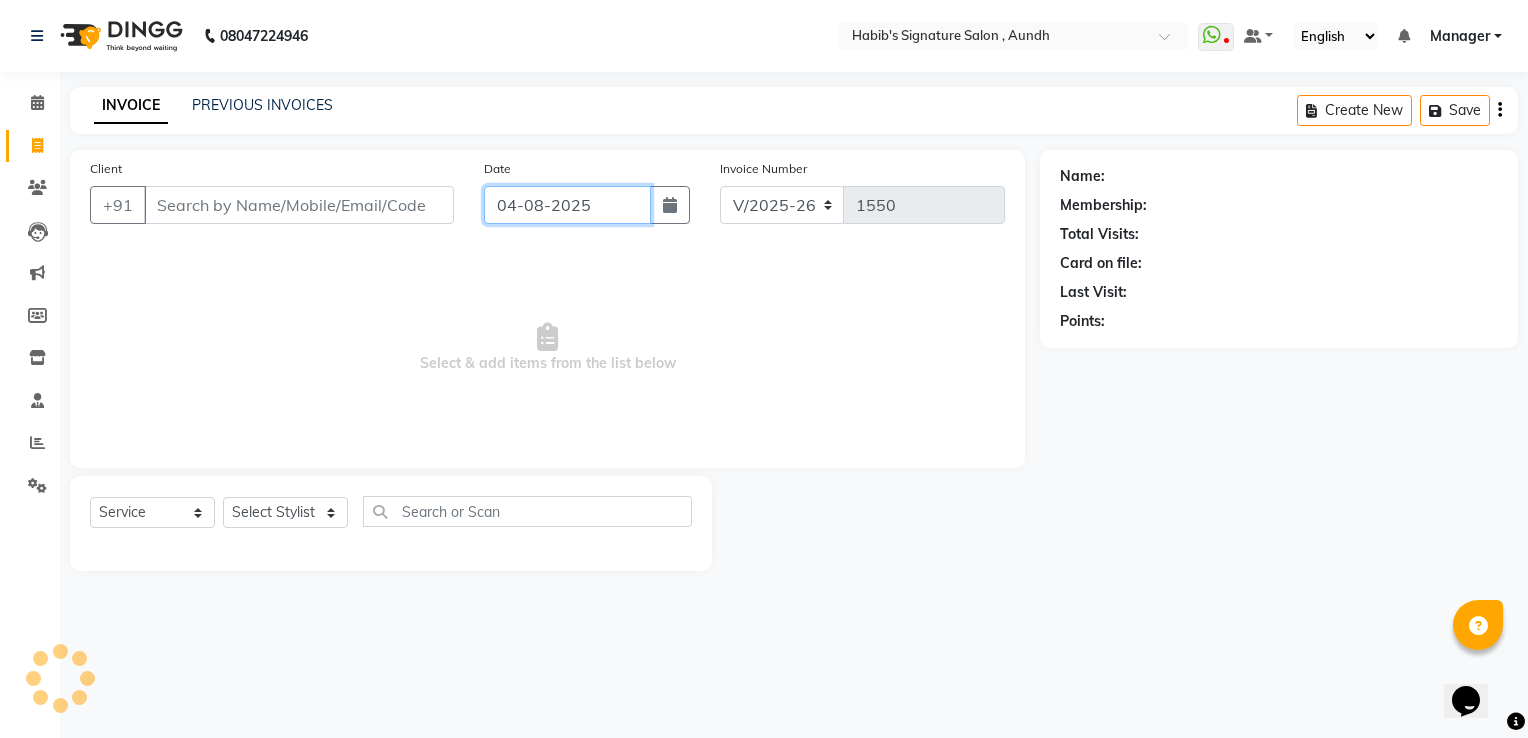 click on "04-08-2025" 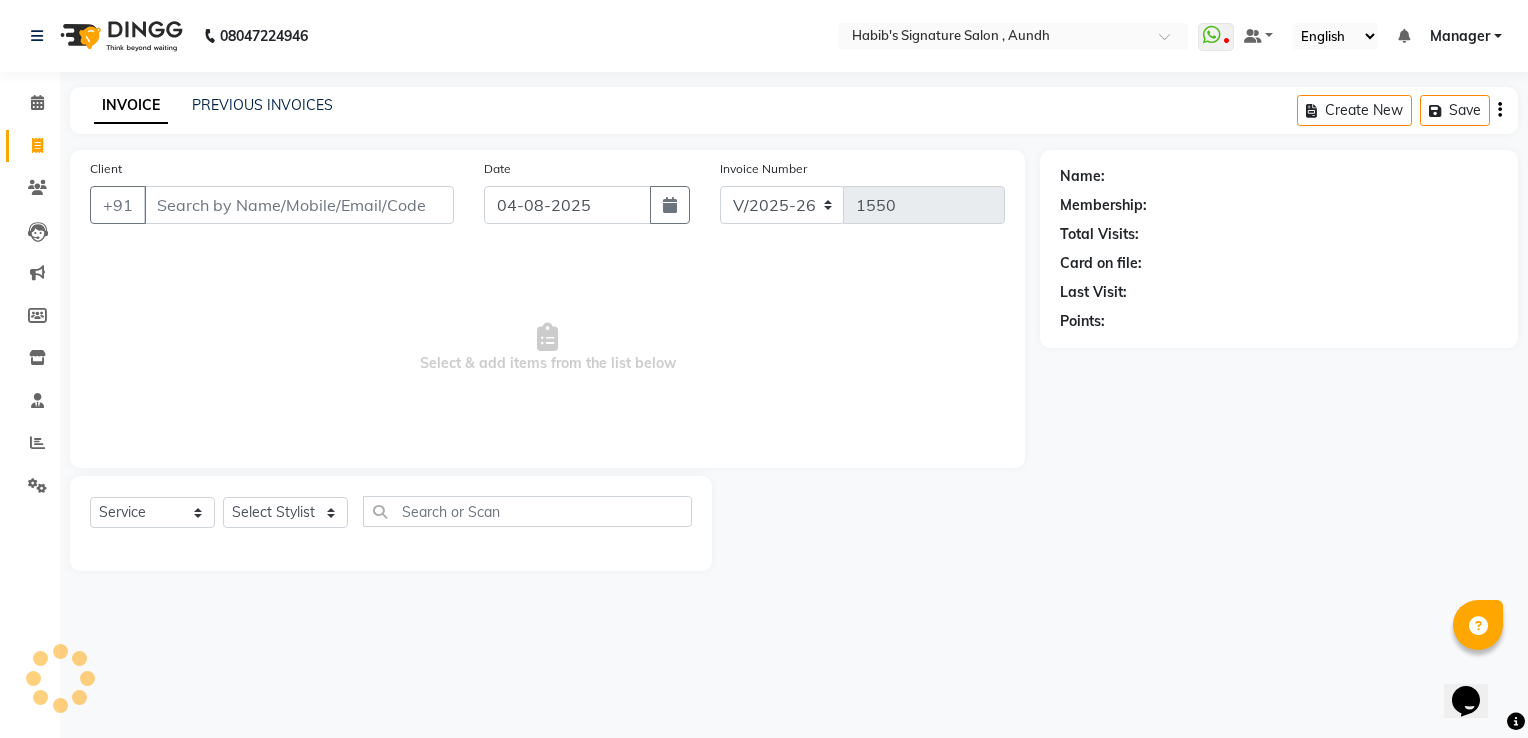 select on "8" 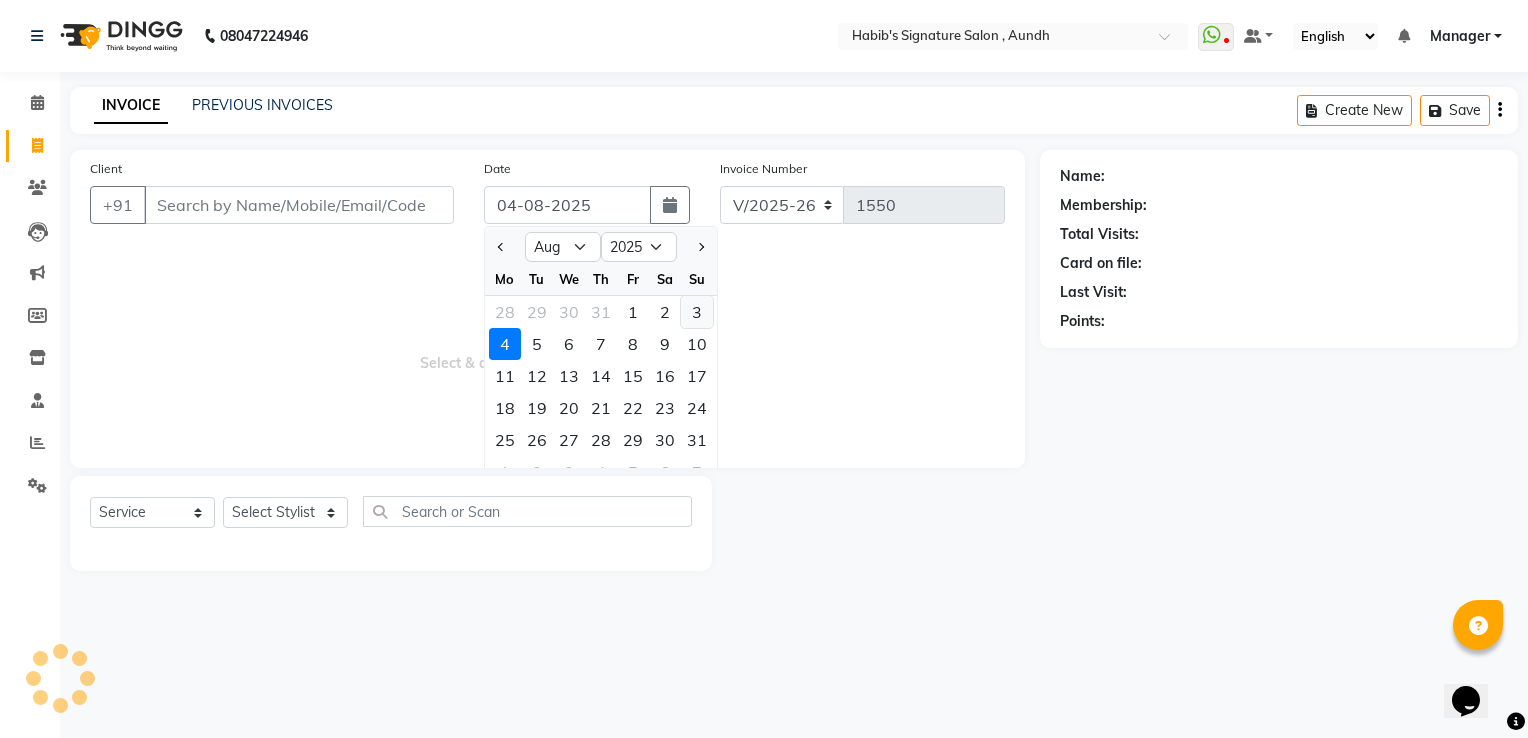 click on "3" 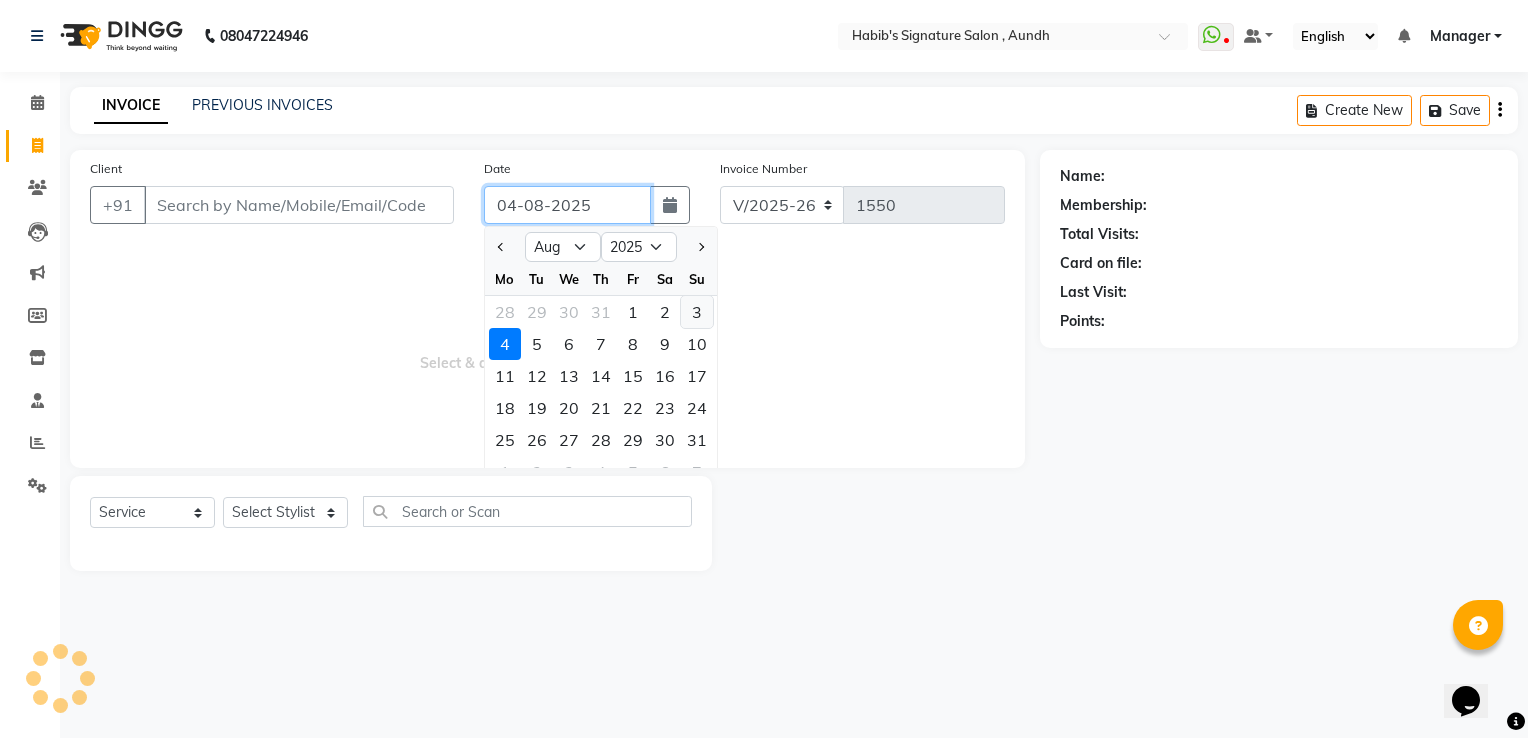 type on "03-08-2025" 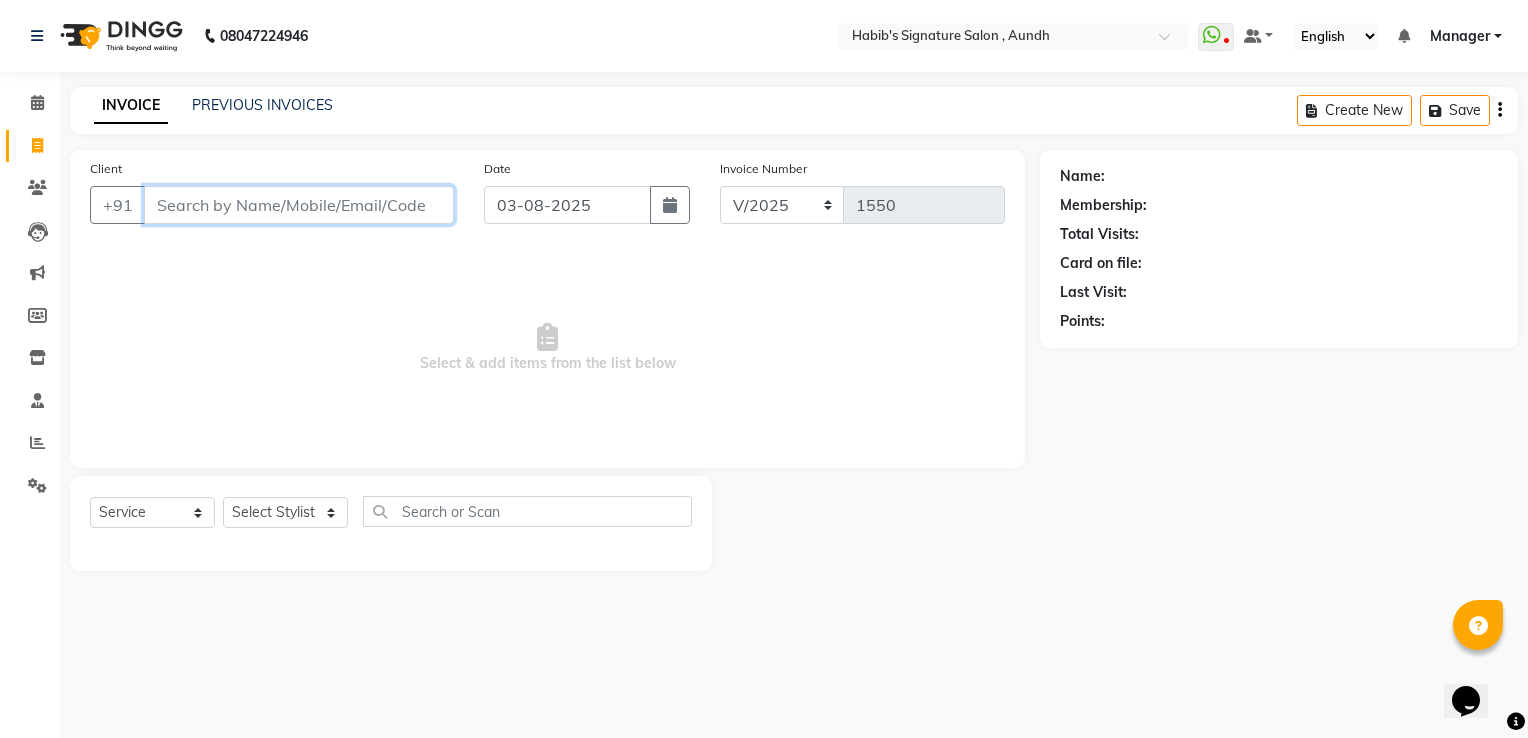 click on "Client" at bounding box center (299, 205) 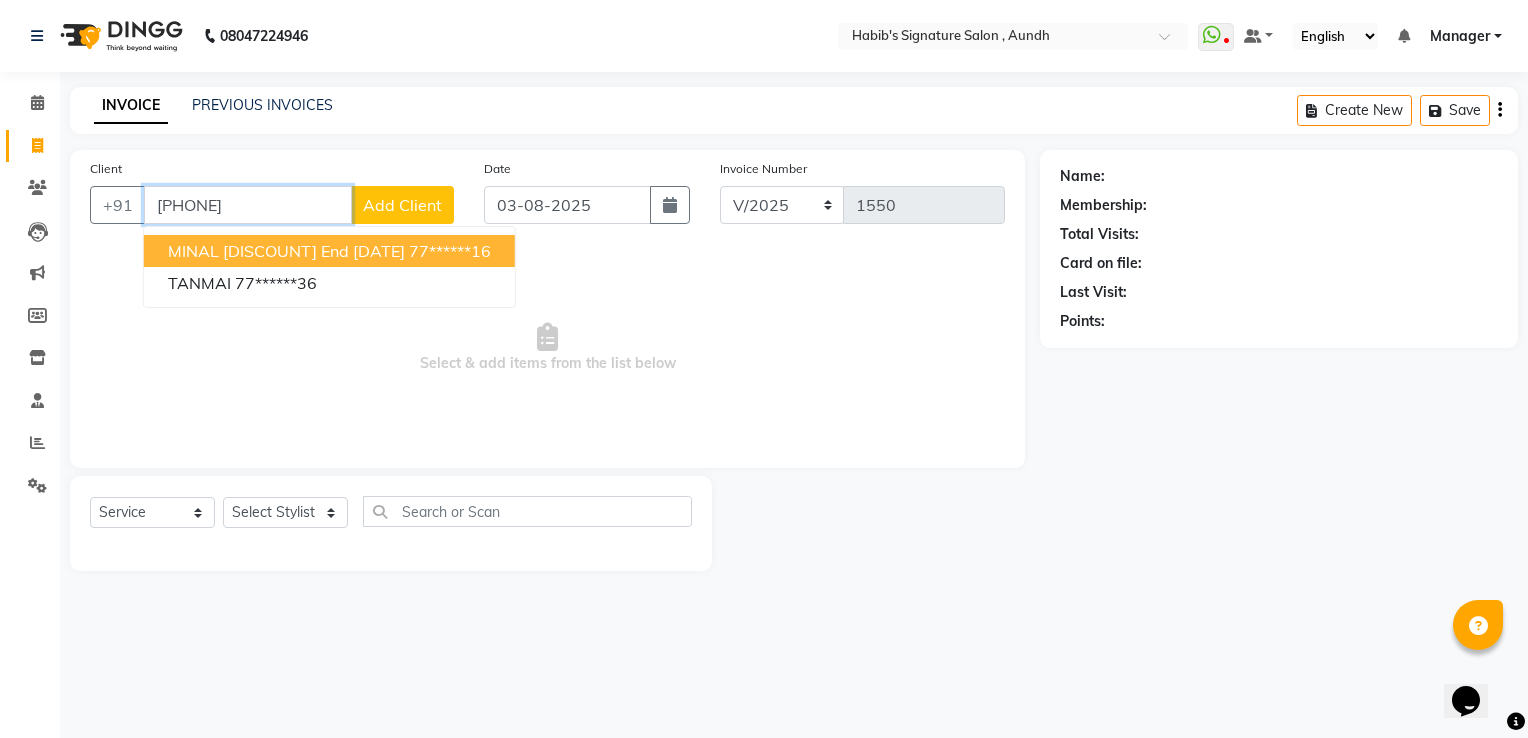 click on "[PHONE]" at bounding box center [248, 205] 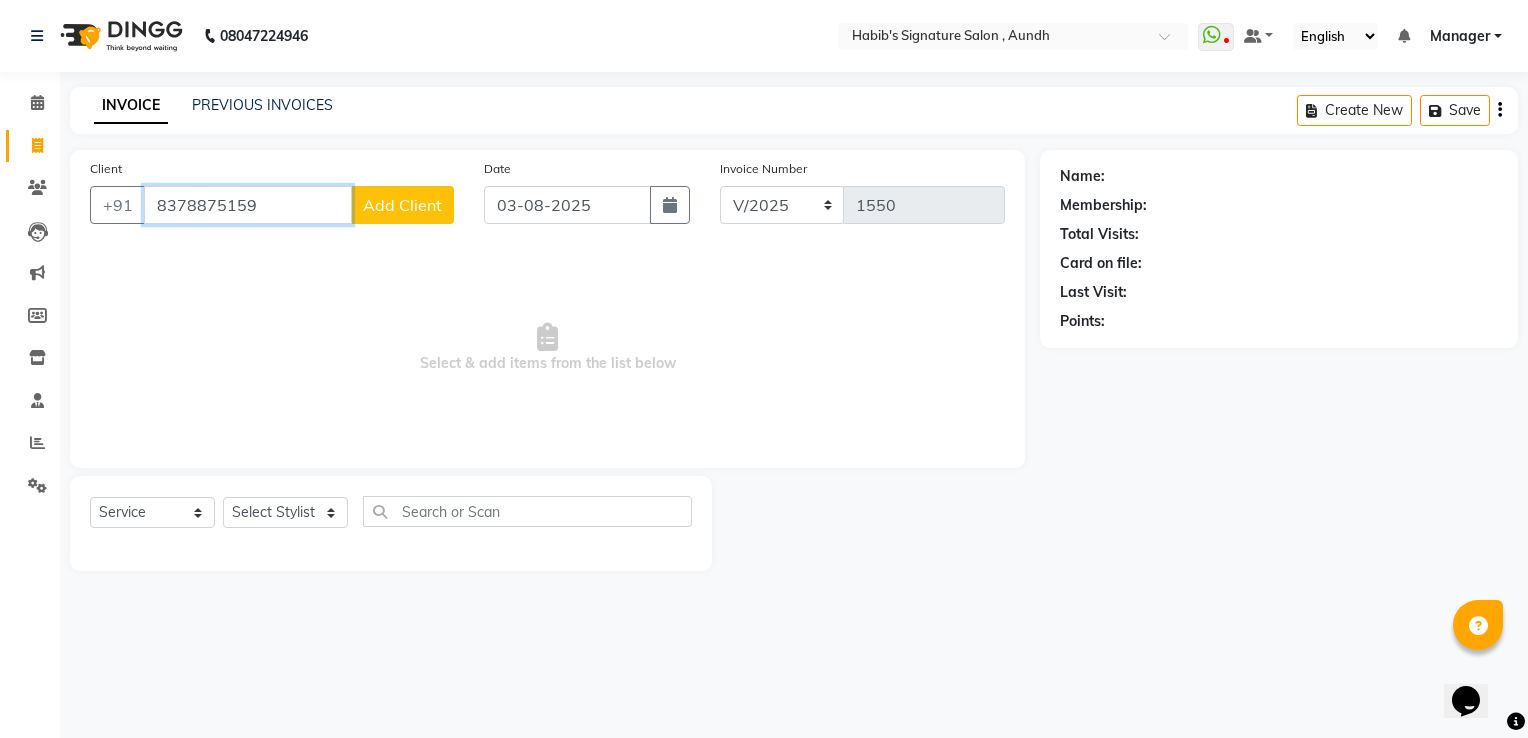 type on "8378875159" 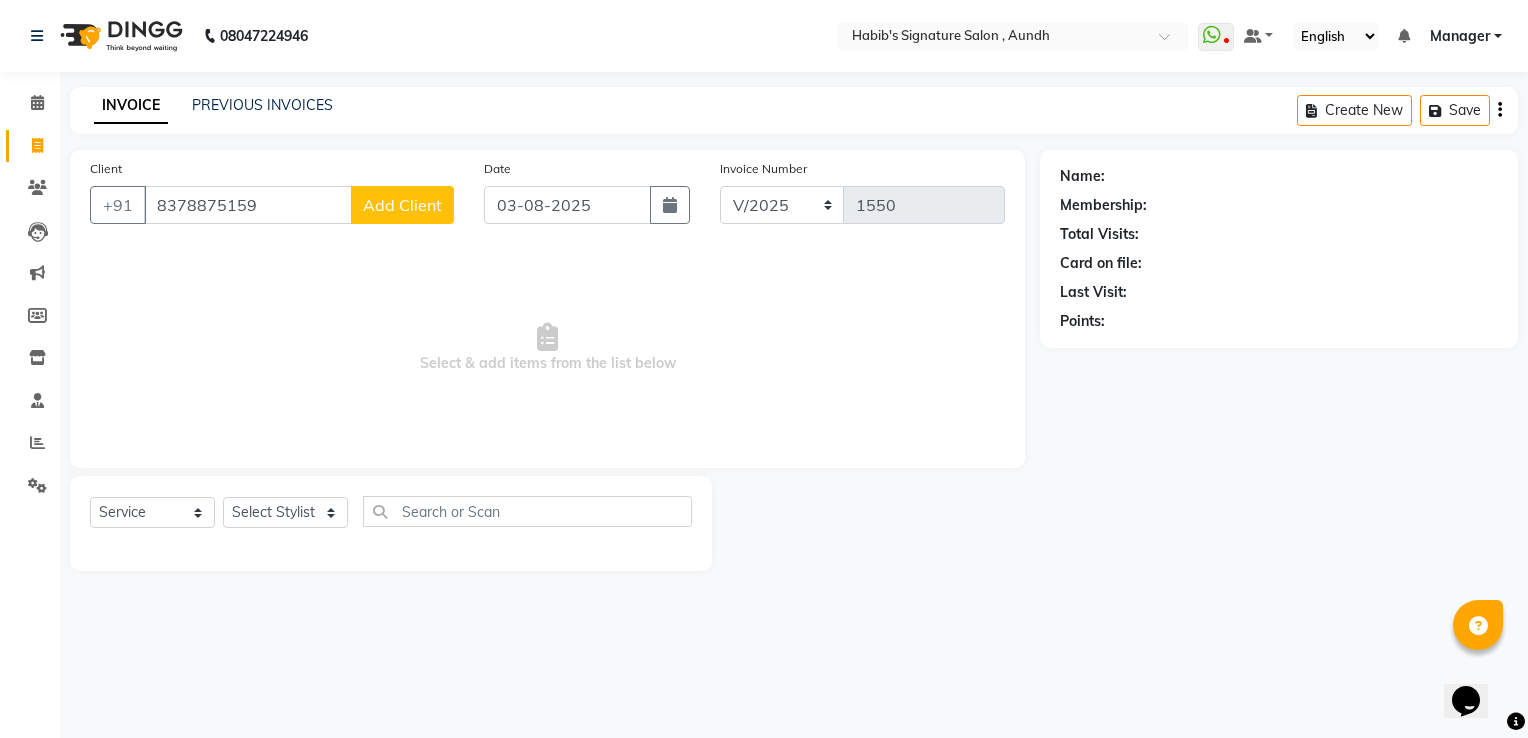 click on "Add Client" 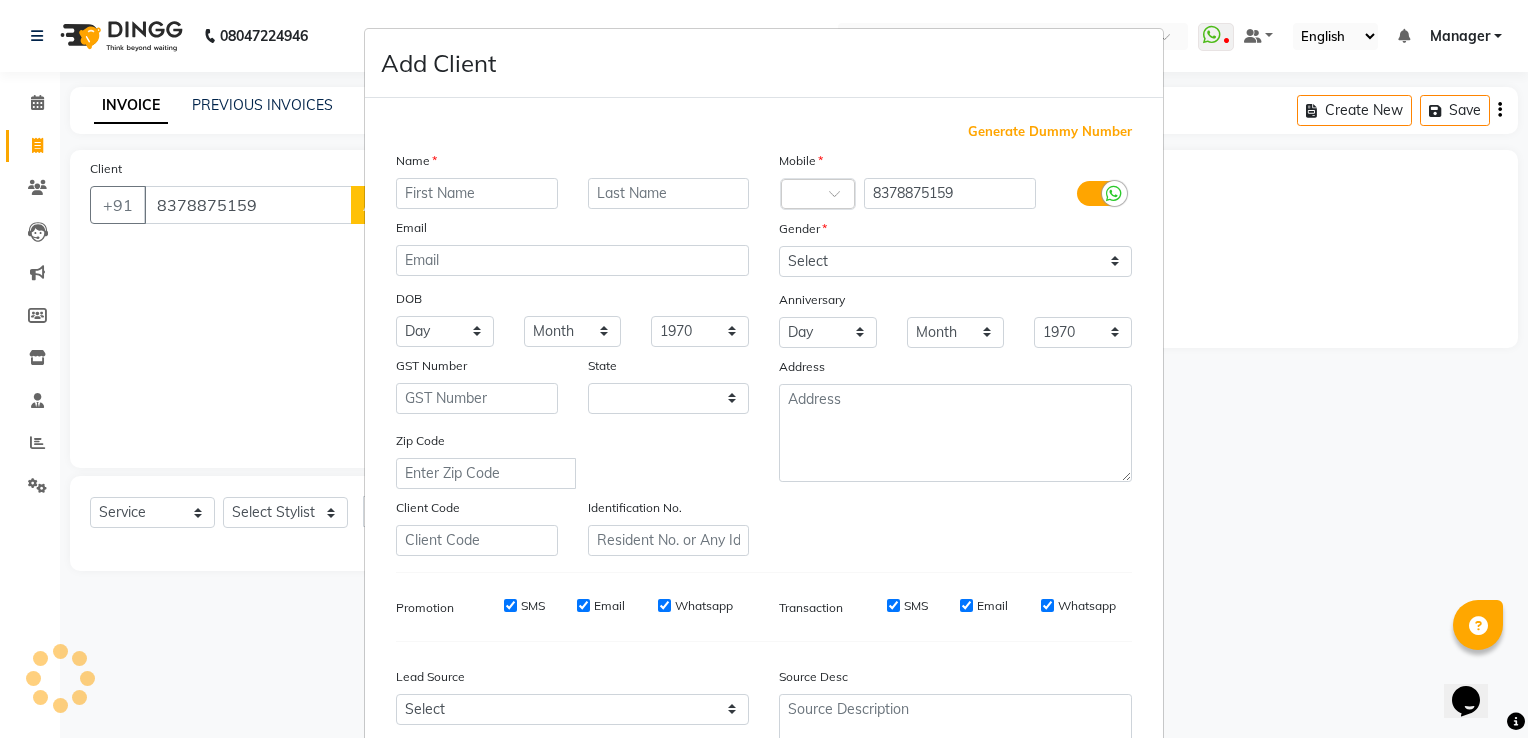 select on "22" 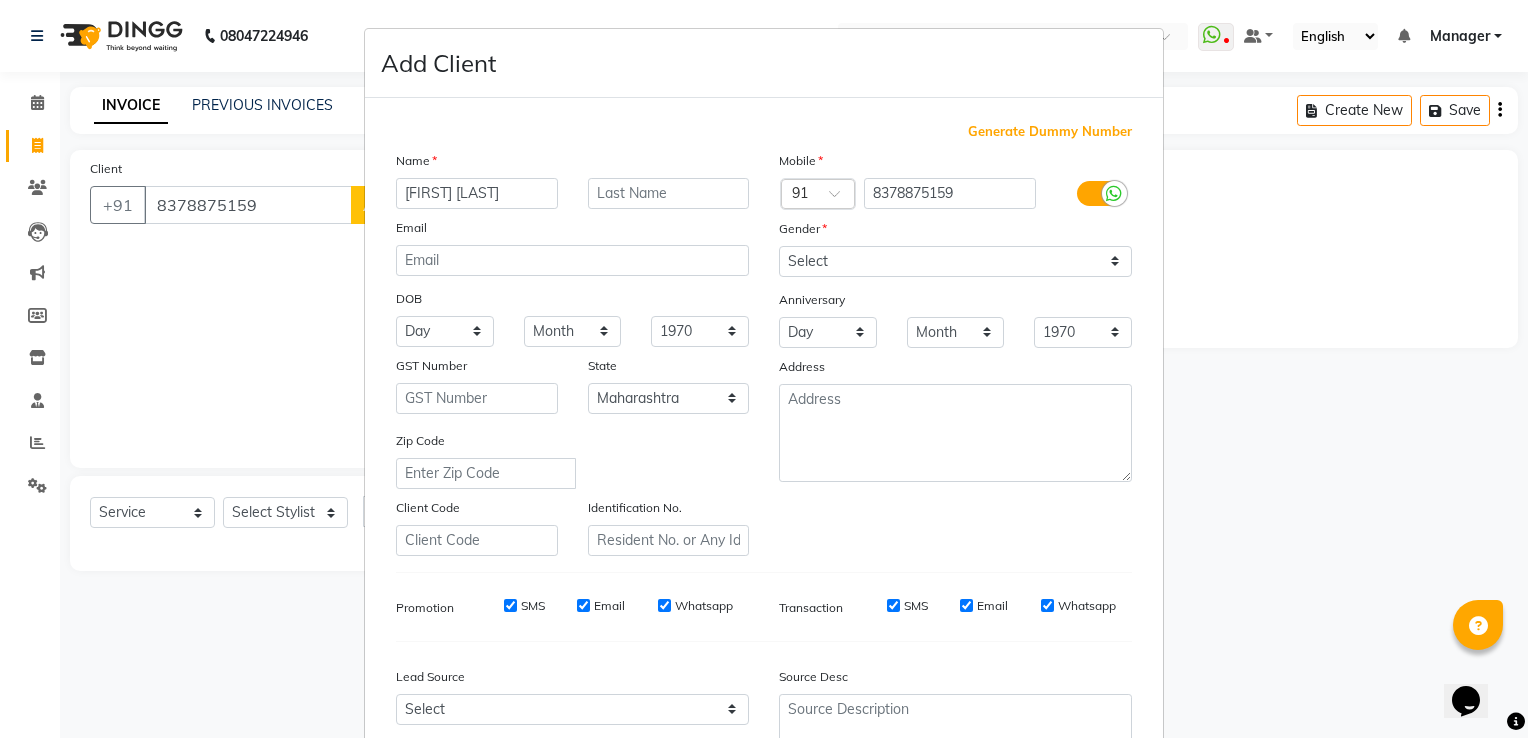 type on "[FIRST] [LAST]" 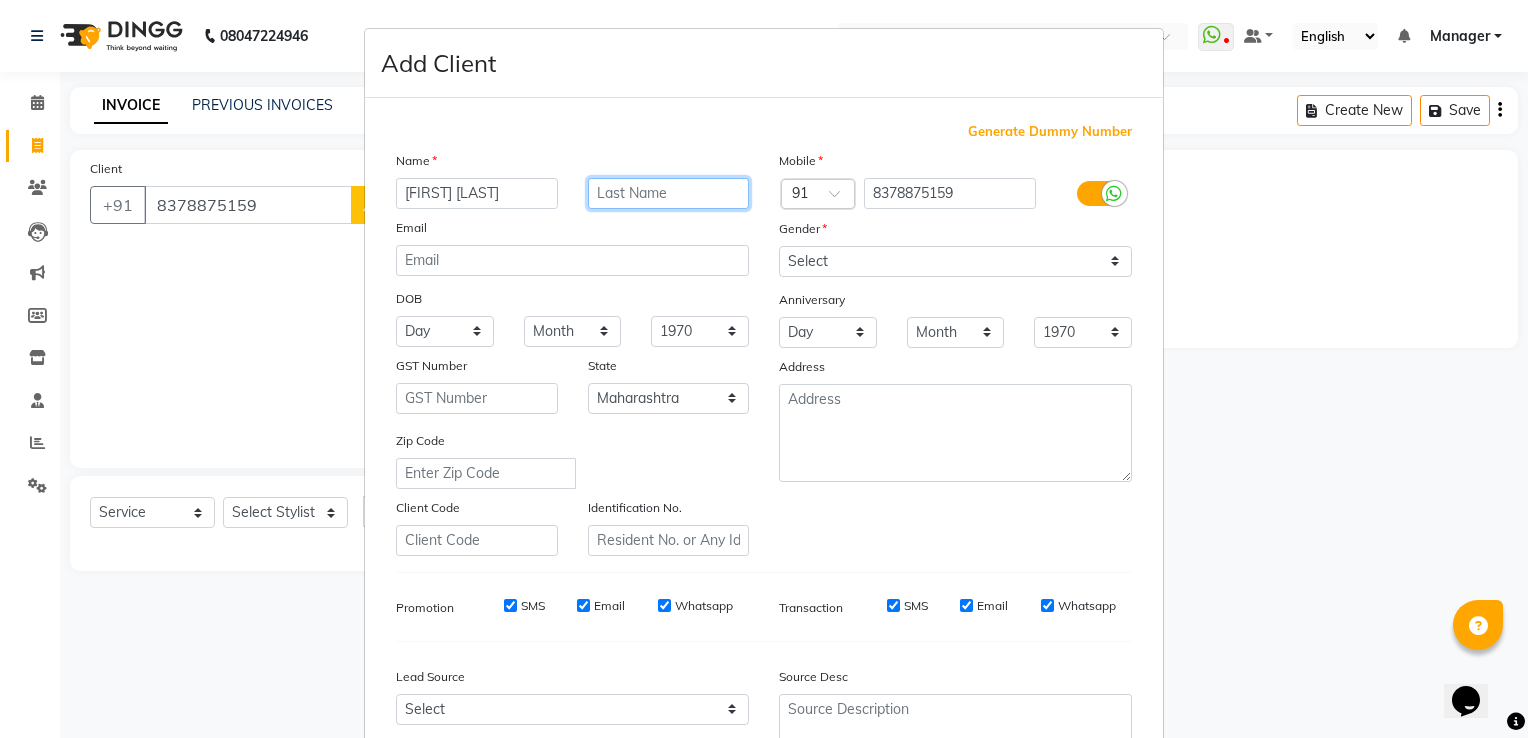 click at bounding box center (669, 193) 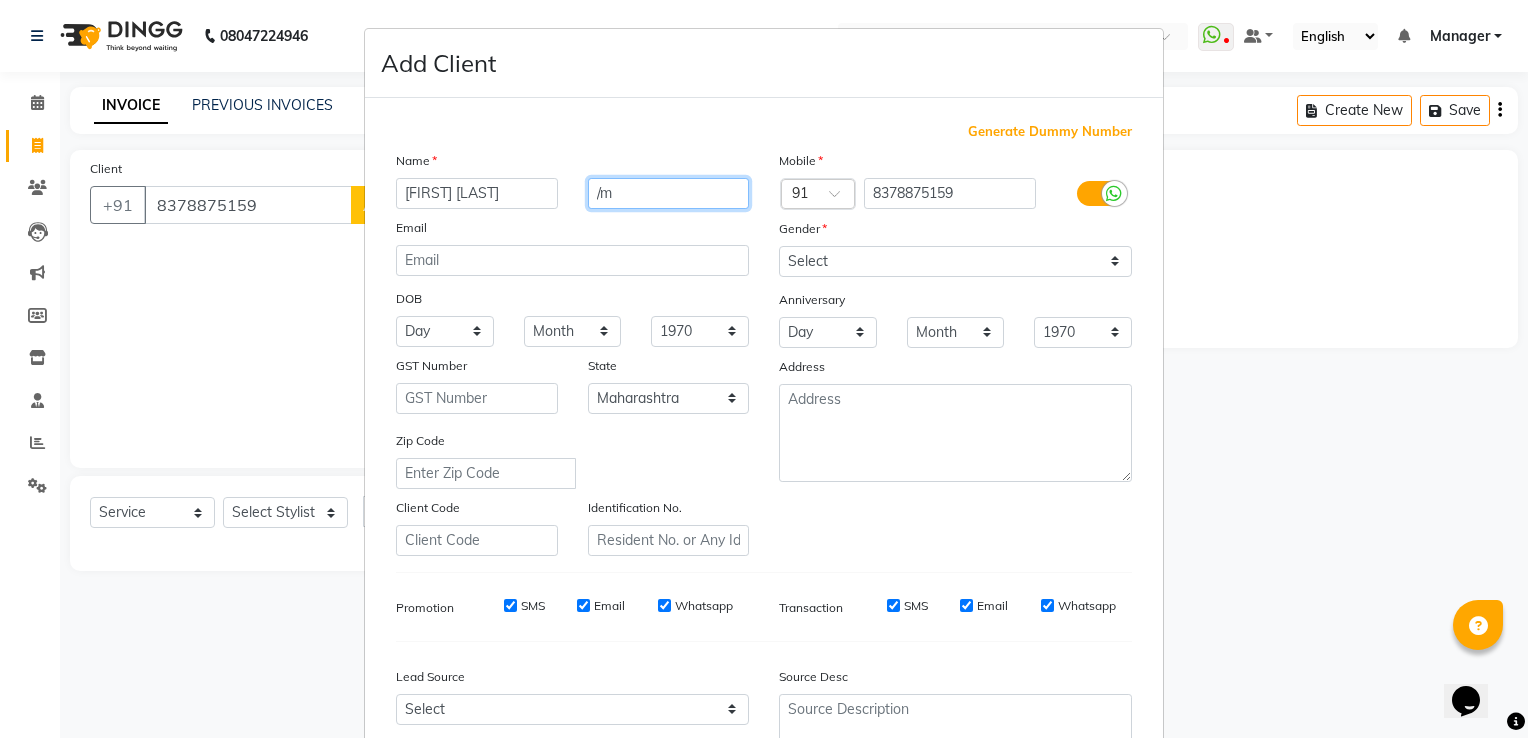 type on "/" 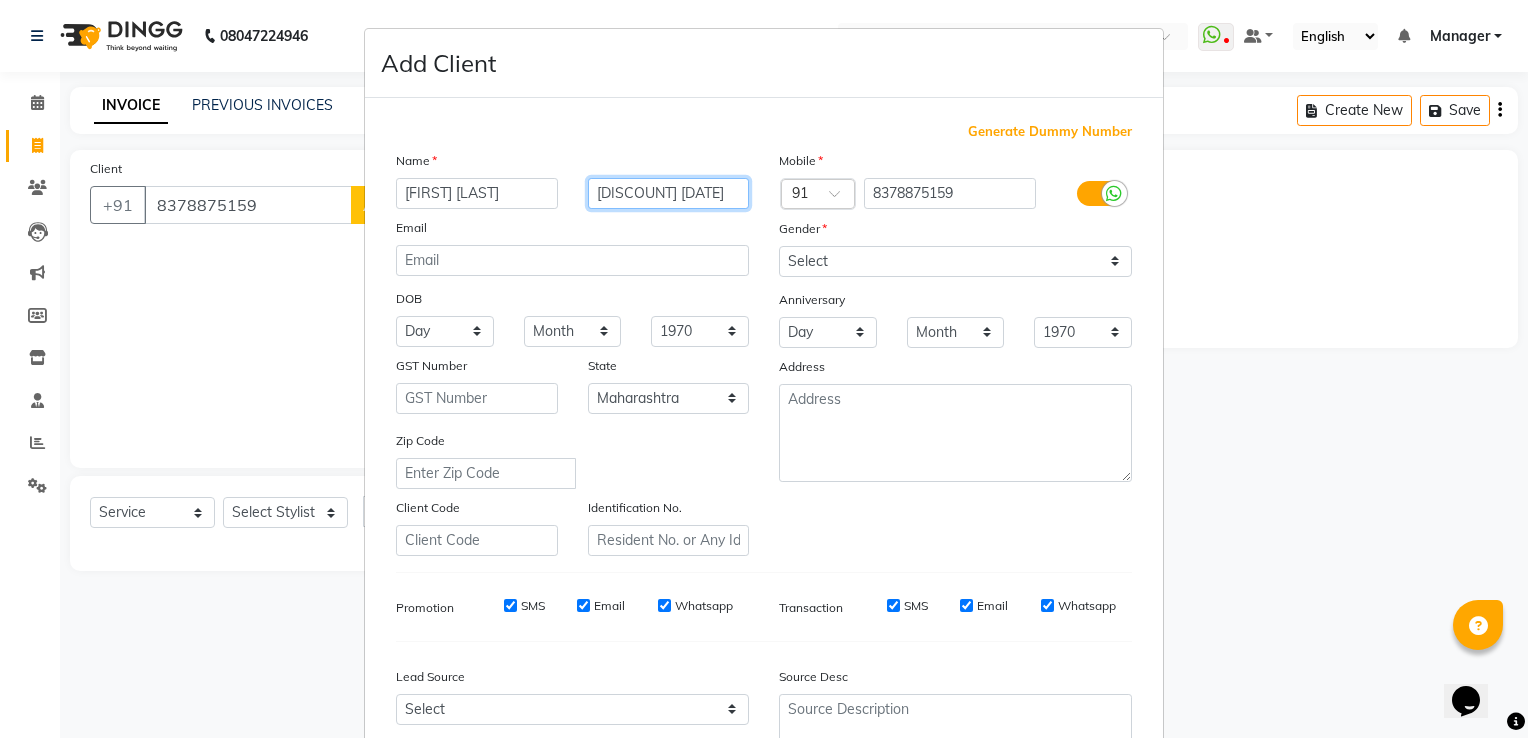 scroll, scrollTop: 0, scrollLeft: 29, axis: horizontal 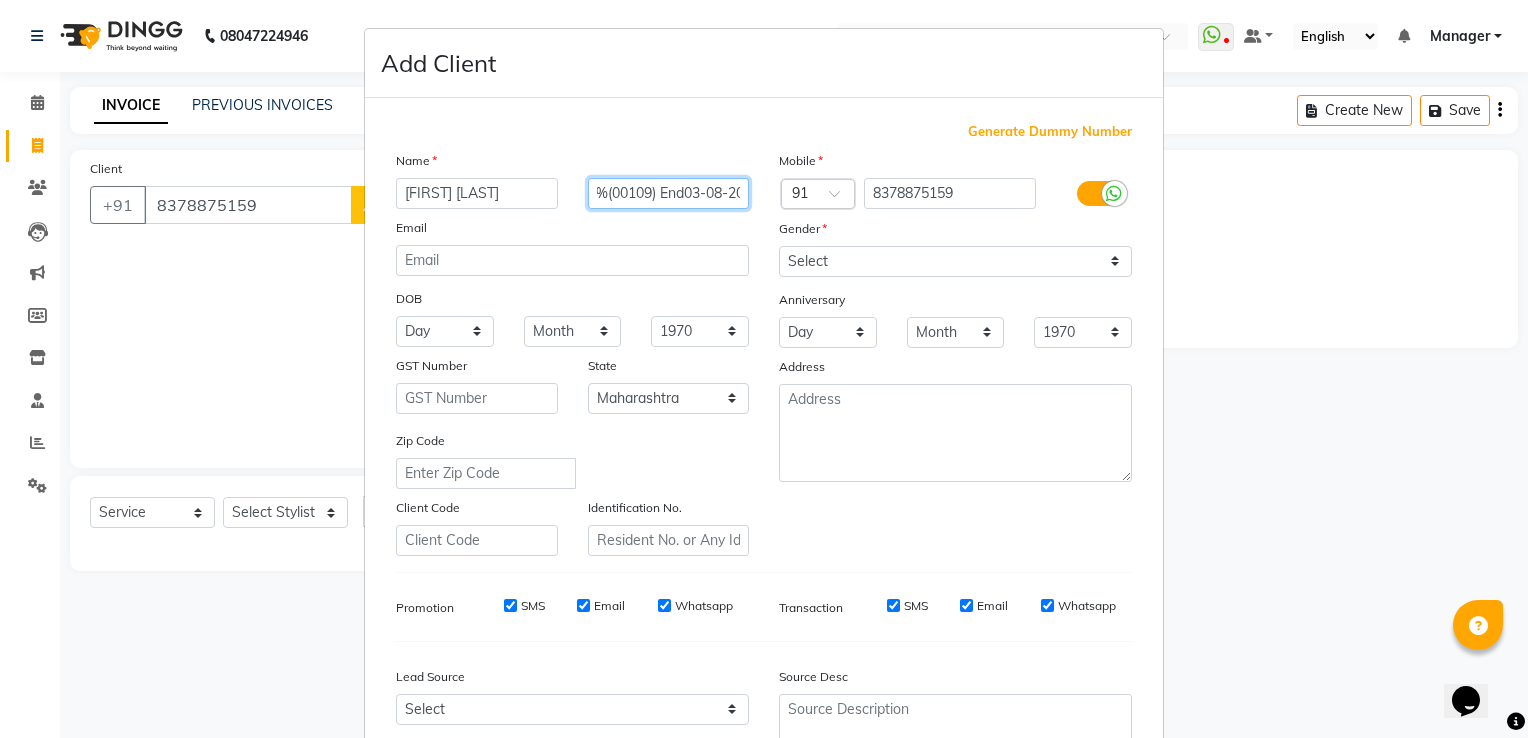 type on "M30%(00109) End03-08-2026" 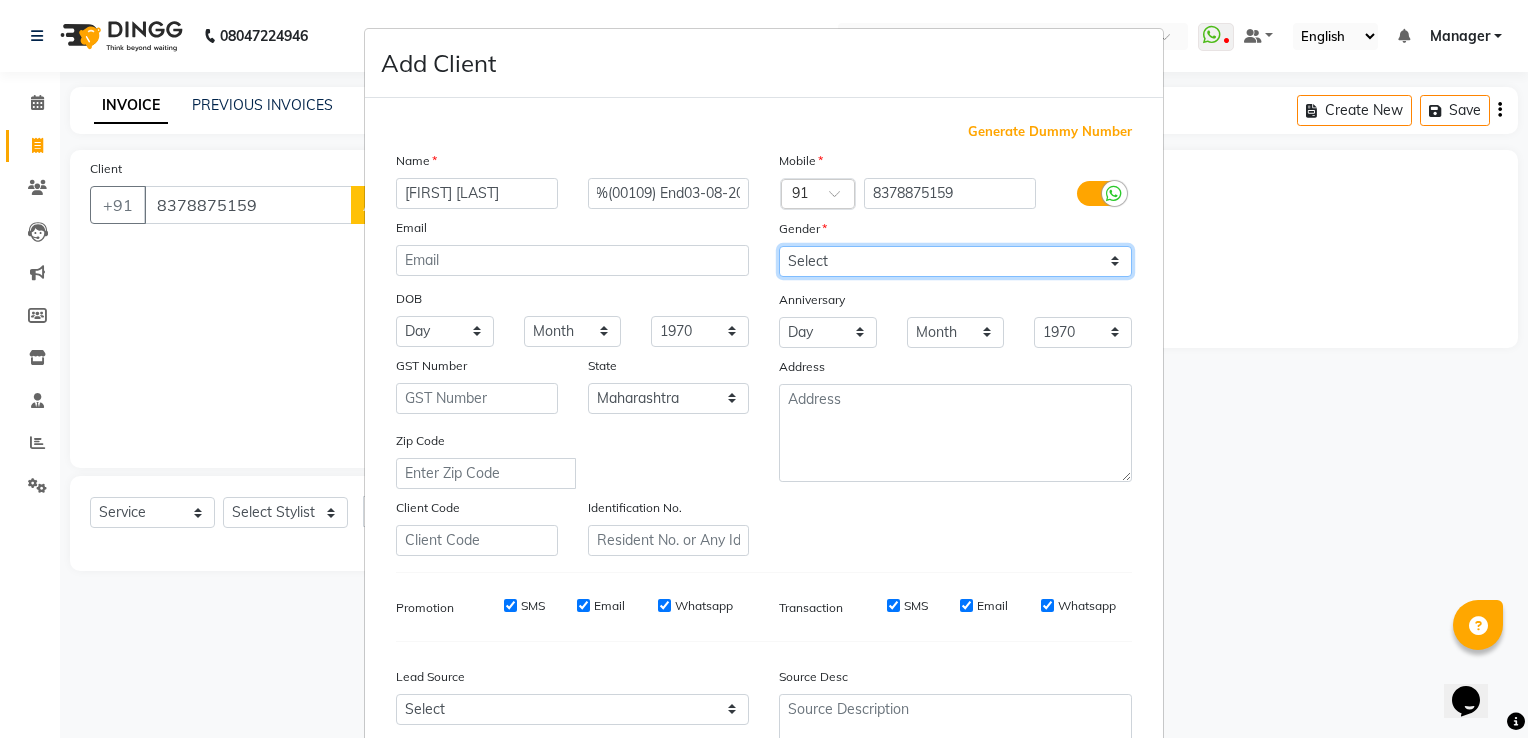 scroll, scrollTop: 0, scrollLeft: 0, axis: both 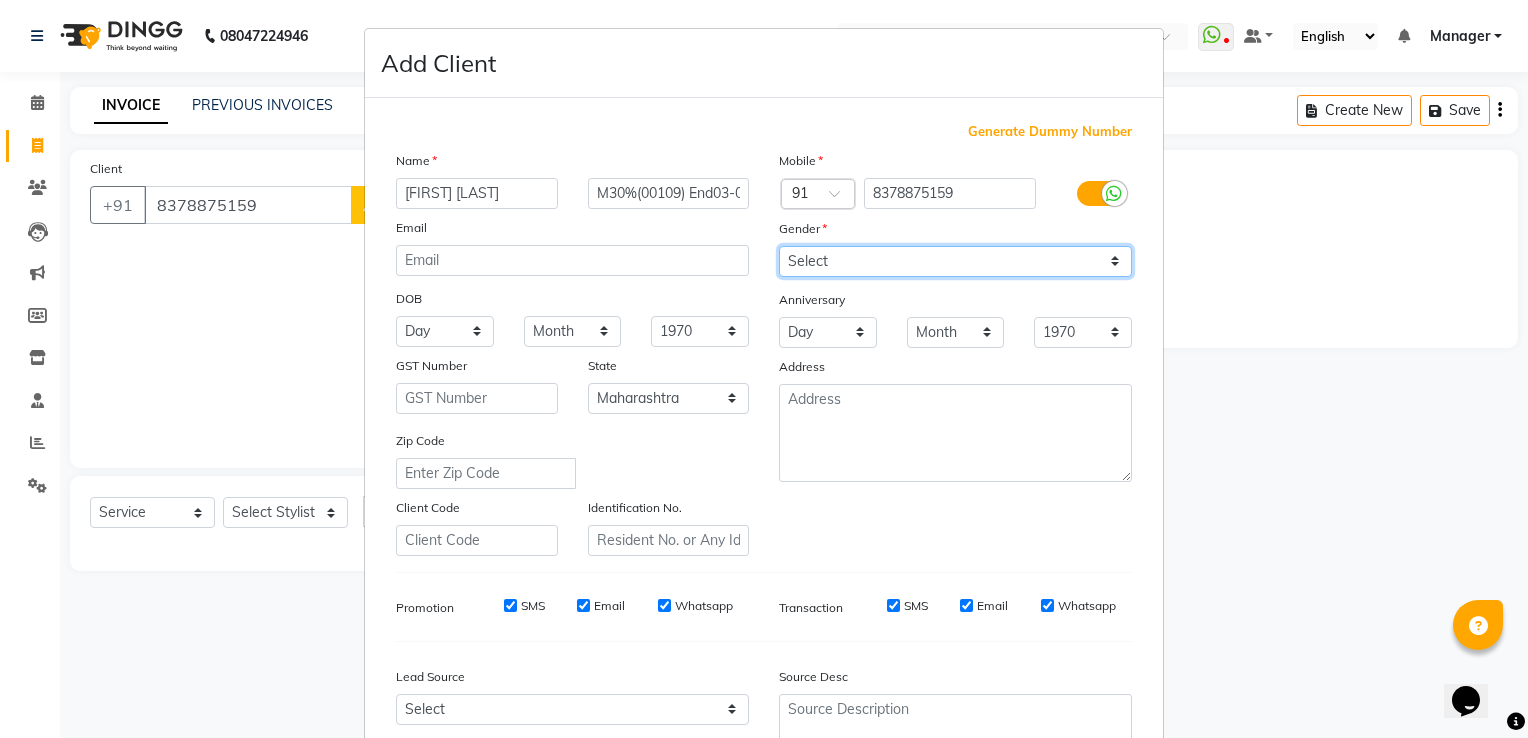 click on "Select Male Female Other Prefer Not To Say" at bounding box center [955, 261] 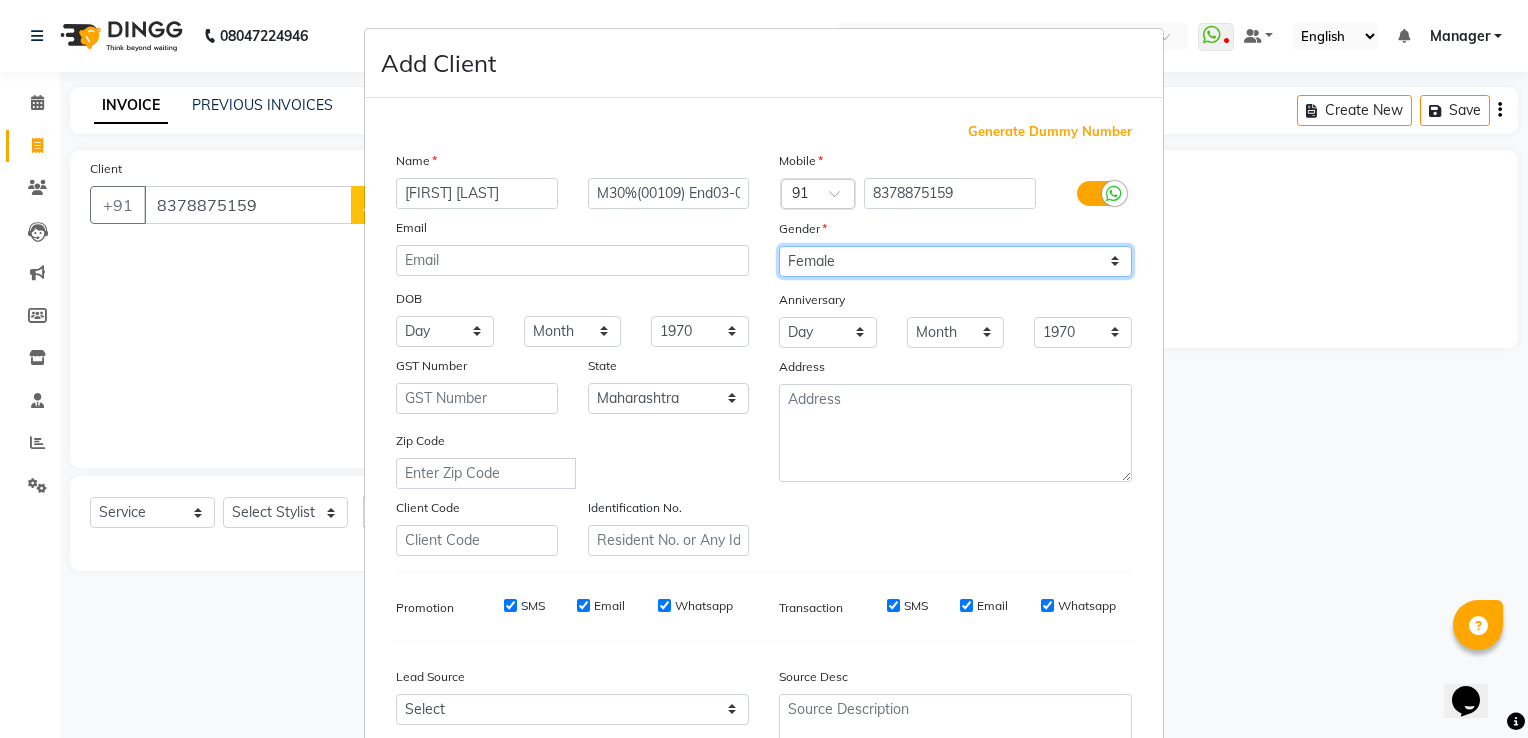 click on "Select Male Female Other Prefer Not To Say" at bounding box center [955, 261] 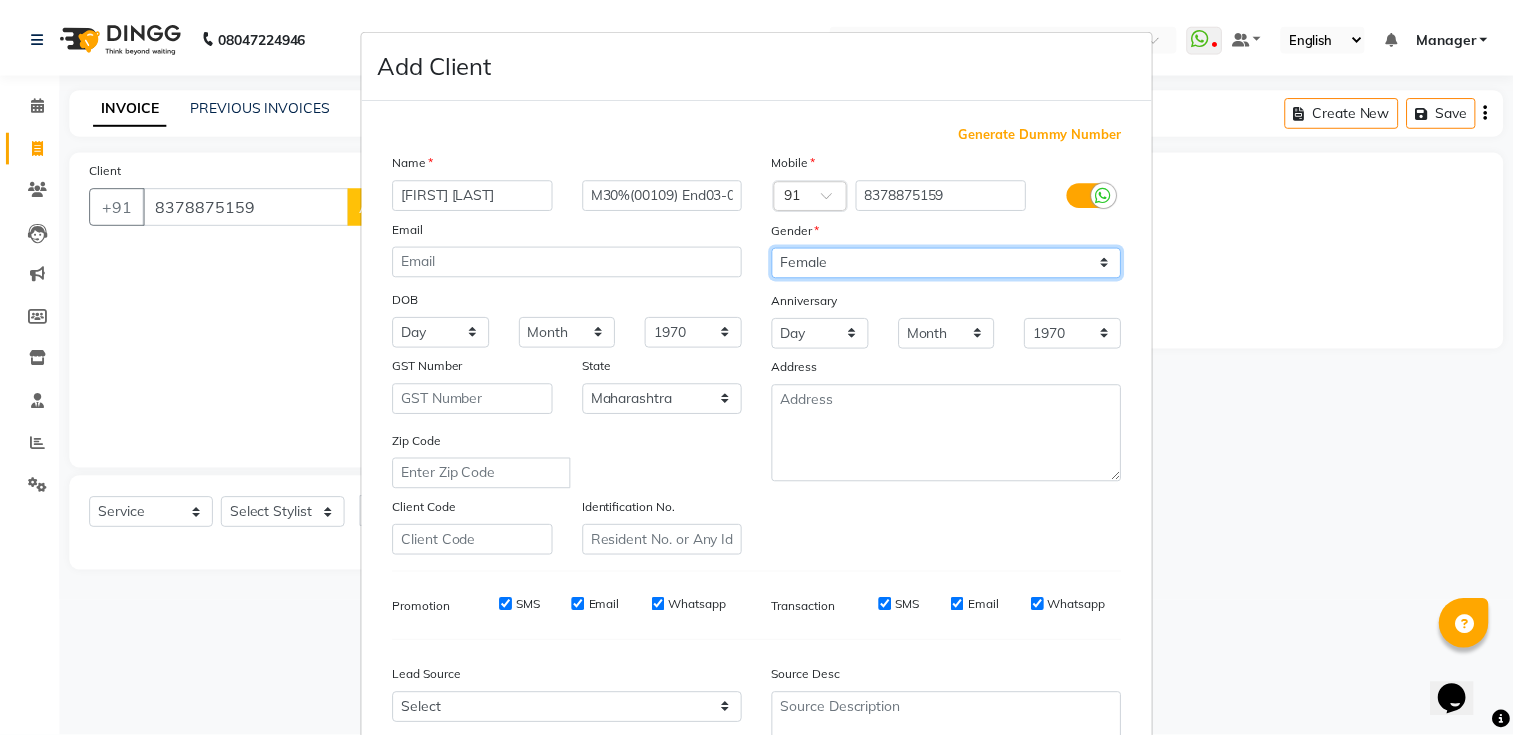 scroll, scrollTop: 194, scrollLeft: 0, axis: vertical 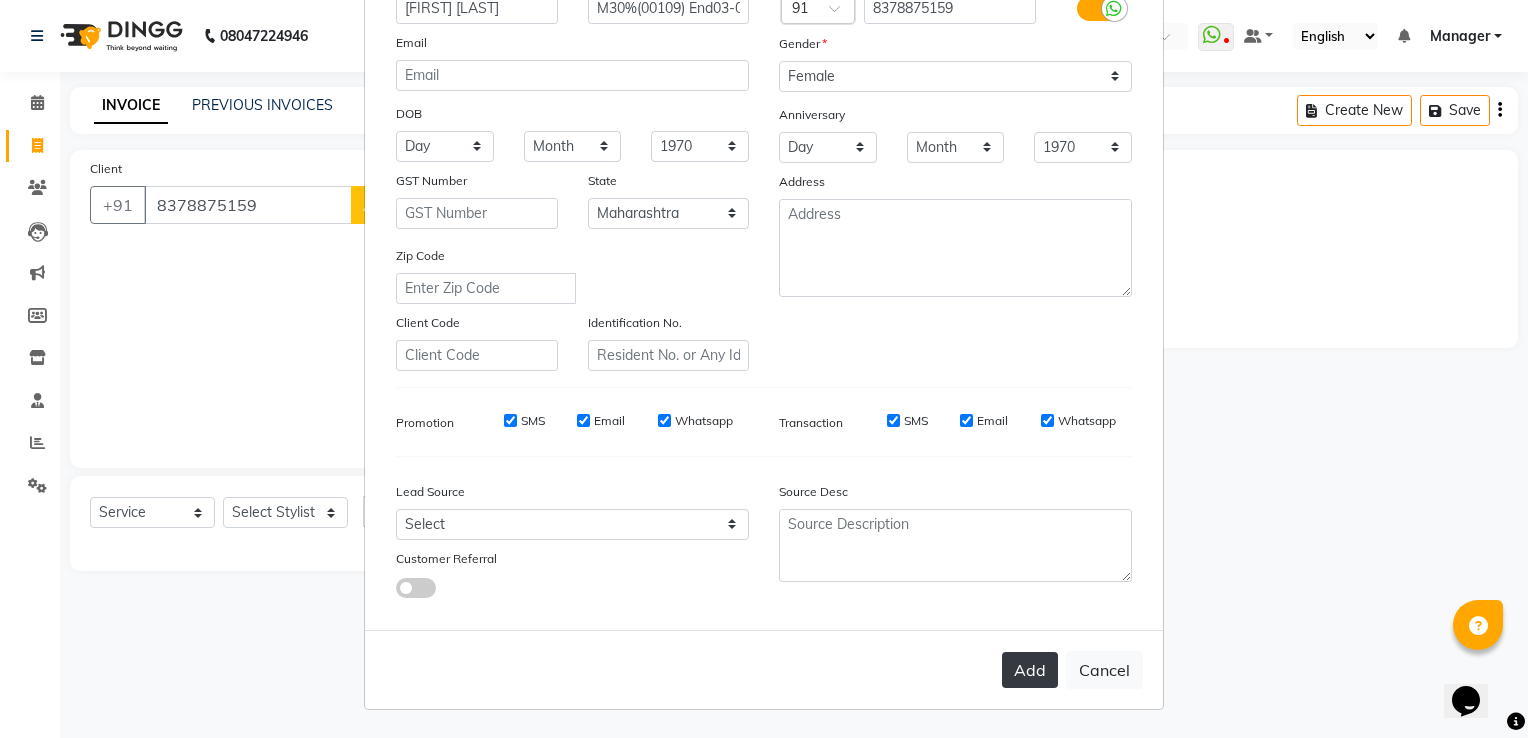 drag, startPoint x: 988, startPoint y: 669, endPoint x: 1020, endPoint y: 666, distance: 32.140316 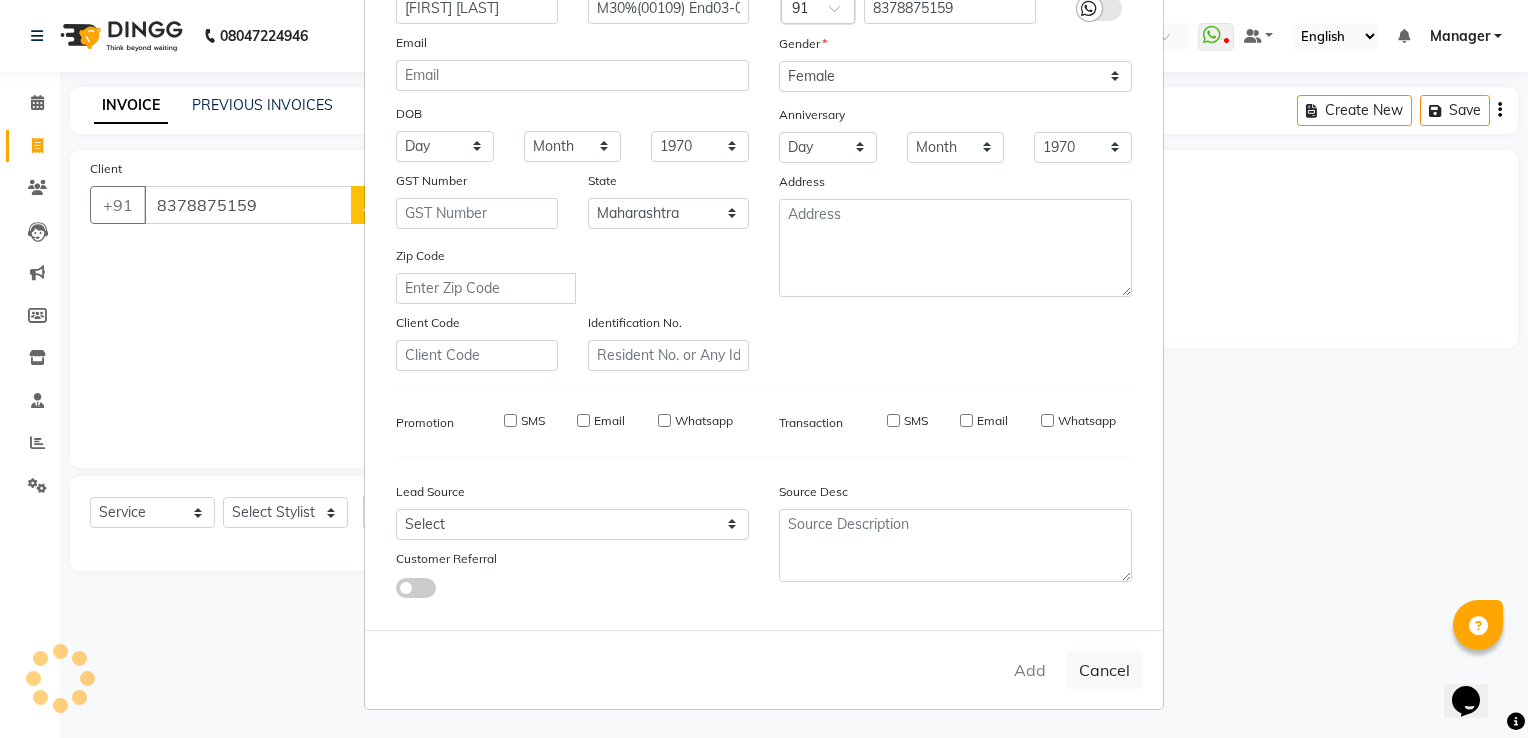 type on "83******59" 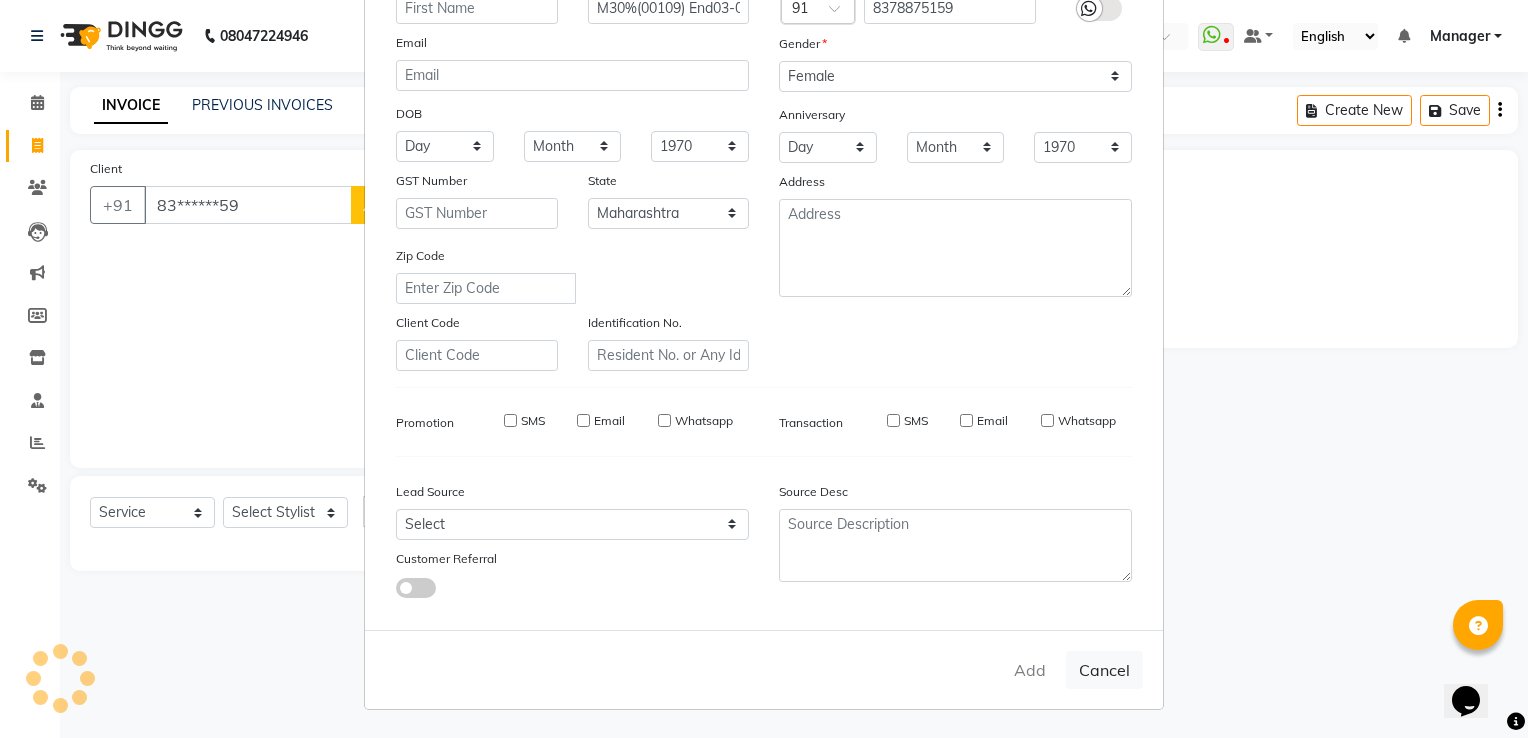 type 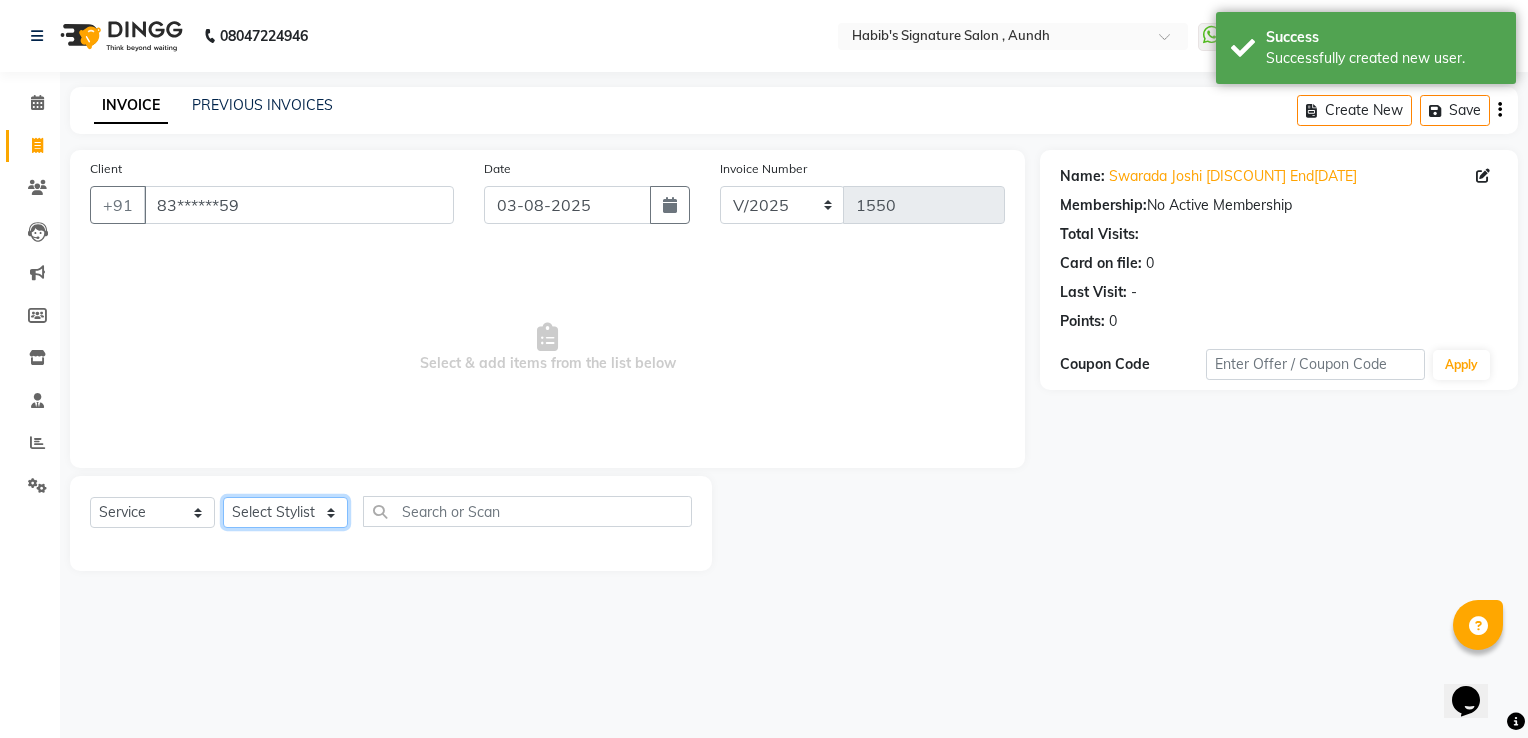 click on "Select Stylist Ankit  Sir DEEPAK SAUDAGAR DEVA SIR Diya durgesh GANESH Guddu Manager nancy grover POOJA PRASAN preeti Priyanka Jadhav rahul Ruthvik Shinde sagar vilaskar Sajid Shahid shimon SIMON WAKAD 2 SUMIT Suraj Tak" 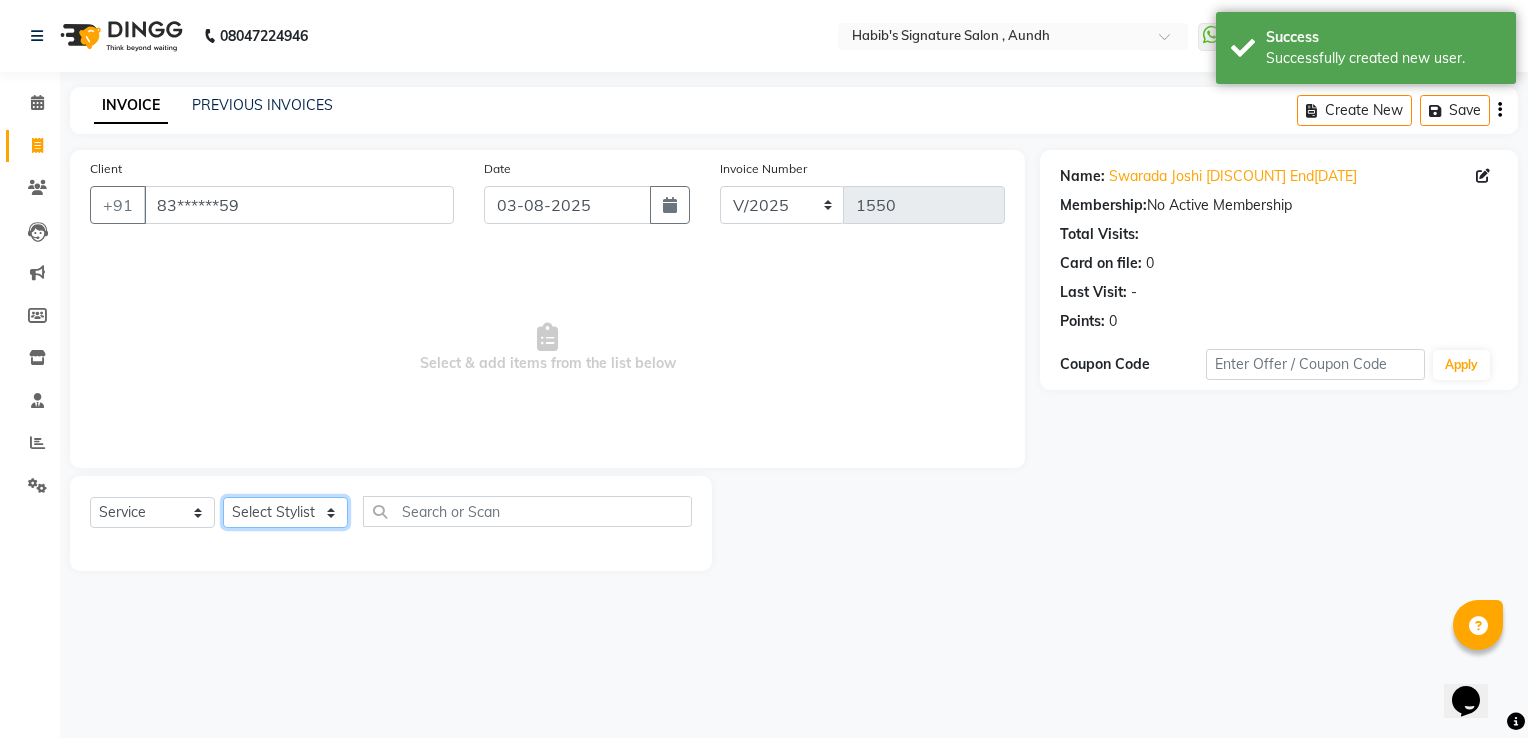 select on "48852" 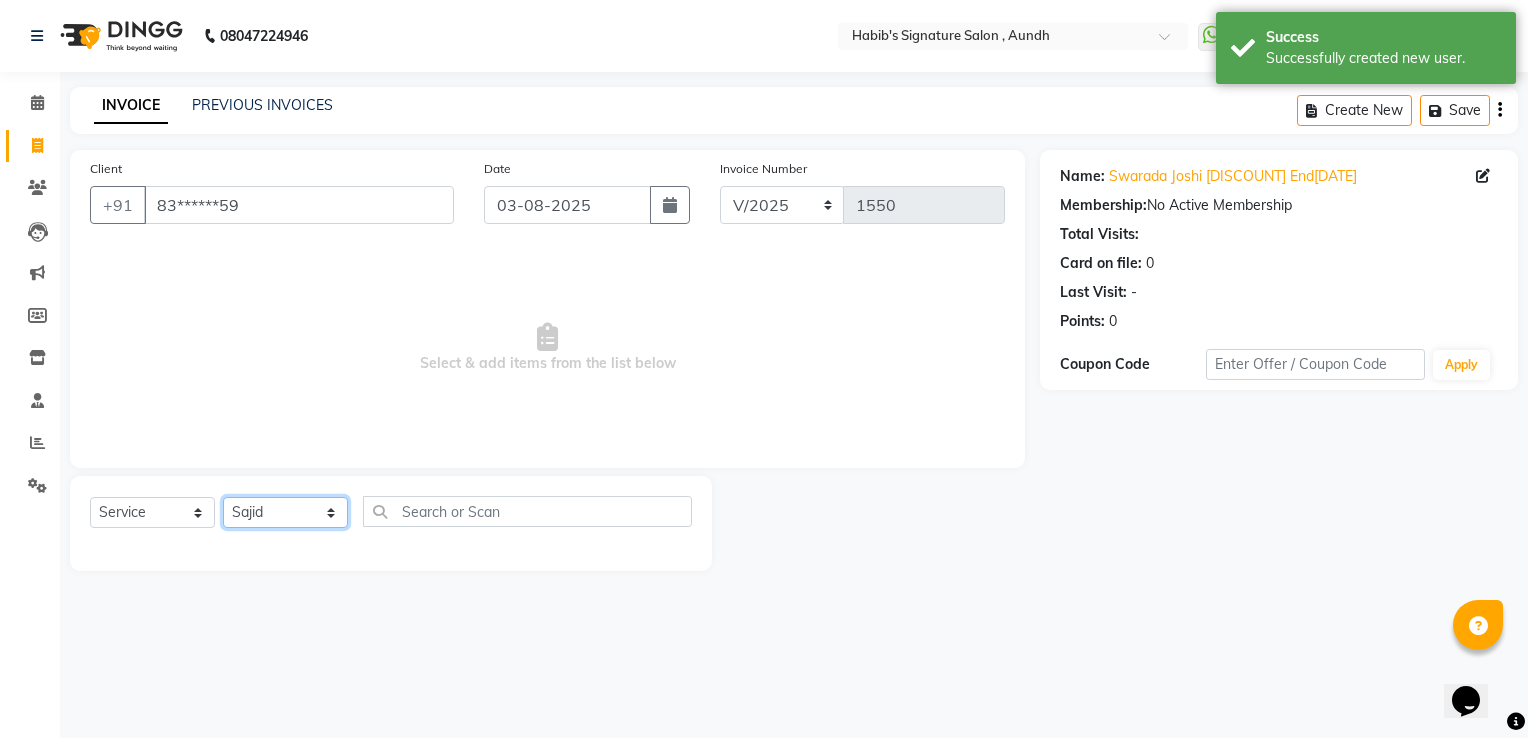 click on "Select Stylist Ankit  Sir DEEPAK SAUDAGAR DEVA SIR Diya durgesh GANESH Guddu Manager nancy grover POOJA PRASAN preeti Priyanka Jadhav rahul Ruthvik Shinde sagar vilaskar Sajid Shahid shimon SIMON WAKAD 2 SUMIT Suraj Tak" 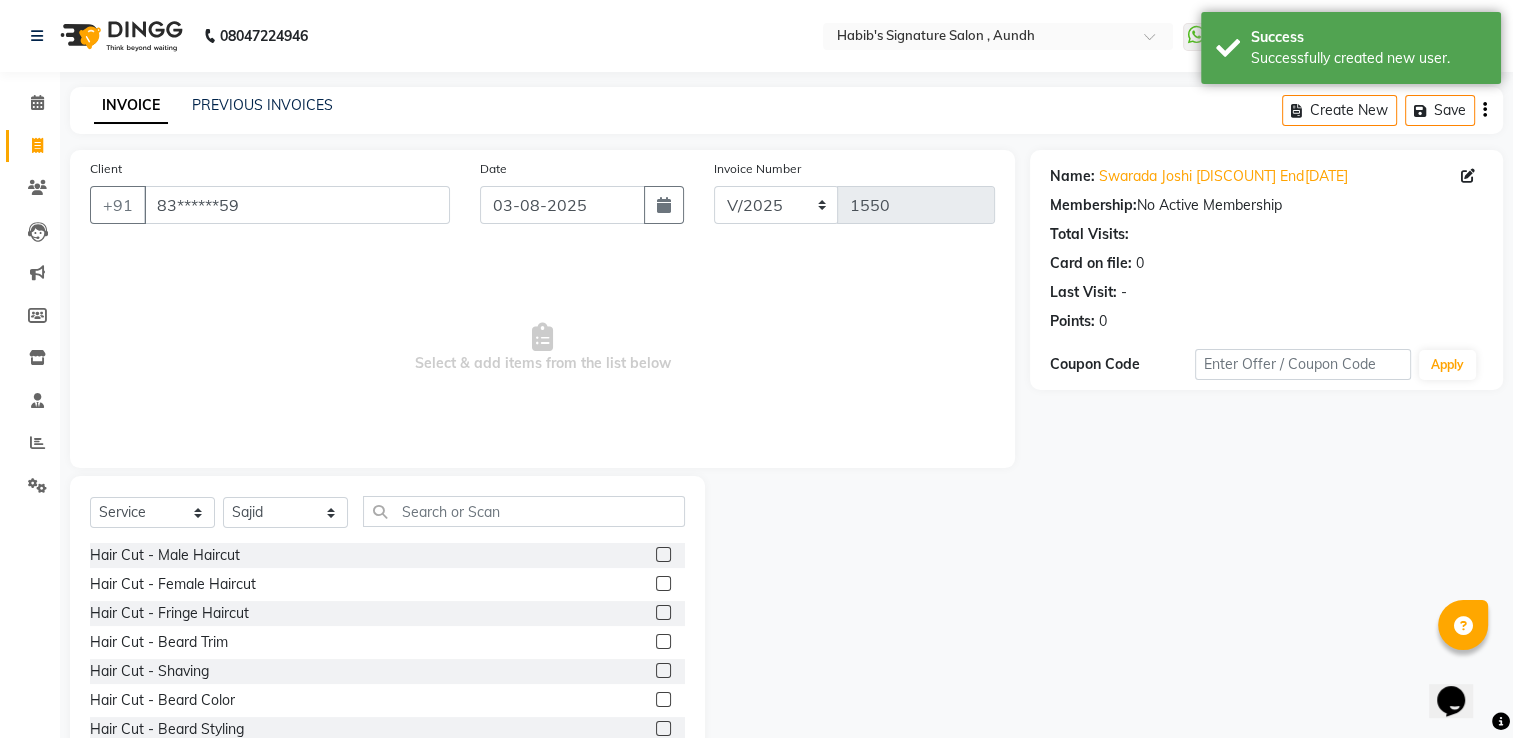 click 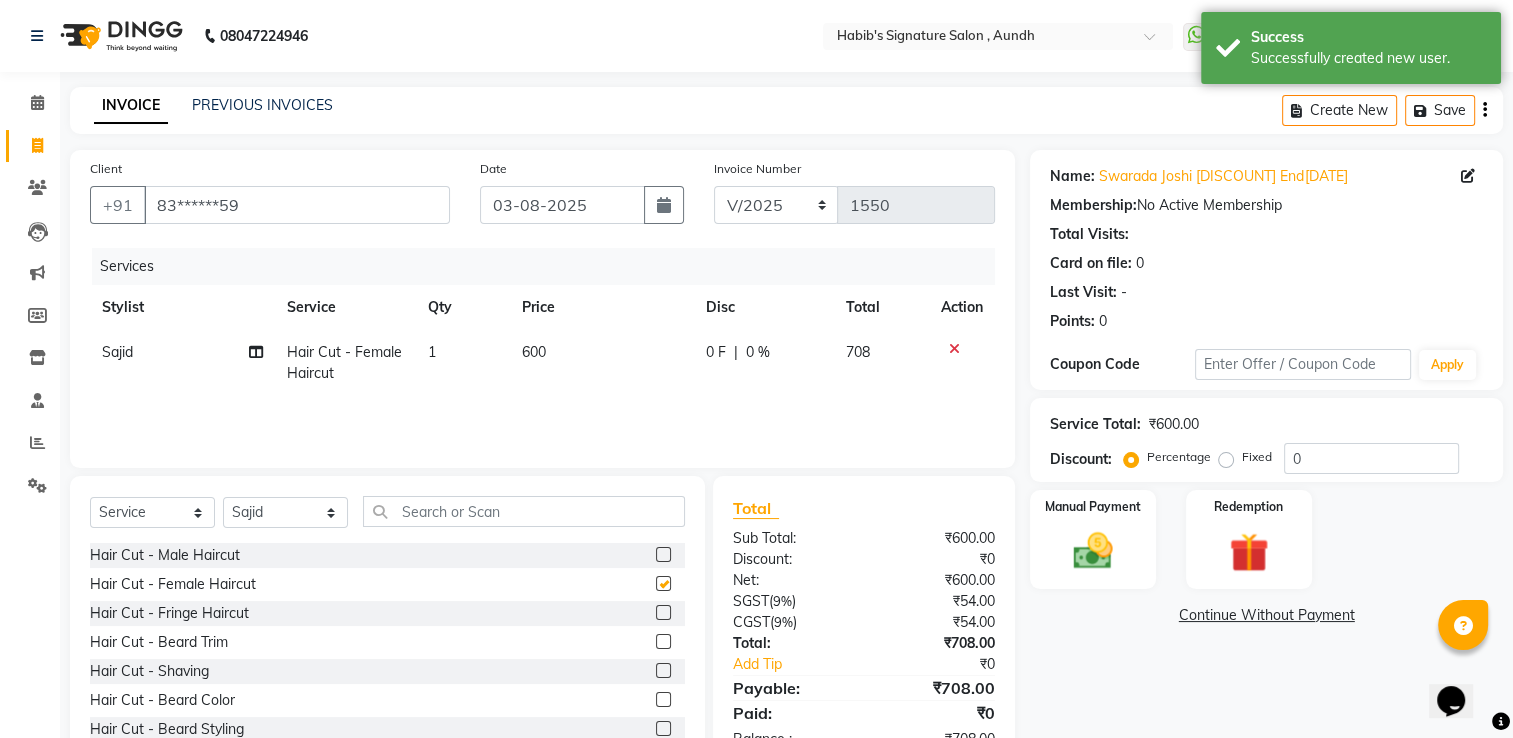 checkbox on "false" 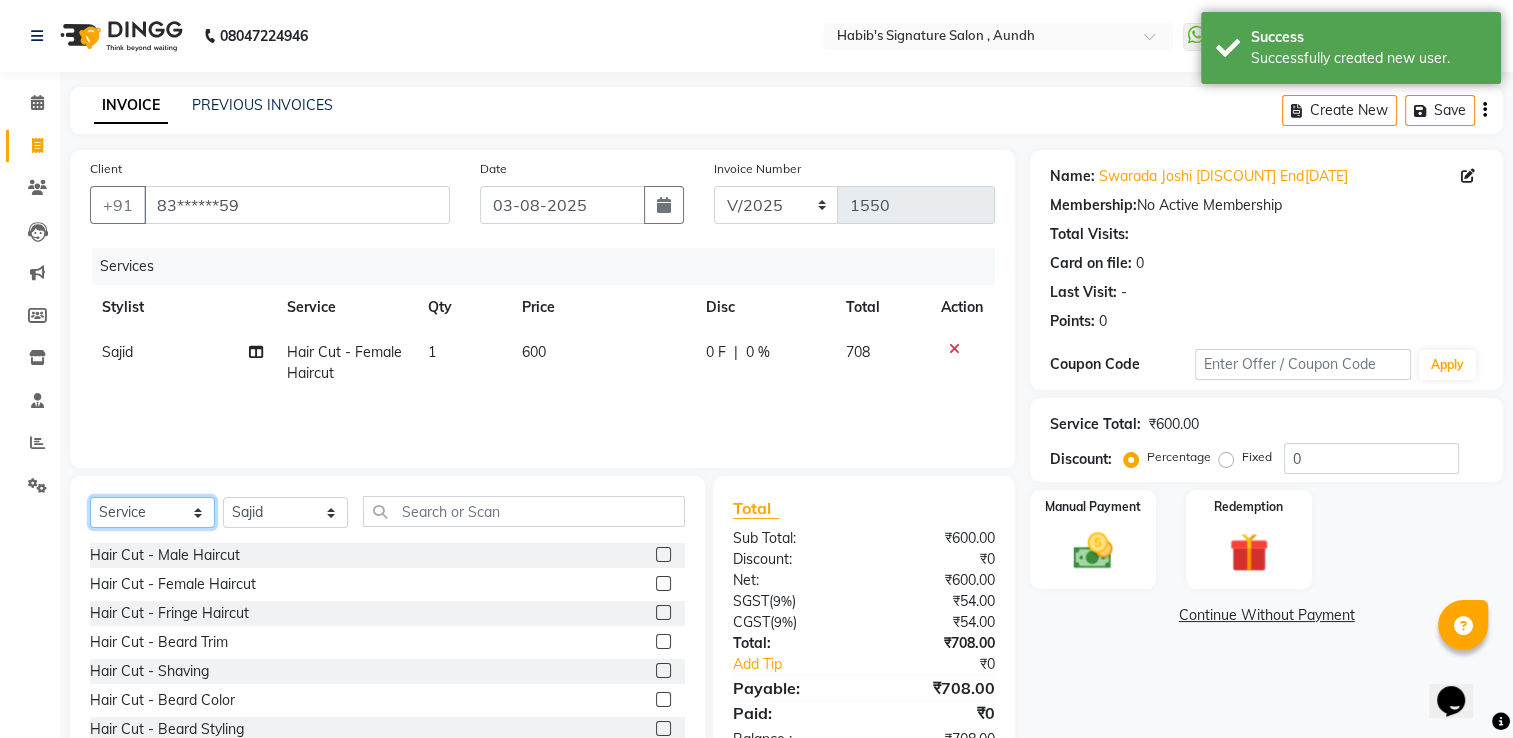 click on "Select  Service  Product  Membership  Package Voucher Prepaid Gift Card" 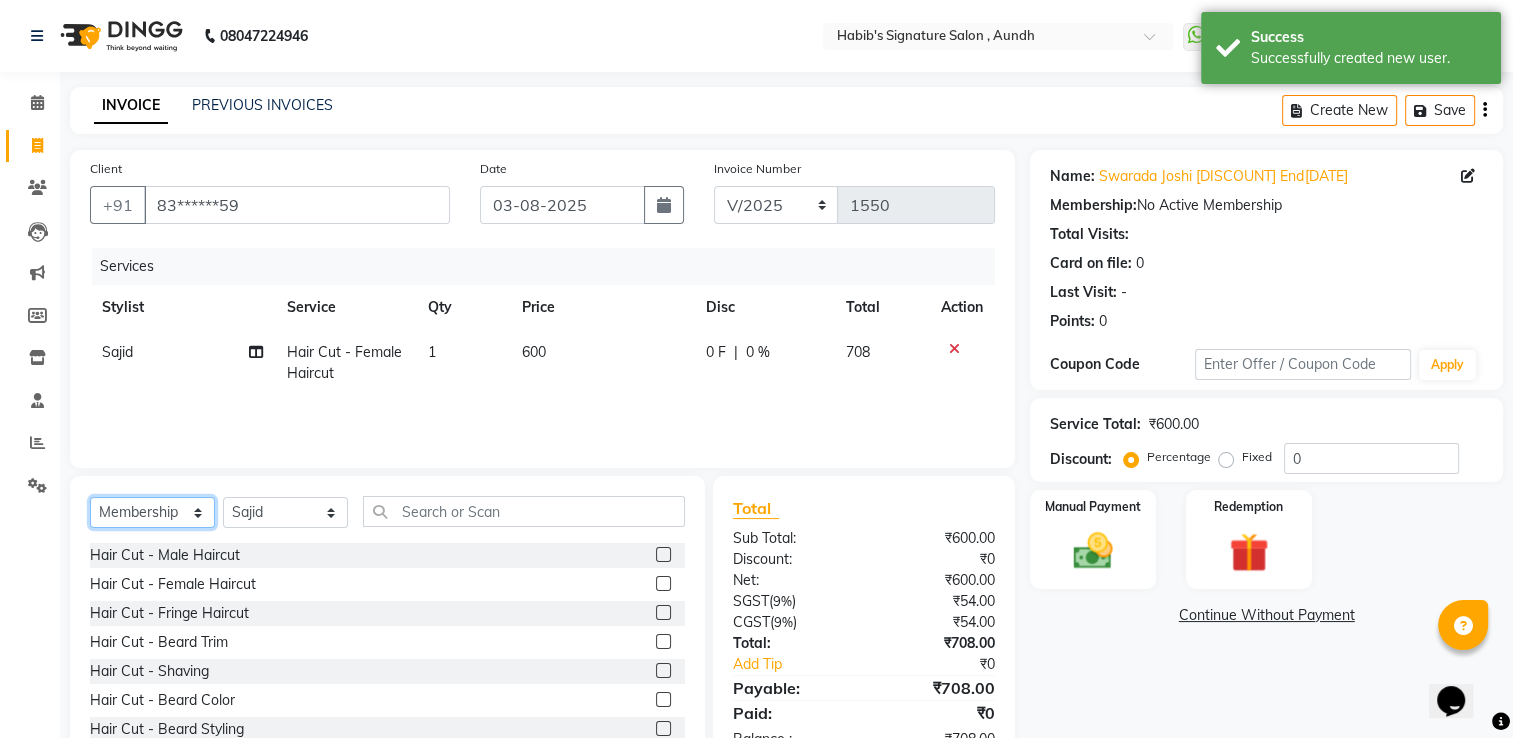 click on "Select  Service  Product  Membership  Package Voucher Prepaid Gift Card" 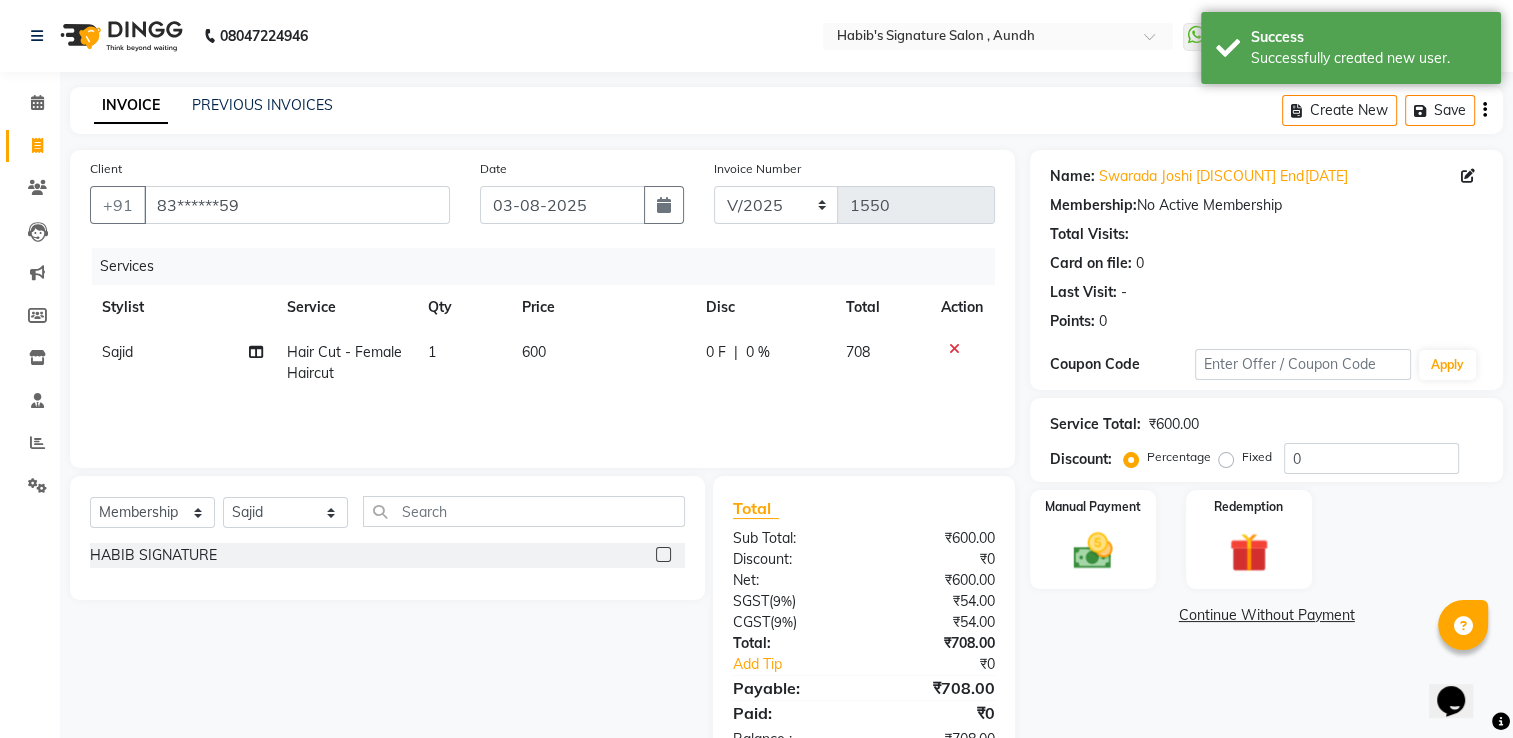 click 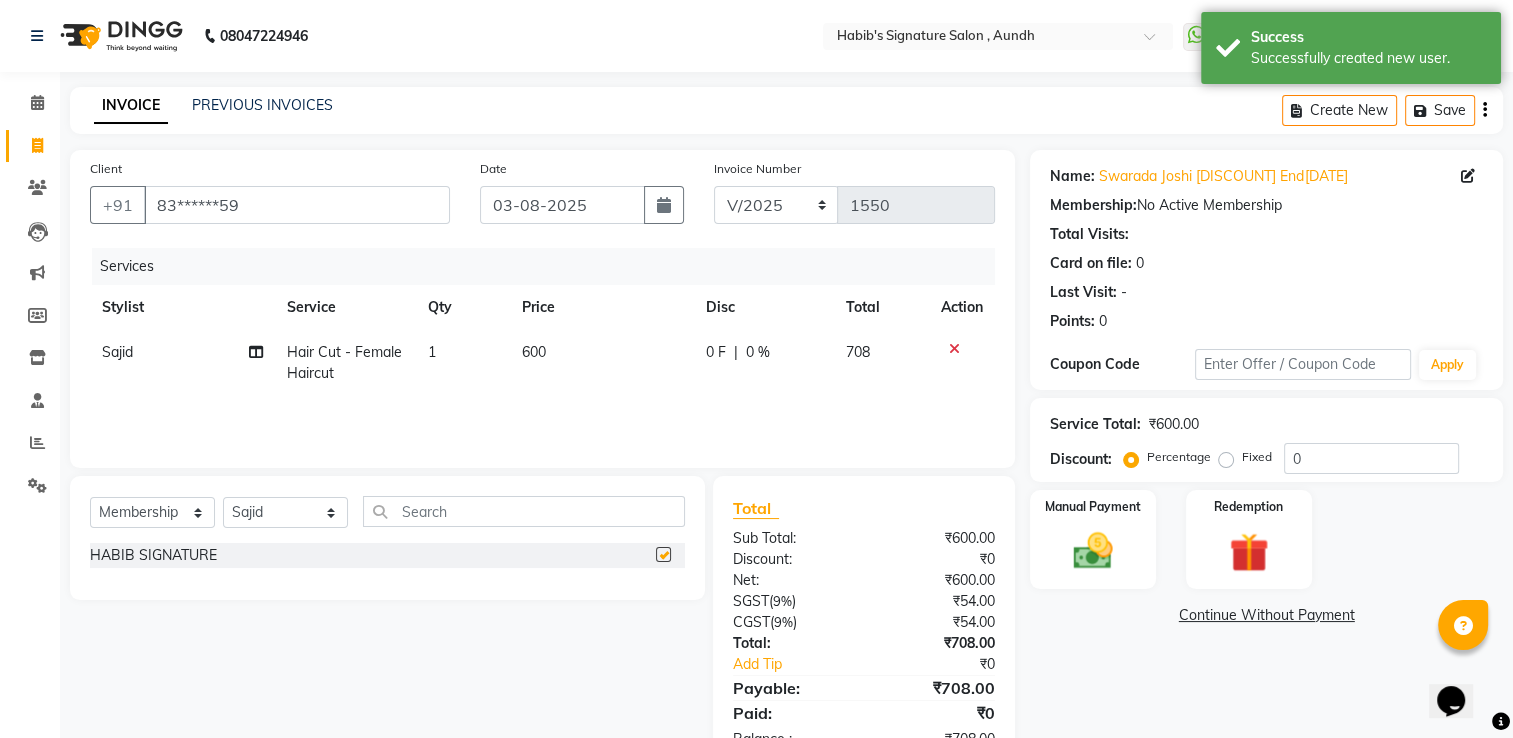 select on "select" 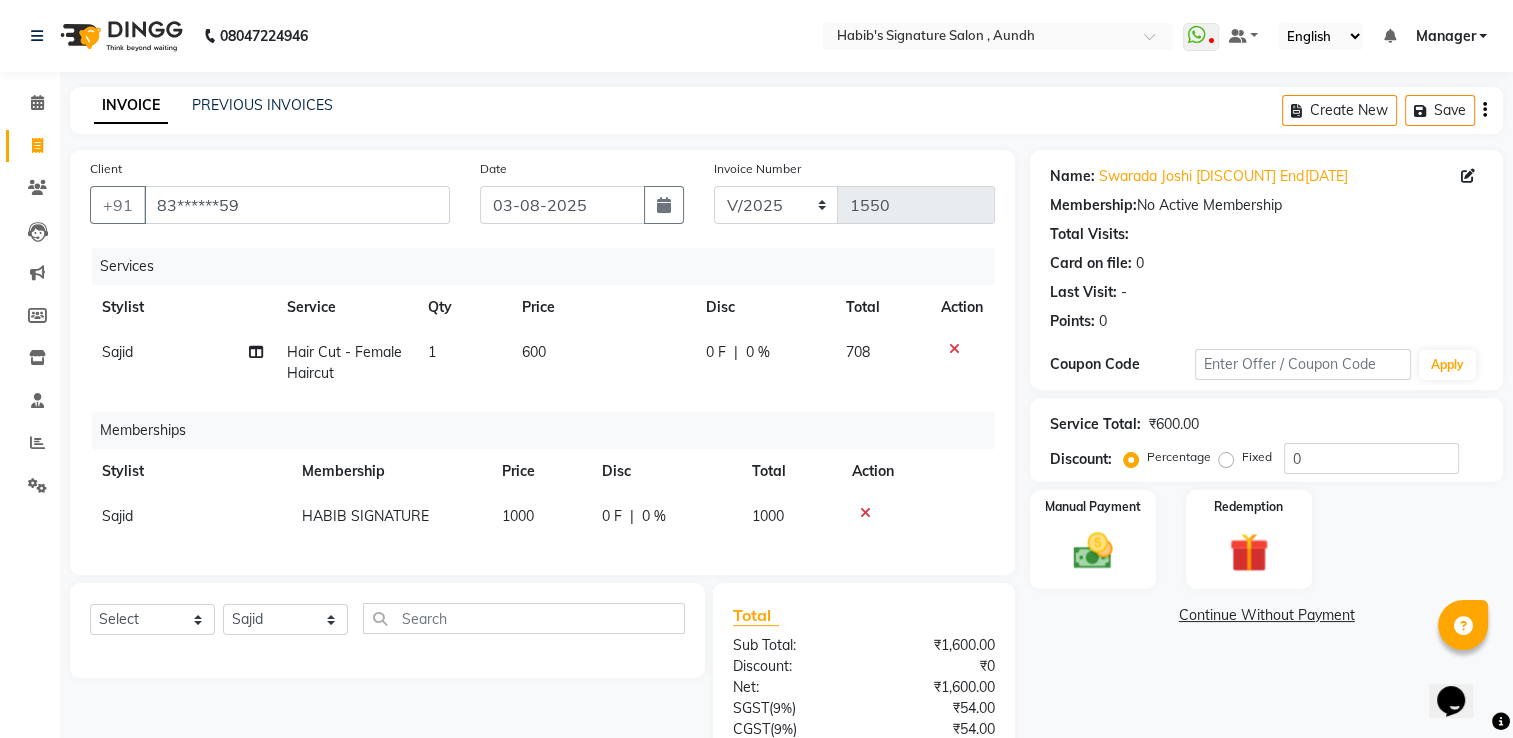 click on "1000" 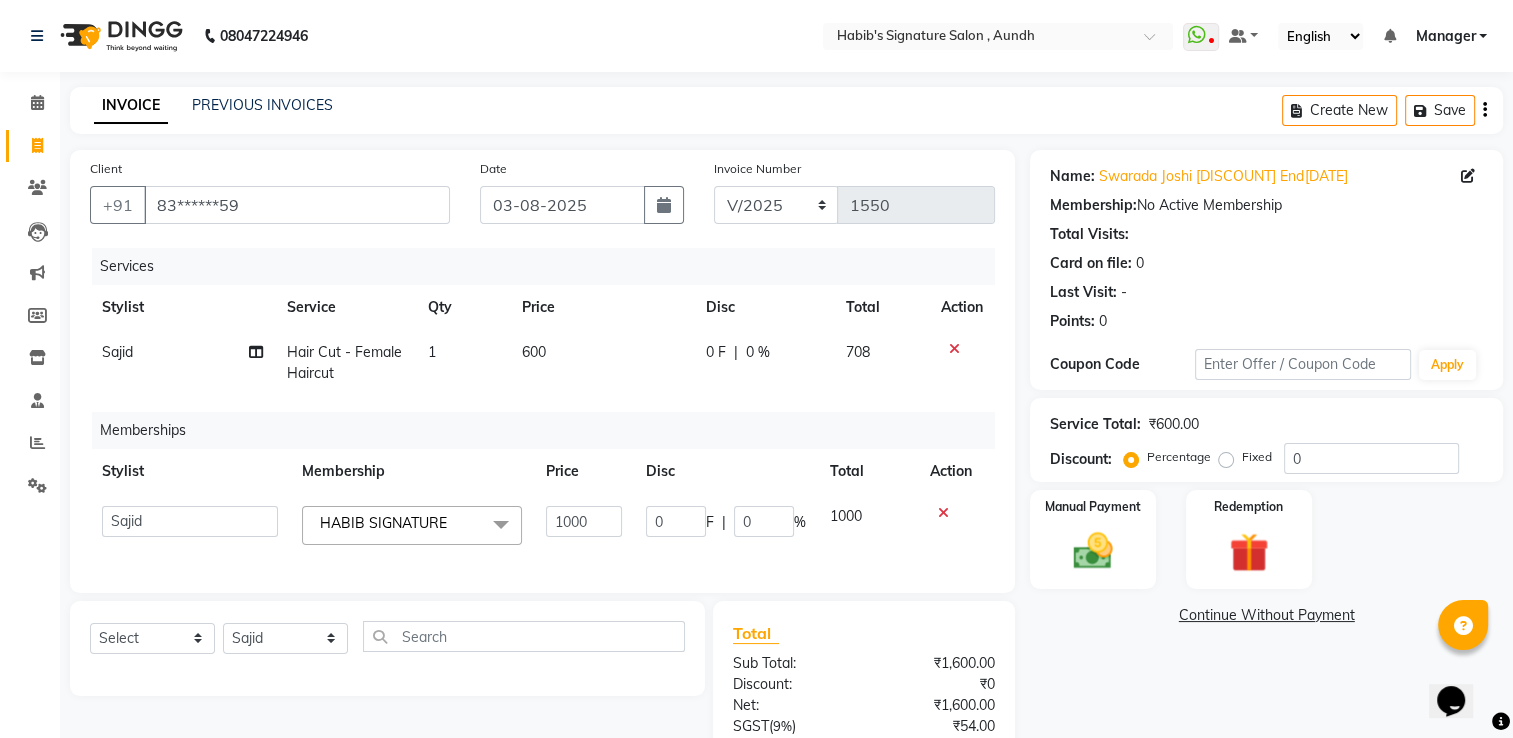 click on "Ankit  Sir   DEEPAK SAUDAGAR   DEVA SIR   Diya   durgesh   GANESH   Guddu   Manager   nancy grover   POOJA   PRASAN   preeti   Priyanka Jadhav   rahul   Ruthvik Shinde   sagar vilaskar   Sajid   Shahid   shimon   SIMON WAKAD 2   SUMIT   Suraj Tak  HABIB SIGNATURE  x HABIB SIGNATURE 1000 0 F | 0 % 1000" 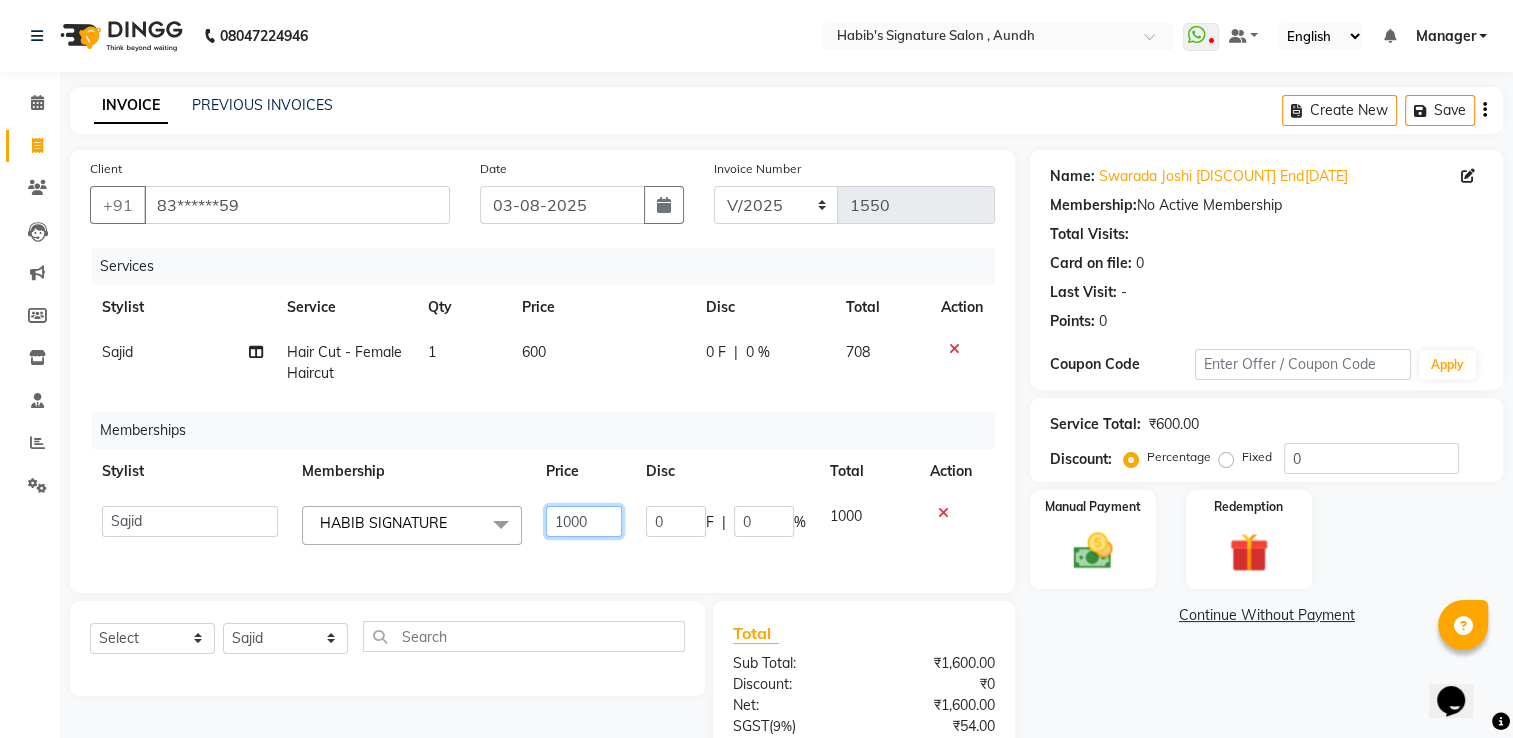 click on "1000" 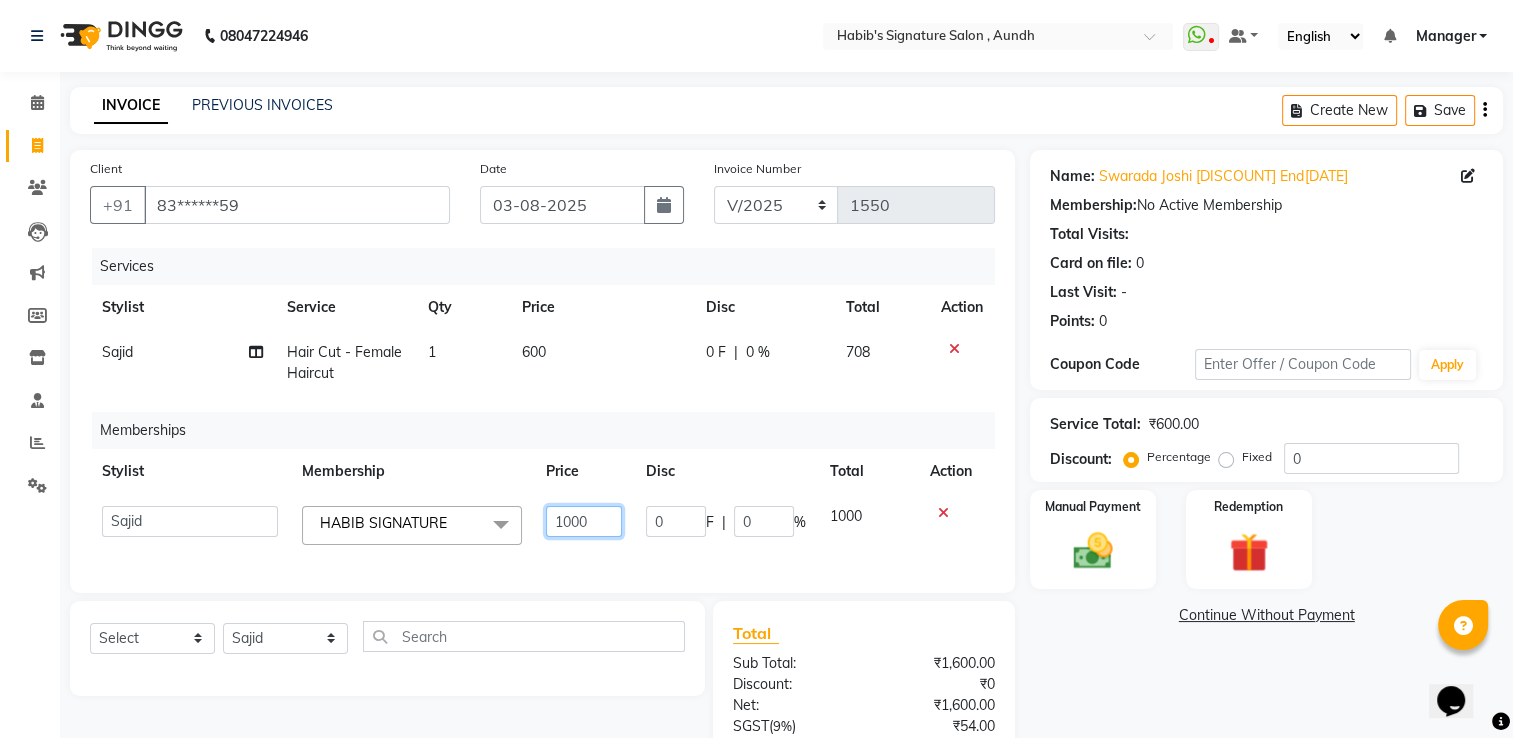 click on "1000" 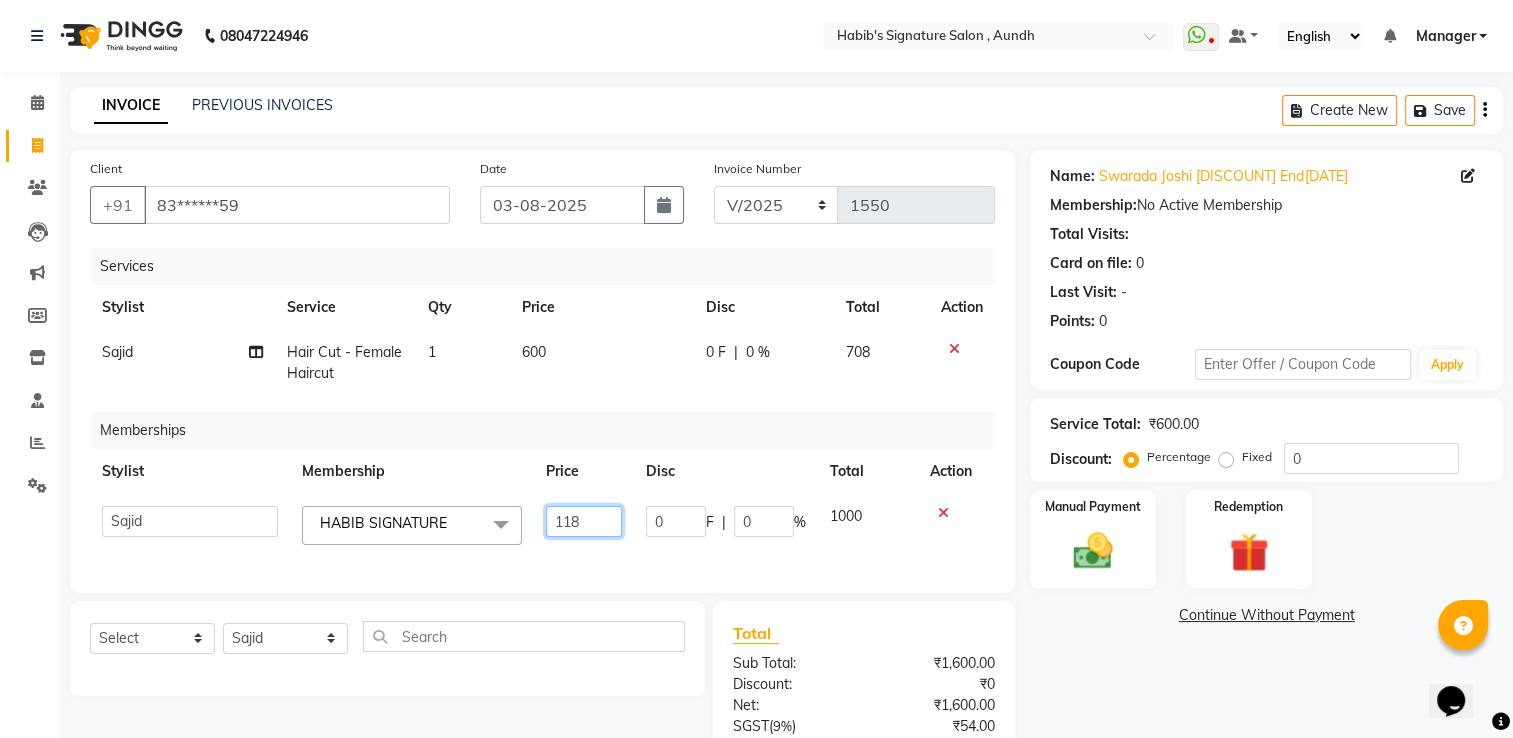 type on "1180" 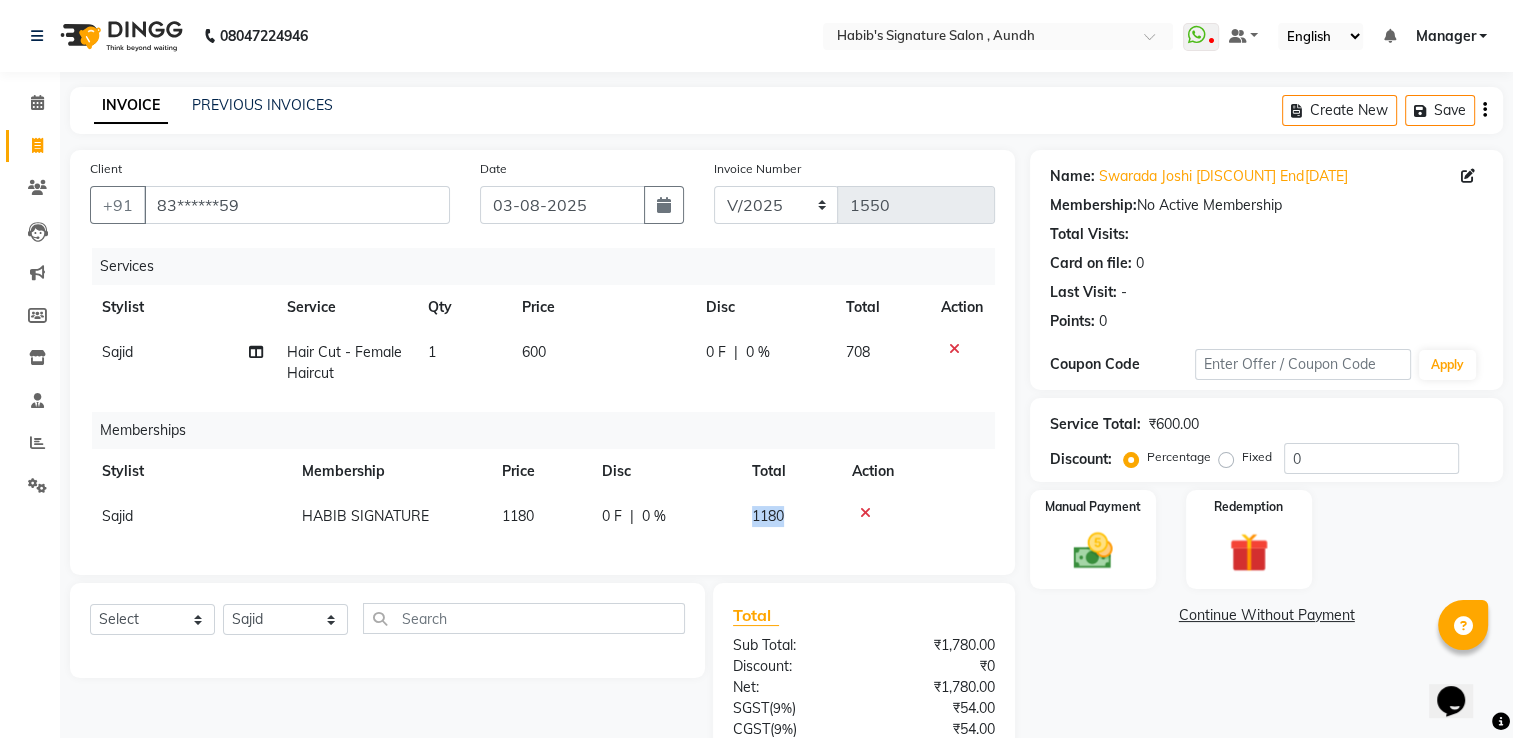 click on "1180" 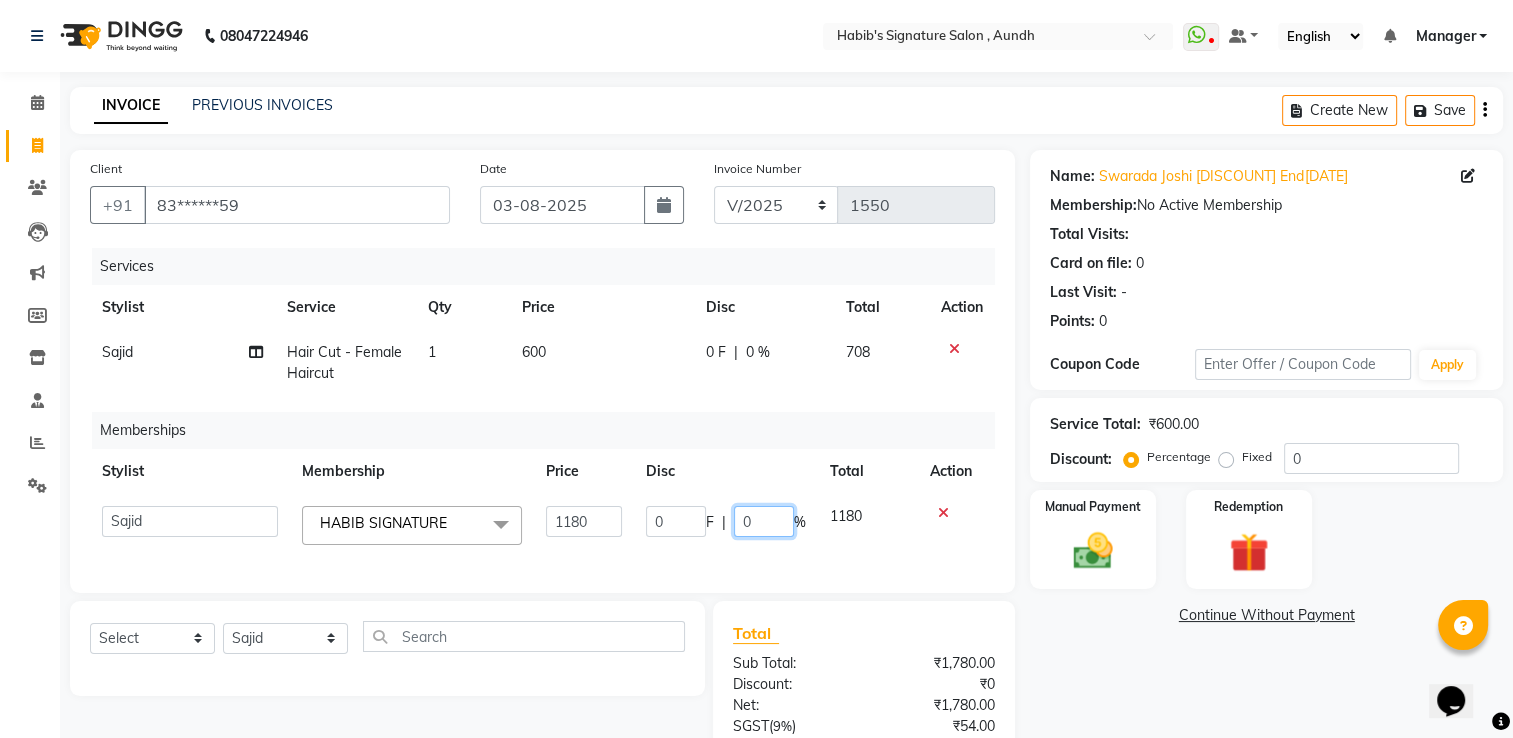 click on "0" 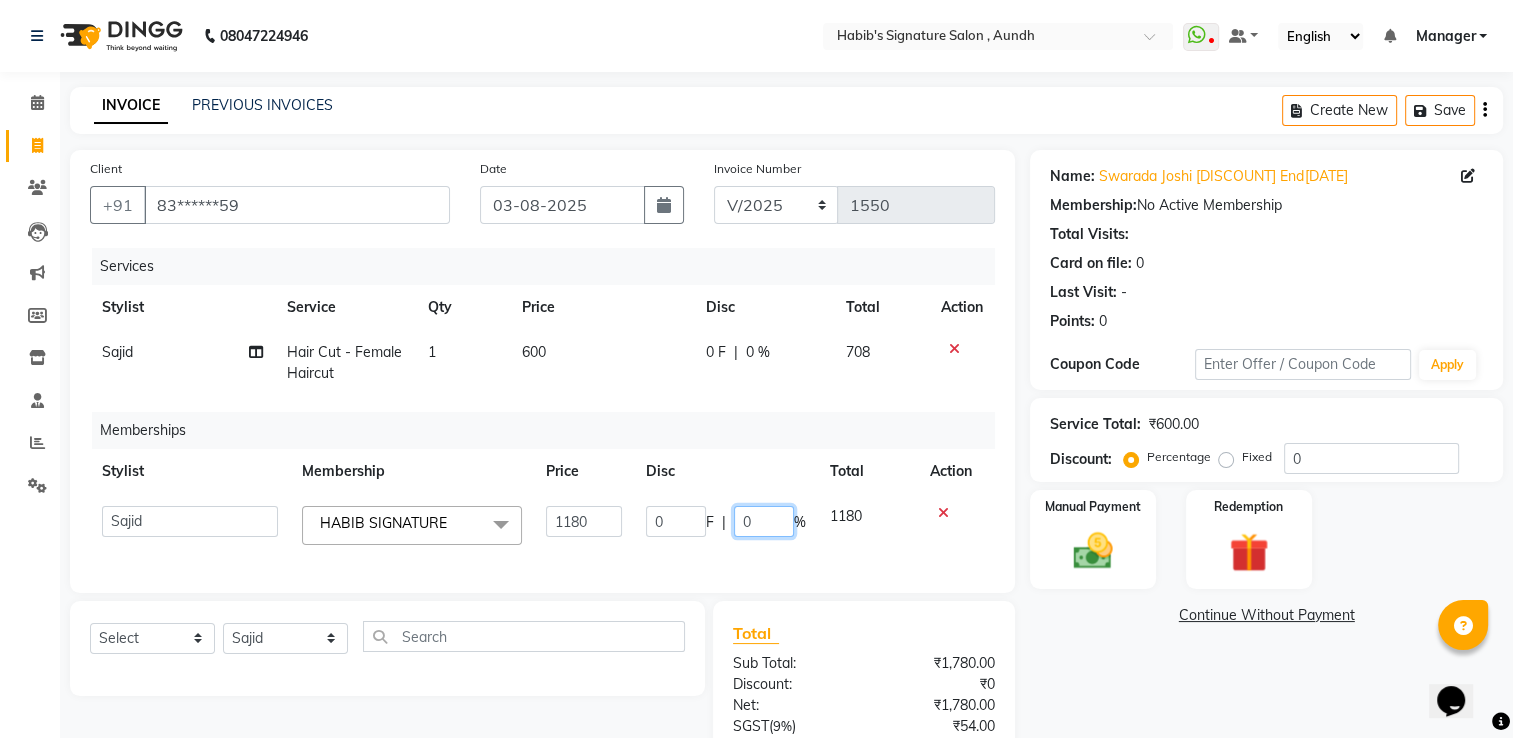 click on "0" 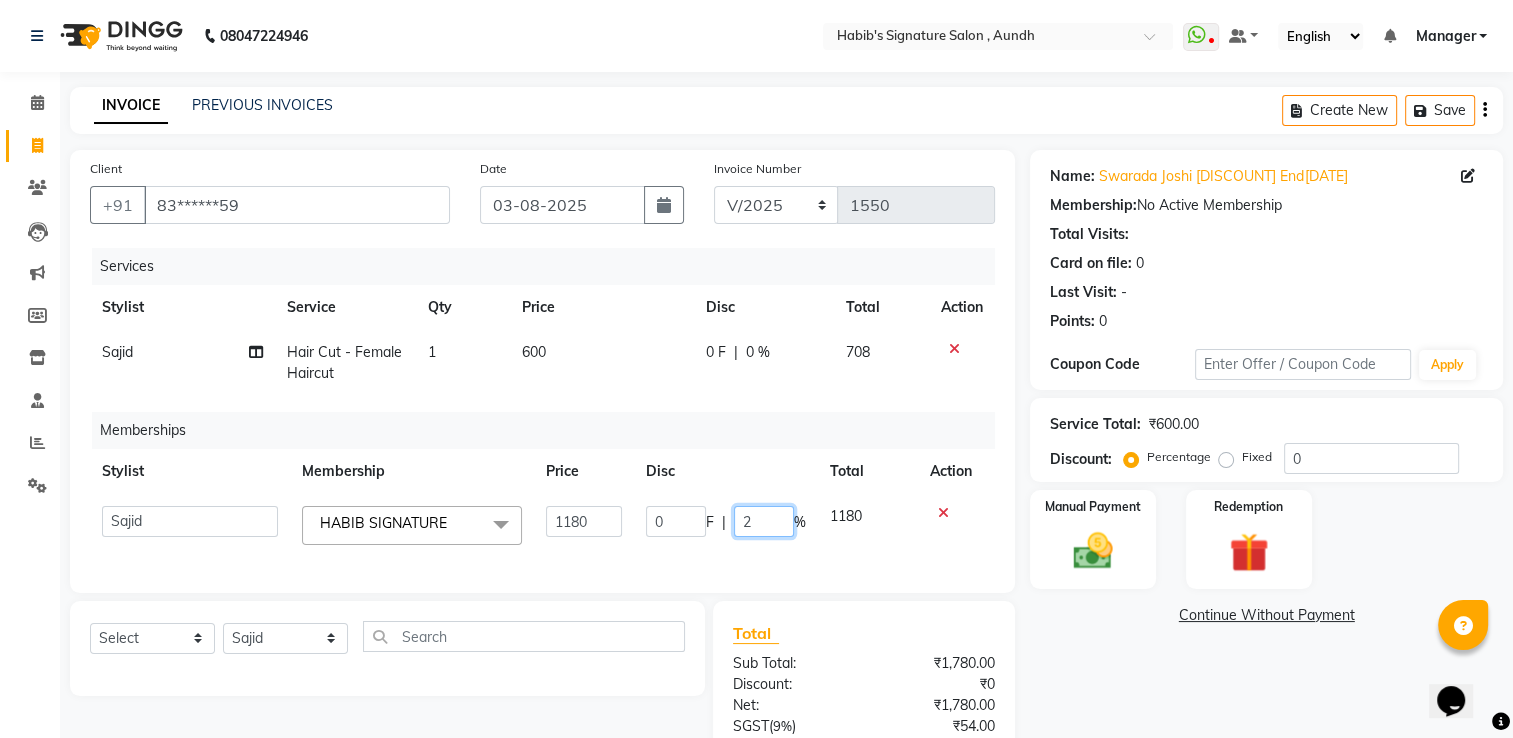 type on "20" 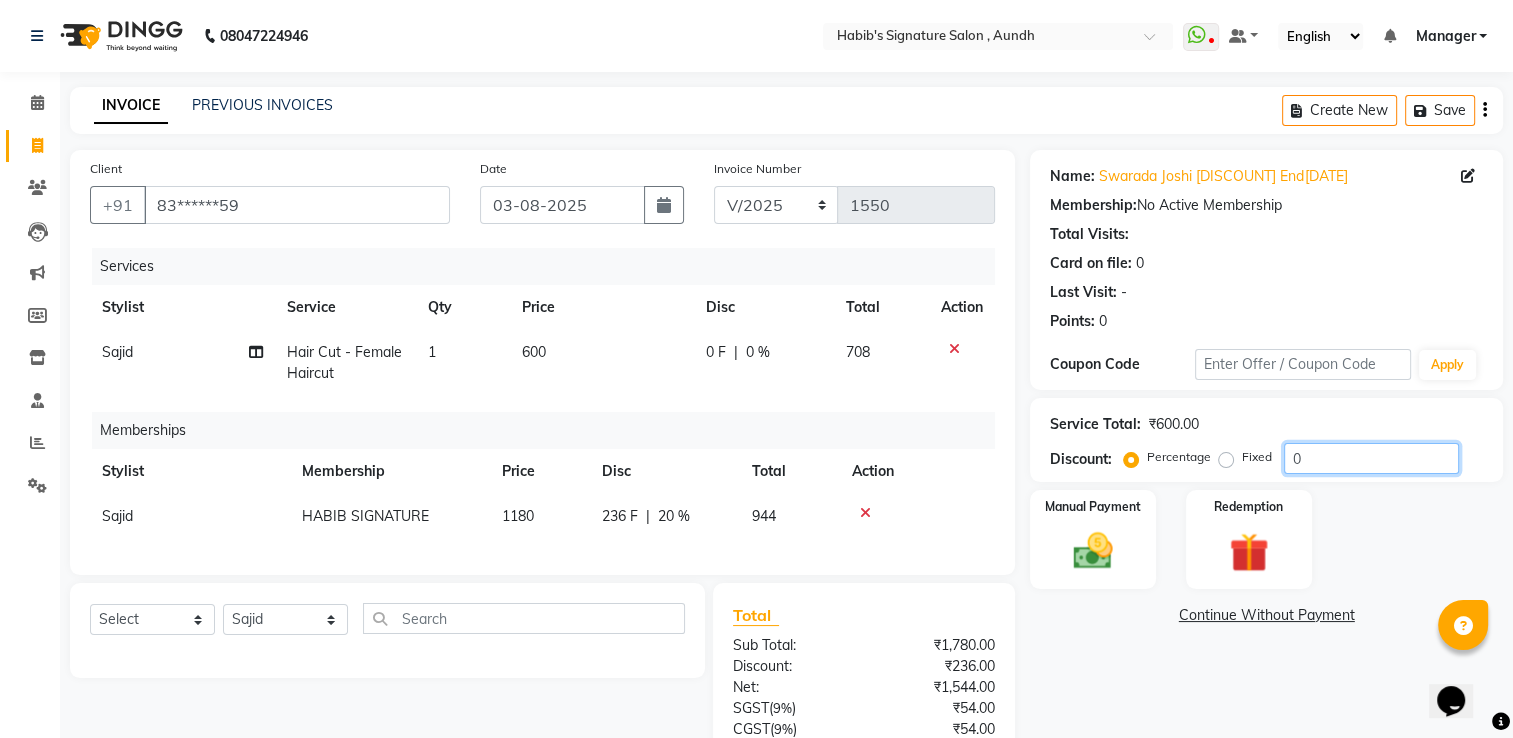 click on "0" 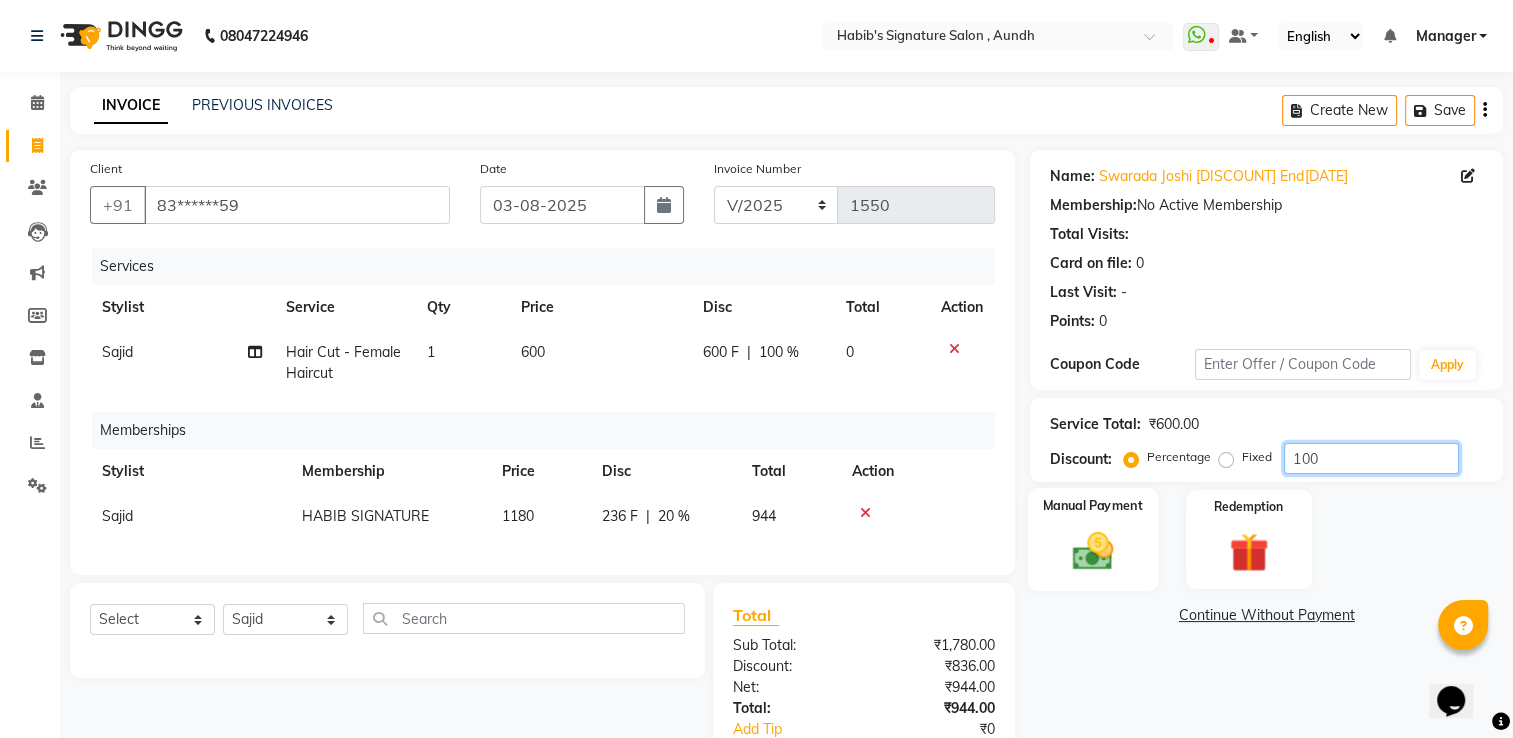 type on "100" 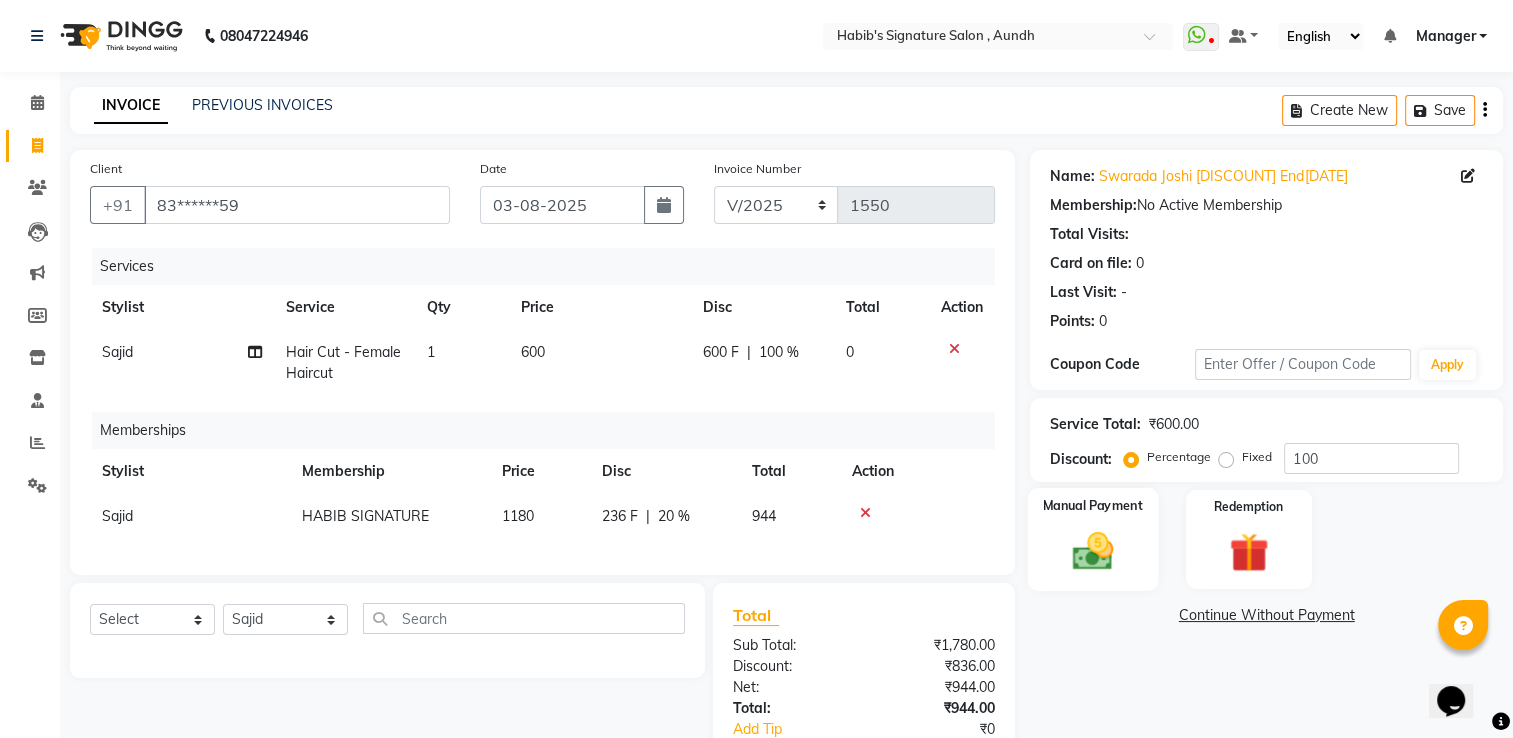 click 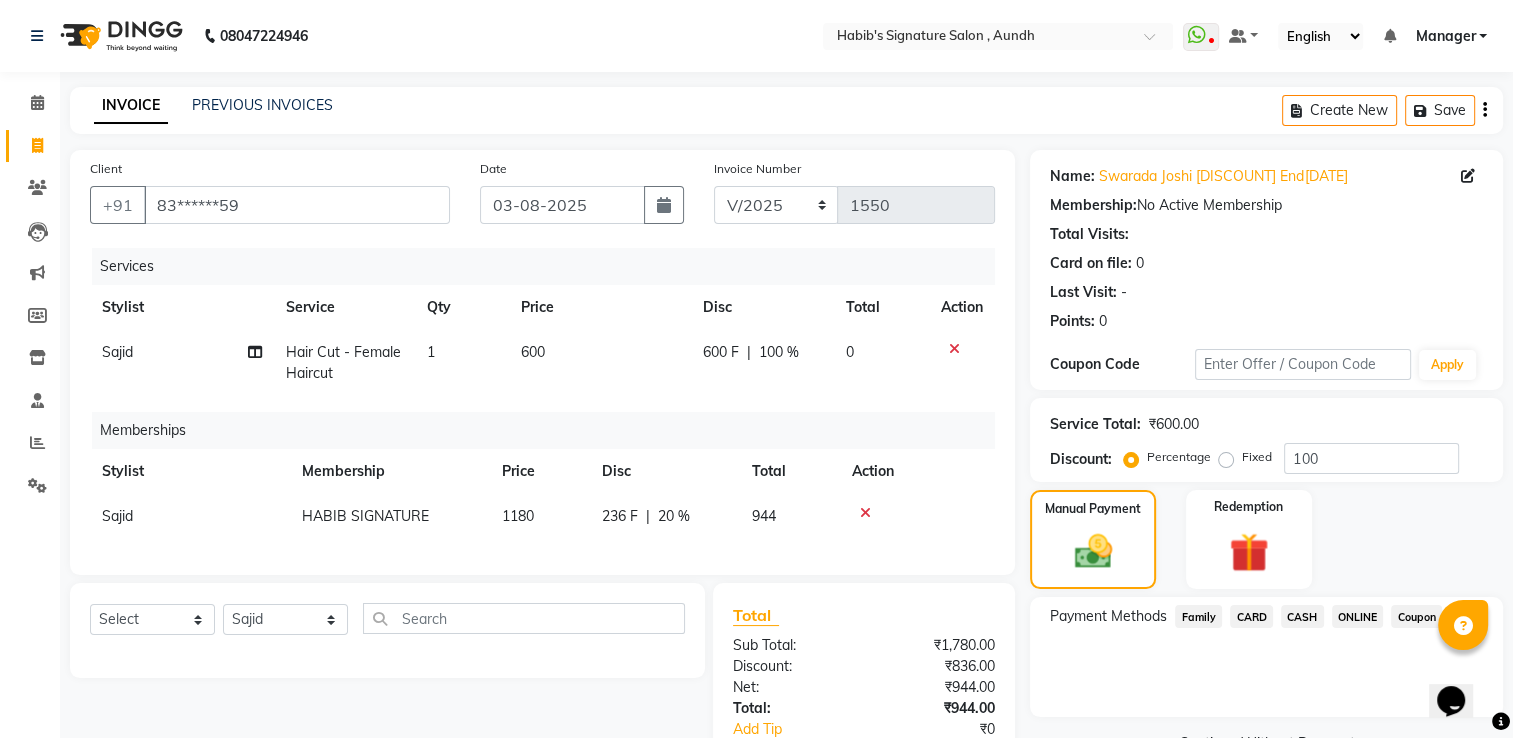 click on "ONLINE" 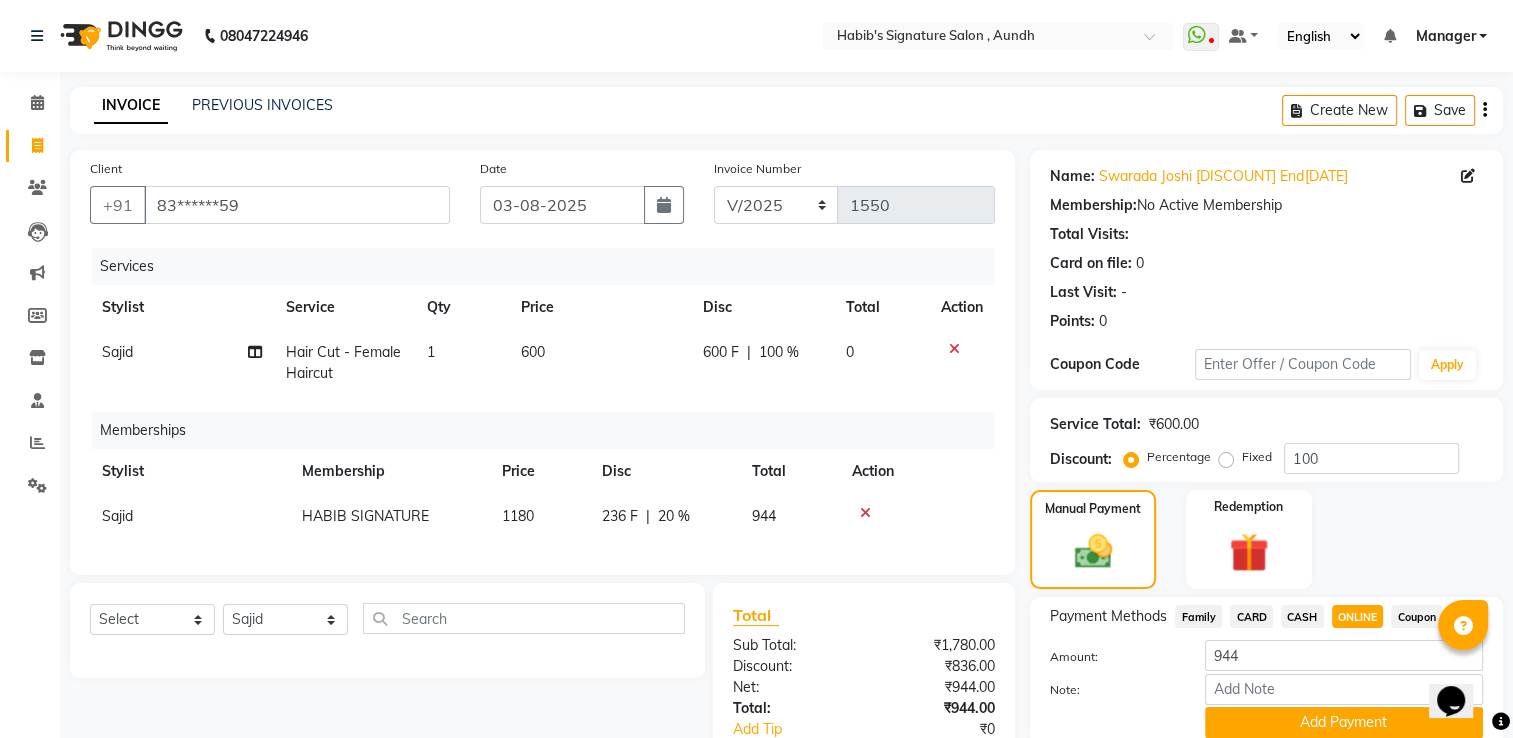 scroll, scrollTop: 142, scrollLeft: 0, axis: vertical 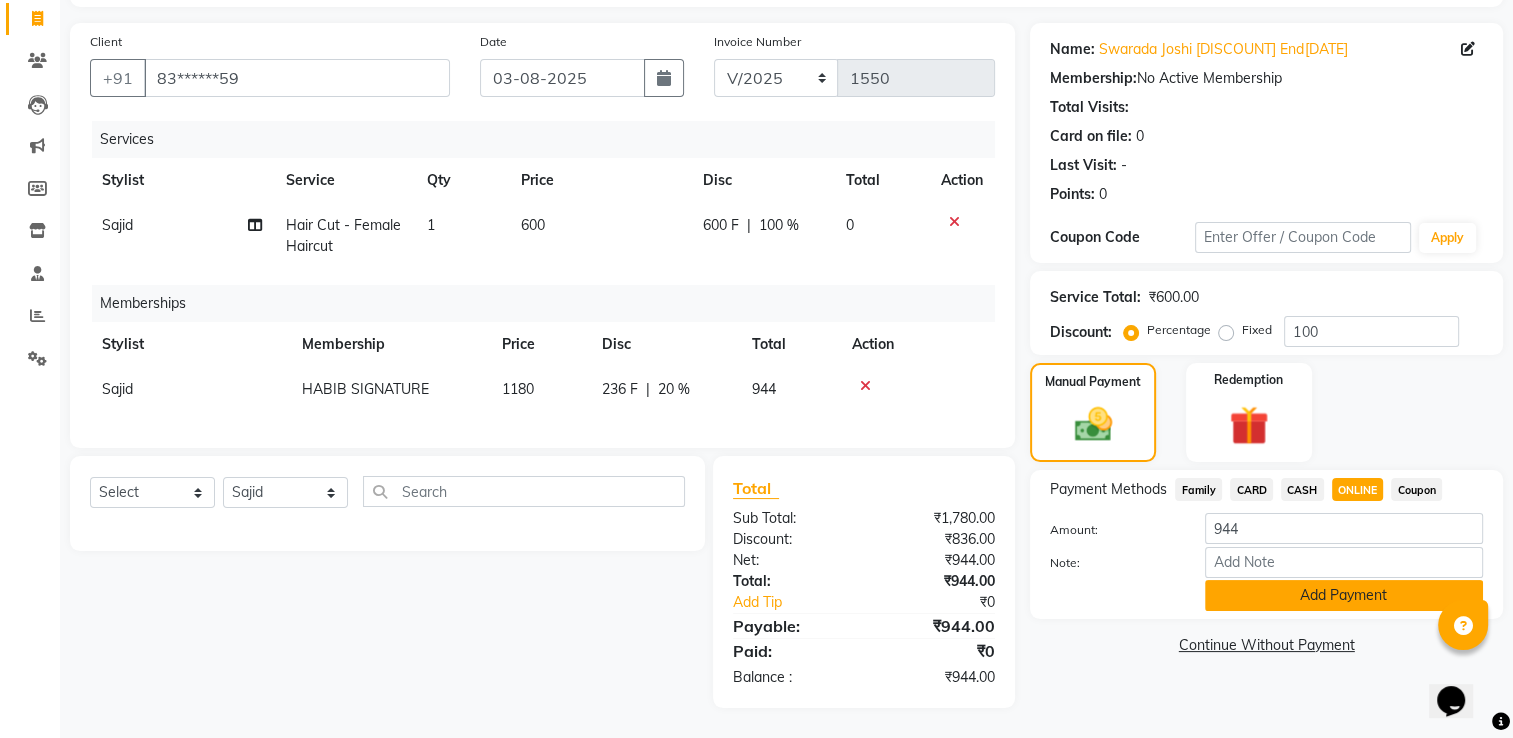 click on "Add Payment" 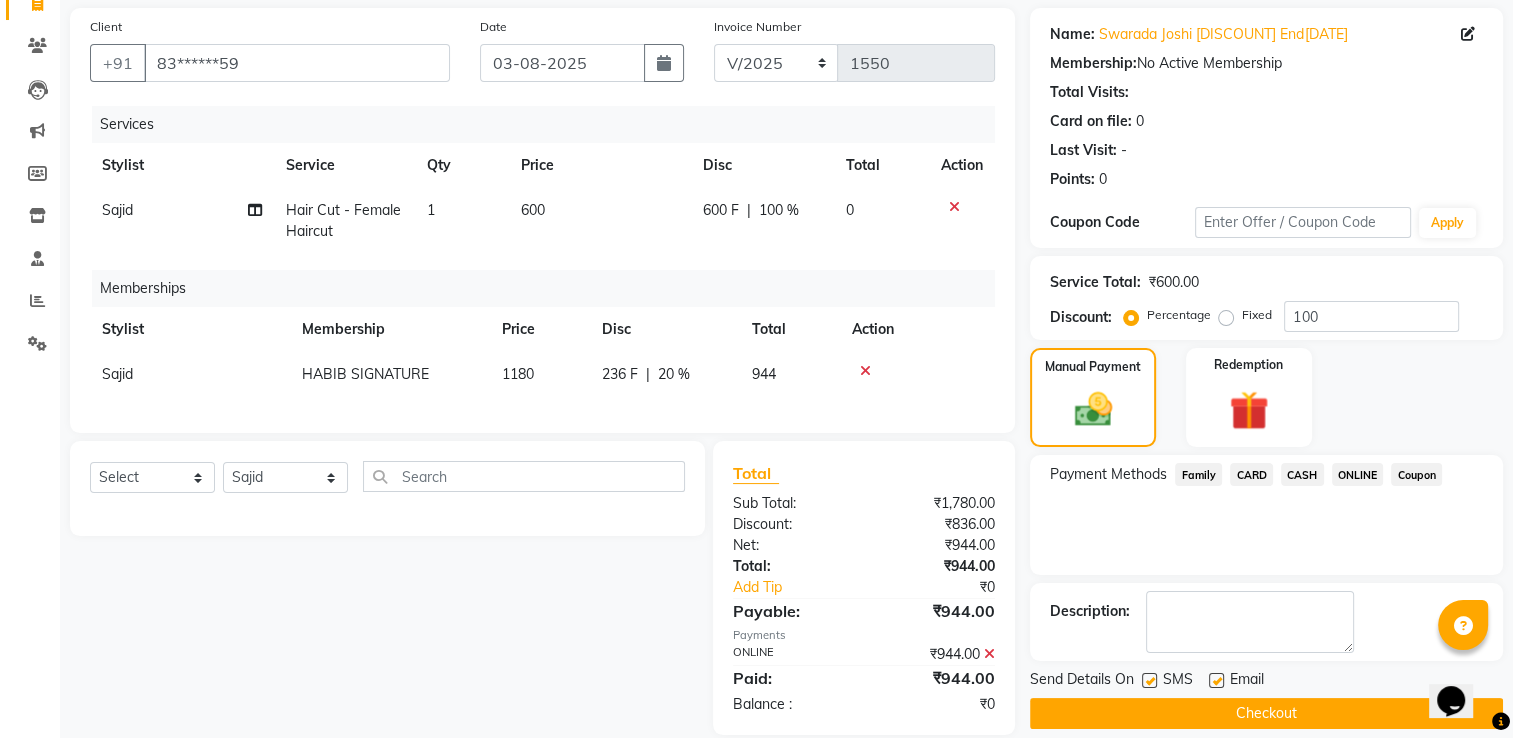 click on "Checkout" 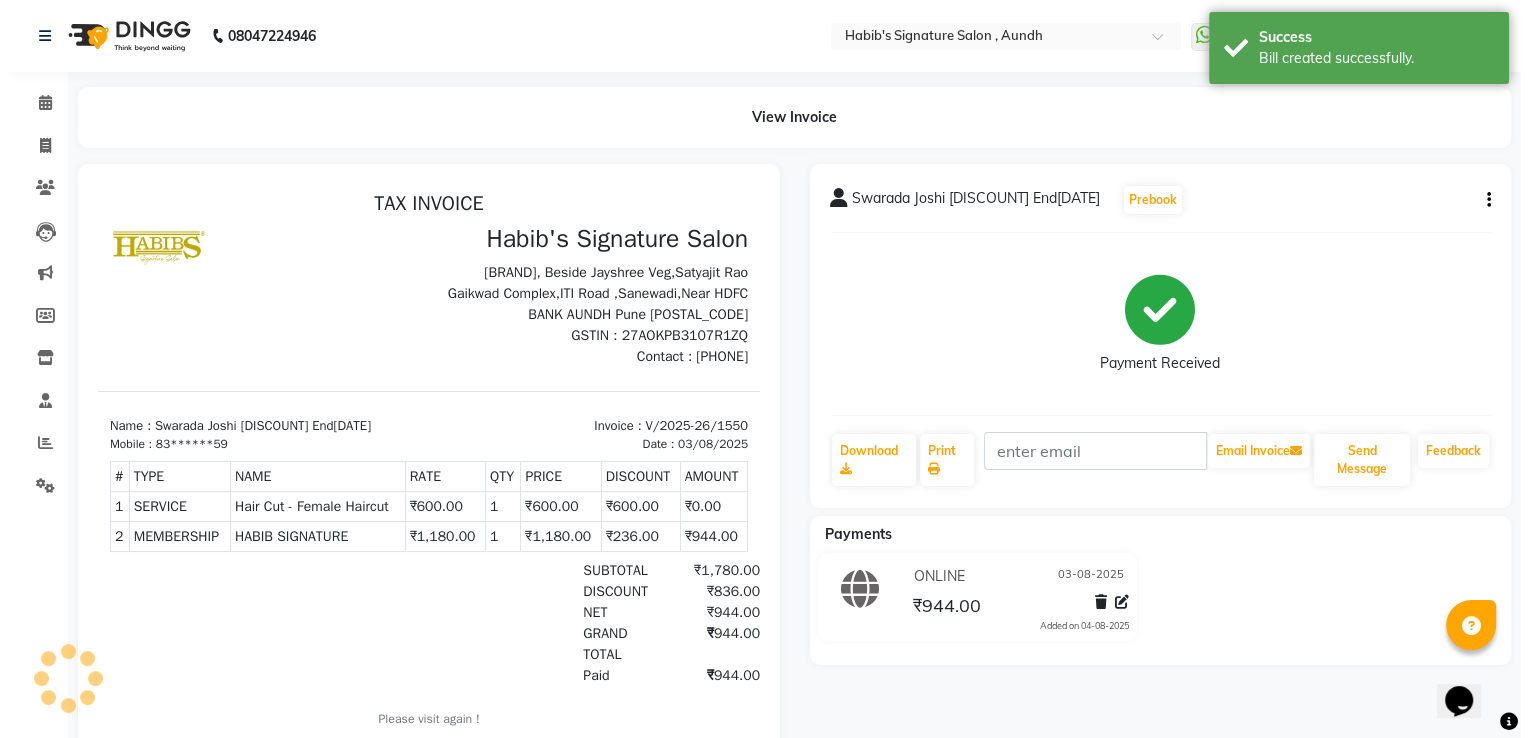 scroll, scrollTop: 0, scrollLeft: 0, axis: both 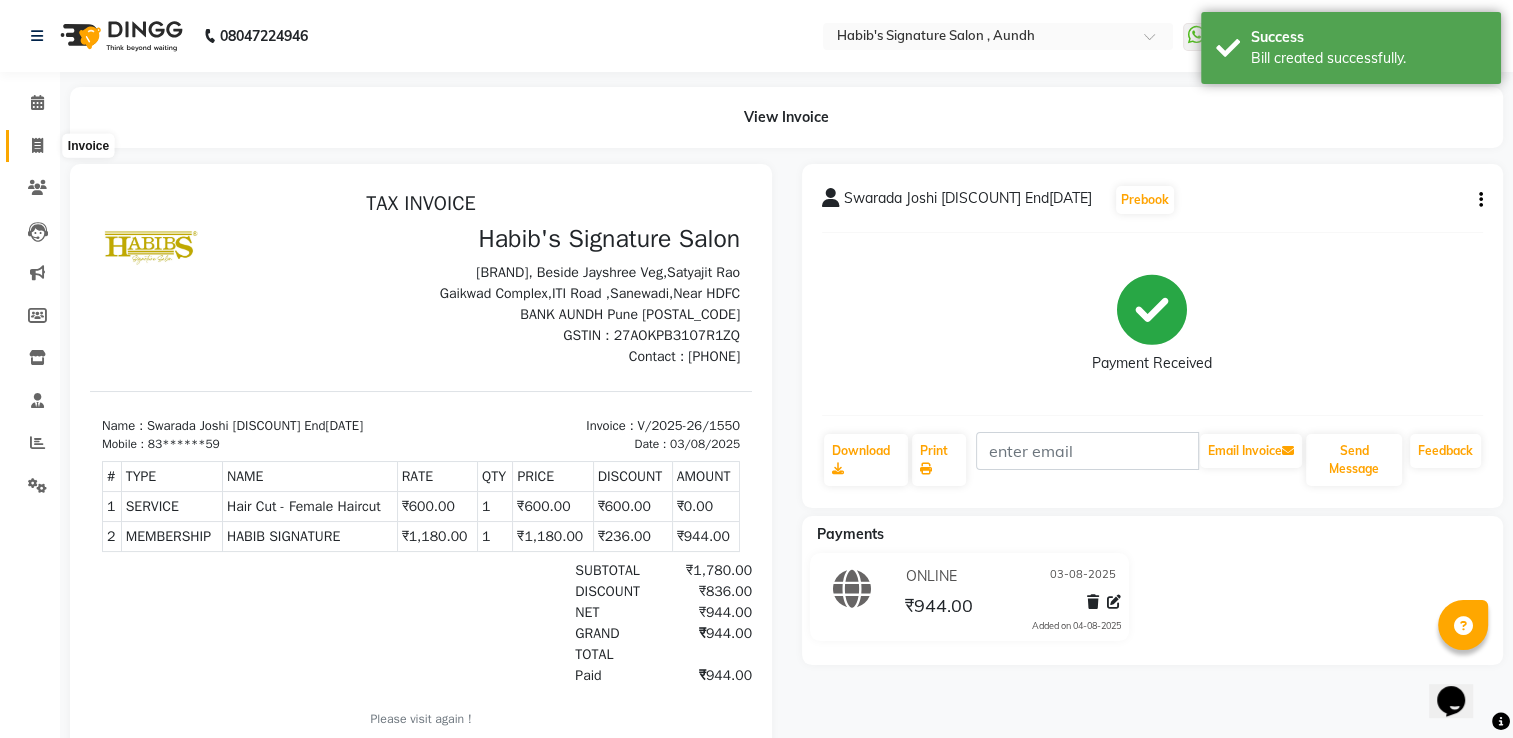 click 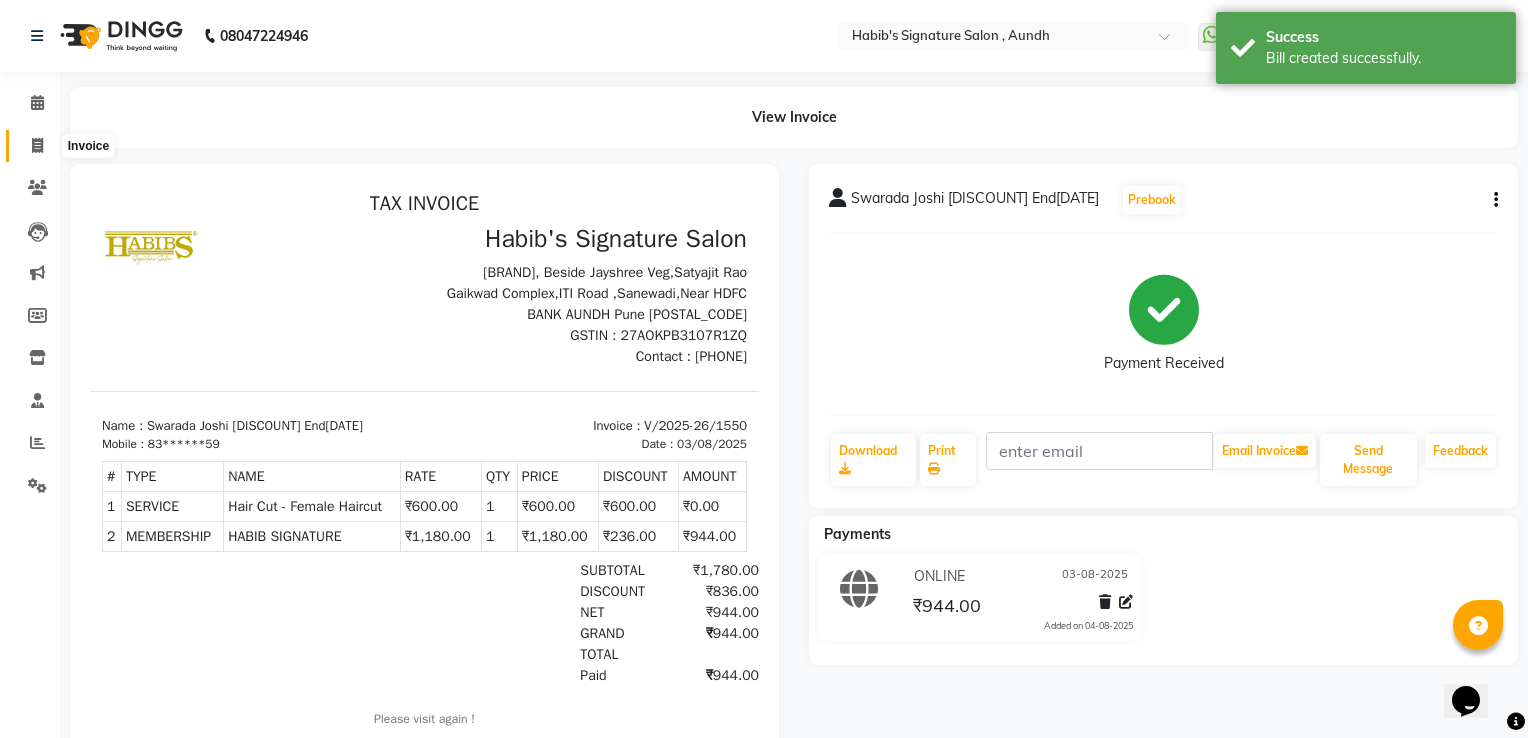 select on "service" 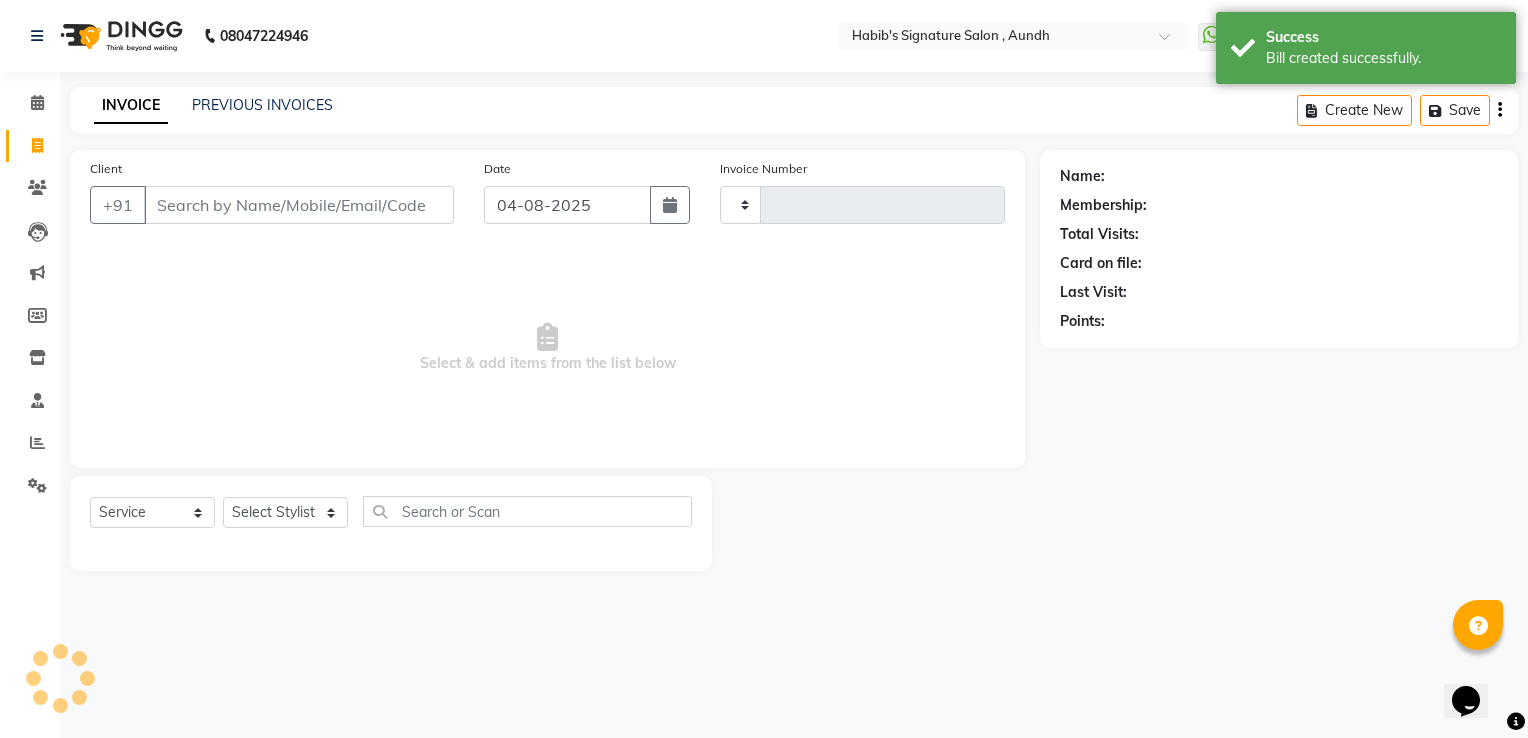 type on "1551" 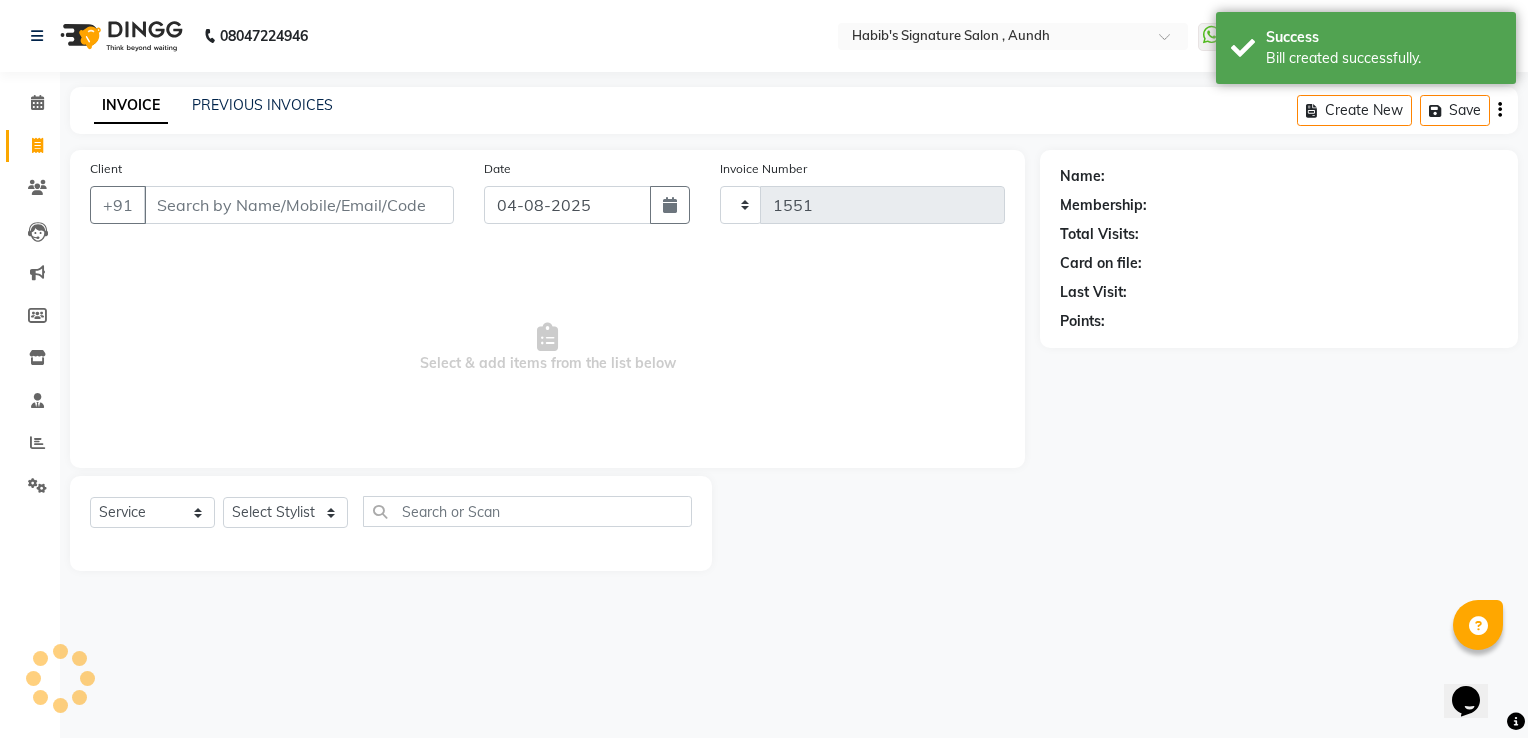 select on "6342" 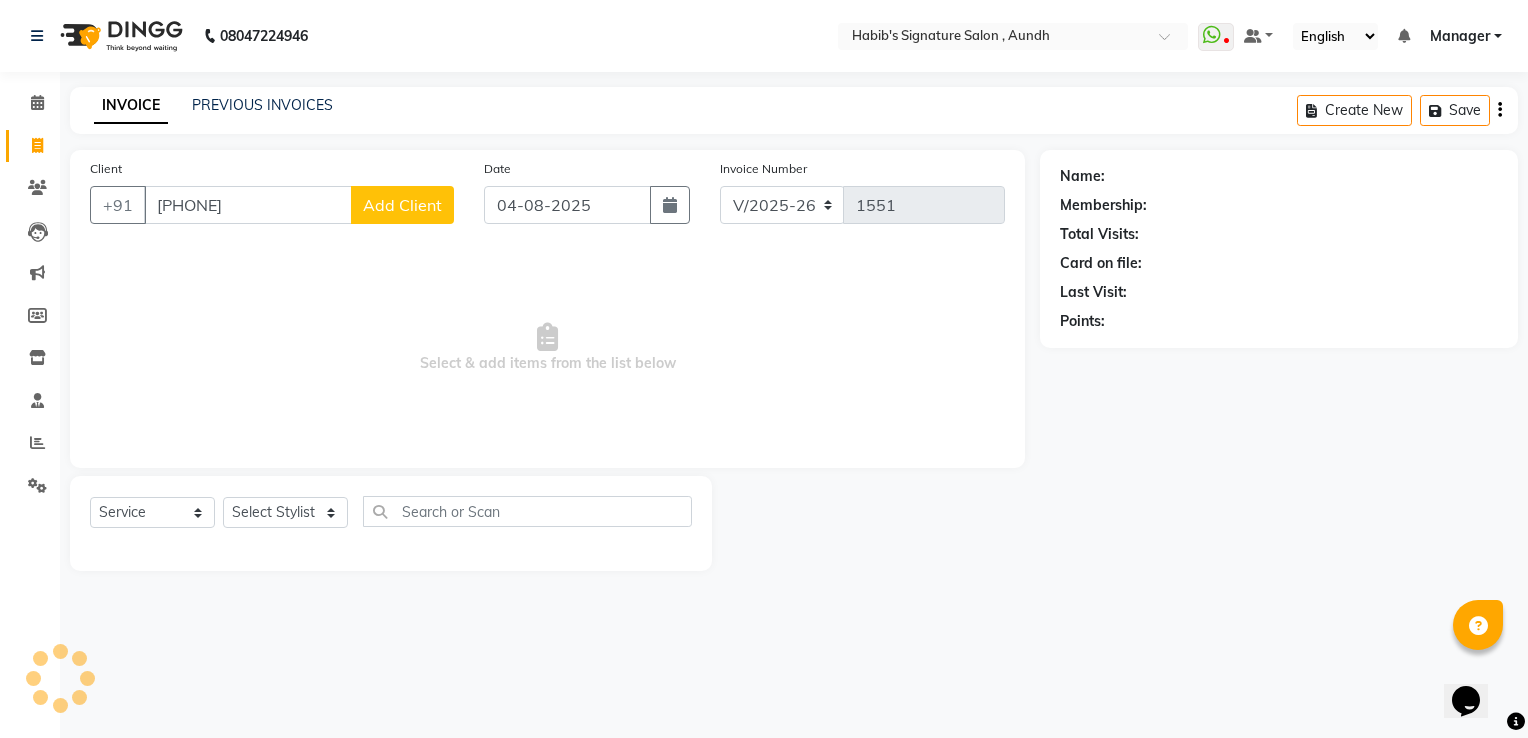 type on "[PHONE]" 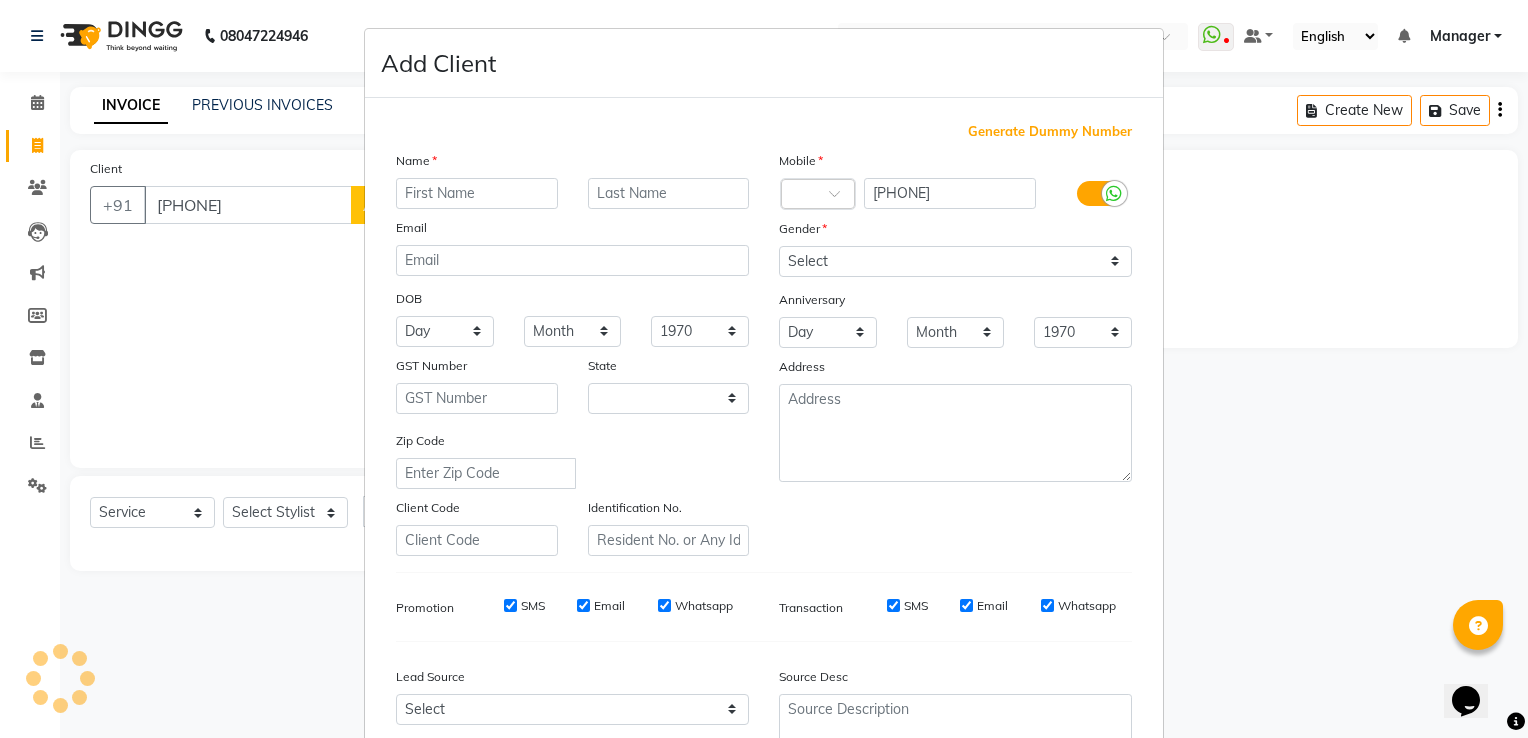 select on "22" 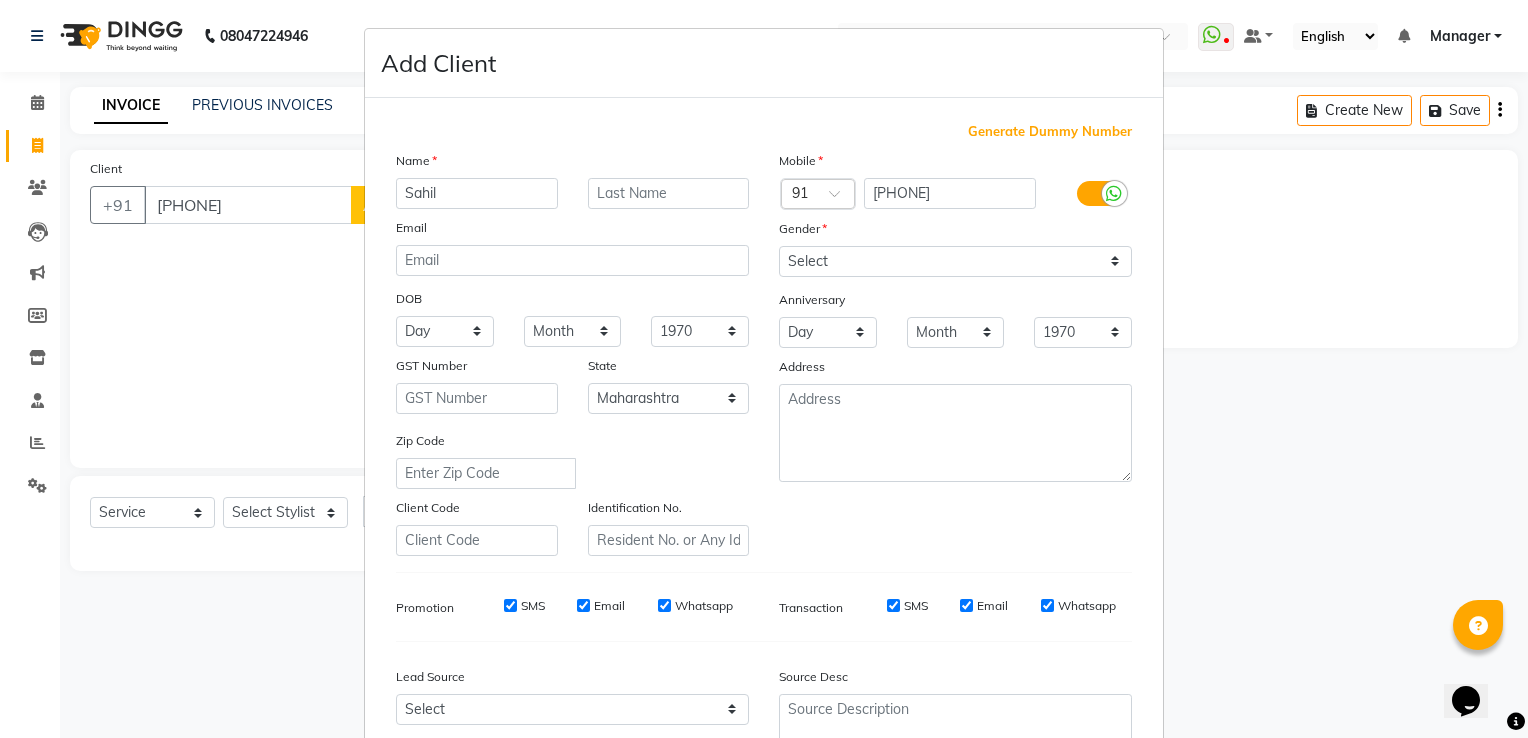 type on "Sahil" 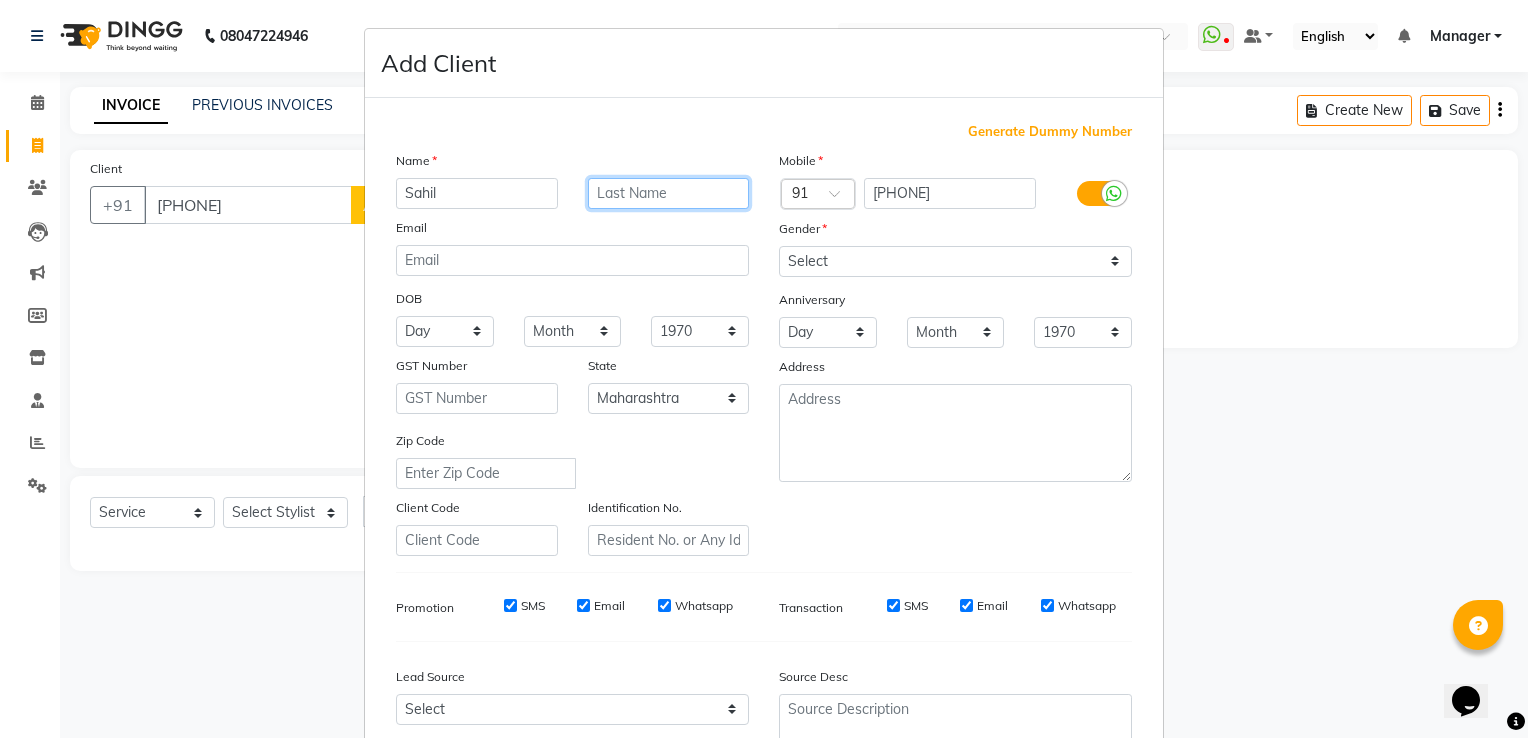 click at bounding box center [669, 193] 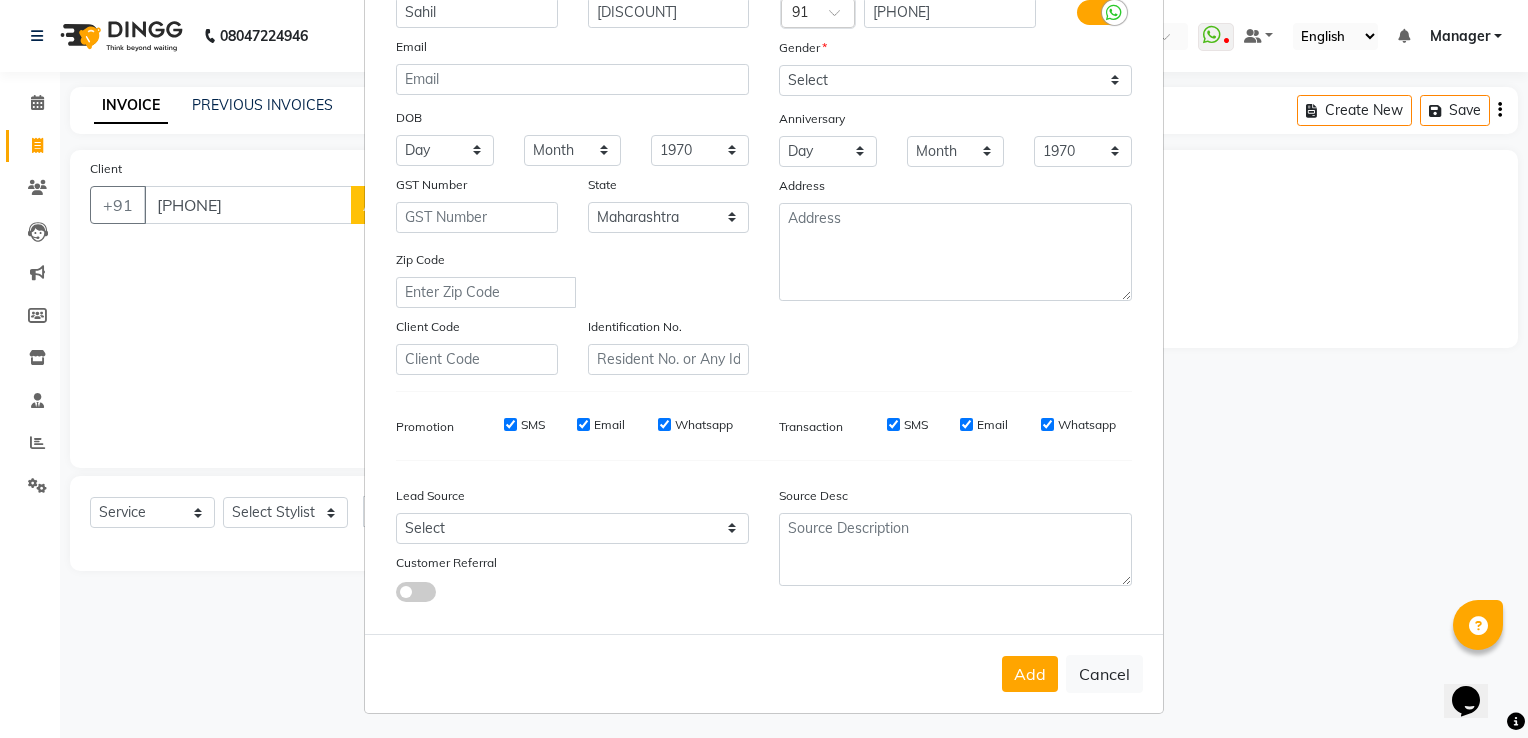 click on "Add Client Generate Dummy Number Name Sahil [DISCOUNT] Email DOB Day 01 02 03 04 05 06 07 08 09 10 11 12 13 14 15 16 17 18 19 20 21 22 23 24 25 26 27 28 29 30 31 Month January February March April May June July August September October November December 1940 1941 1942 1943 1944 1945 1946 1947 1948 1949 1950 1951 1952 1953 1954 1955 1956 1957 1958 1959 1960 1961 1962 1963 1964 1965 1966 1967 1968 1969 1970 1971 1972 1973 1974 1975 1976 1977 1978 1979 1980 1981 1982 1983 1984 1985 1986 1987 1988 1989 1990 1991 1992 1993 1994 1995 1996 1997 1998 1999 2000 2001 2002 2003 2004 2005 2006 2007 2008 2009 2010 2011 2012 2013 2014 2015 2016 2017 2018 2019 2020 2021 2022 2023 2024 GST Number State Select Andaman and Nicobar Islands Andhra Pradesh Arunachal Pradesh Assam Bihar Chandigarh Chhattisgarh Dadra and Nagar Haveli Daman and Diu Delhi Goa Gujarat Haryana Himachal Pradesh Jammu and Kashmir Jharkhand Karnataka Kerala Lakshadweep Madhya Pradesh Maharashtra Manipur Meghalaya Mizoram Nagaland Odisha Pondicherry × 91" at bounding box center [764, 280] 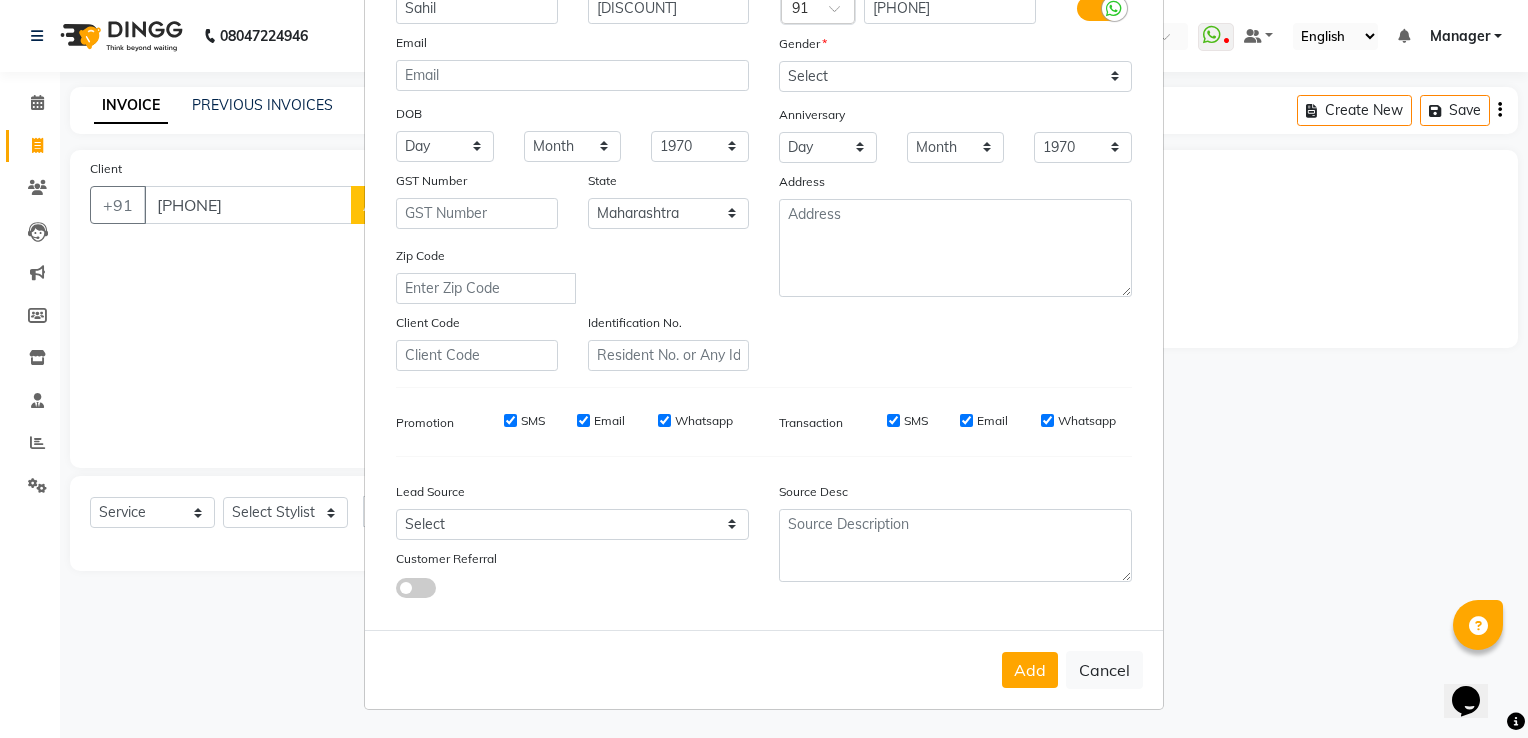 scroll, scrollTop: 0, scrollLeft: 0, axis: both 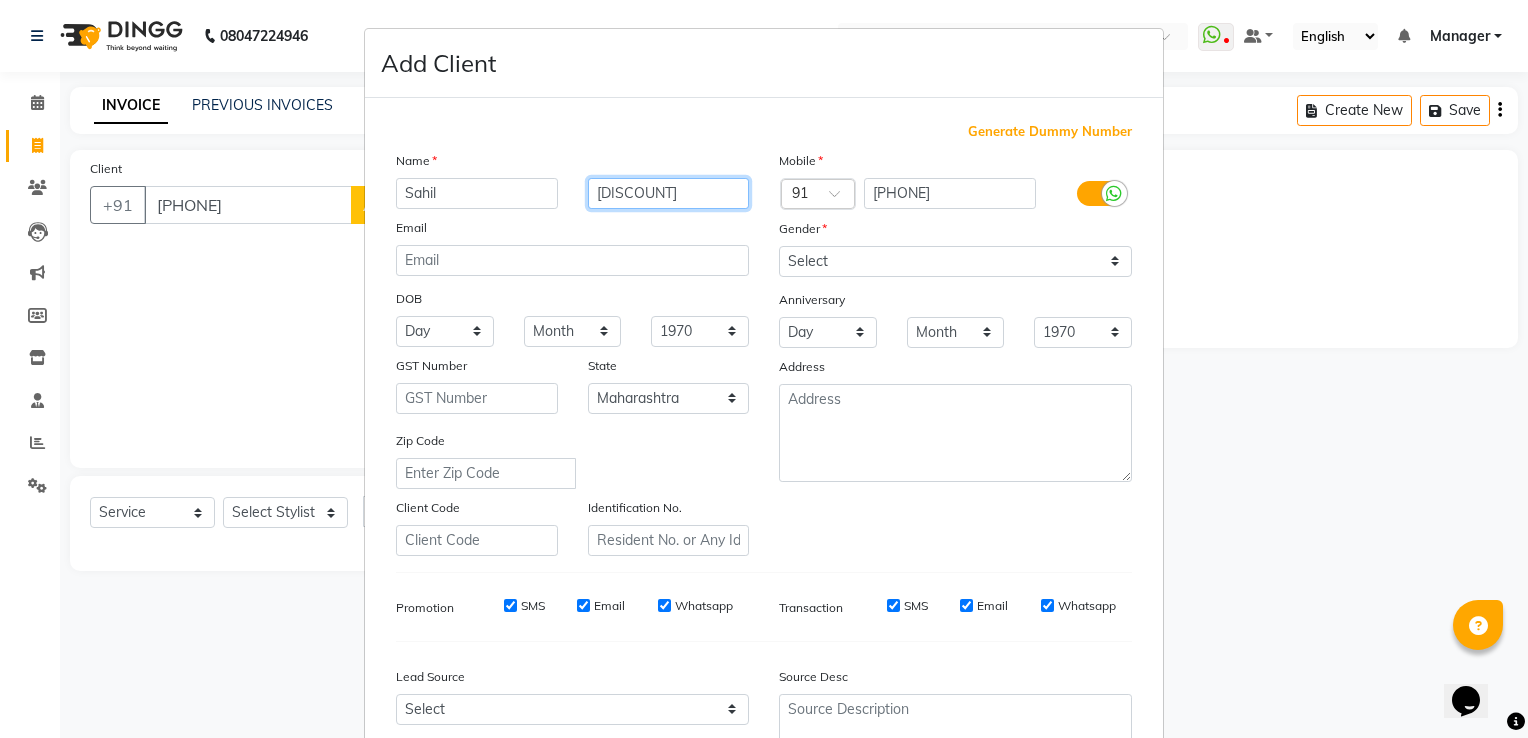 click on "[DISCOUNT]" at bounding box center (669, 193) 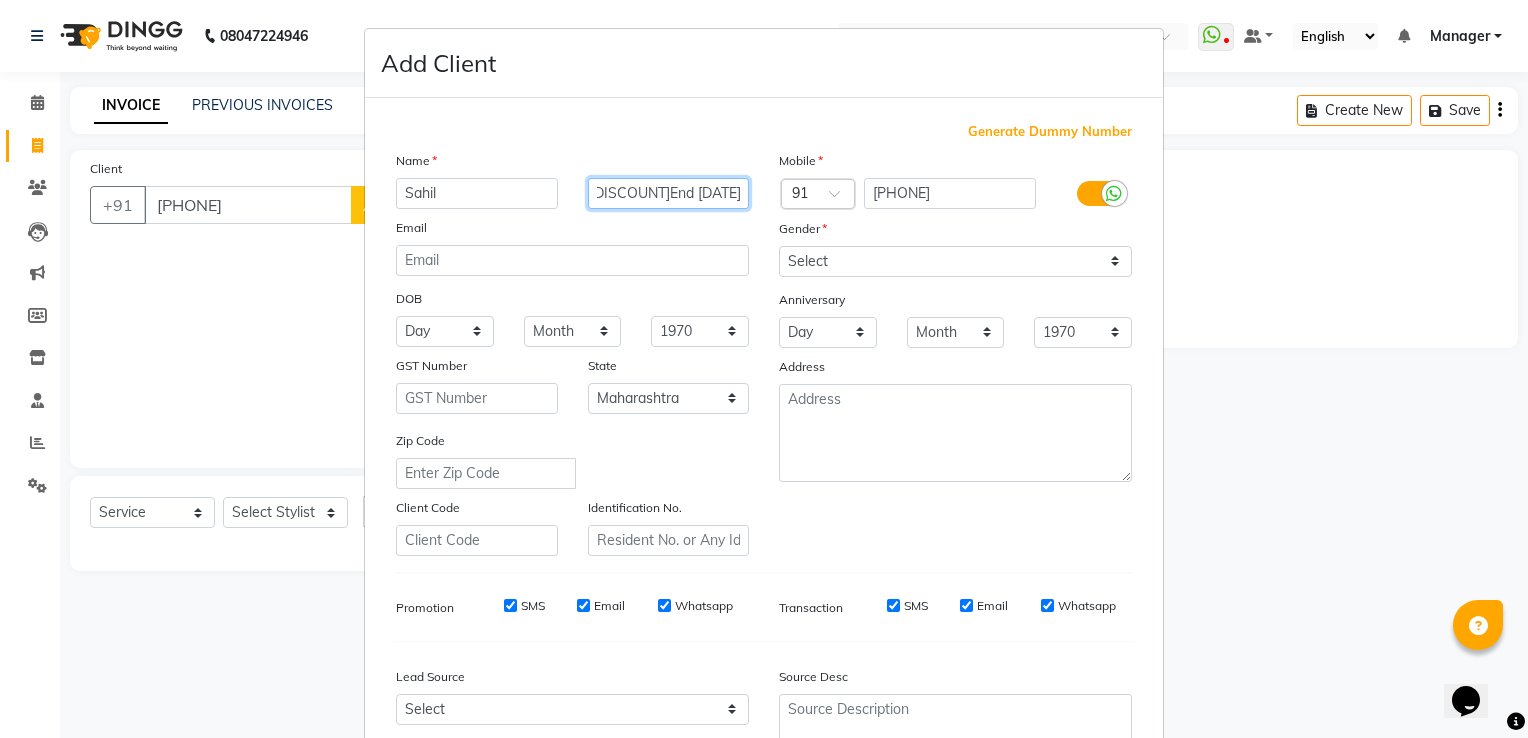 scroll, scrollTop: 0, scrollLeft: 54, axis: horizontal 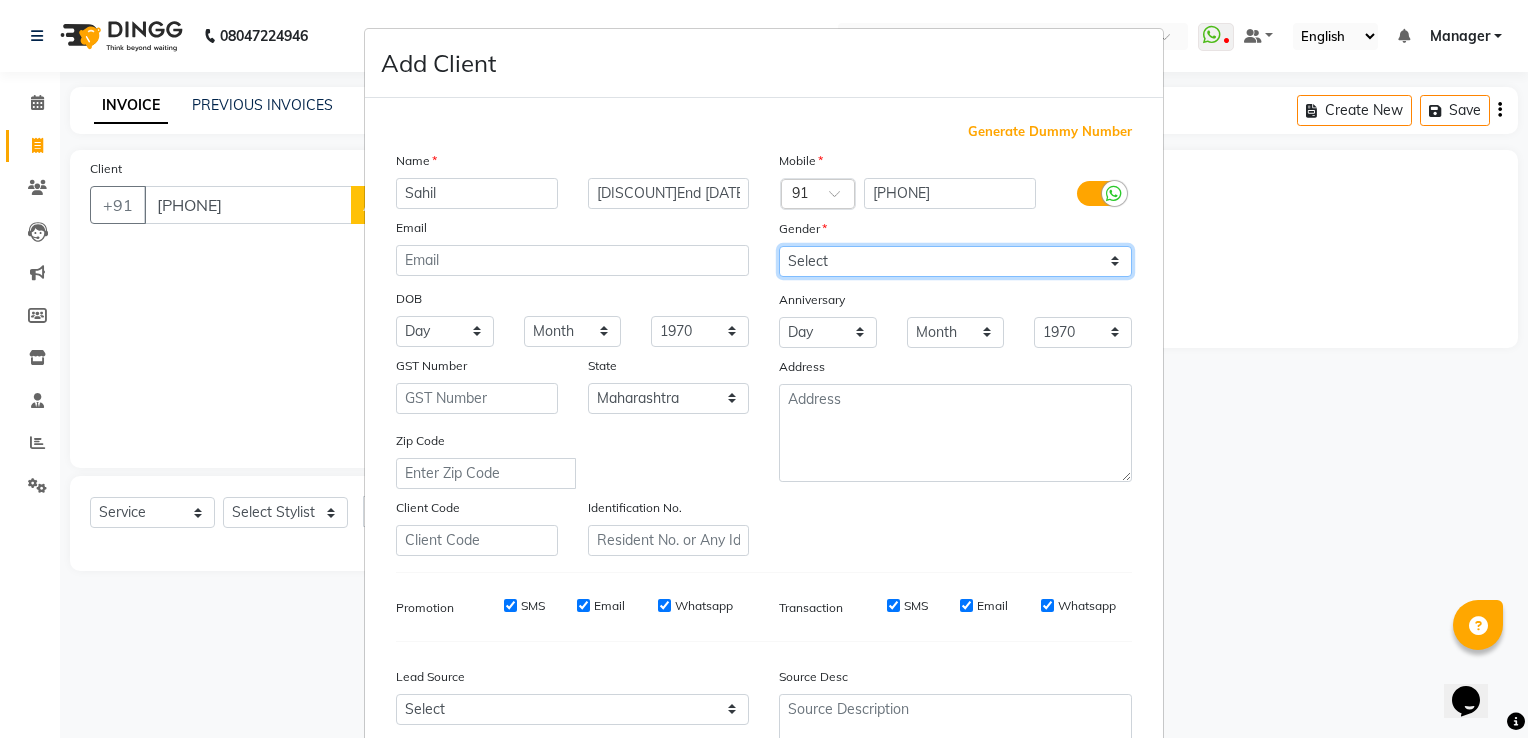 click on "Select Male Female Other Prefer Not To Say" at bounding box center (955, 261) 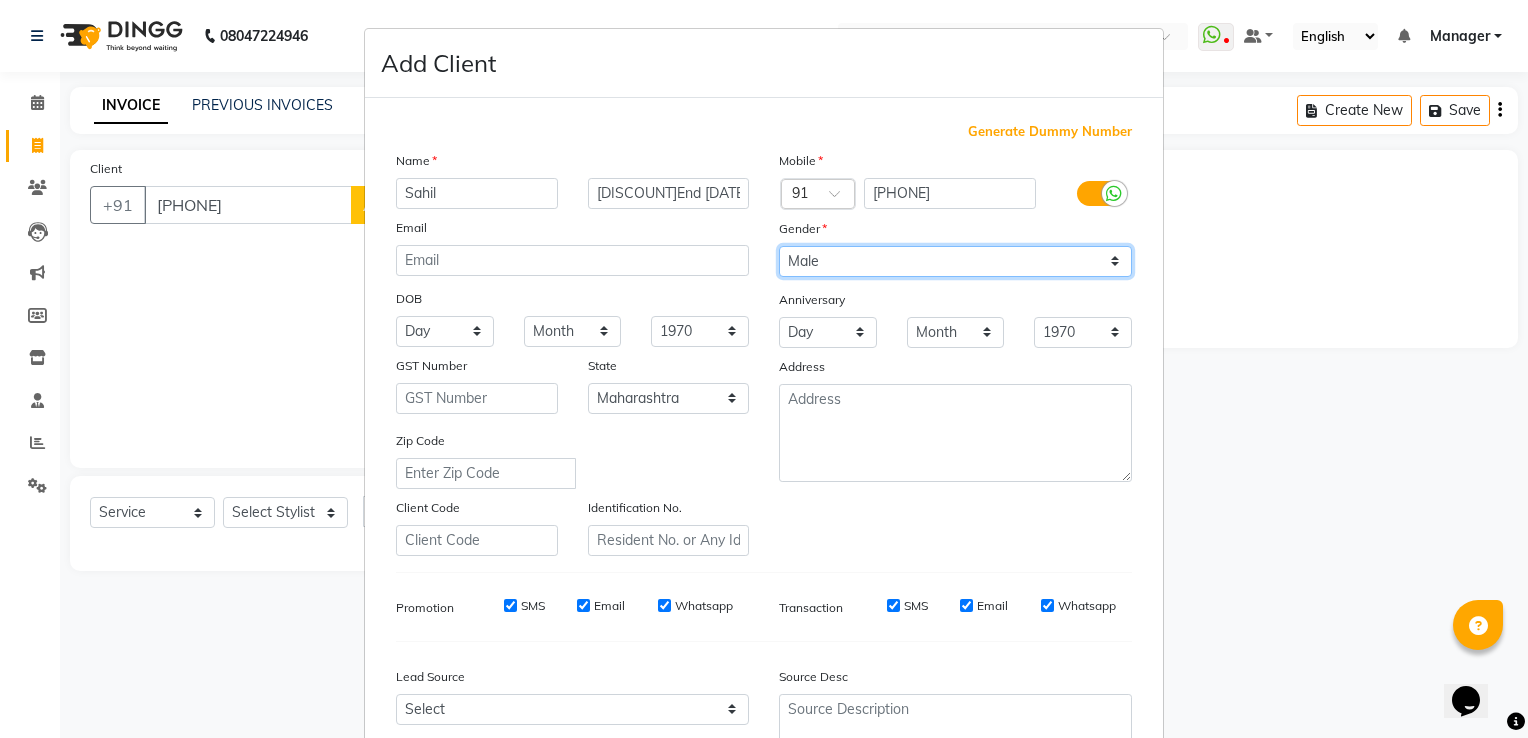 click on "Select Male Female Other Prefer Not To Say" at bounding box center (955, 261) 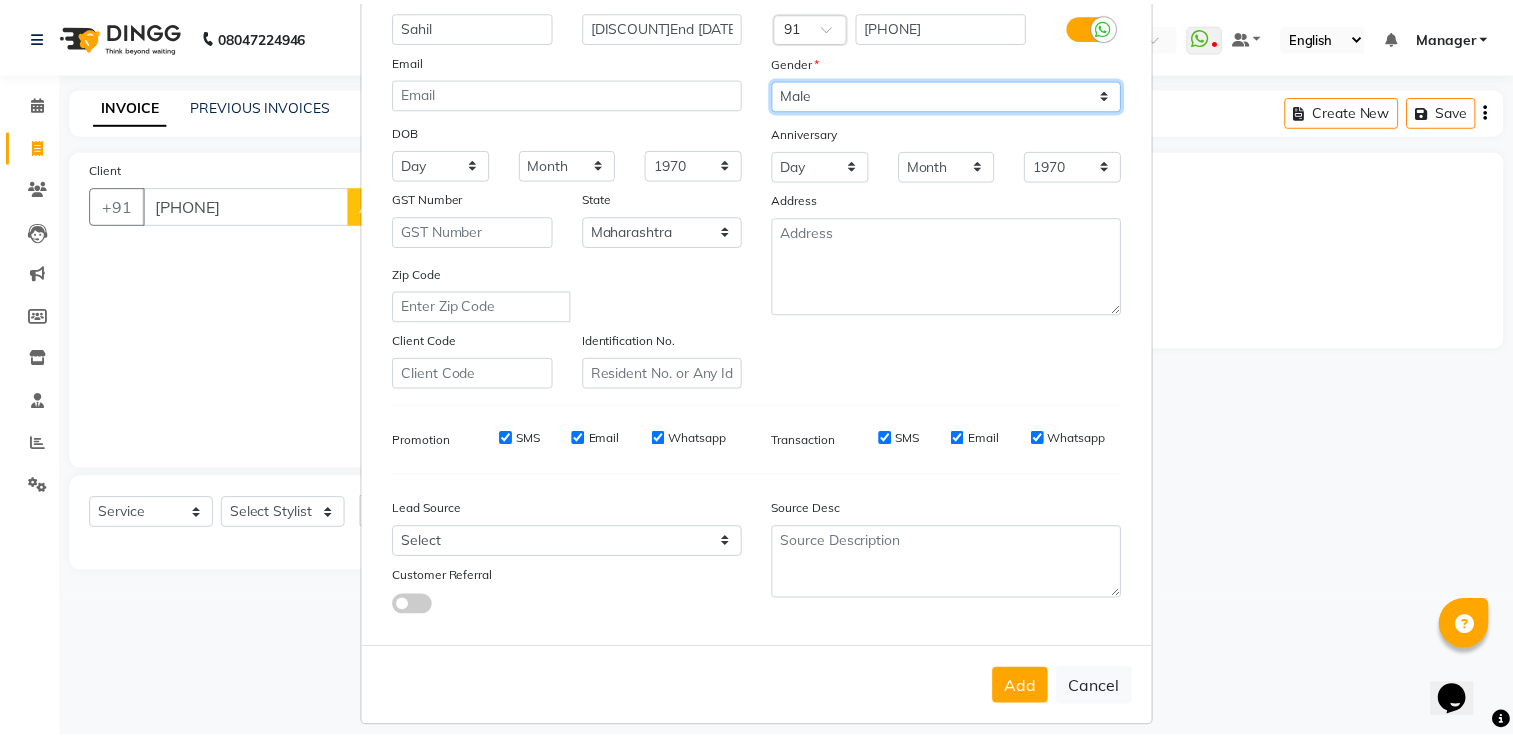 scroll, scrollTop: 184, scrollLeft: 0, axis: vertical 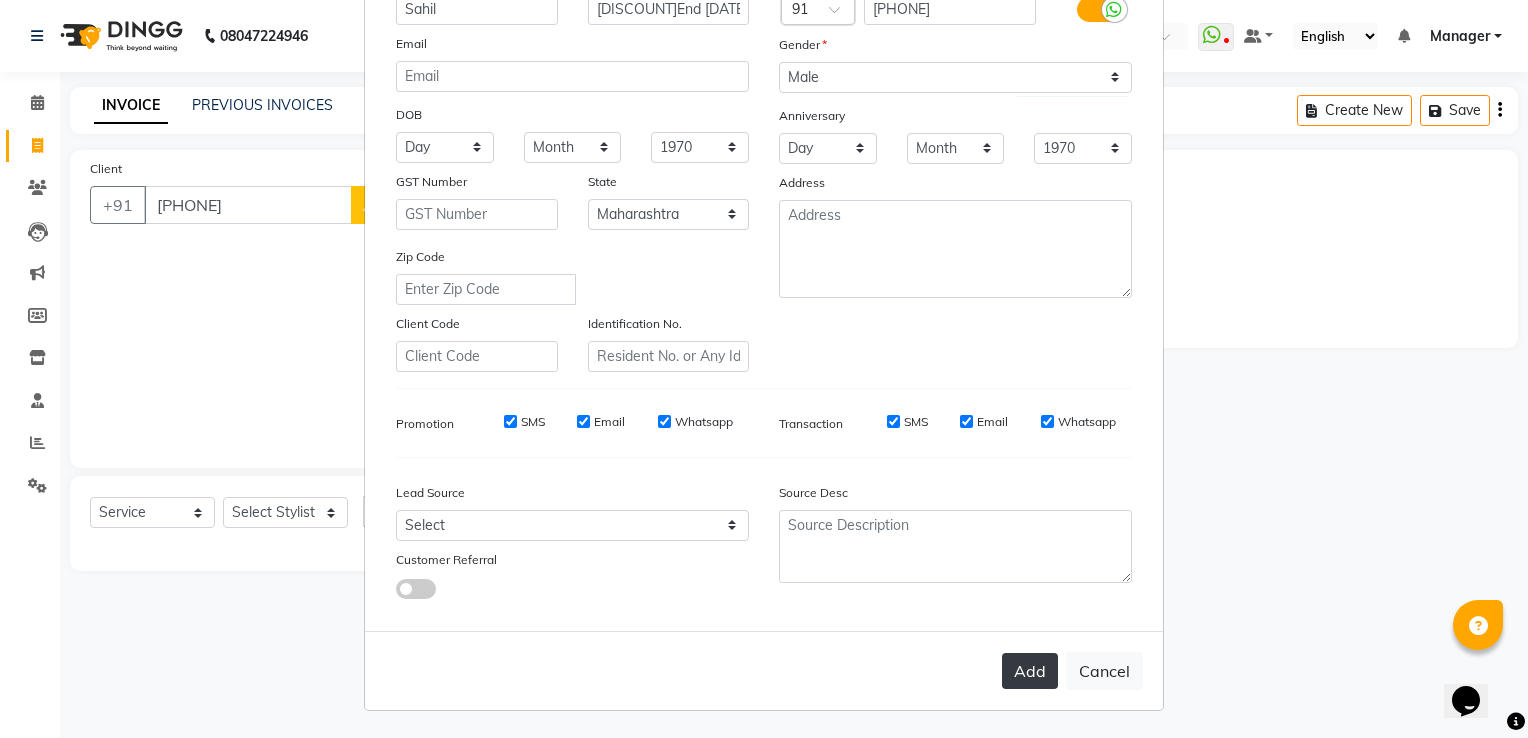 click on "Add" at bounding box center (1030, 671) 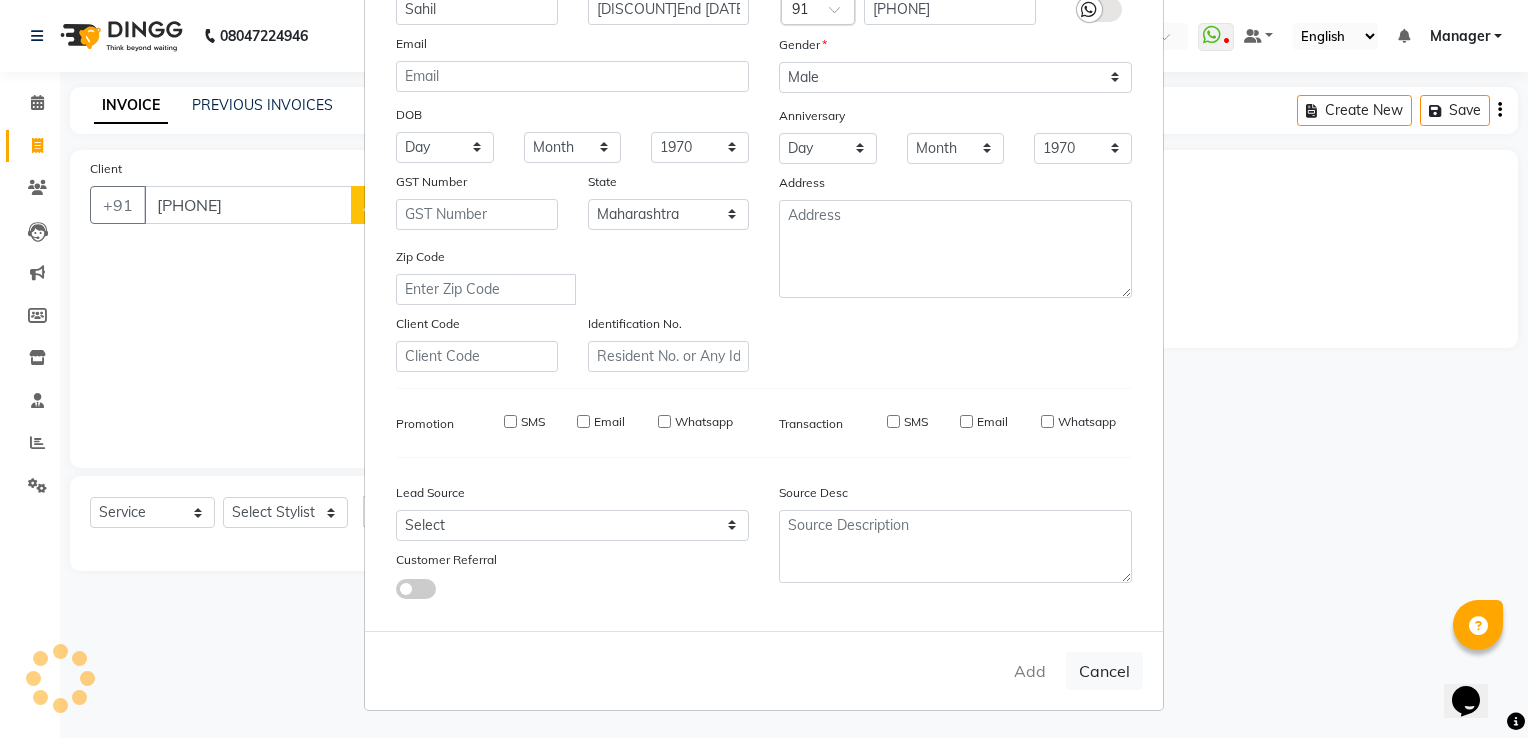 type on "[PHONE]" 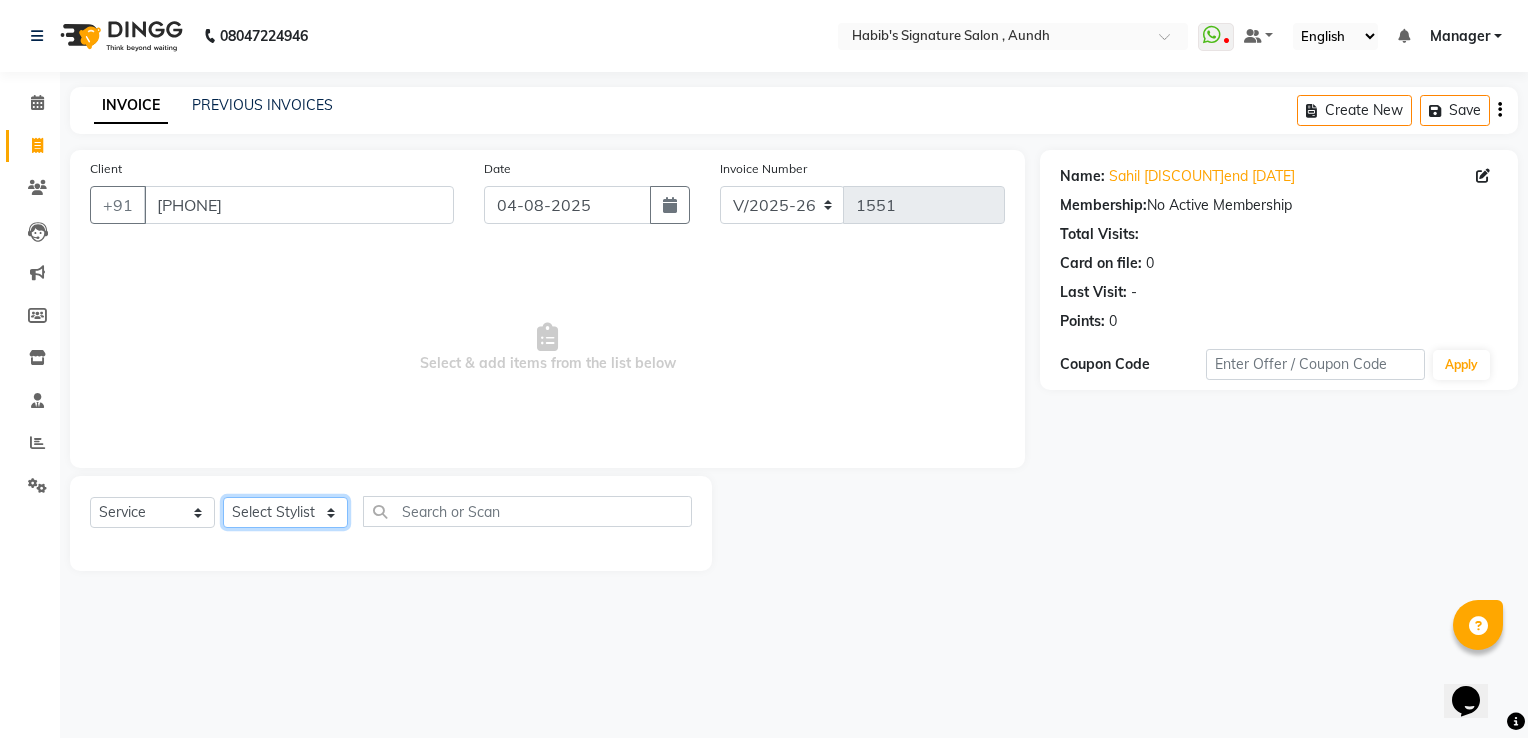 click on "Select Stylist Ankit  Sir DEEPAK SAUDAGAR DEVA SIR Diya durgesh GANESH Guddu Manager nancy grover POOJA PRASAN preeti Priyanka Jadhav rahul Ruthvik Shinde sagar vilaskar Sajid Shahid shimon SIMON WAKAD 2 SUMIT Suraj Tak" 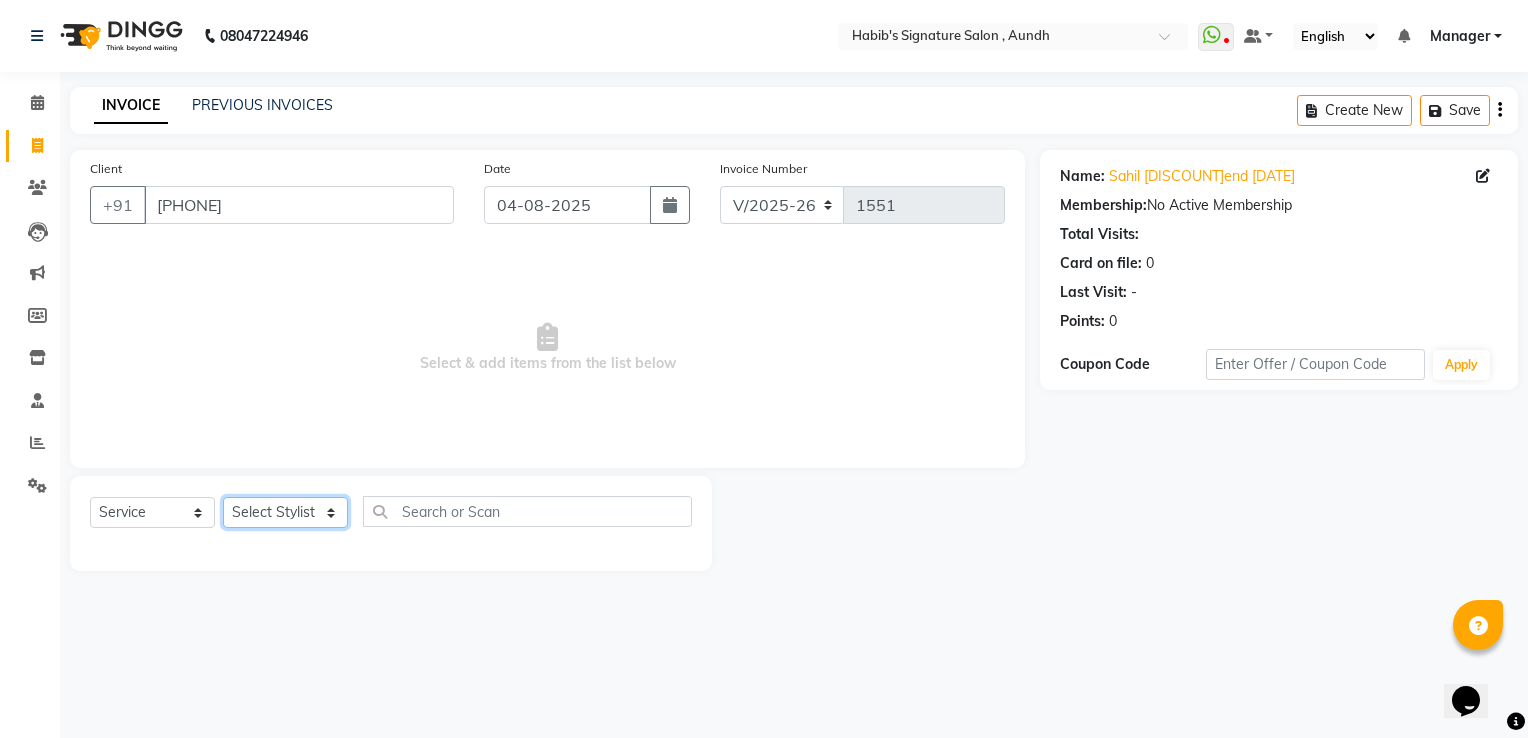 select on "[POSTAL_CODE]" 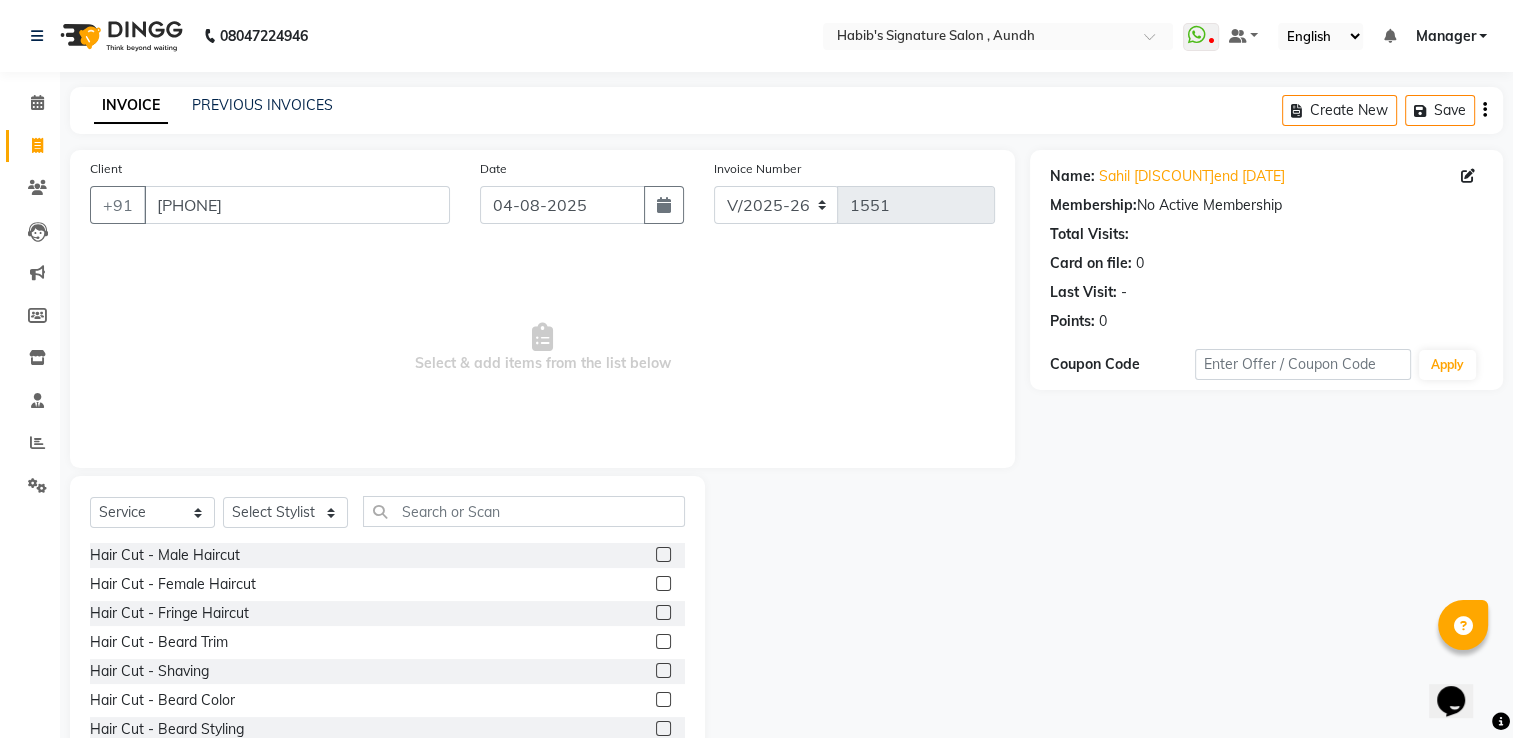 click 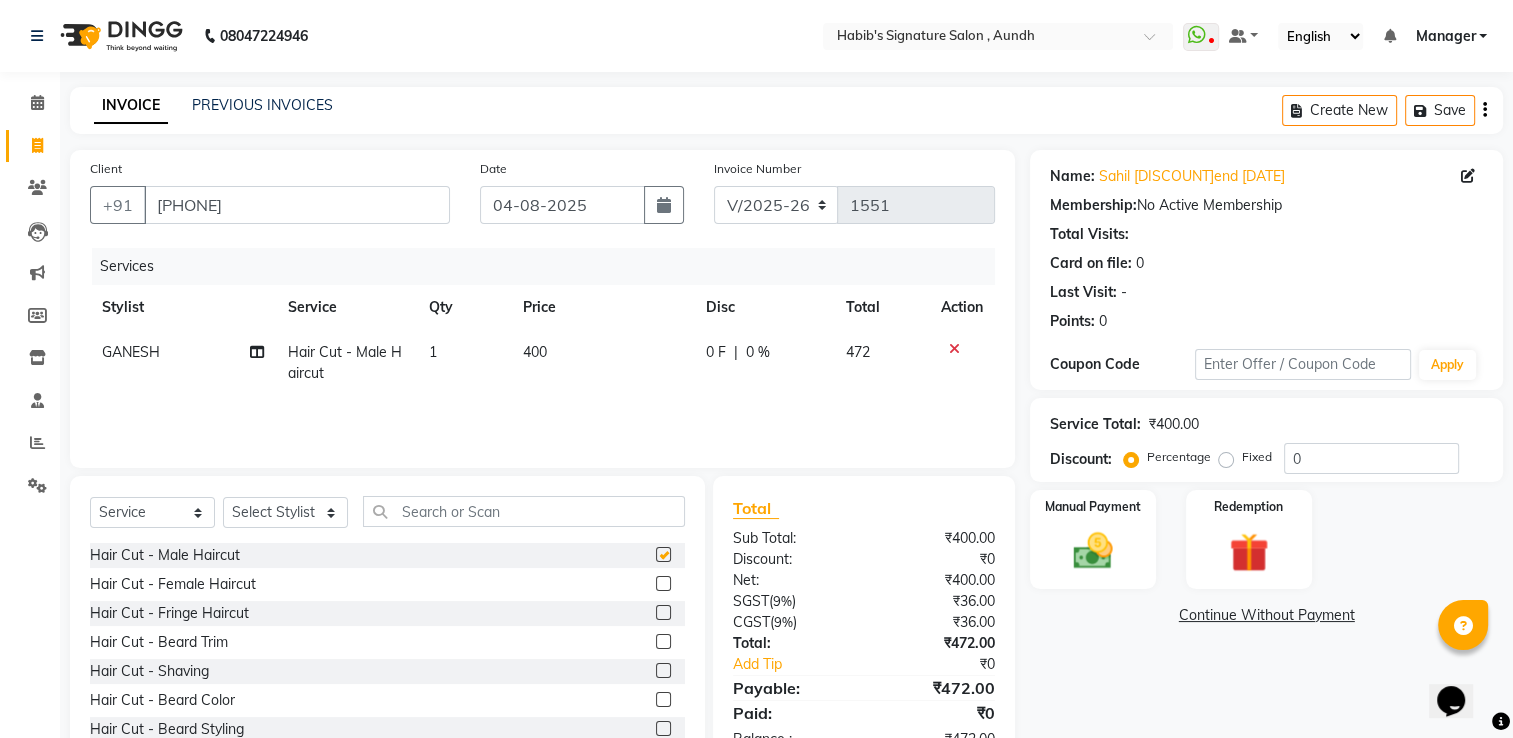 checkbox on "false" 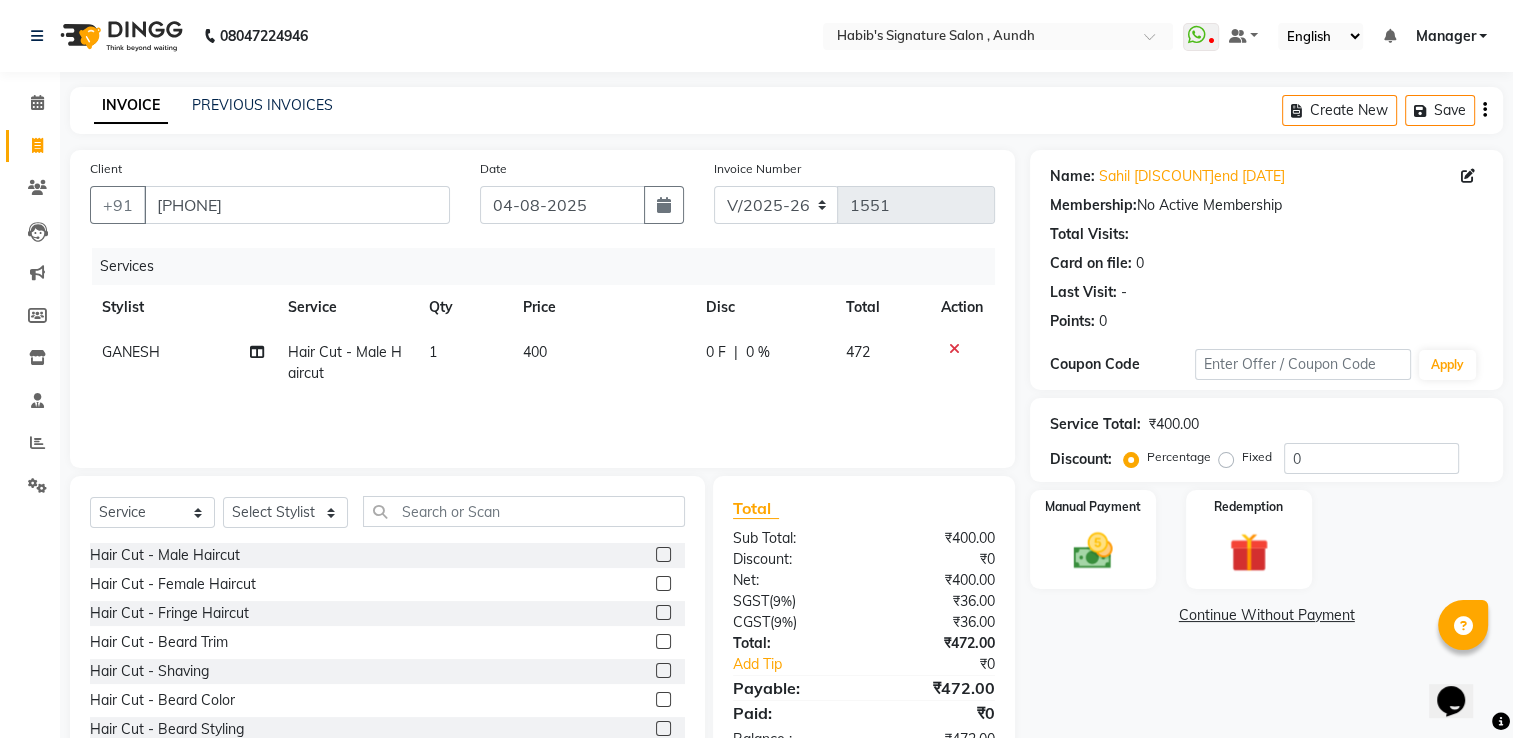 click 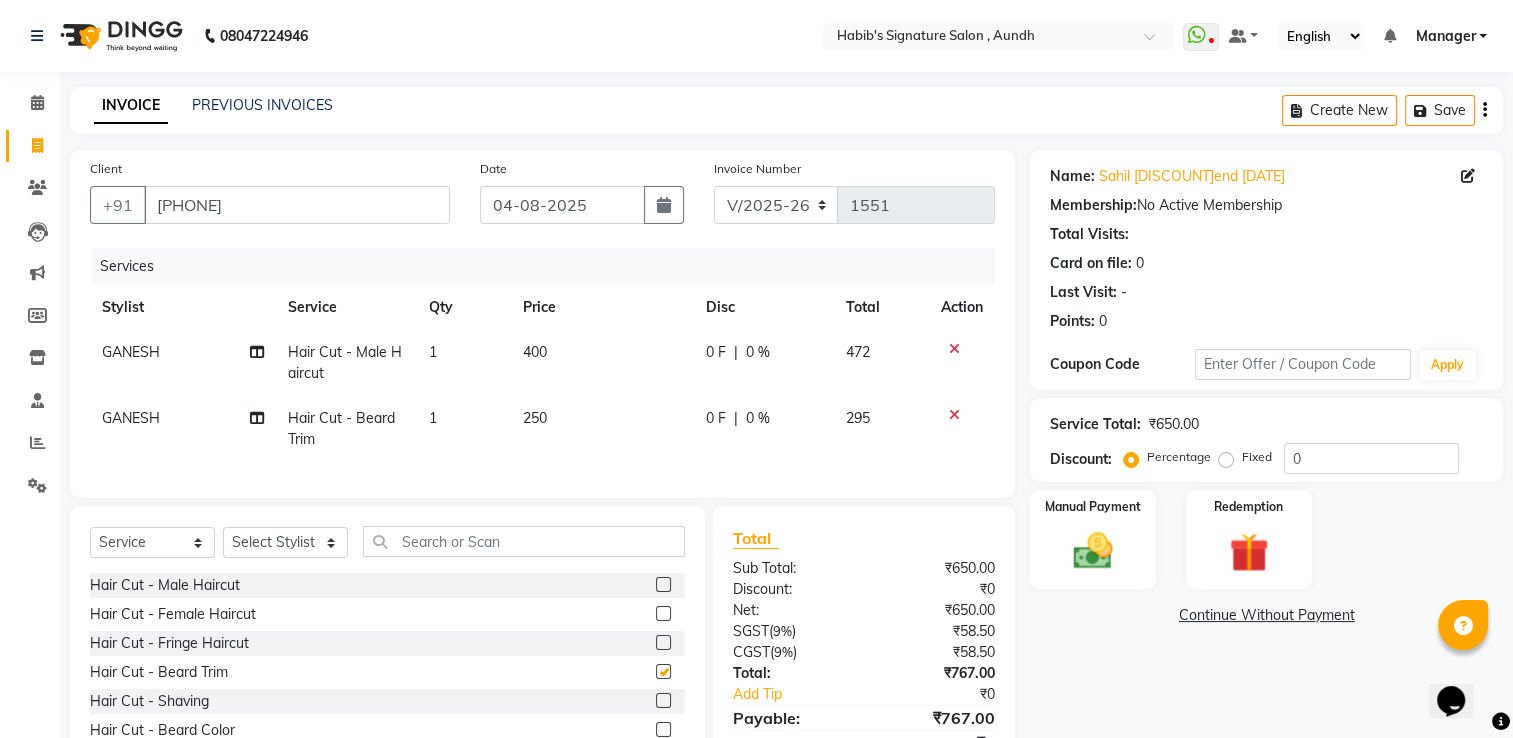 checkbox on "false" 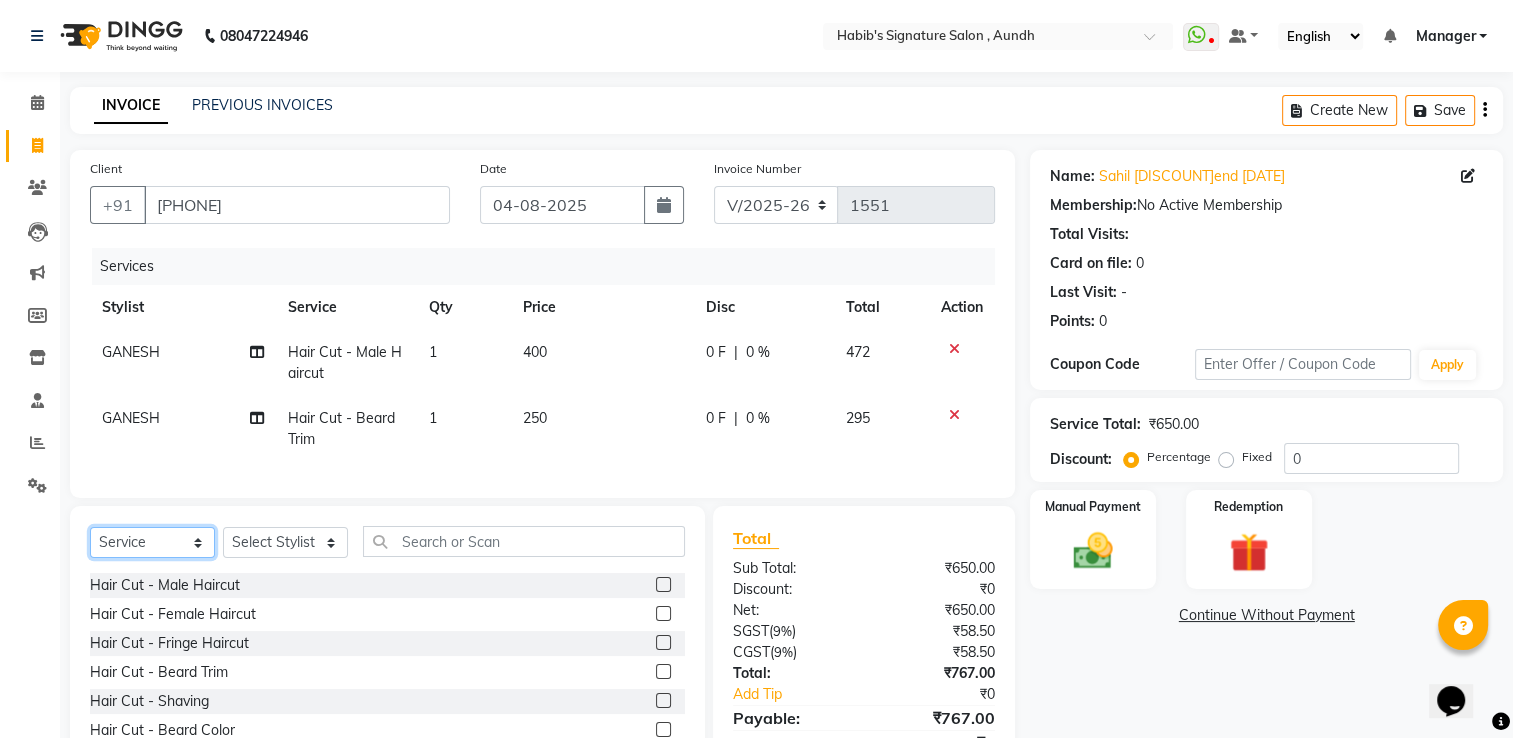 click on "Select  Service  Product  Membership  Package Voucher Prepaid Gift Card" 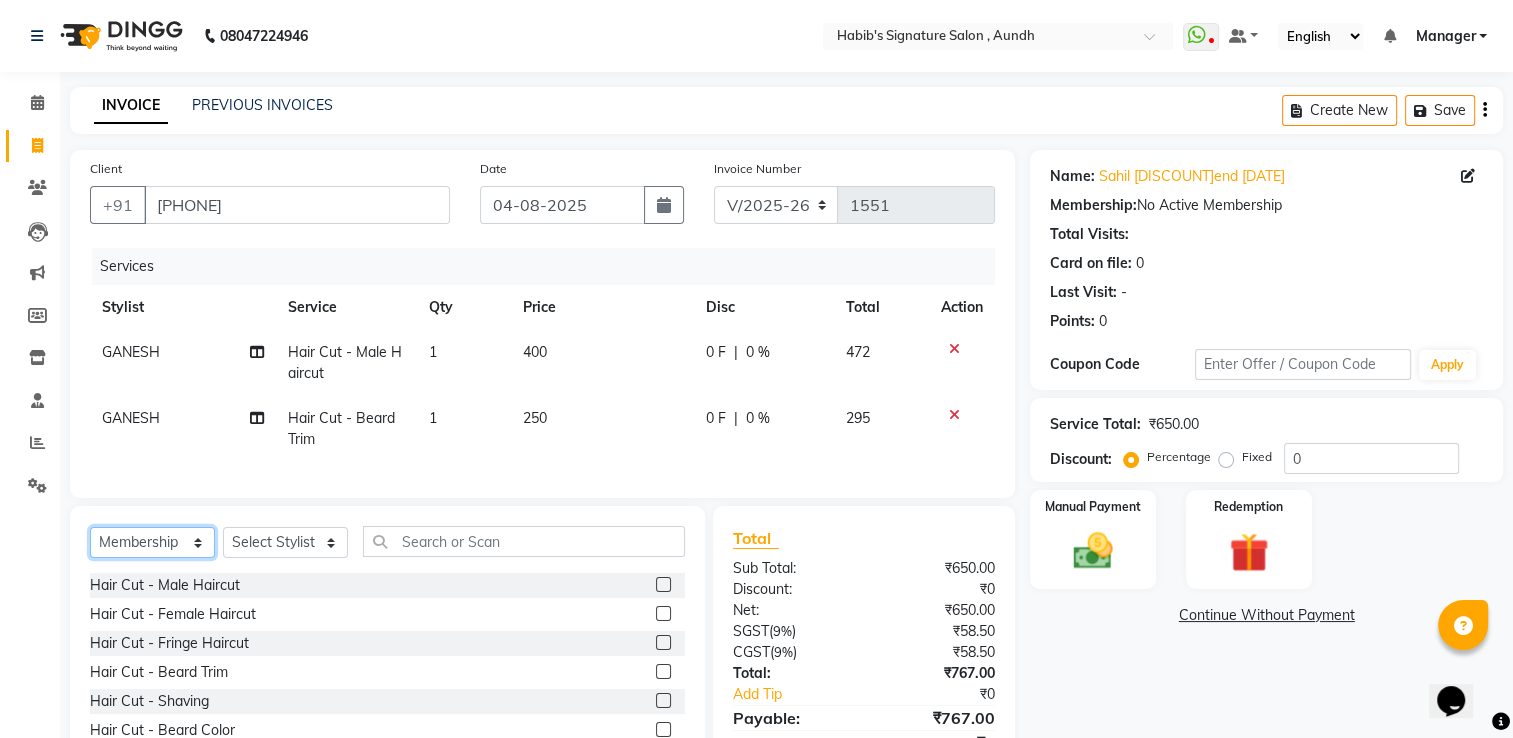 click on "Select  Service  Product  Membership  Package Voucher Prepaid Gift Card" 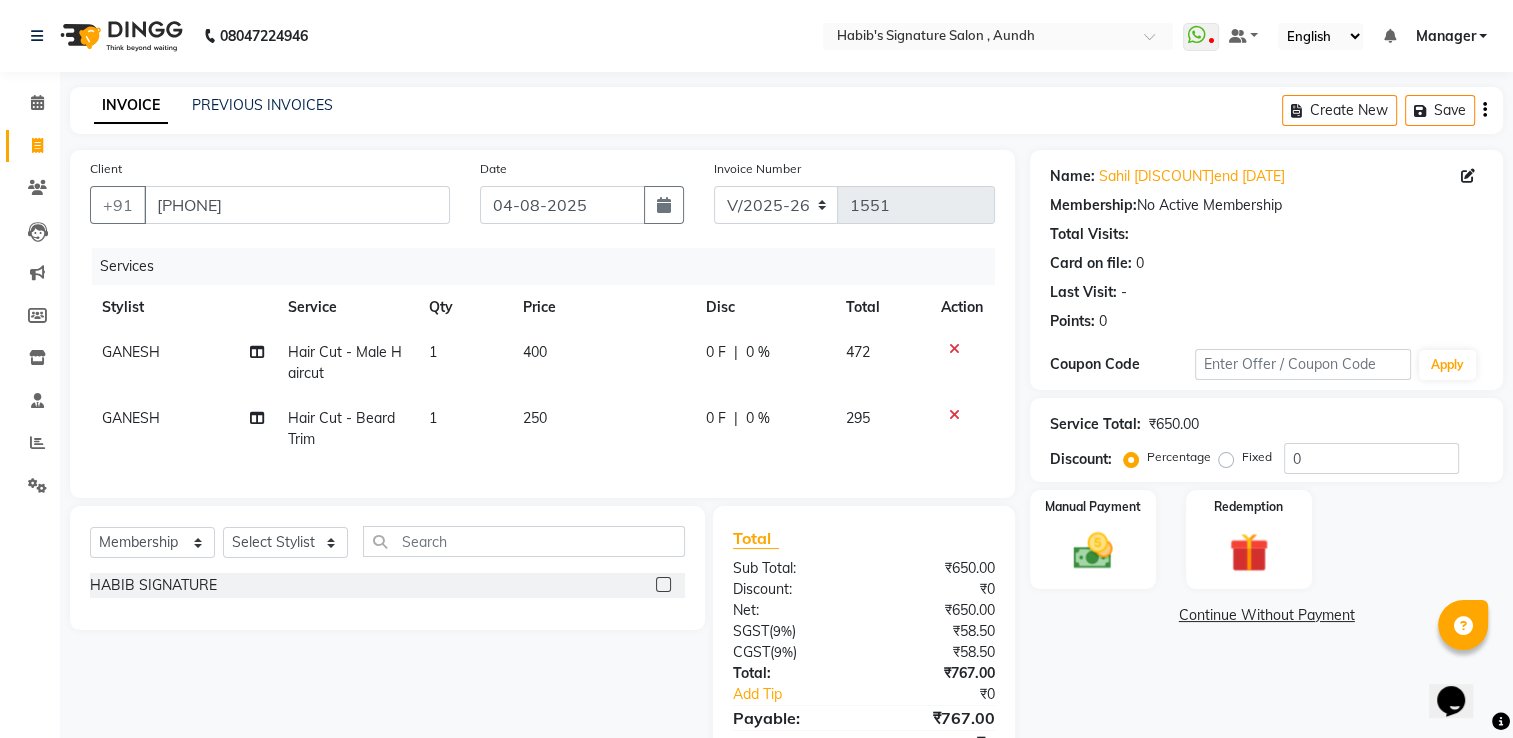 click 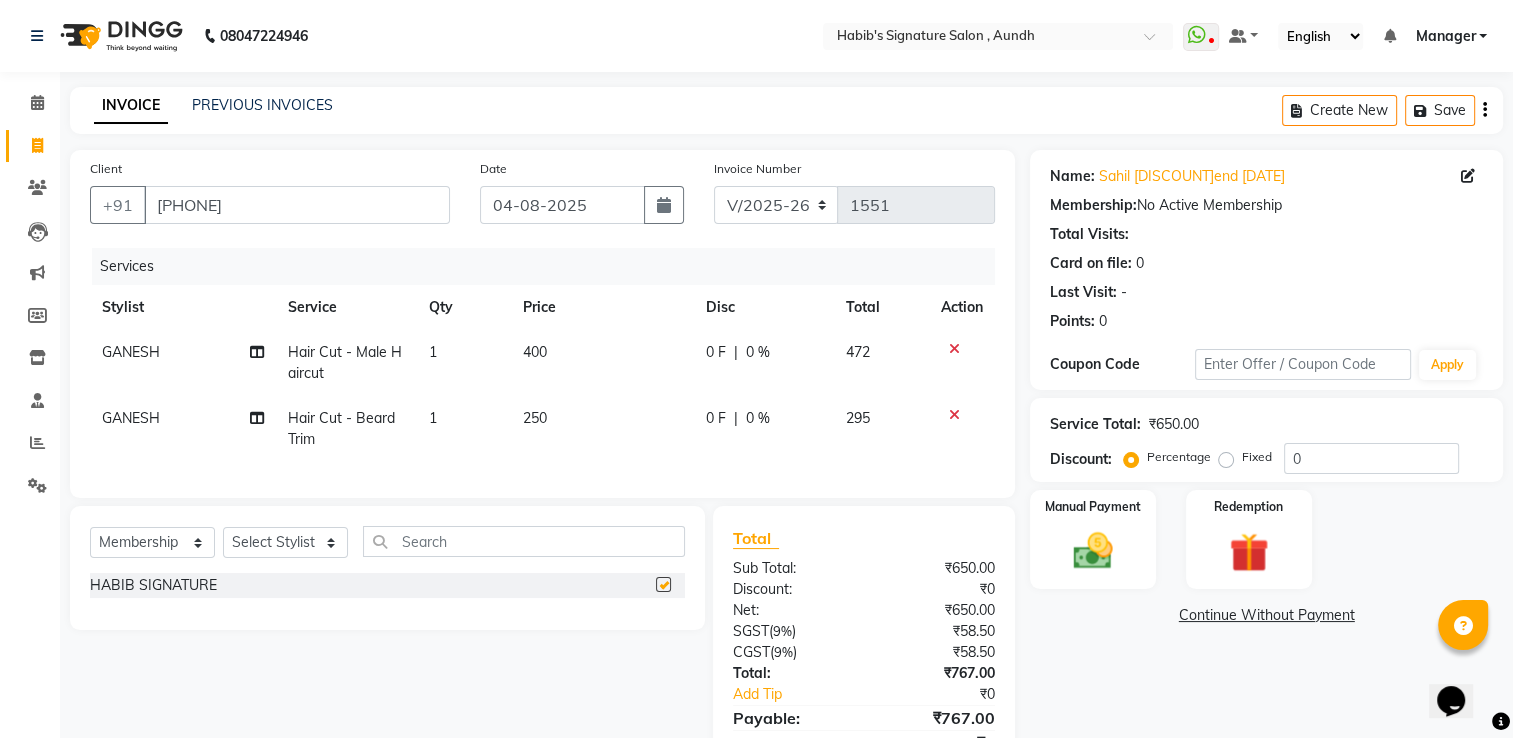 select on "select" 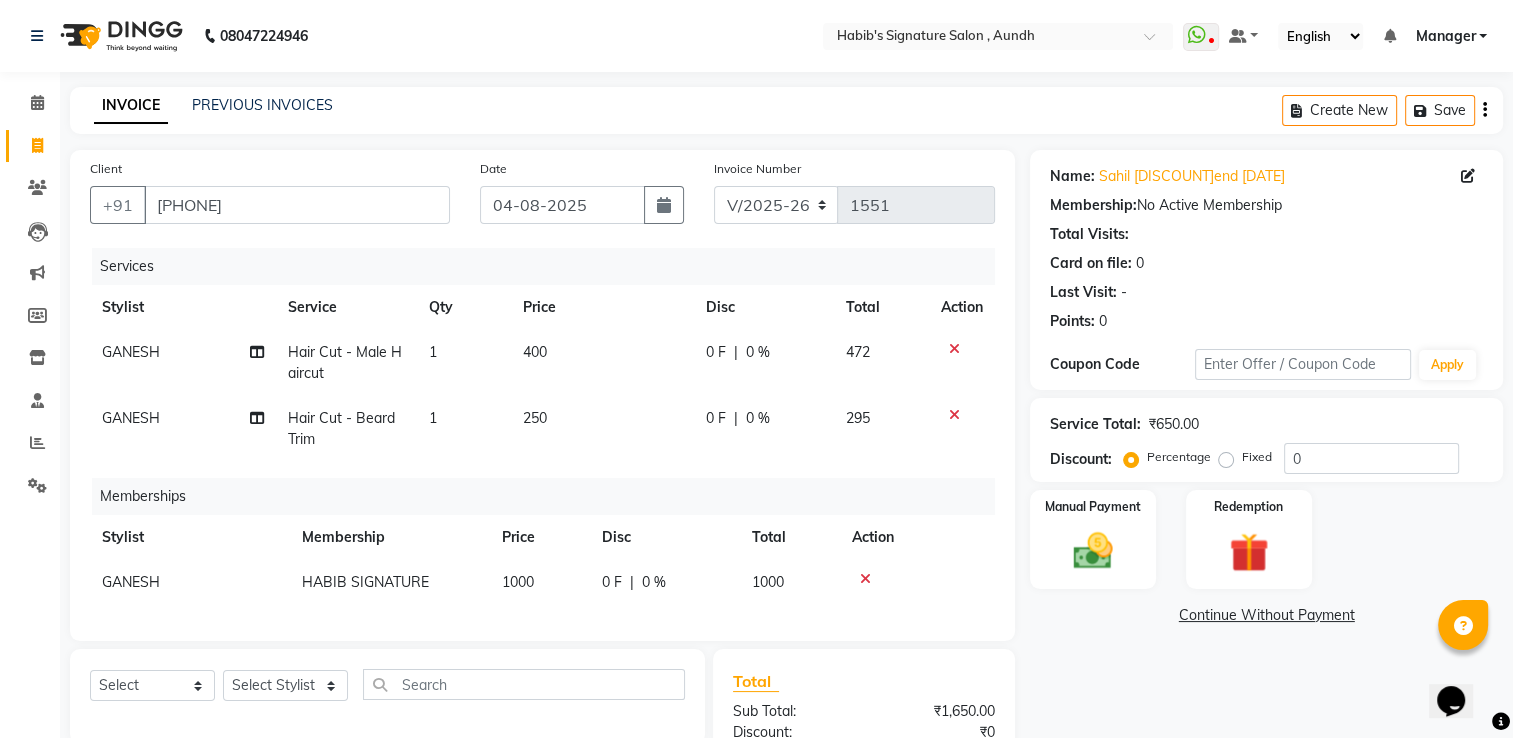 click on "1000" 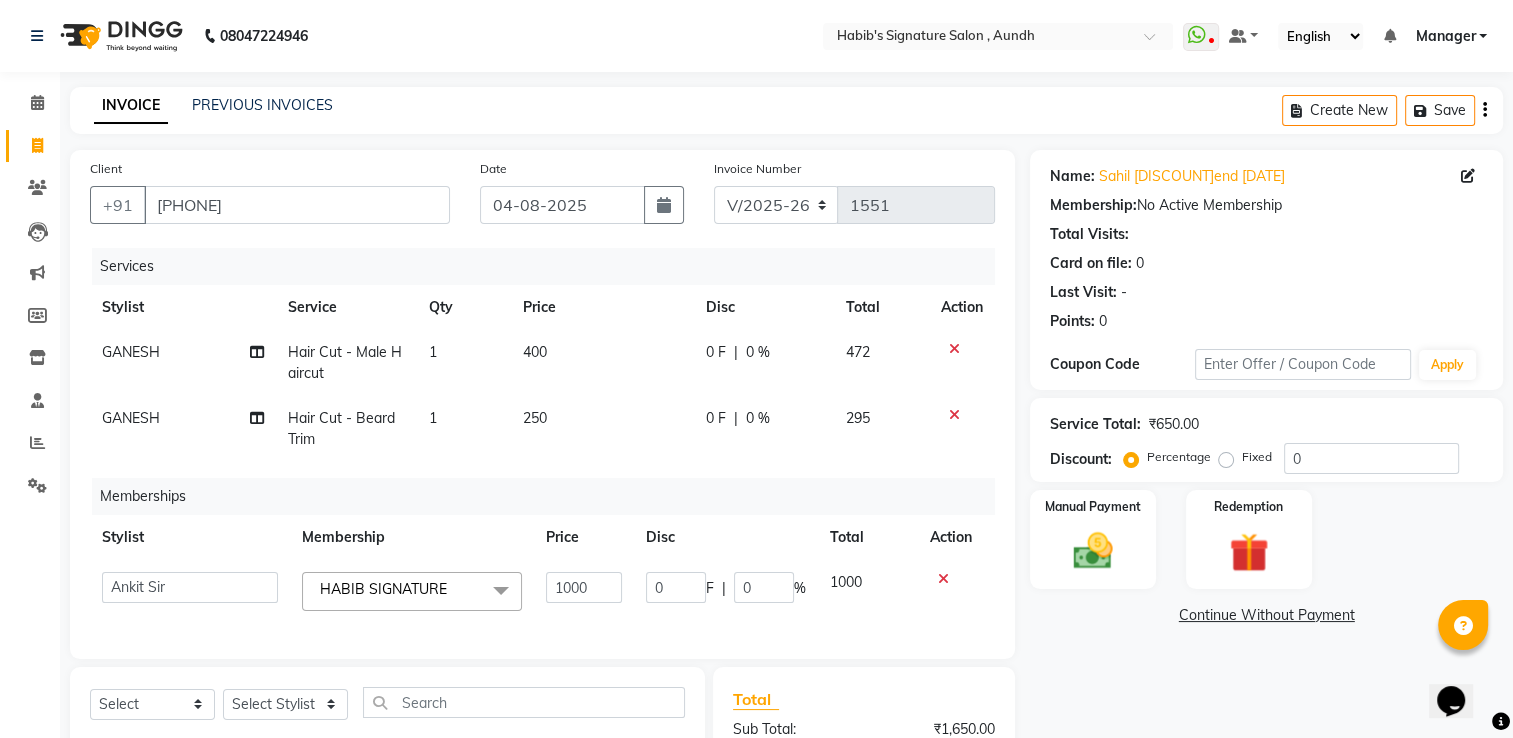 drag, startPoint x: 532, startPoint y: 585, endPoint x: 562, endPoint y: 586, distance: 30.016663 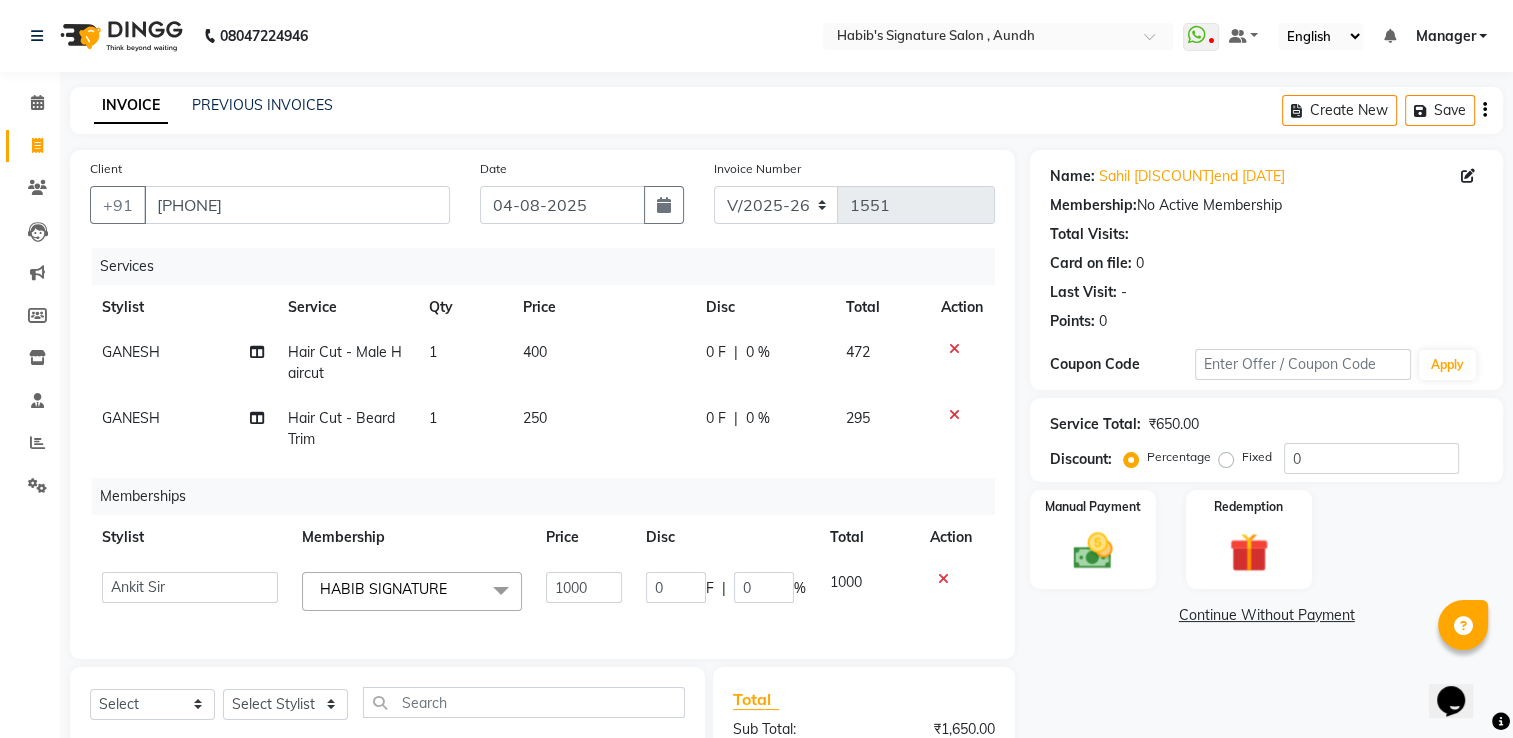 click on "Ankit  Sir   DEEPAK SAUDAGAR   DEVA SIR   Diya   durgesh   GANESH   Guddu   Manager   nancy grover   POOJA   PRASAN   preeti   Priyanka Jadhav   rahul   Ruthvik Shinde   sagar vilaskar   Sajid   Shahid   shimon   SIMON WAKAD 2   SUMIT   Suraj Tak  HABIB SIGNATURE  x HABIB SIGNATURE 1000 0 F | 0 % 1000" 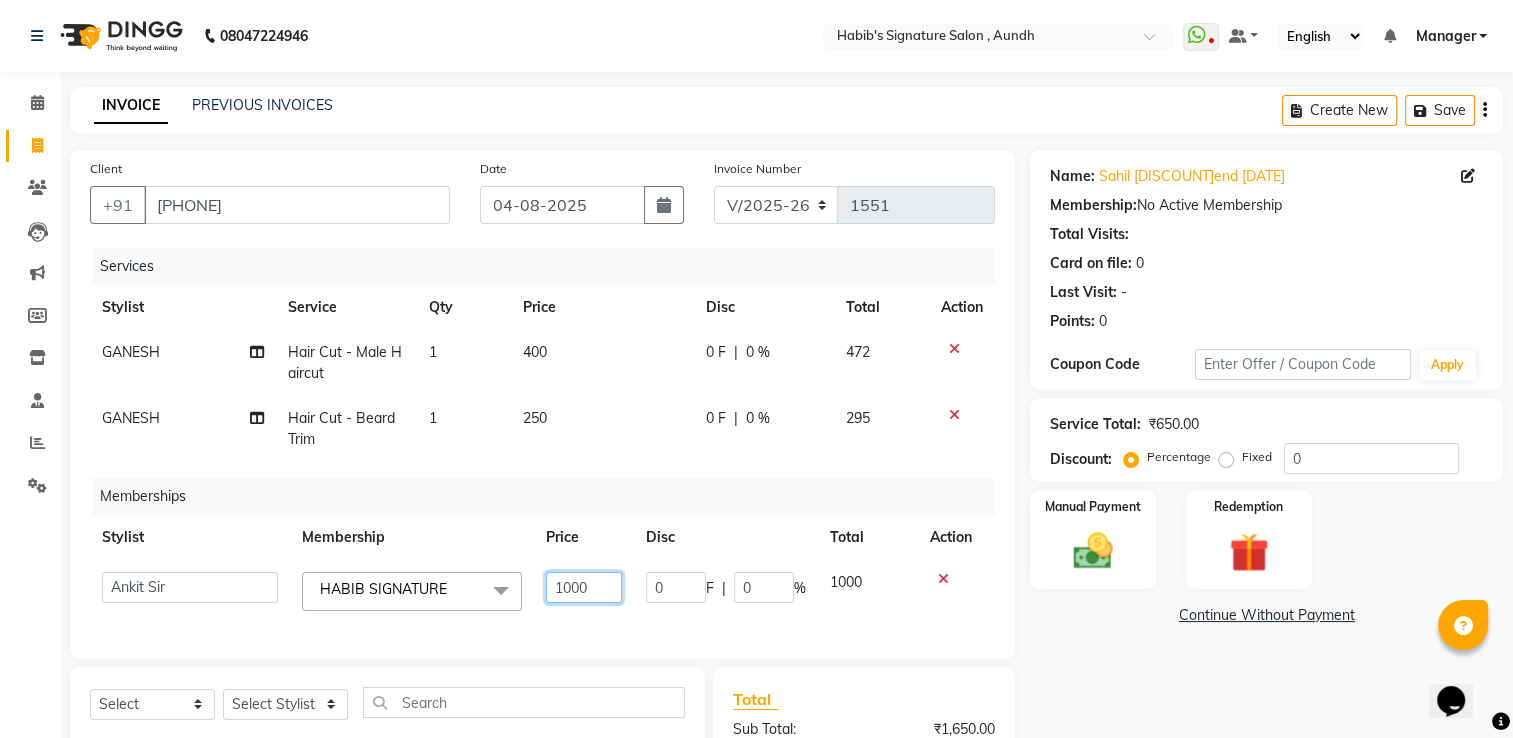 click on "1000" 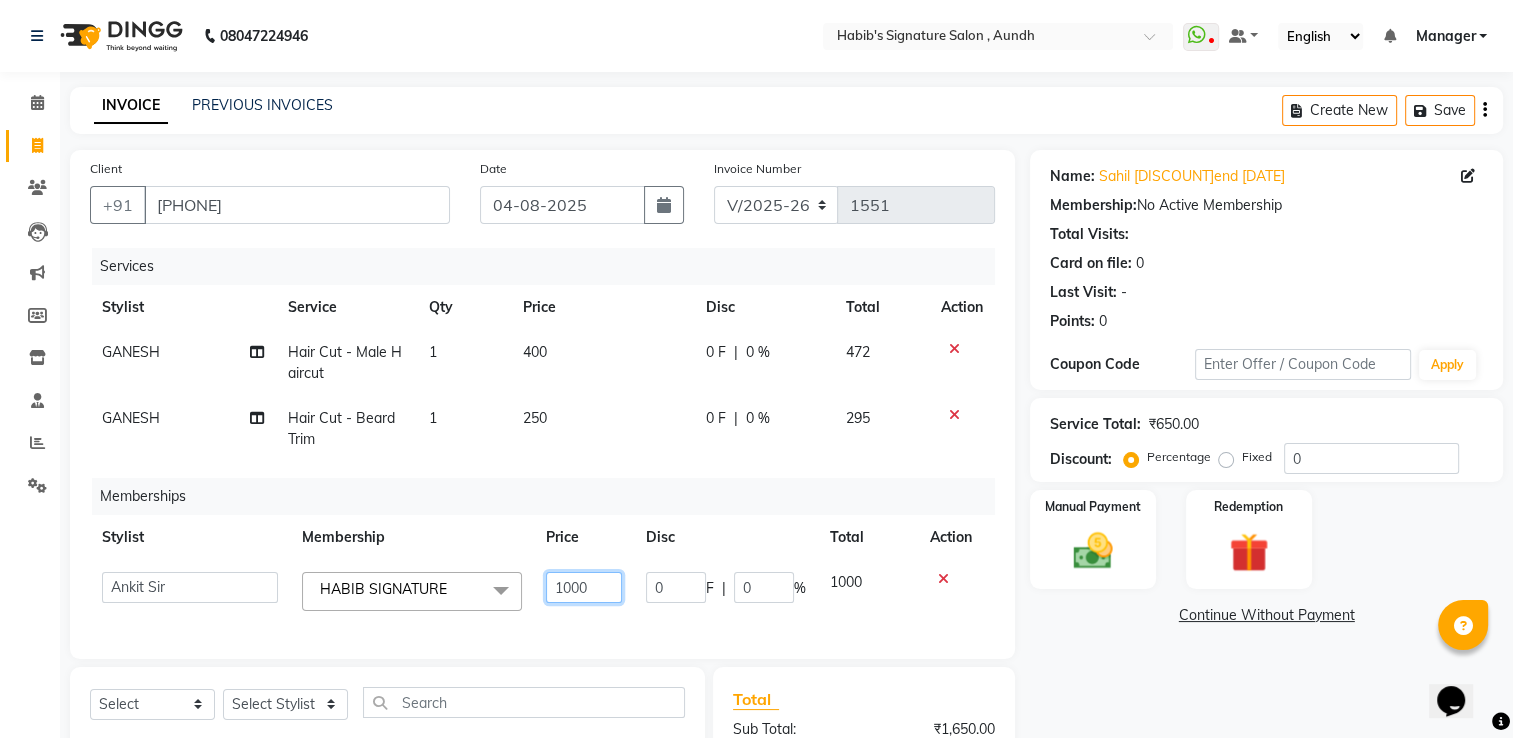 click on "1000" 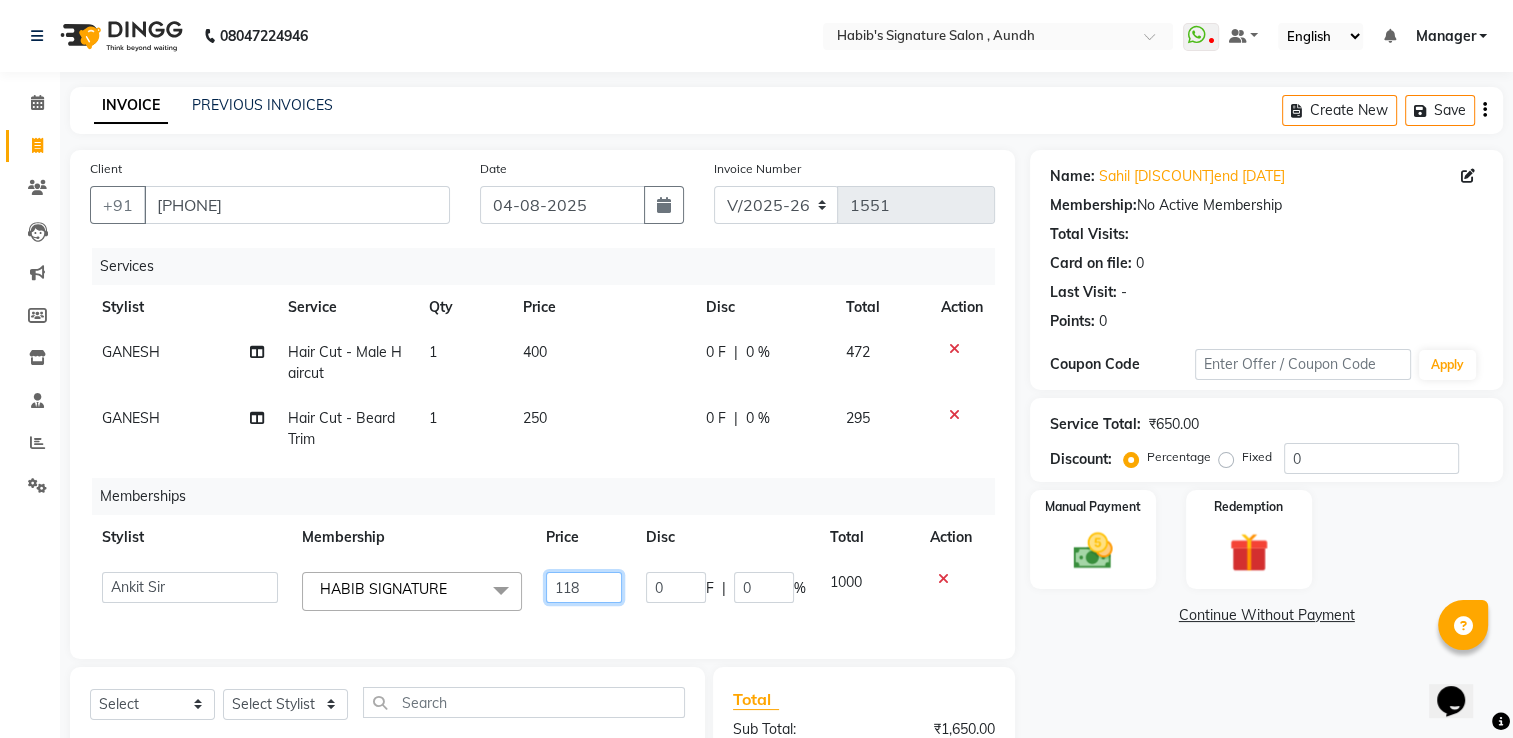 type on "1180" 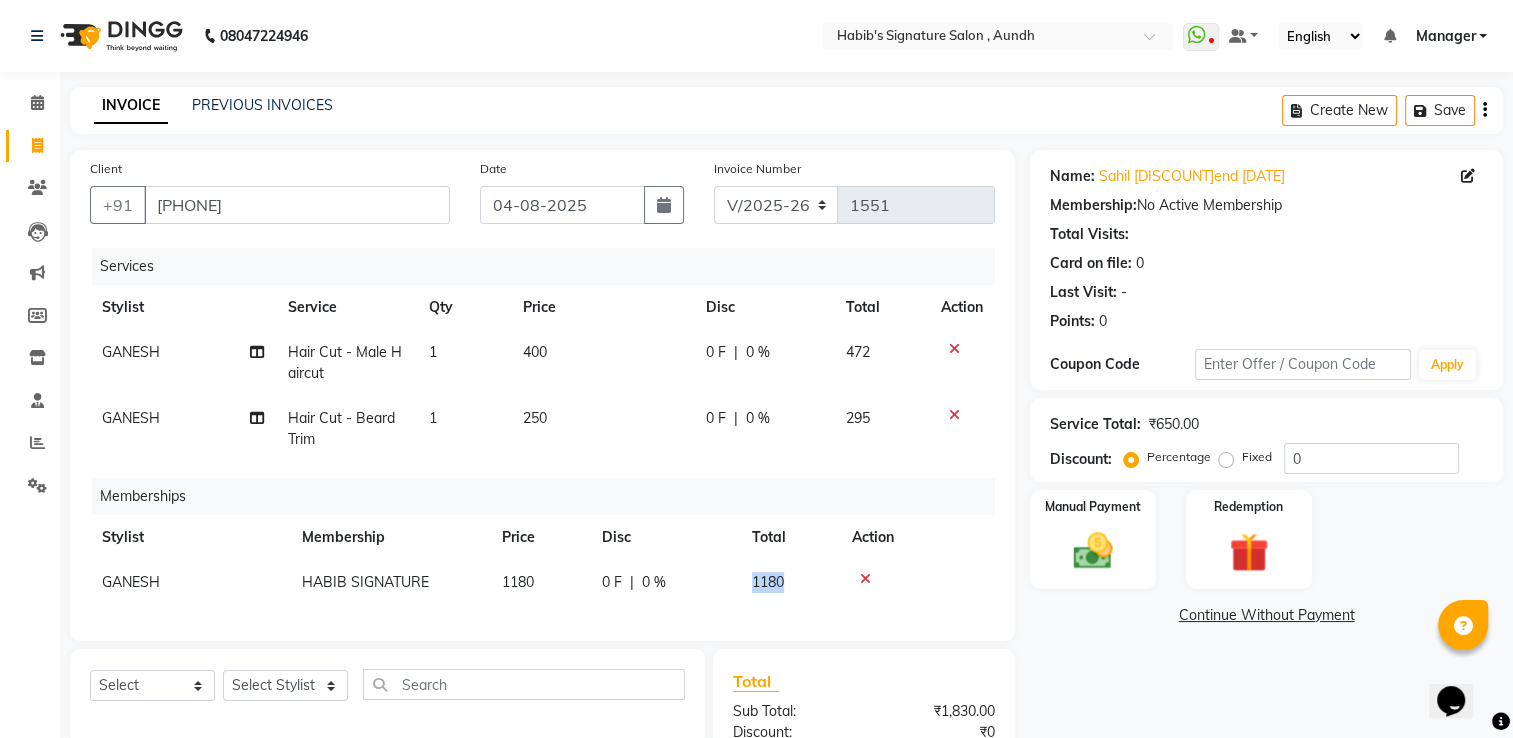 click on "1180" 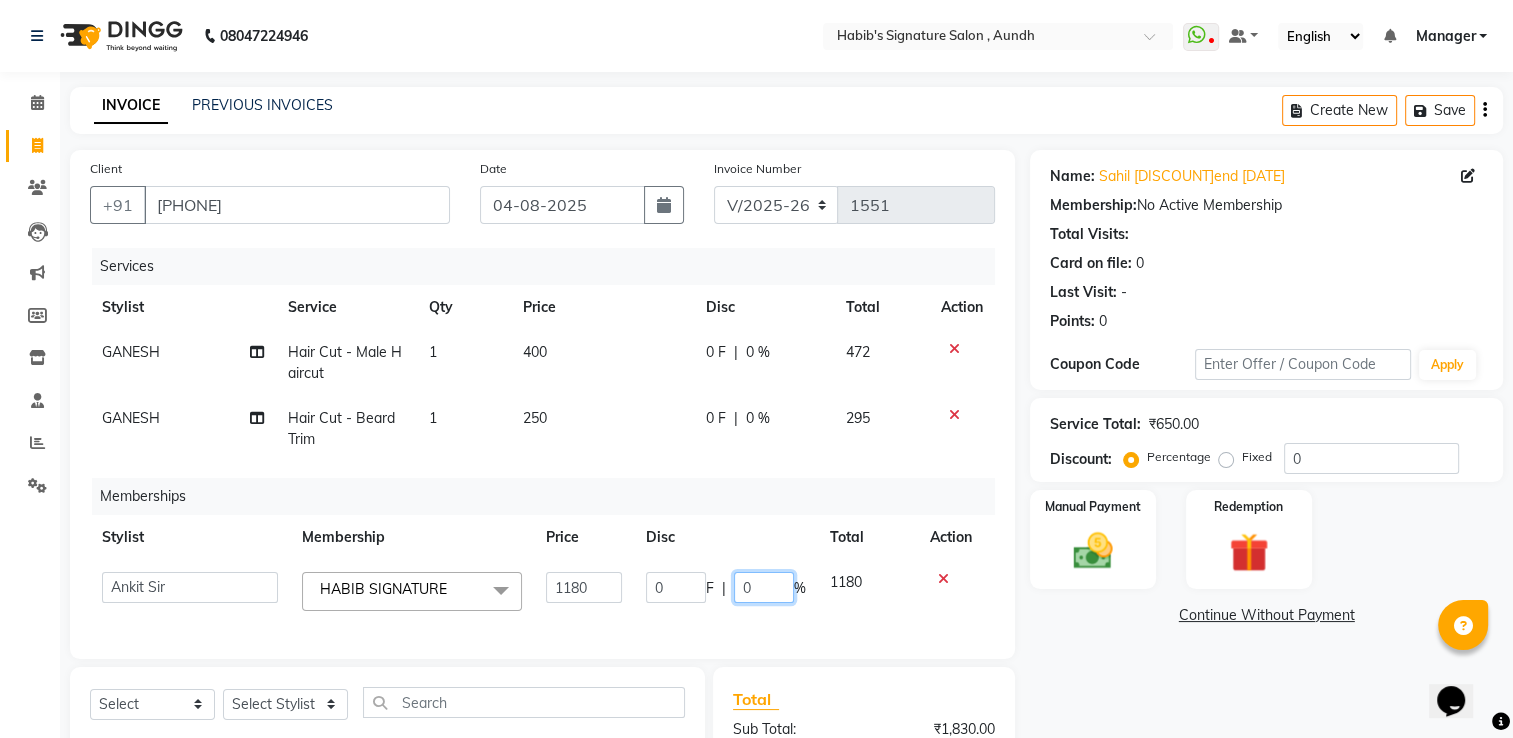 click on "0" 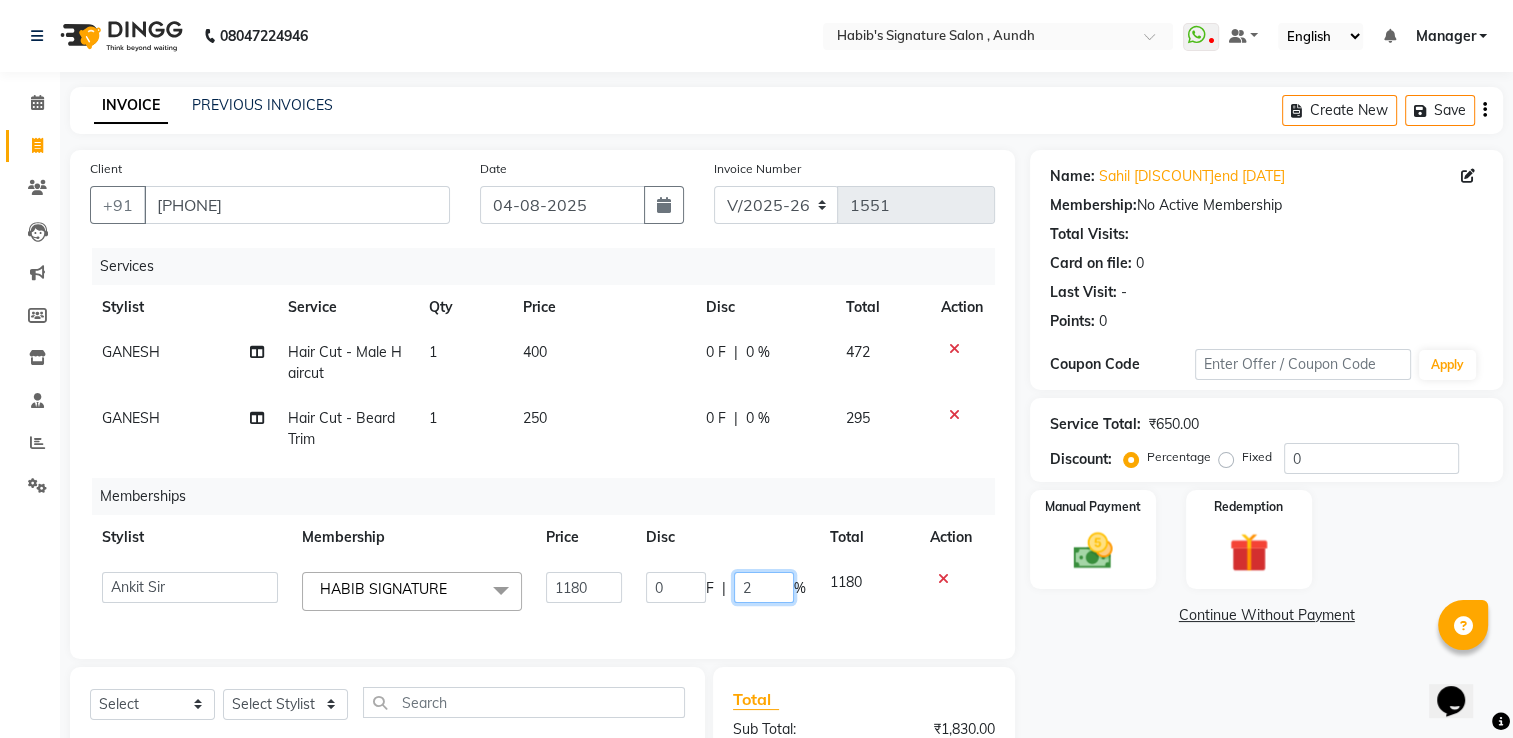 type on "20" 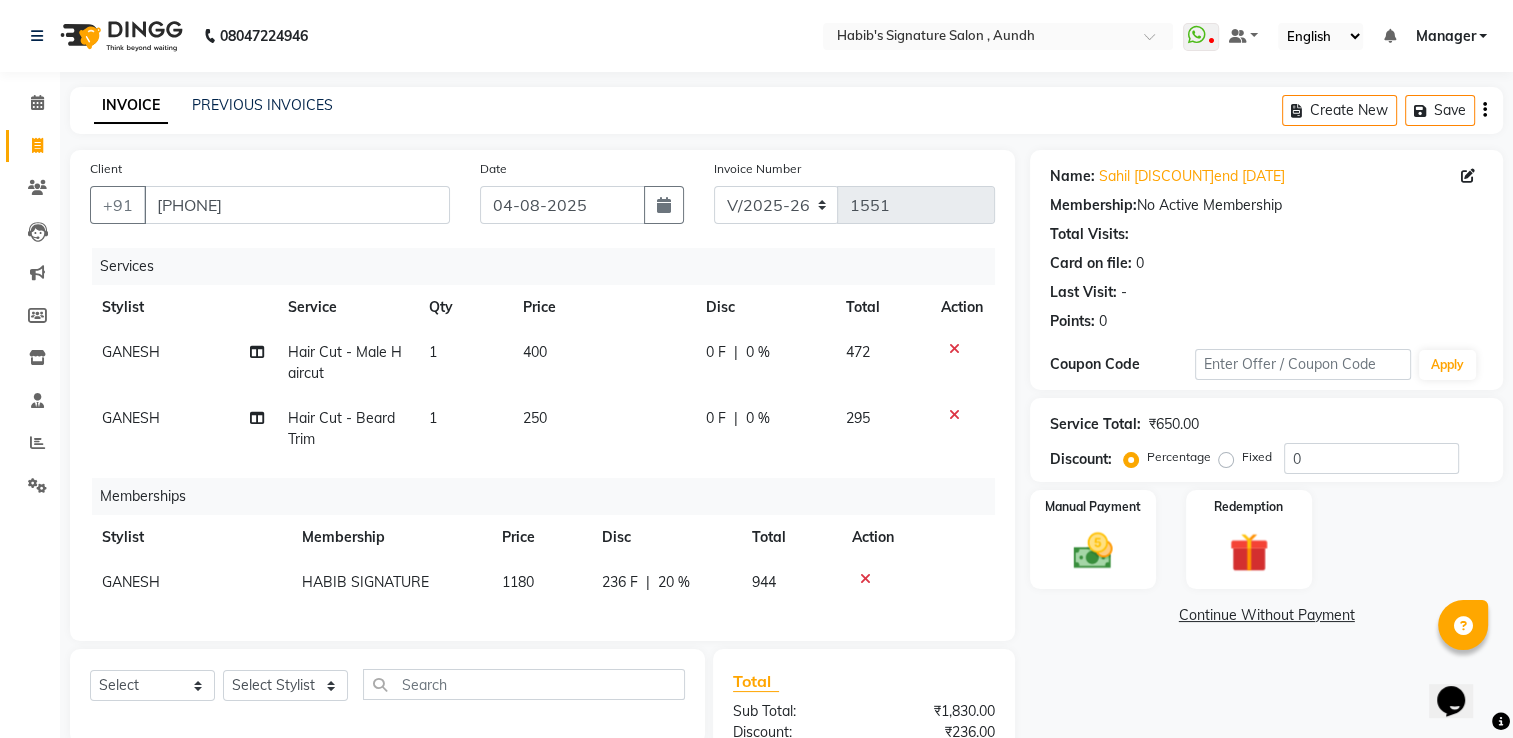 click on "0 %" 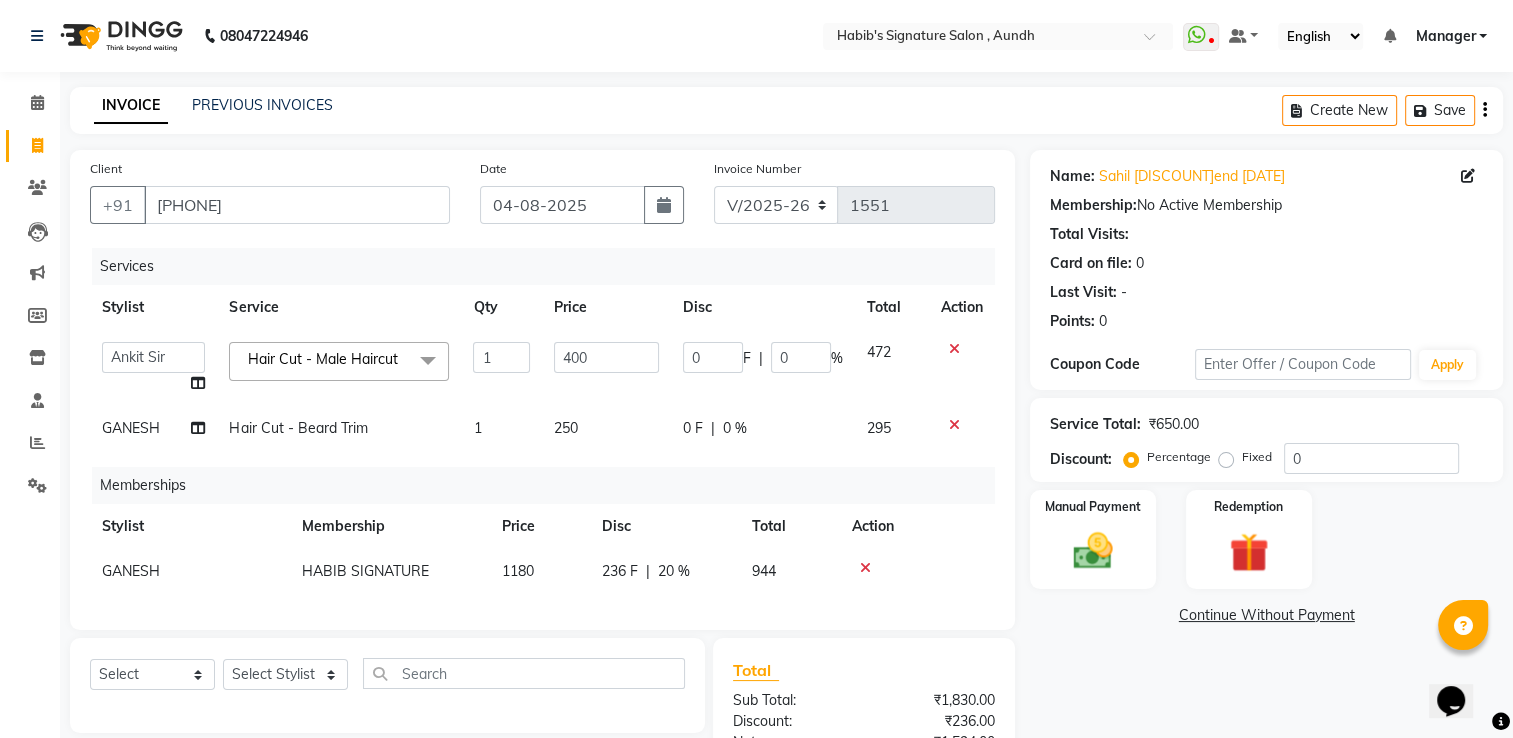click on "0 F | 0 %" 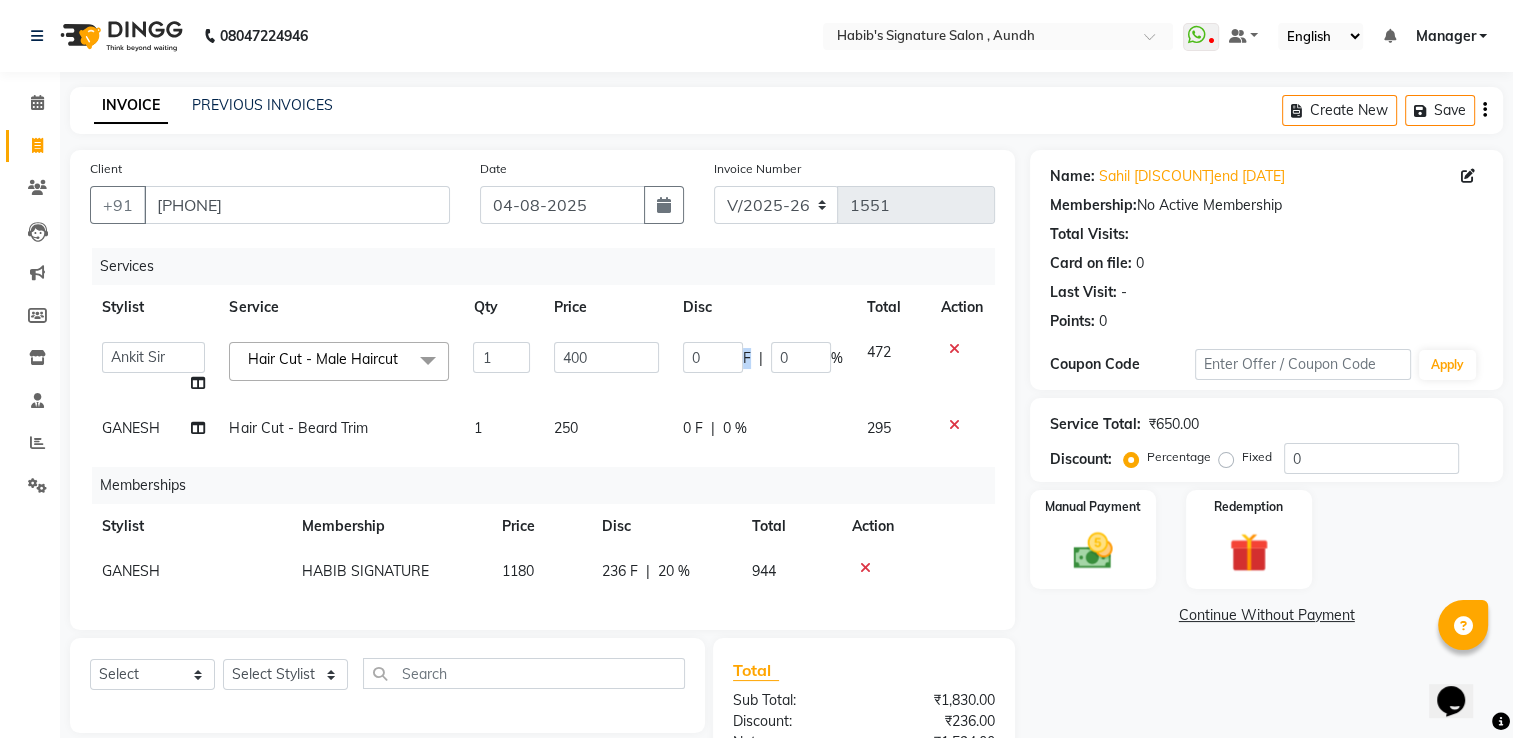 drag, startPoint x: 752, startPoint y: 353, endPoint x: 774, endPoint y: 354, distance: 22.022715 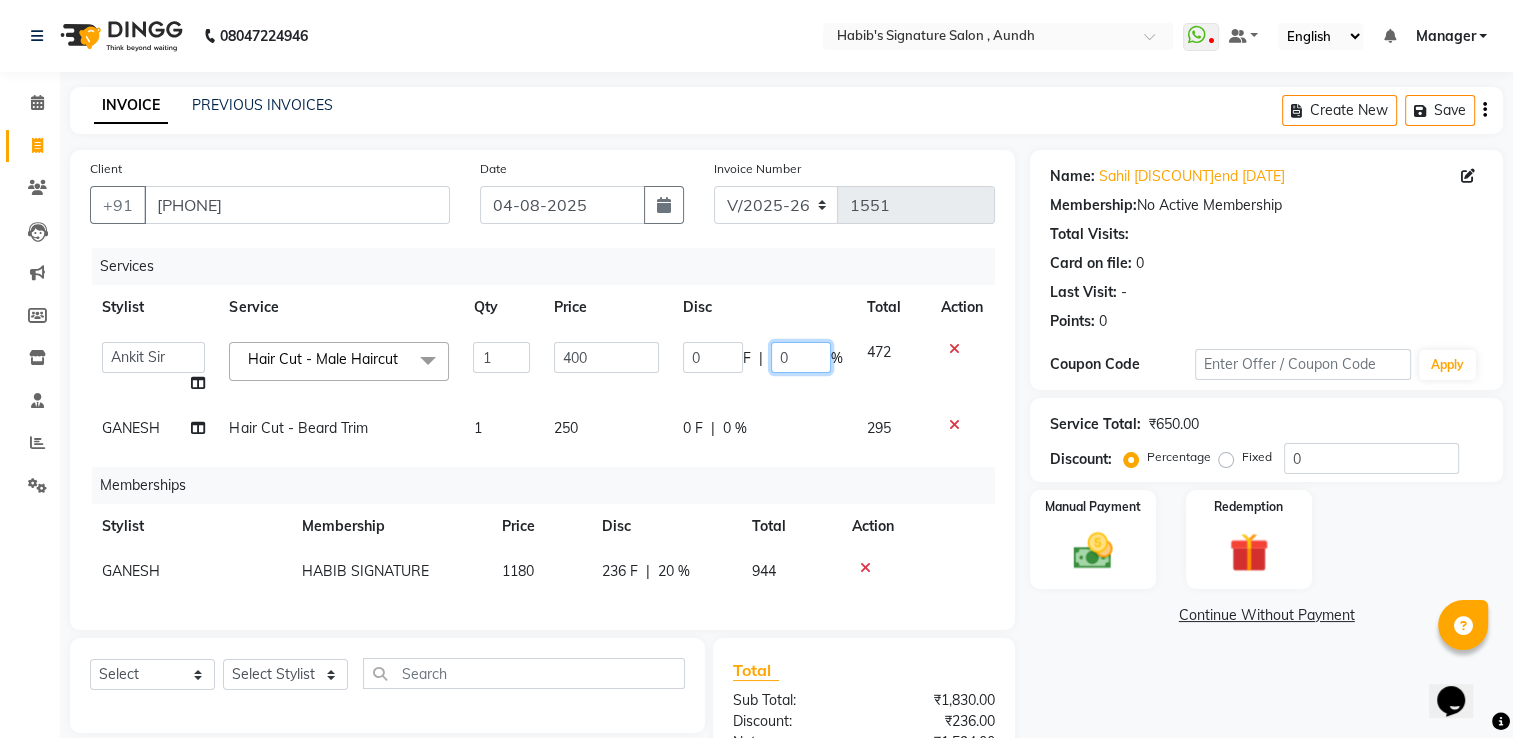 click on "0" 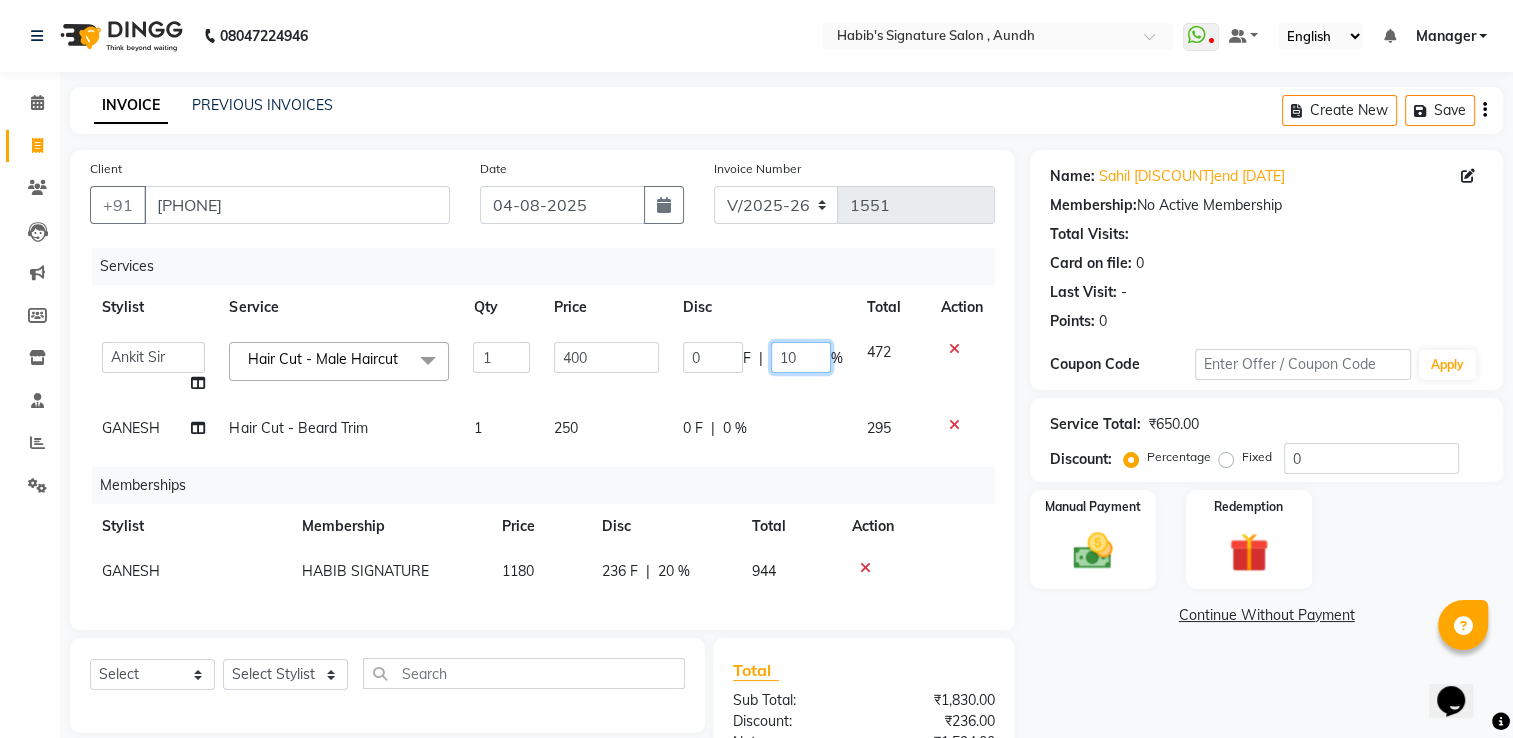 type on "100" 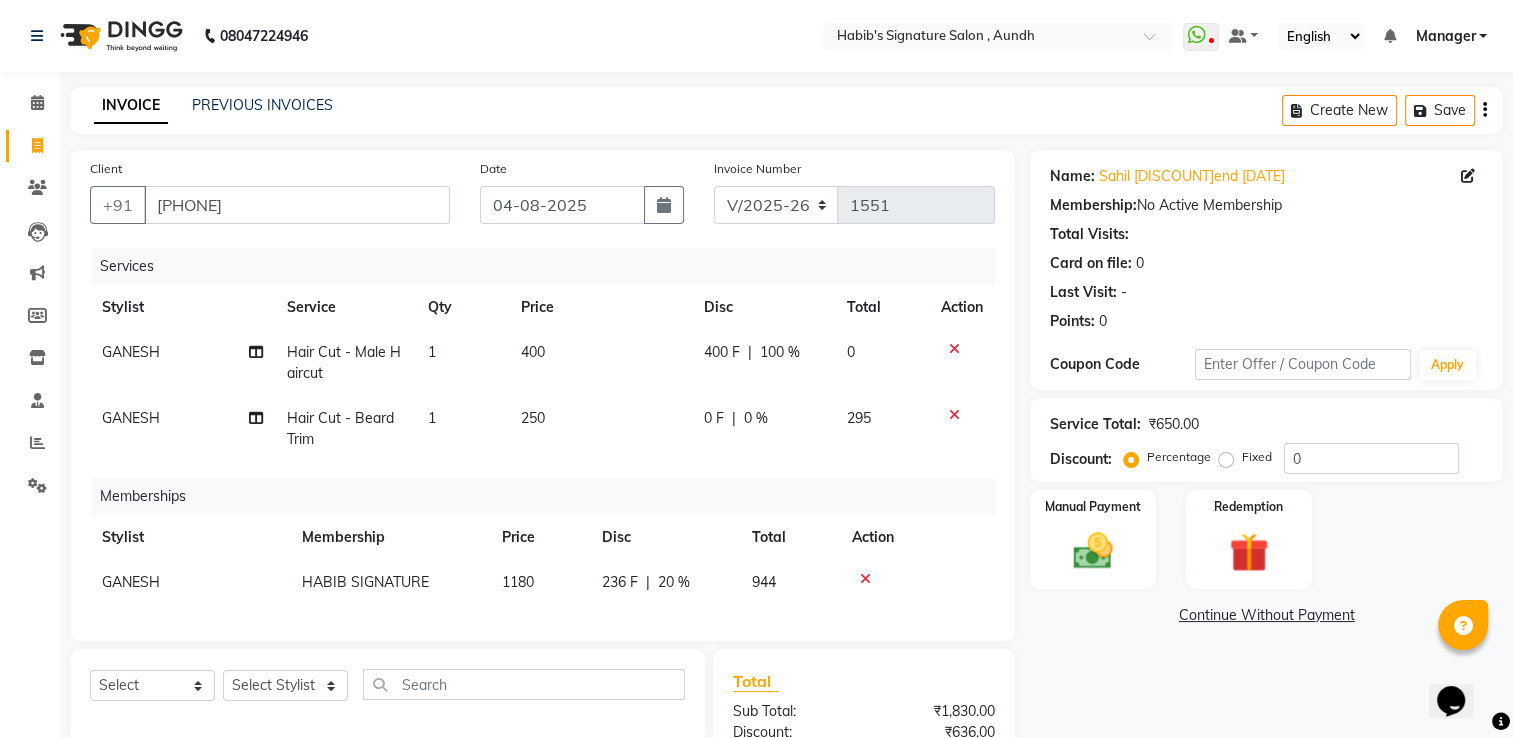 click on "GANESH Hair Cut - Male Haircut 1 400 400 F | 100 % 0 GANESH Hair Cut - Beard Trim 1 250 0 F | 0 % 295" 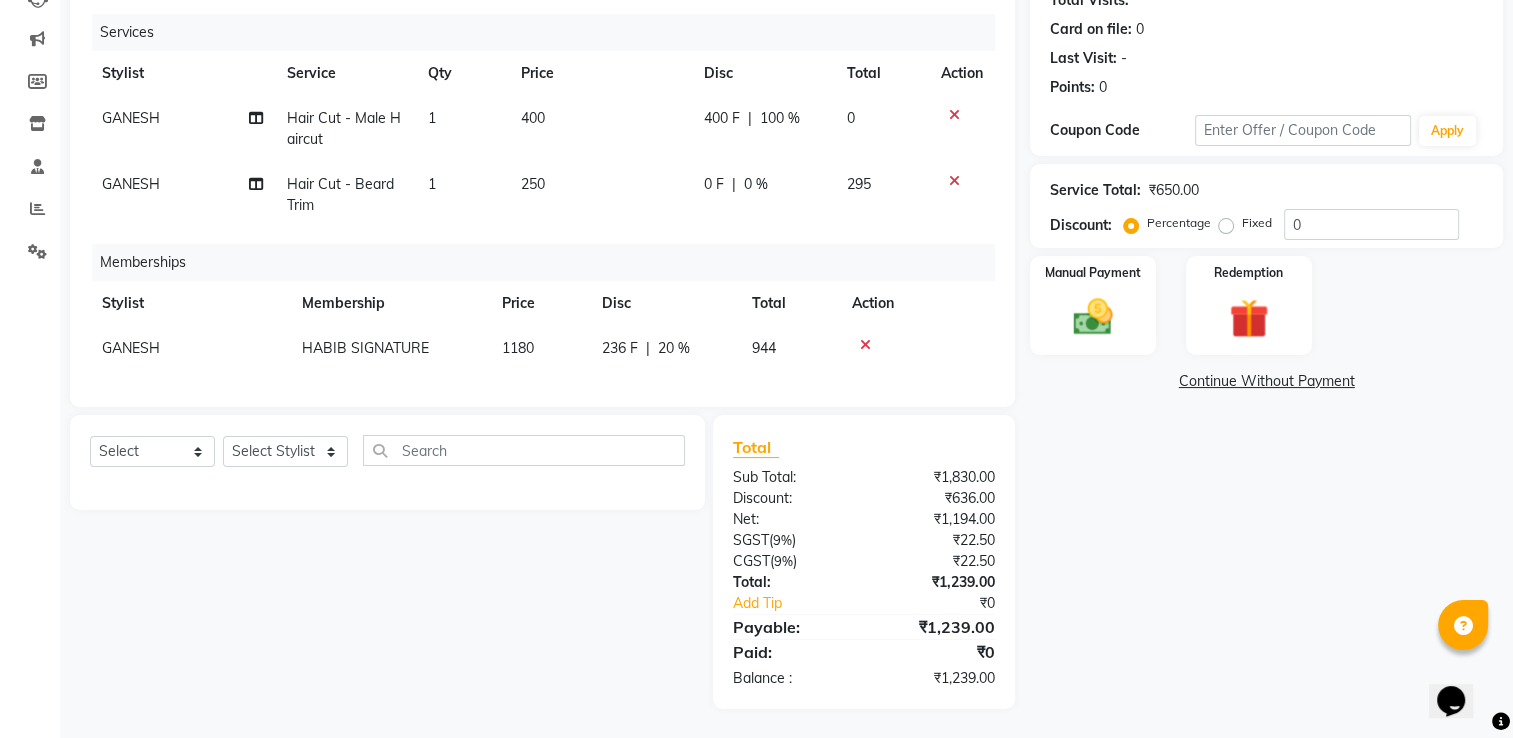 scroll, scrollTop: 250, scrollLeft: 0, axis: vertical 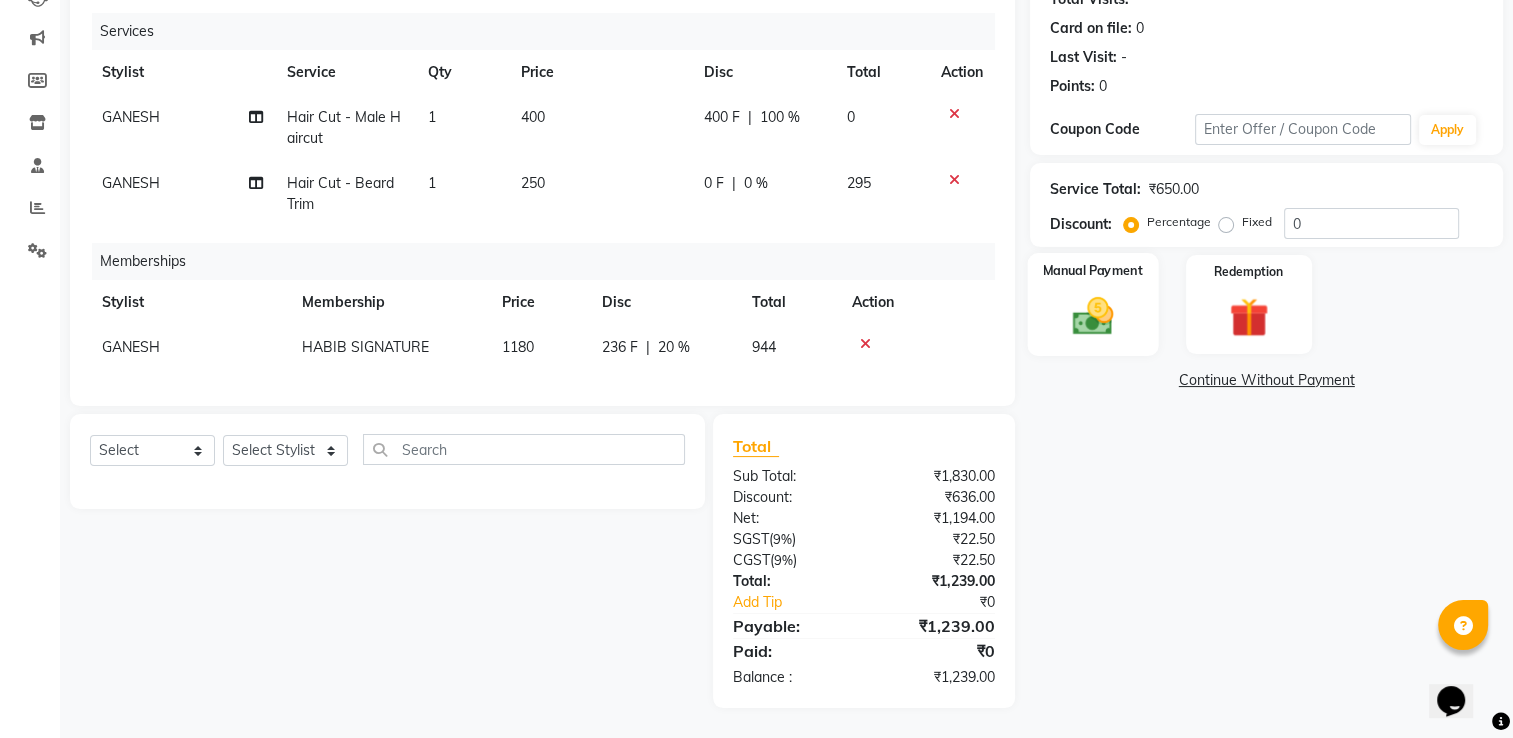 click on "Manual Payment" 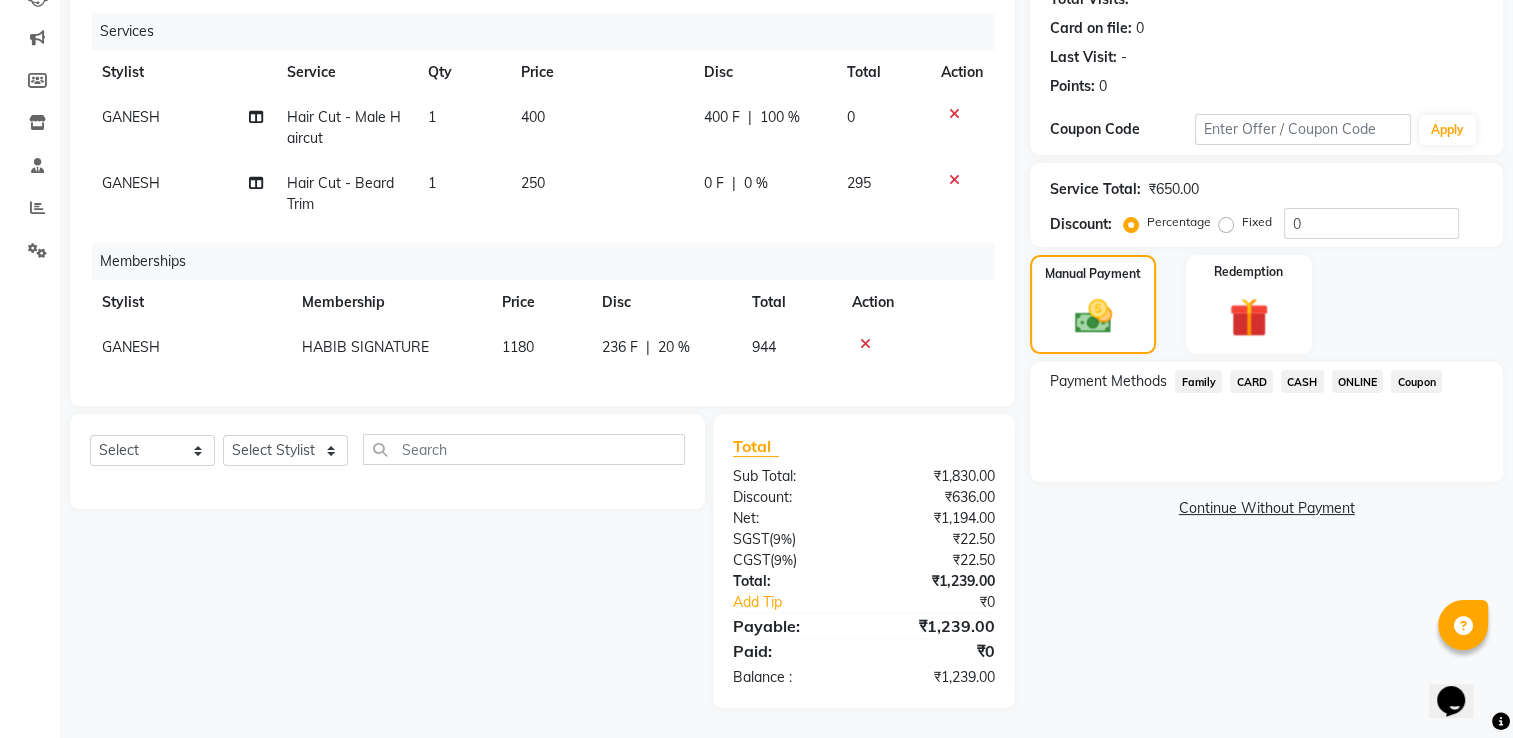 click on "ONLINE" 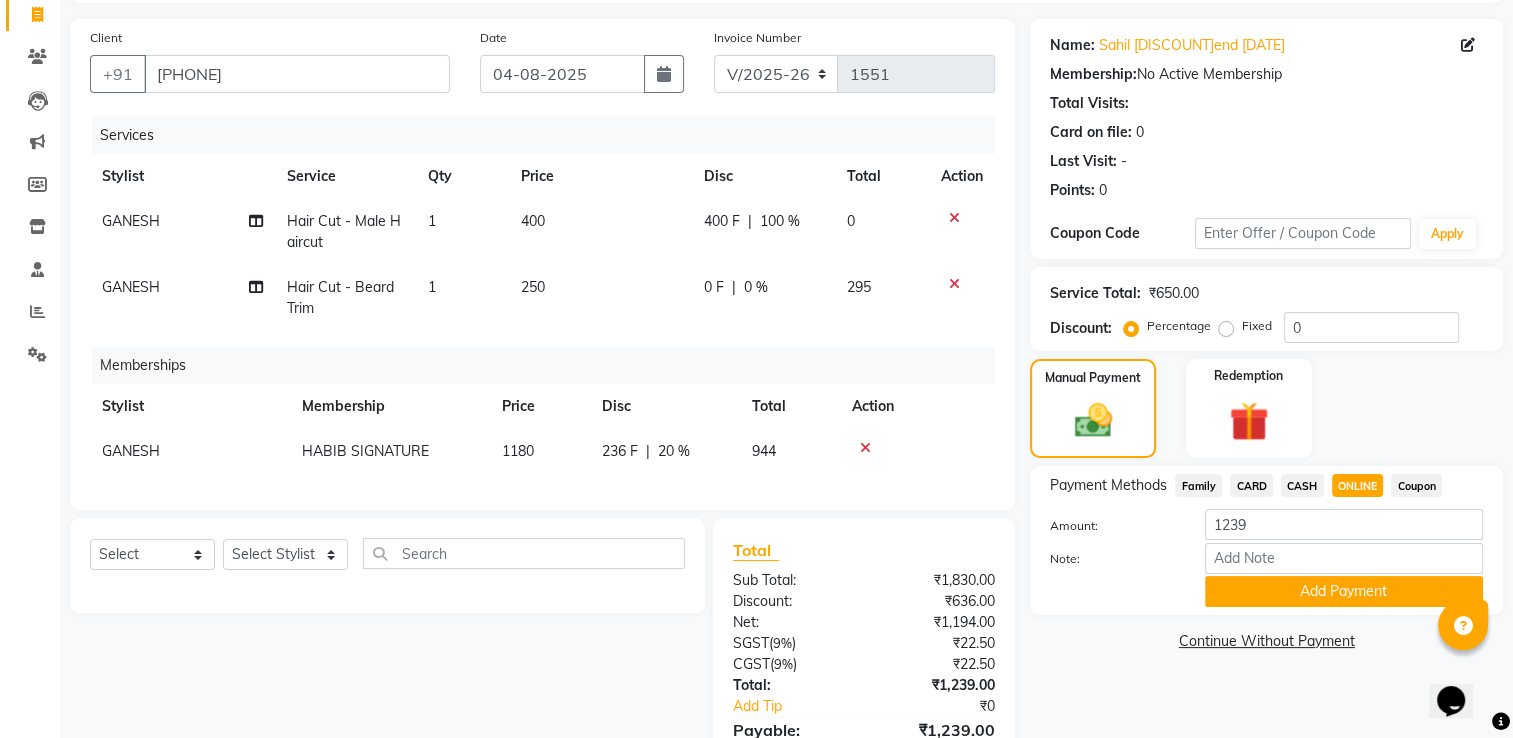 scroll, scrollTop: 122, scrollLeft: 0, axis: vertical 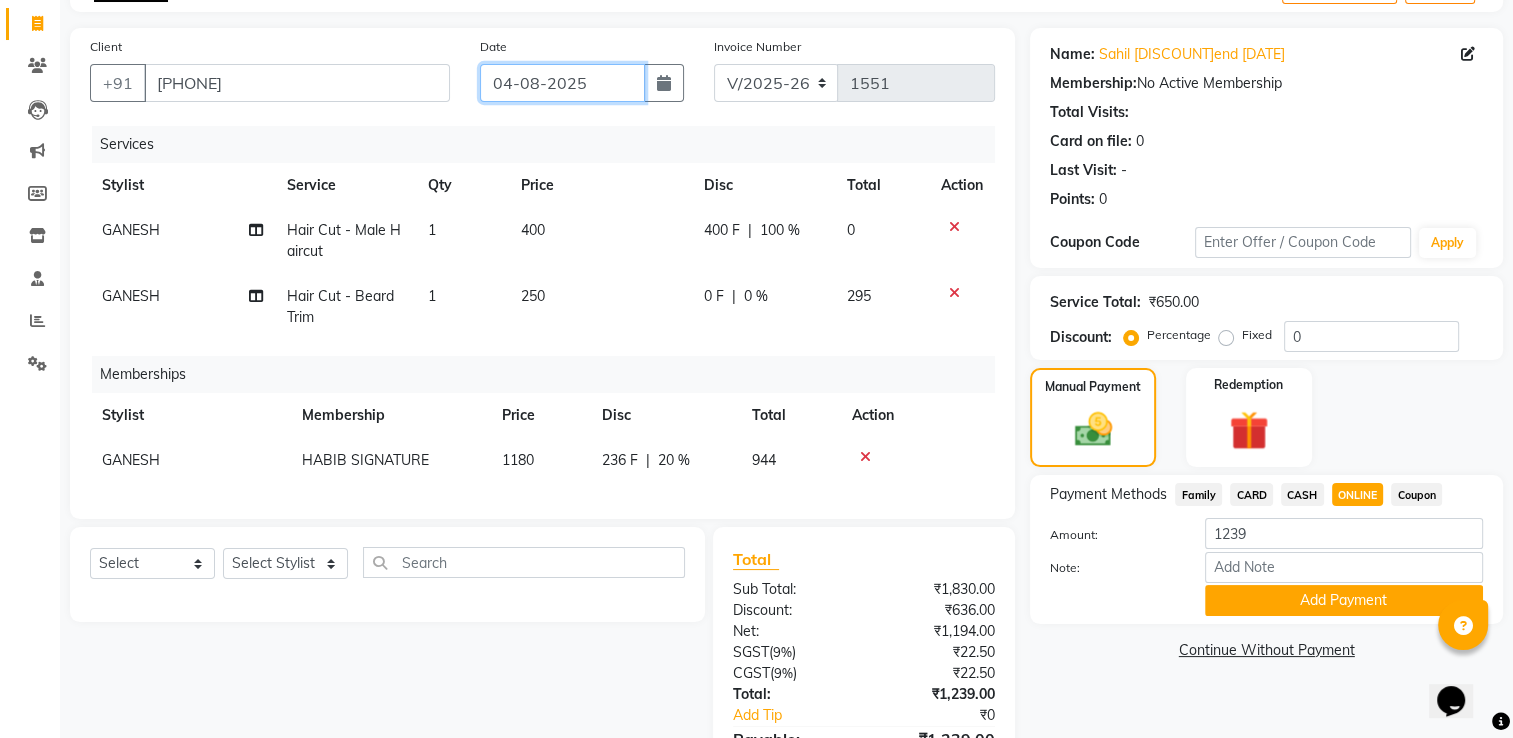 click on "04-08-2025" 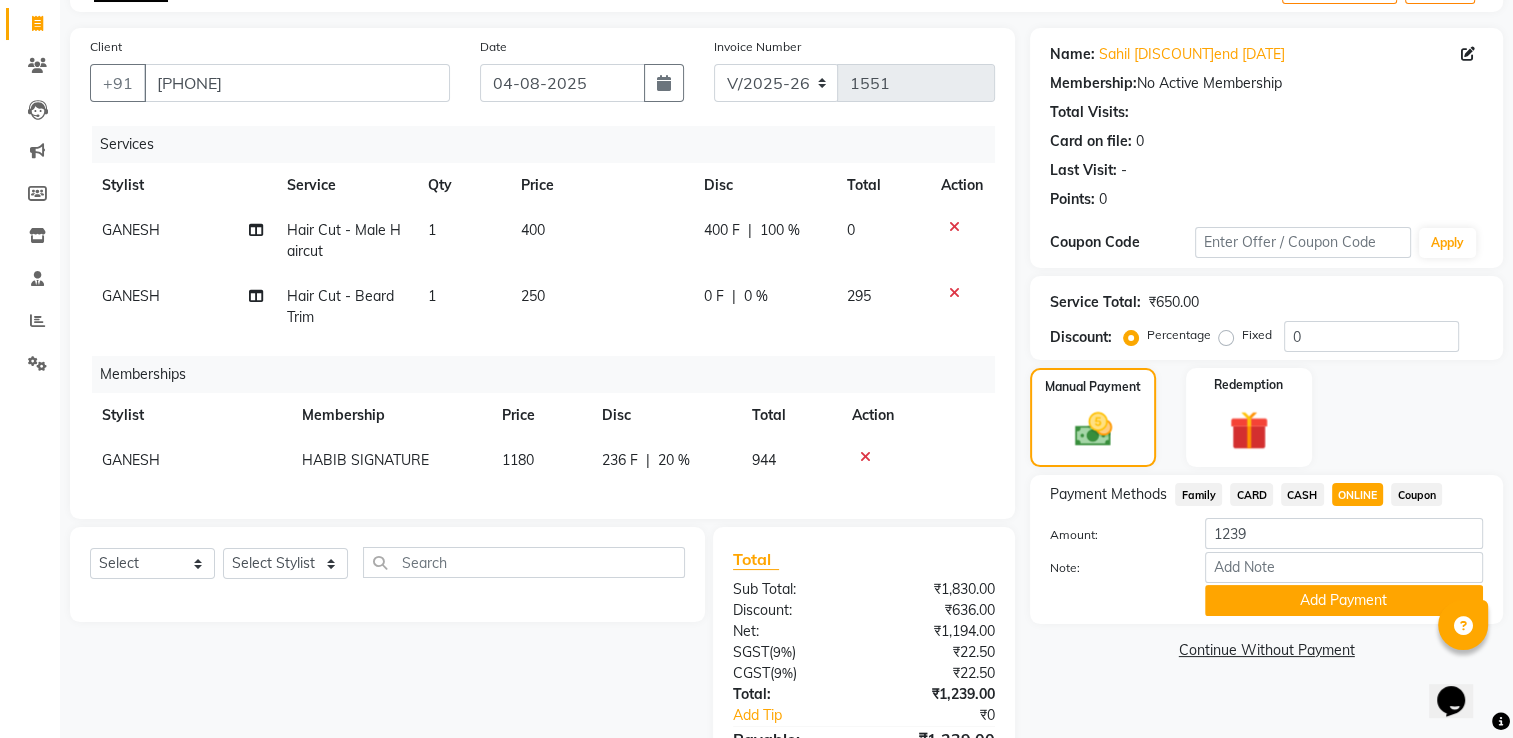 select on "8" 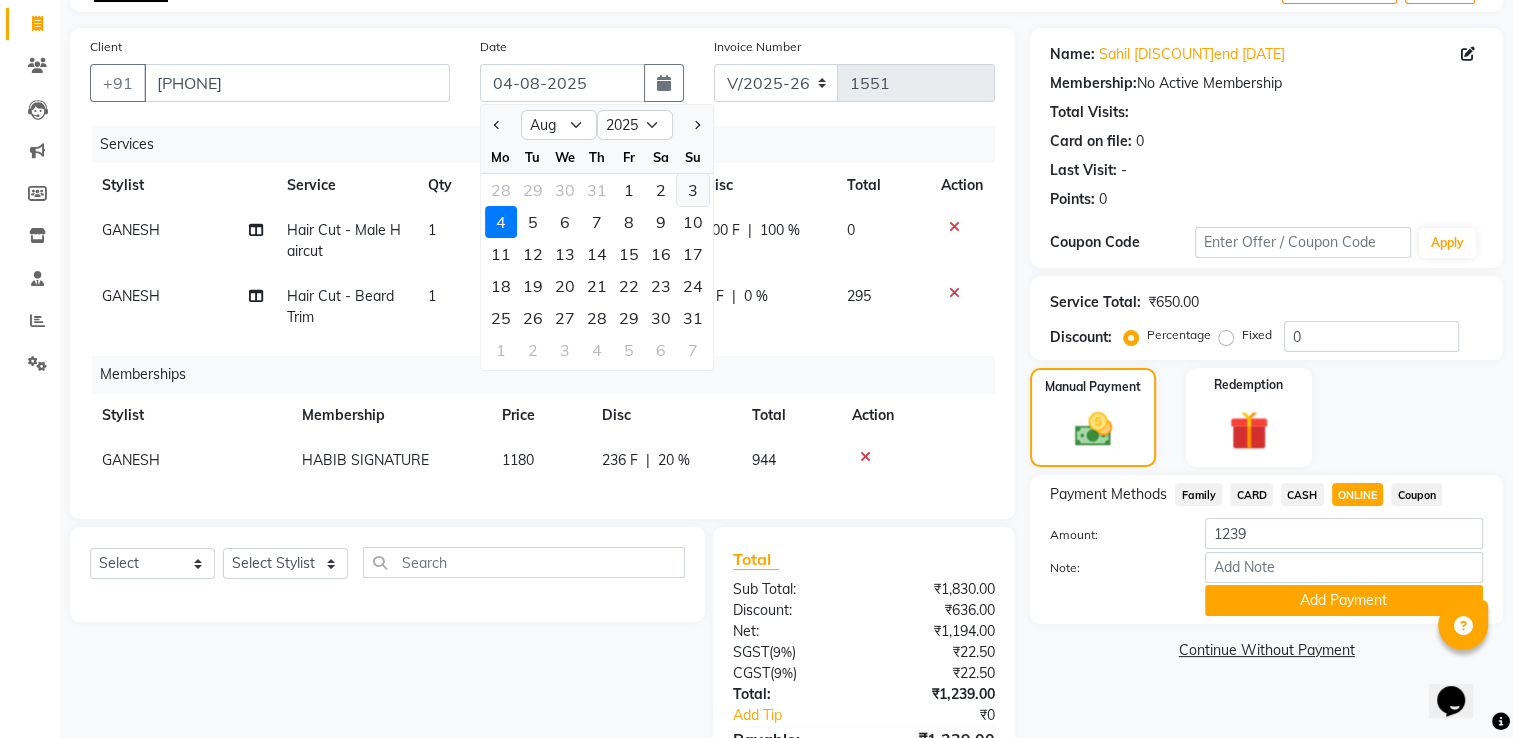click on "3" 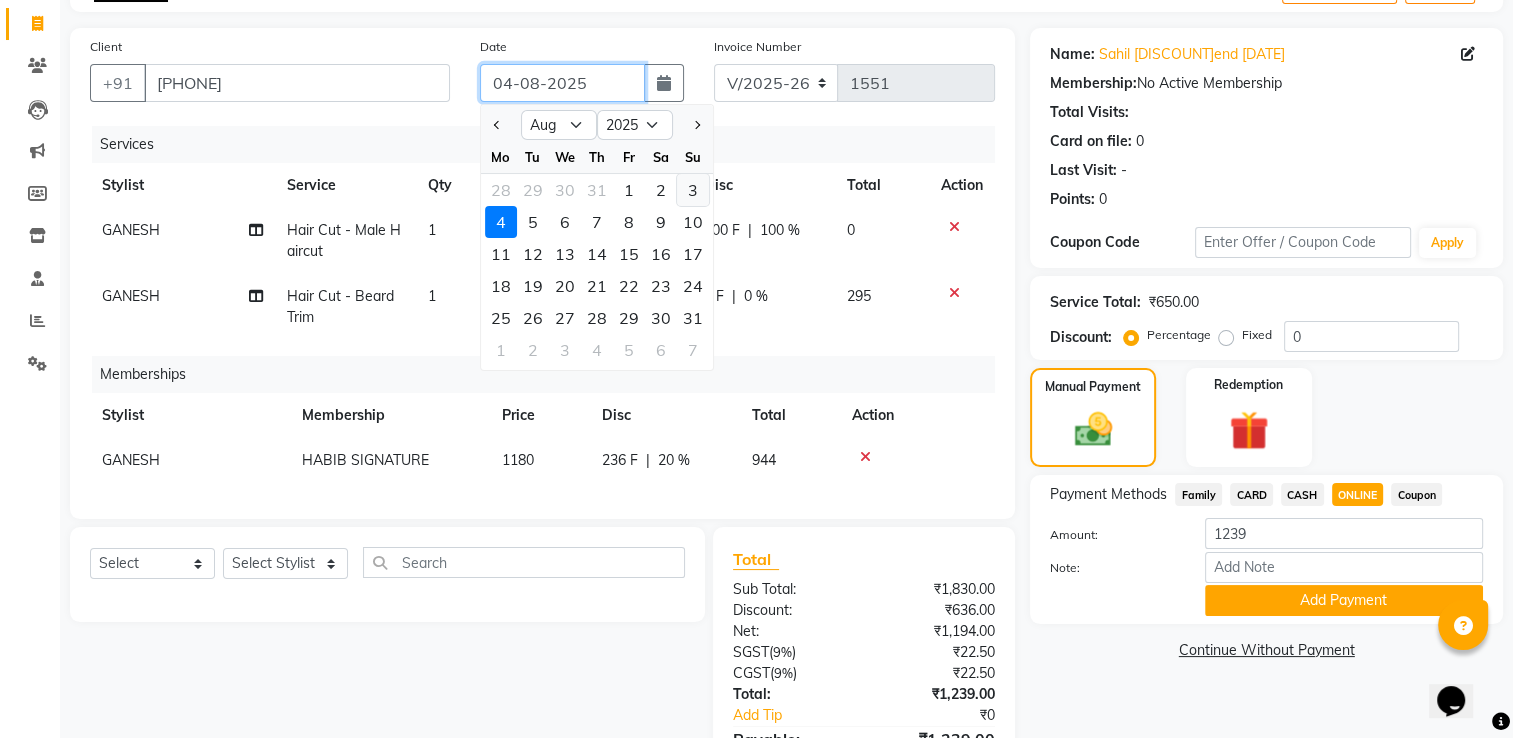 type on "03-08-2025" 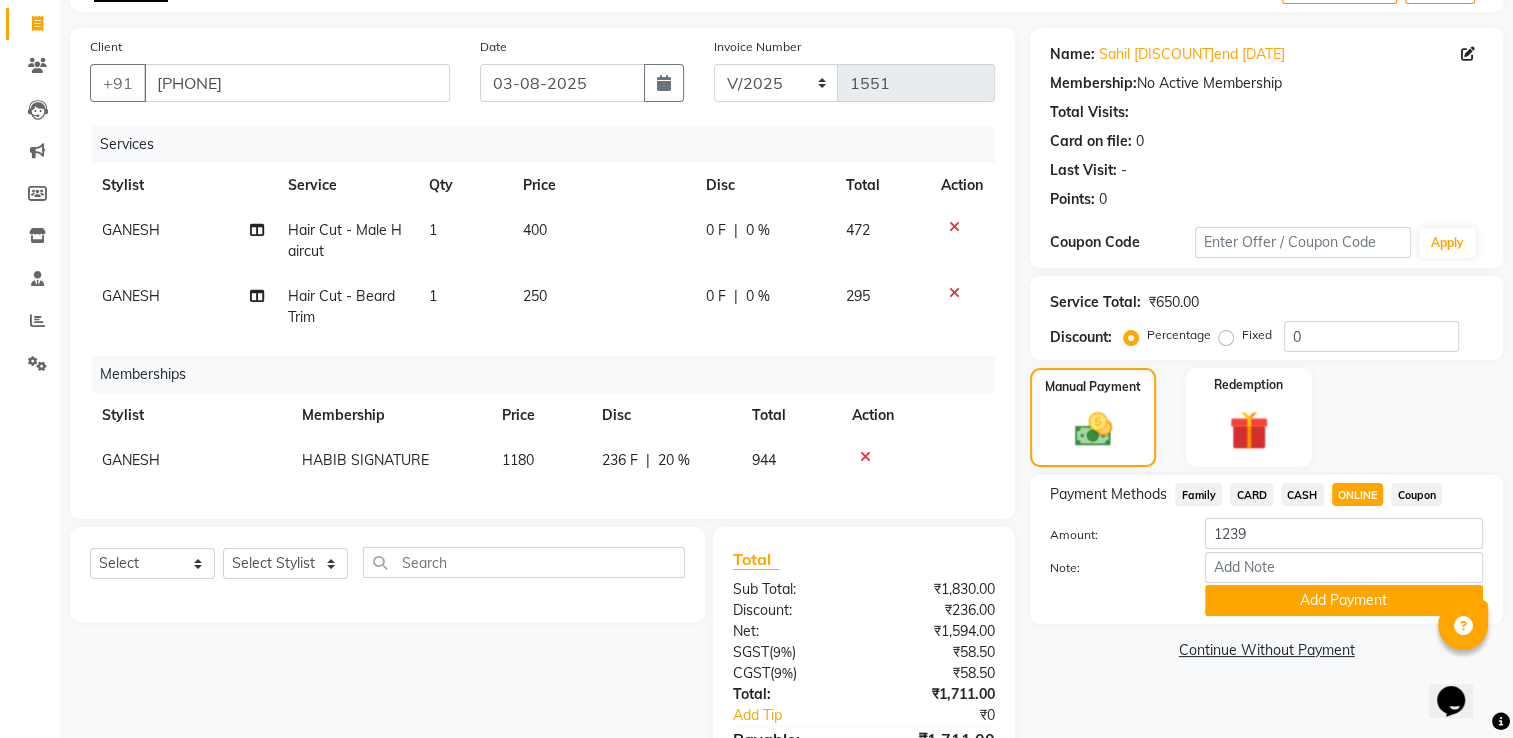 click on "0 %" 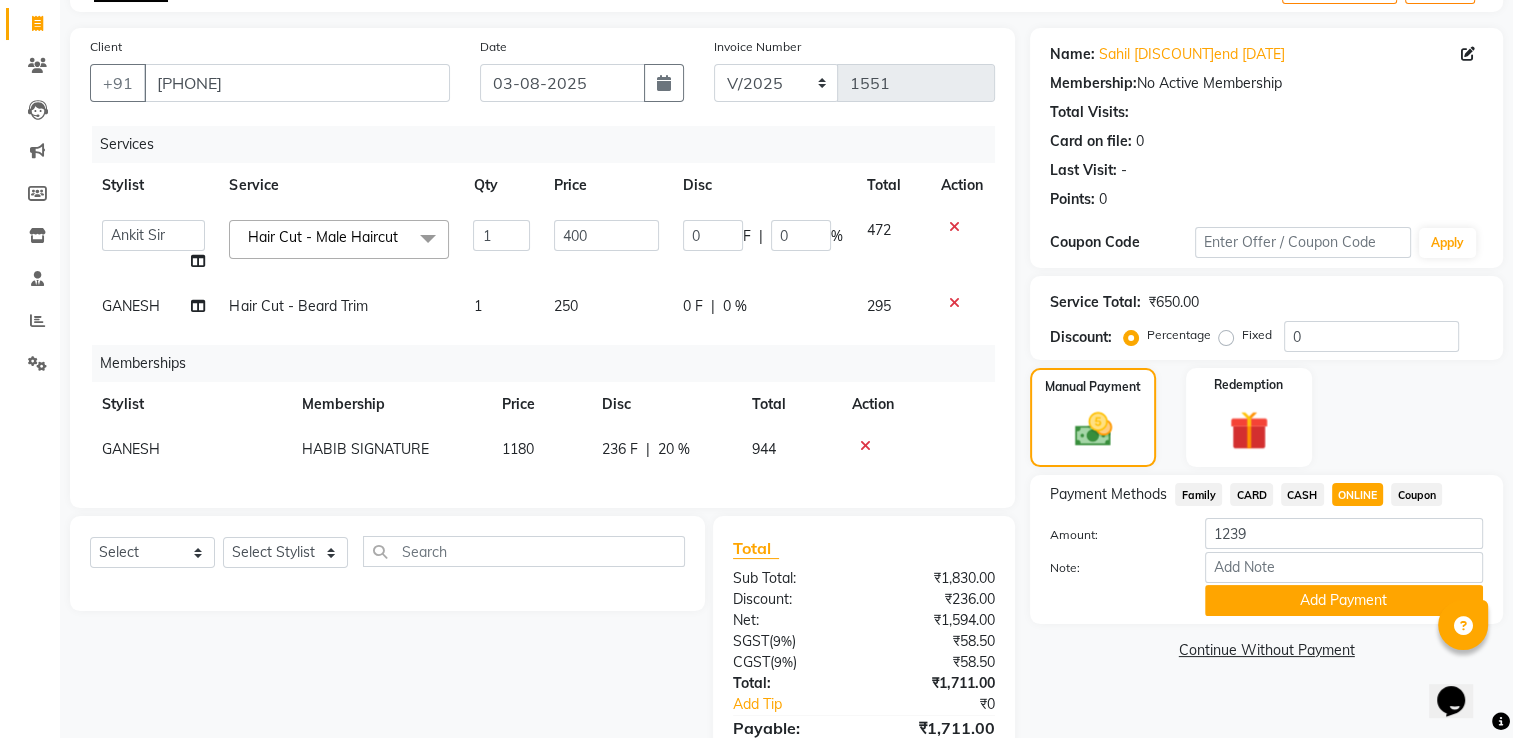click on "0 F | 0 %" 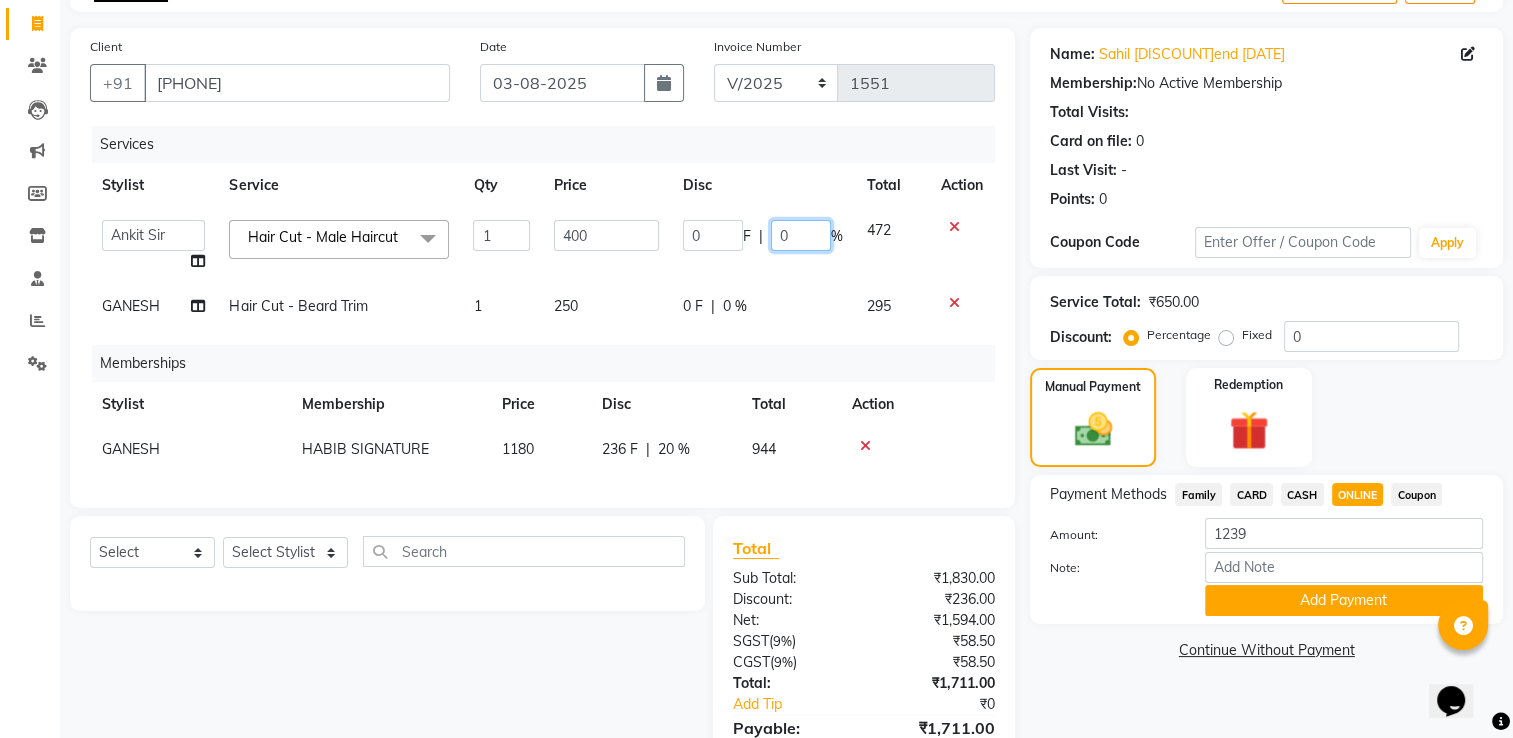 click on "0" 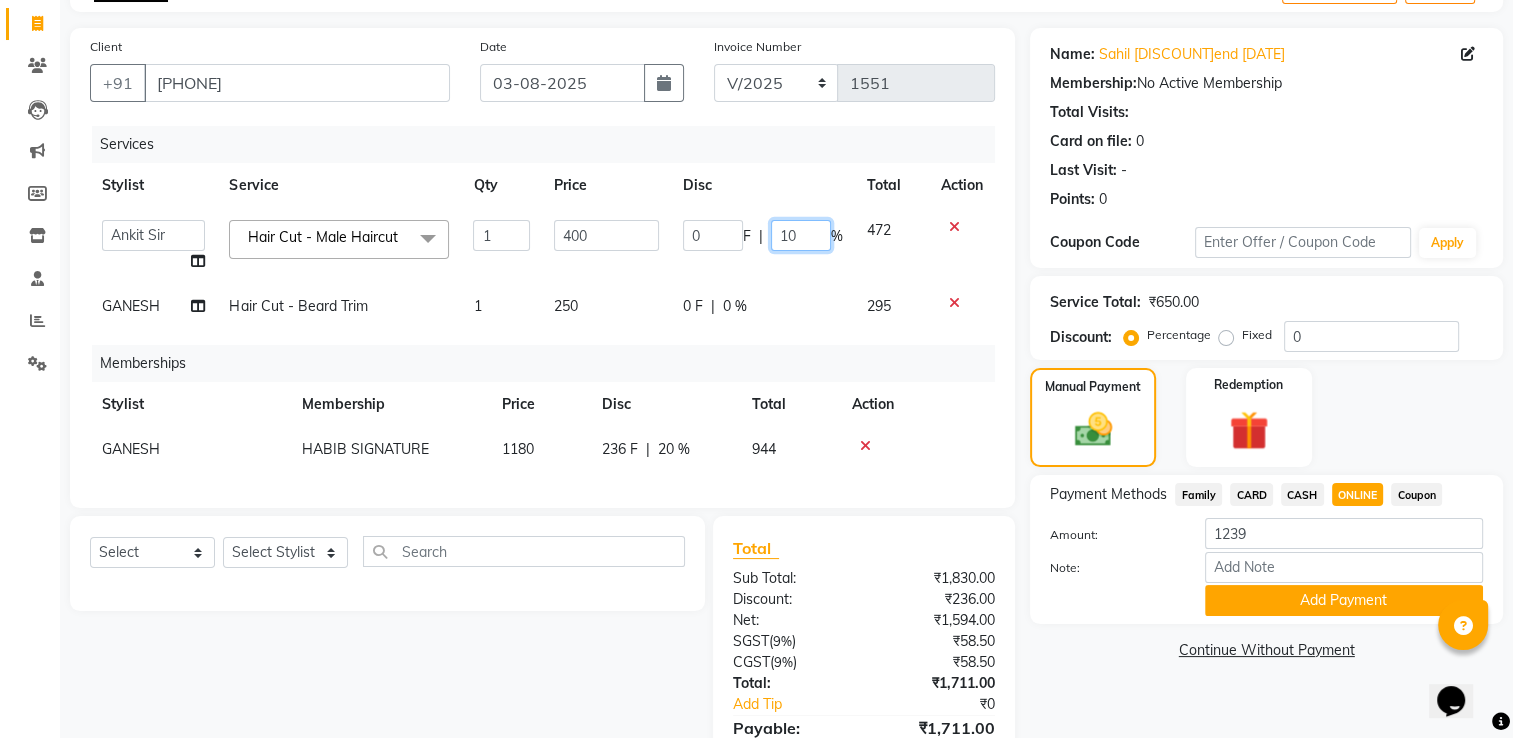 type on "100" 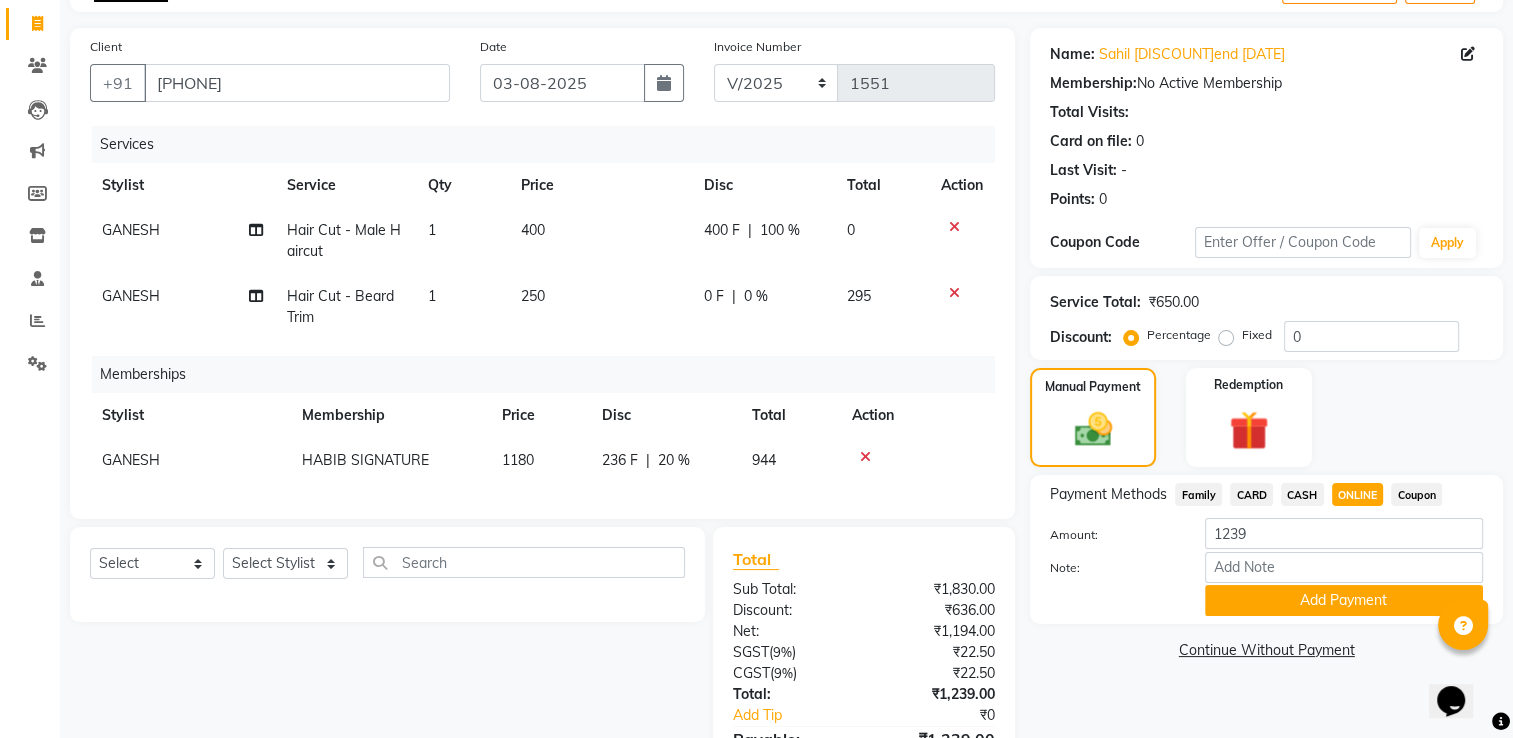 click on "GANESH Hair Cut - Male Haircut 1 400 400 F | 100 % 0 GANESH Hair Cut - Beard Trim 1 250 0 F | 0 % 295" 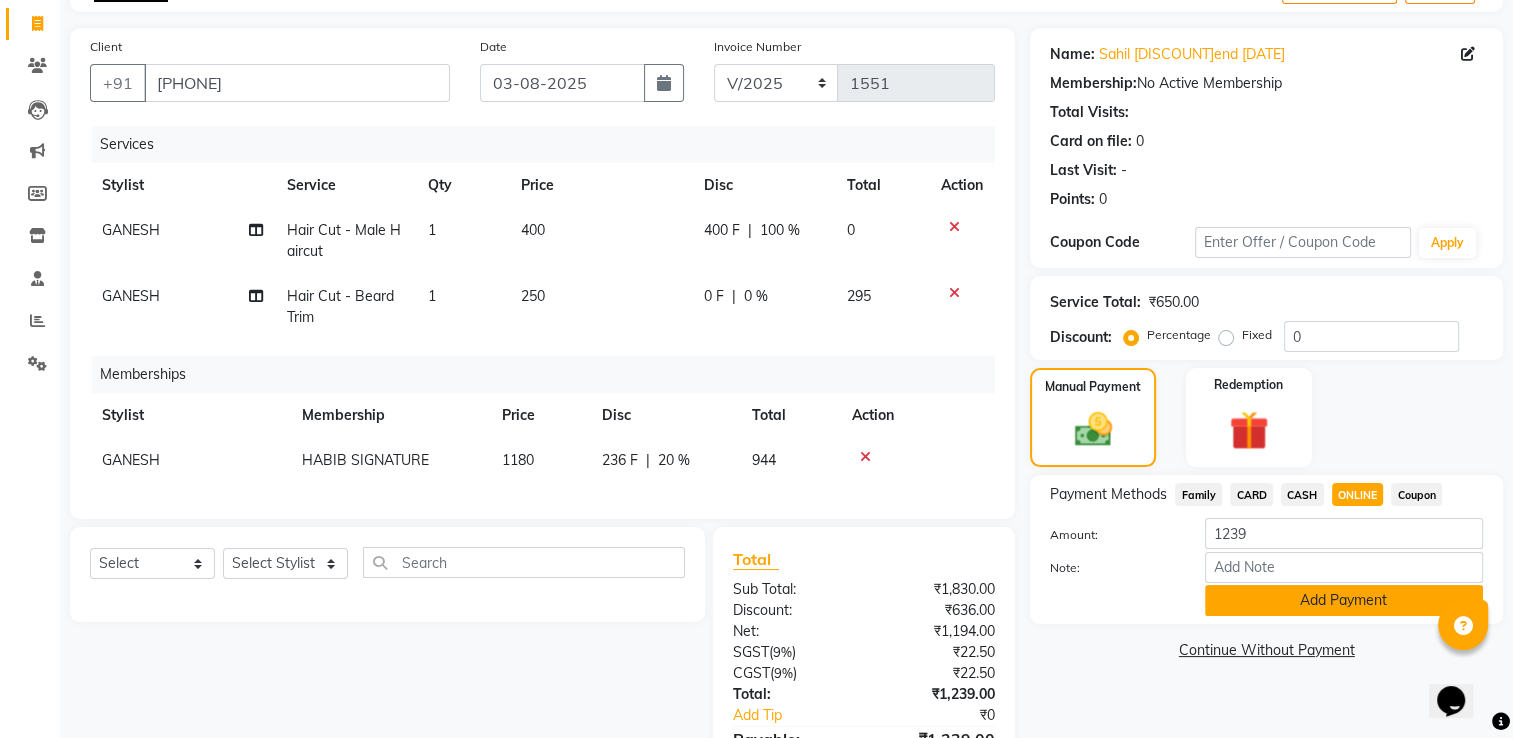 click on "Add Payment" 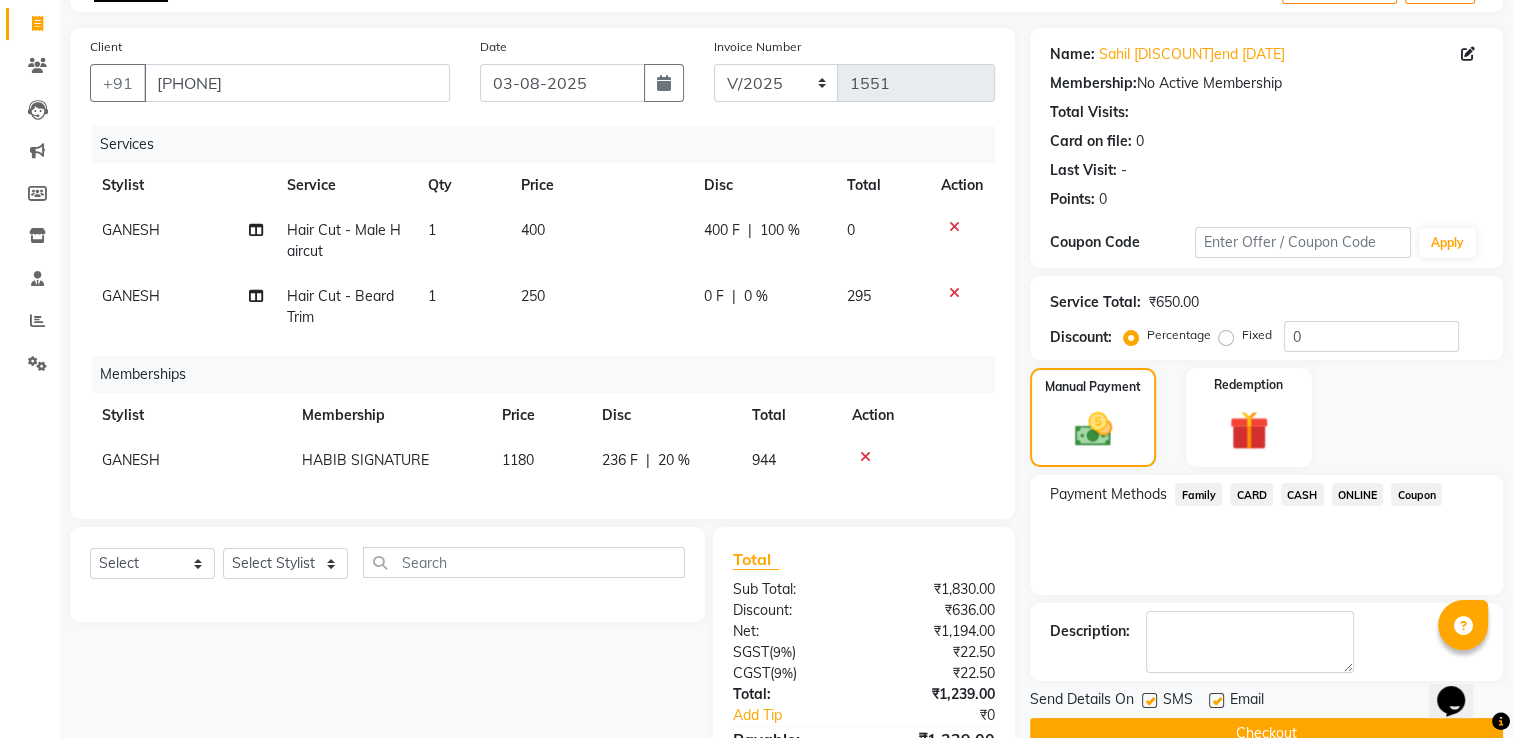 scroll, scrollTop: 292, scrollLeft: 0, axis: vertical 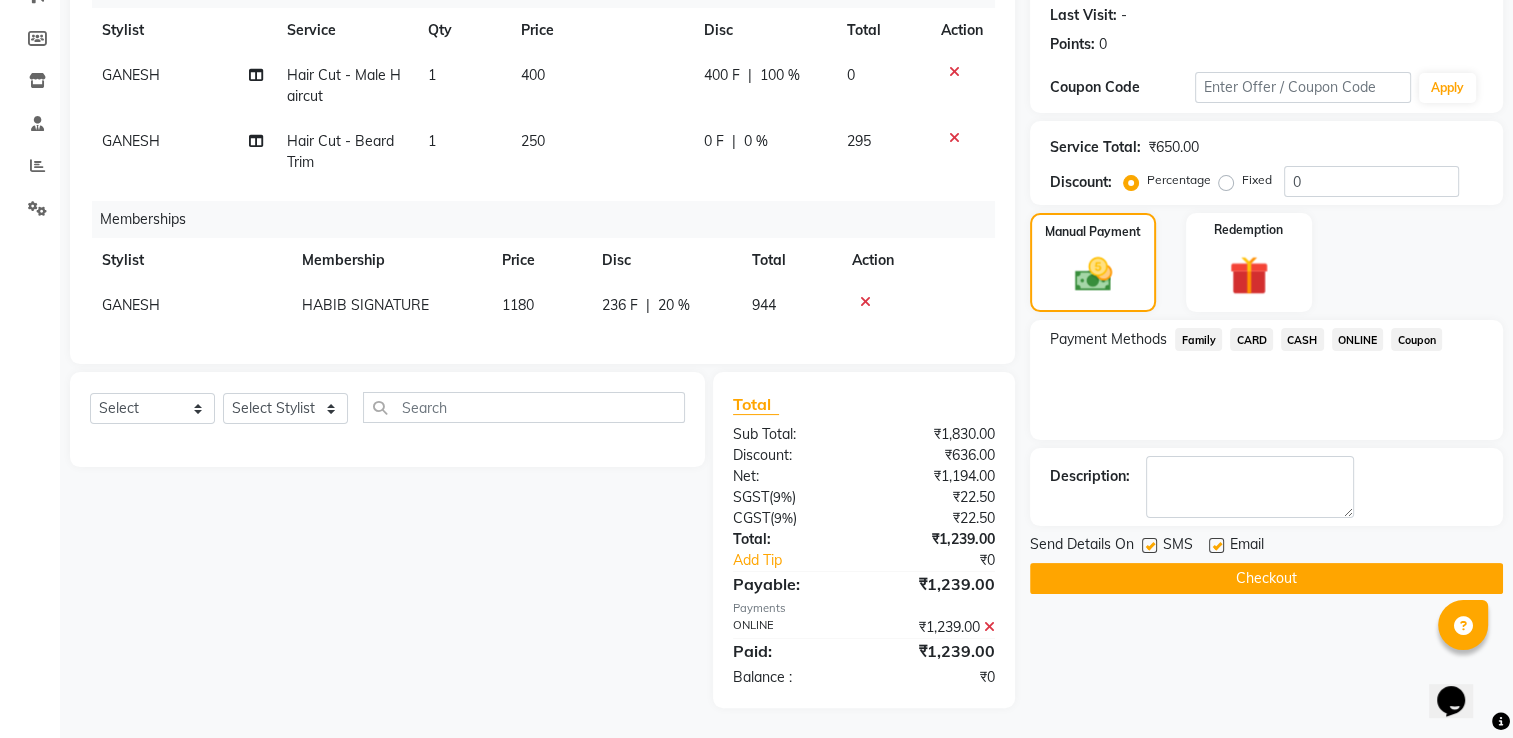click on "Checkout" 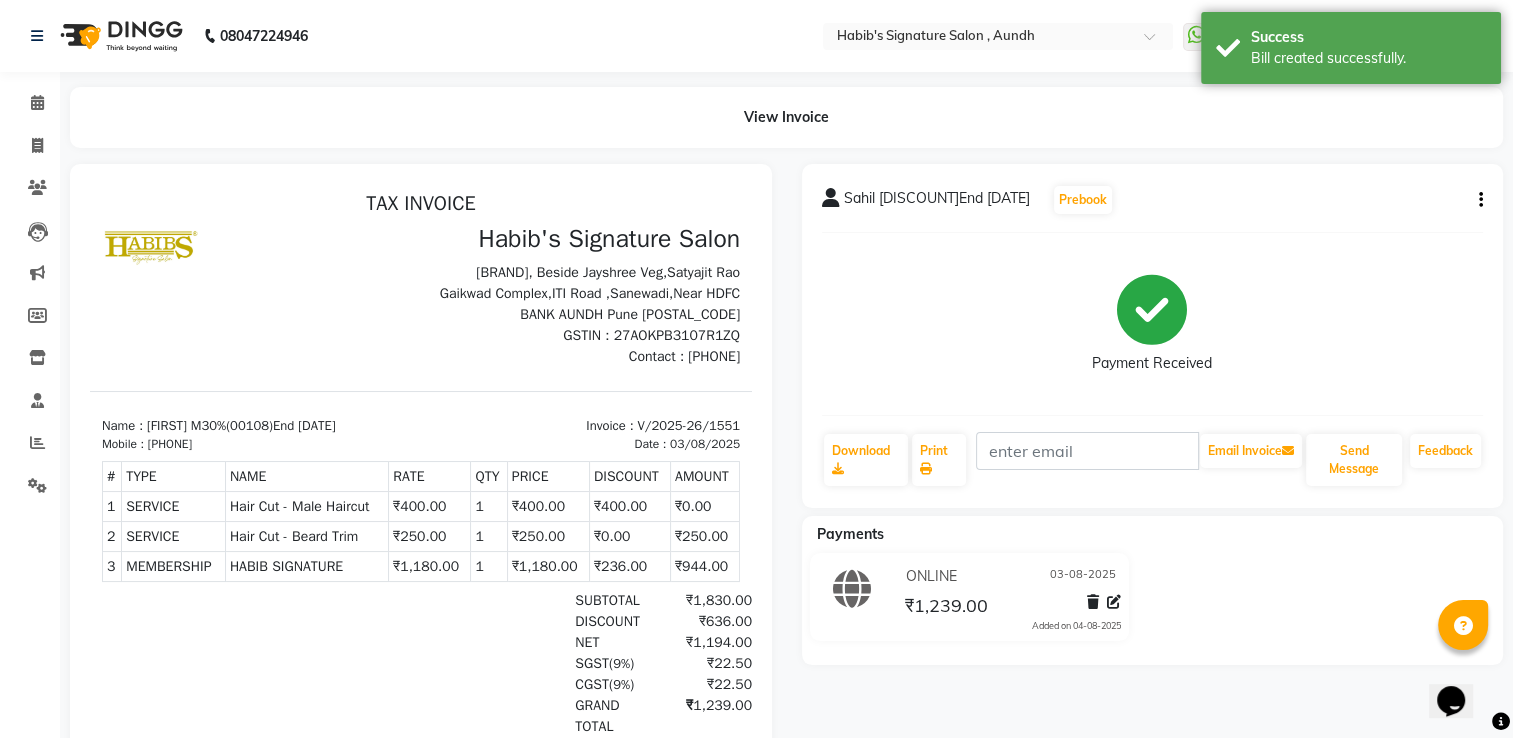 scroll, scrollTop: 0, scrollLeft: 0, axis: both 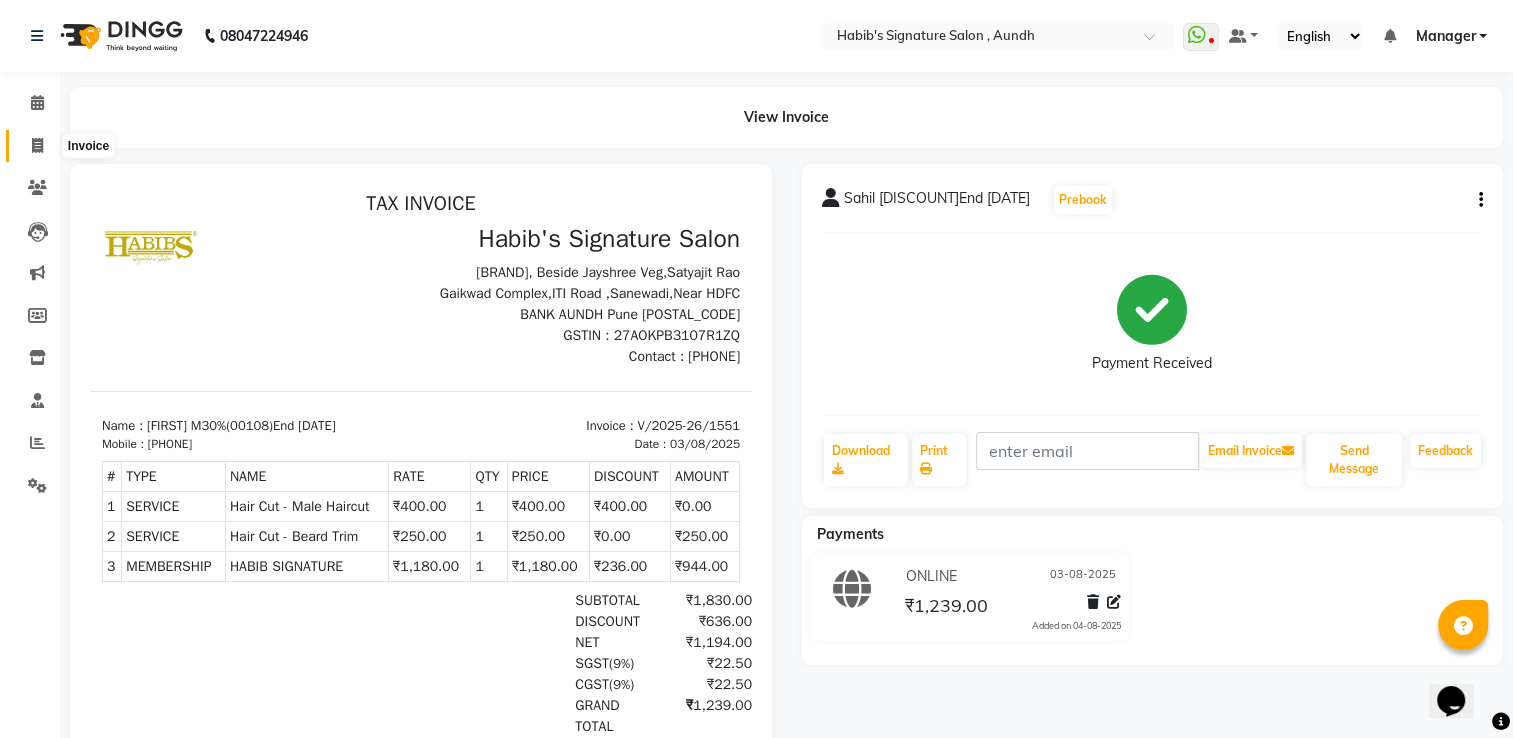 click 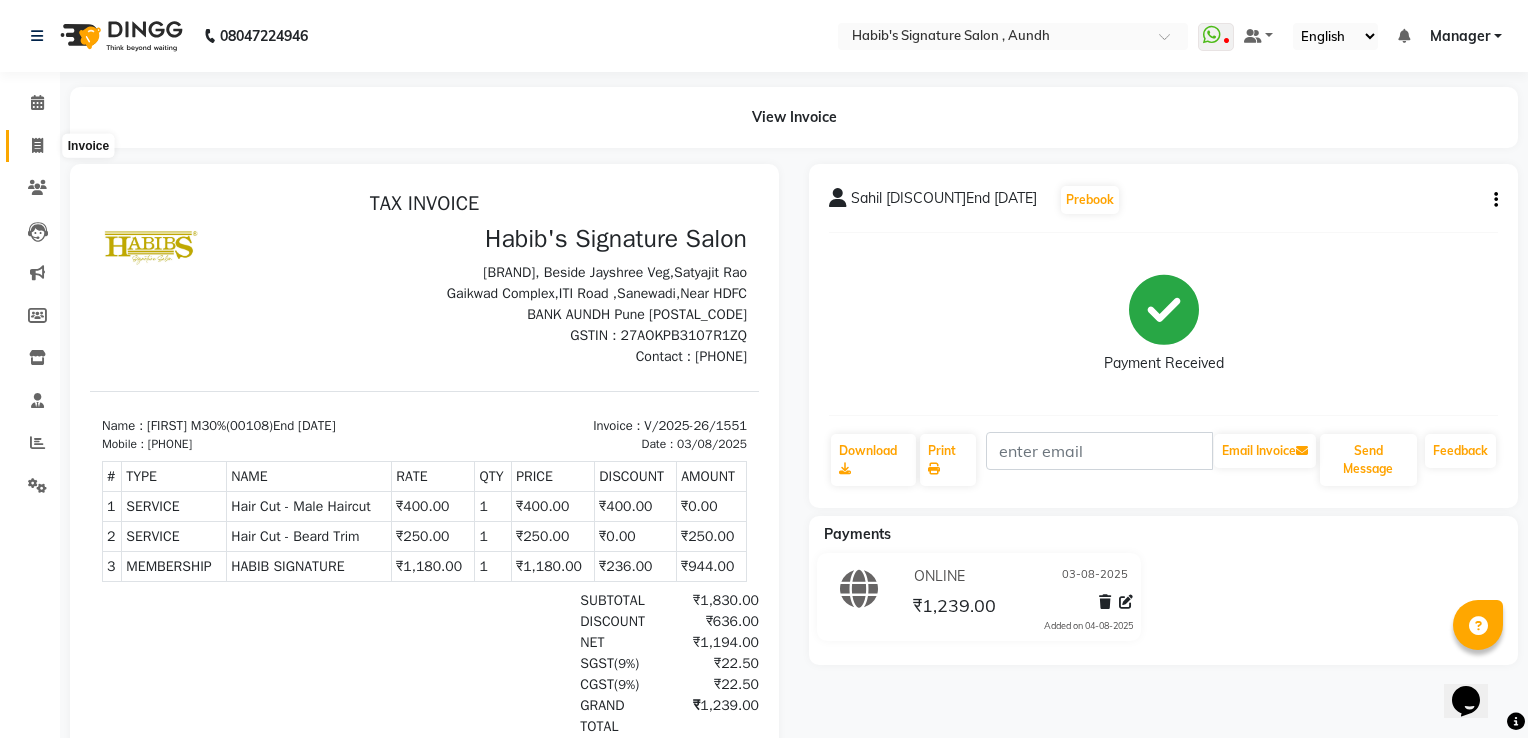 select on "service" 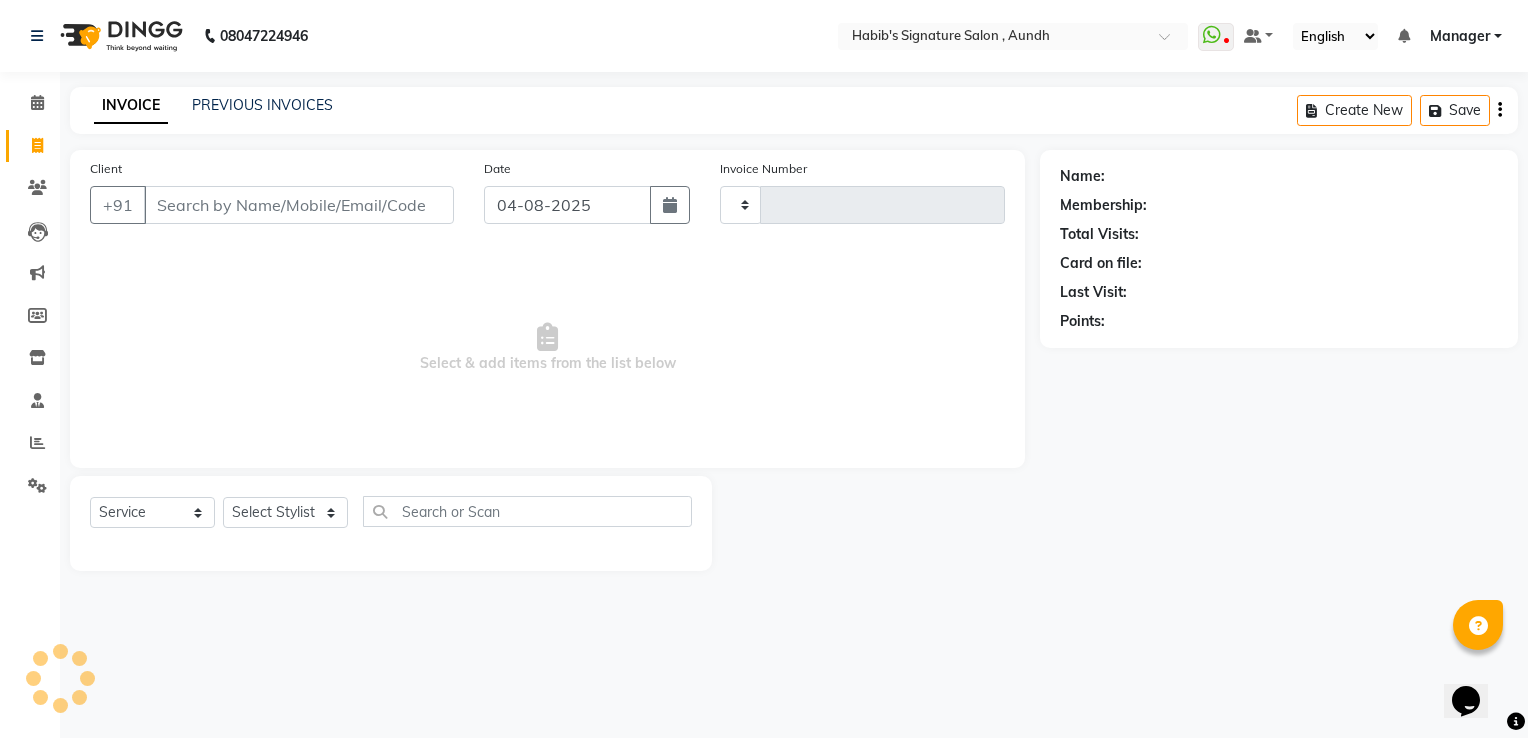 type on "1552" 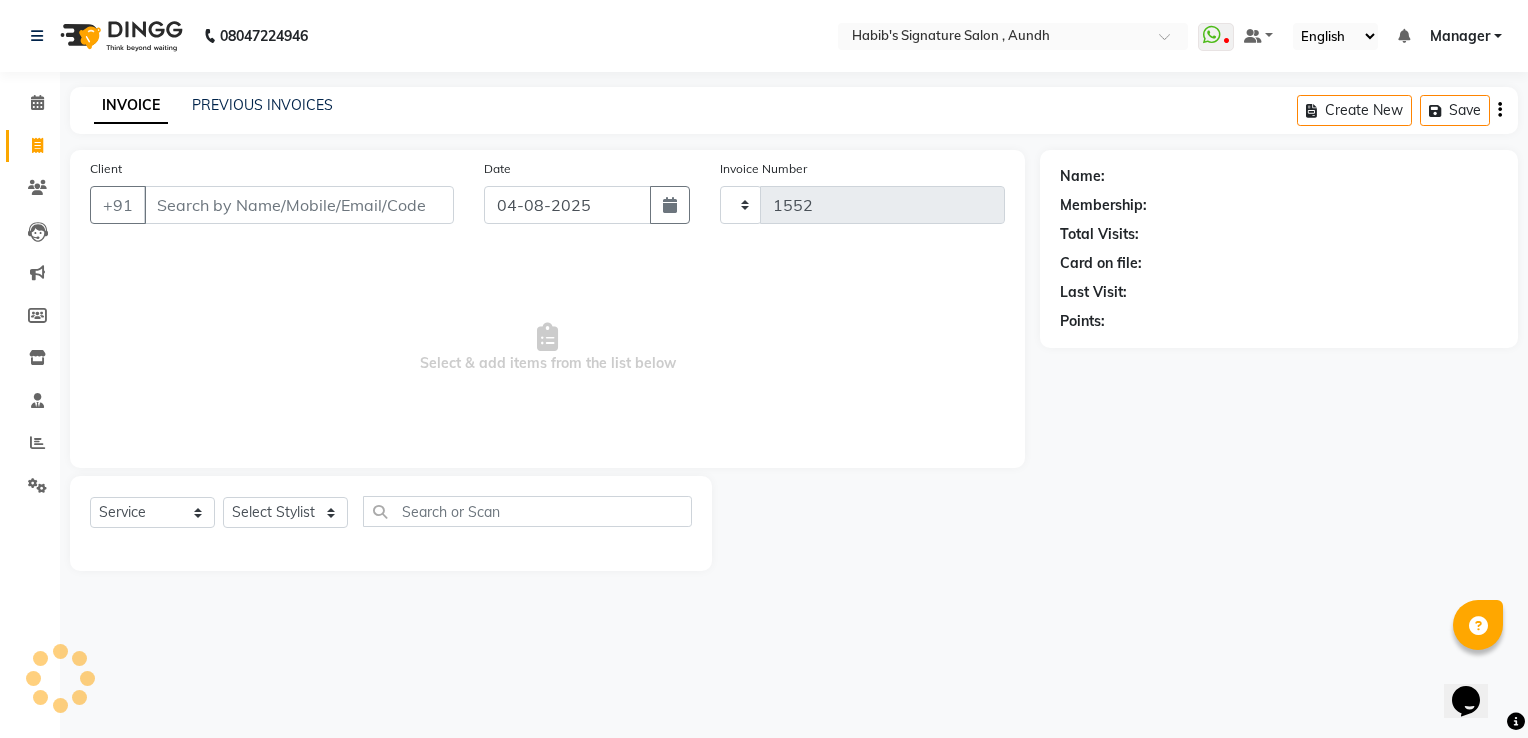 select on "6342" 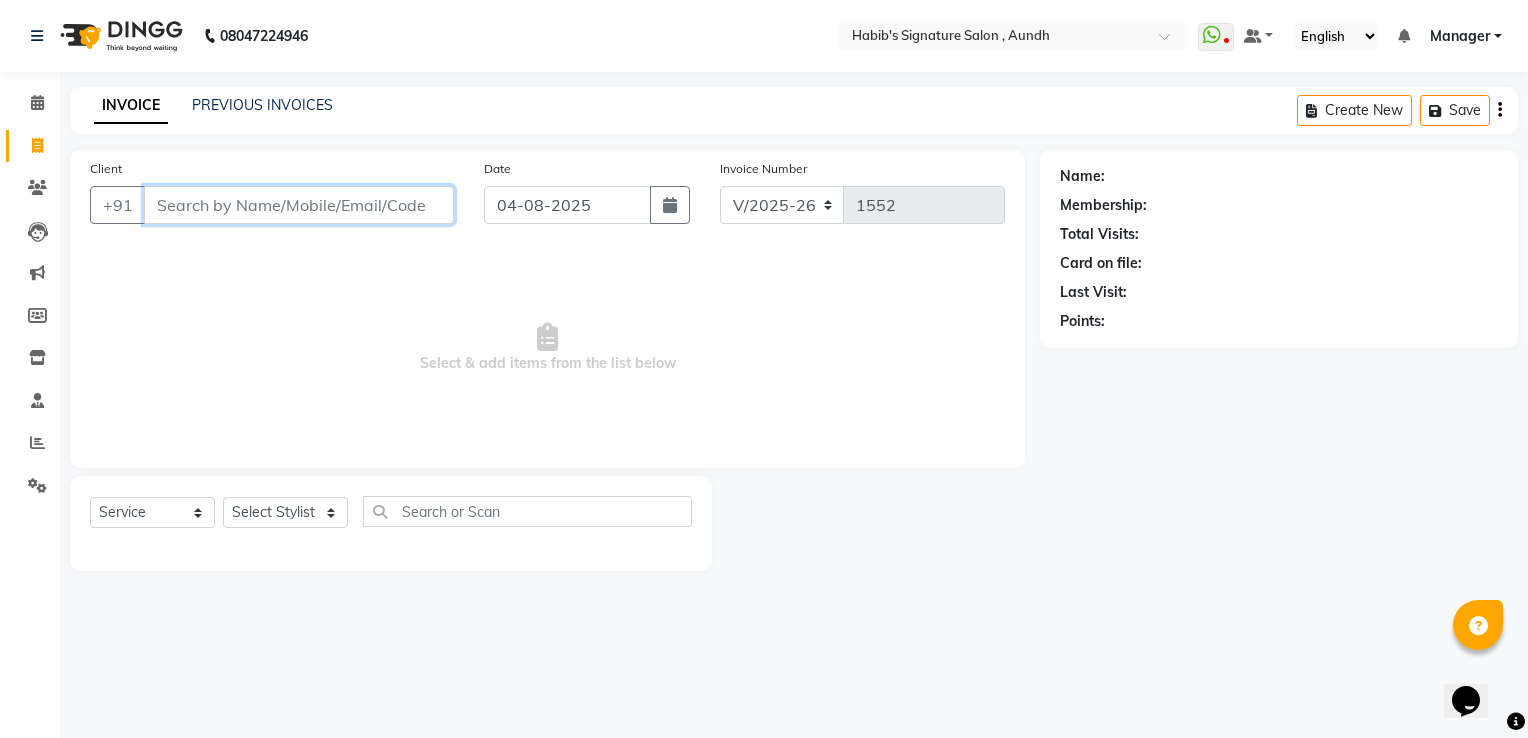 click on "Client" at bounding box center [299, 205] 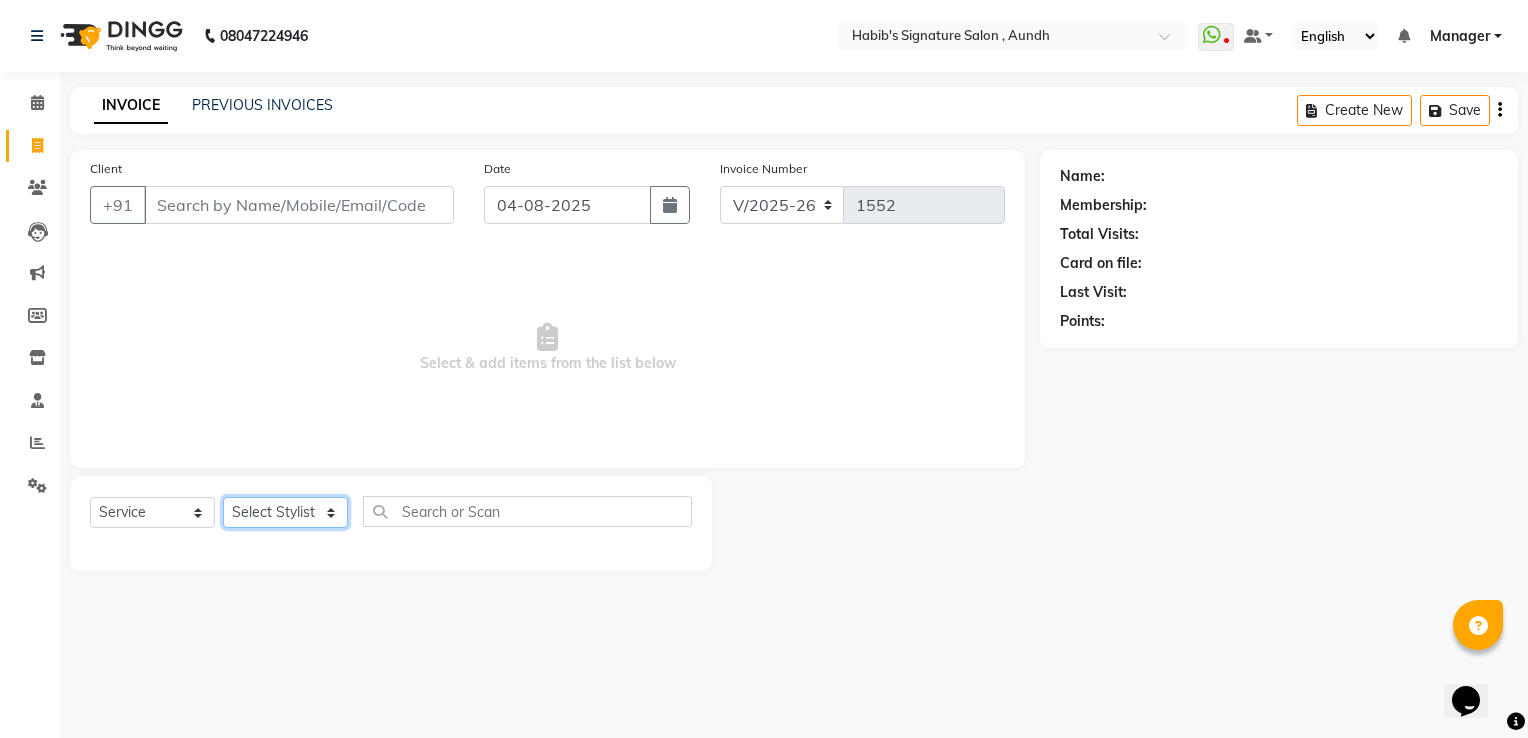 click on "Select Stylist Ankit  Sir DEEPAK SAUDAGAR DEVA SIR Diya durgesh GANESH Guddu Manager nancy grover POOJA PRASAN preeti Priyanka Jadhav rahul Ruthvik Shinde sagar vilaskar Sajid Shahid shimon SIMON WAKAD 2 SUMIT Suraj Tak" 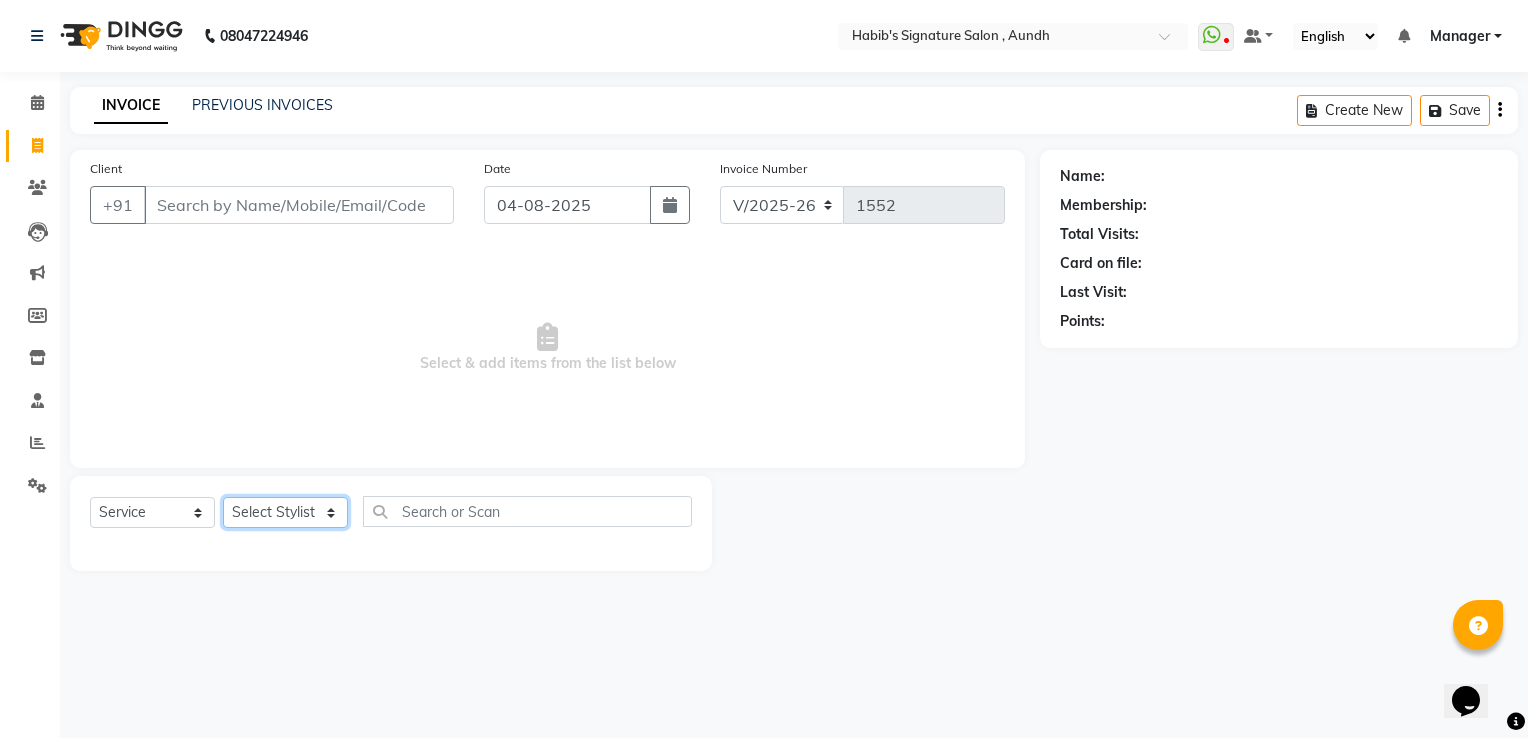 select on "55303" 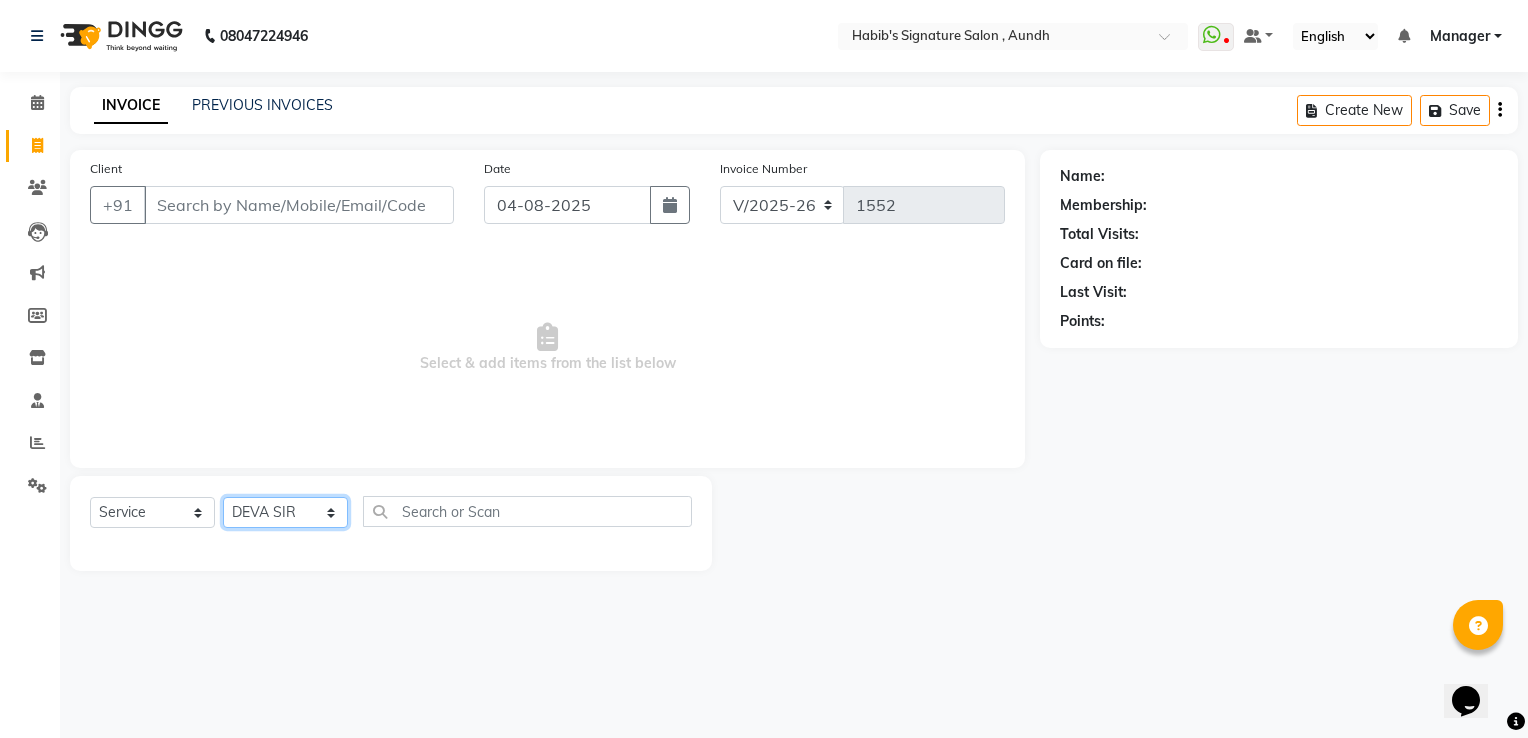 click on "Select Stylist Ankit  Sir DEEPAK SAUDAGAR DEVA SIR Diya durgesh GANESH Guddu Manager nancy grover POOJA PRASAN preeti Priyanka Jadhav rahul Ruthvik Shinde sagar vilaskar Sajid Shahid shimon SIMON WAKAD 2 SUMIT Suraj Tak" 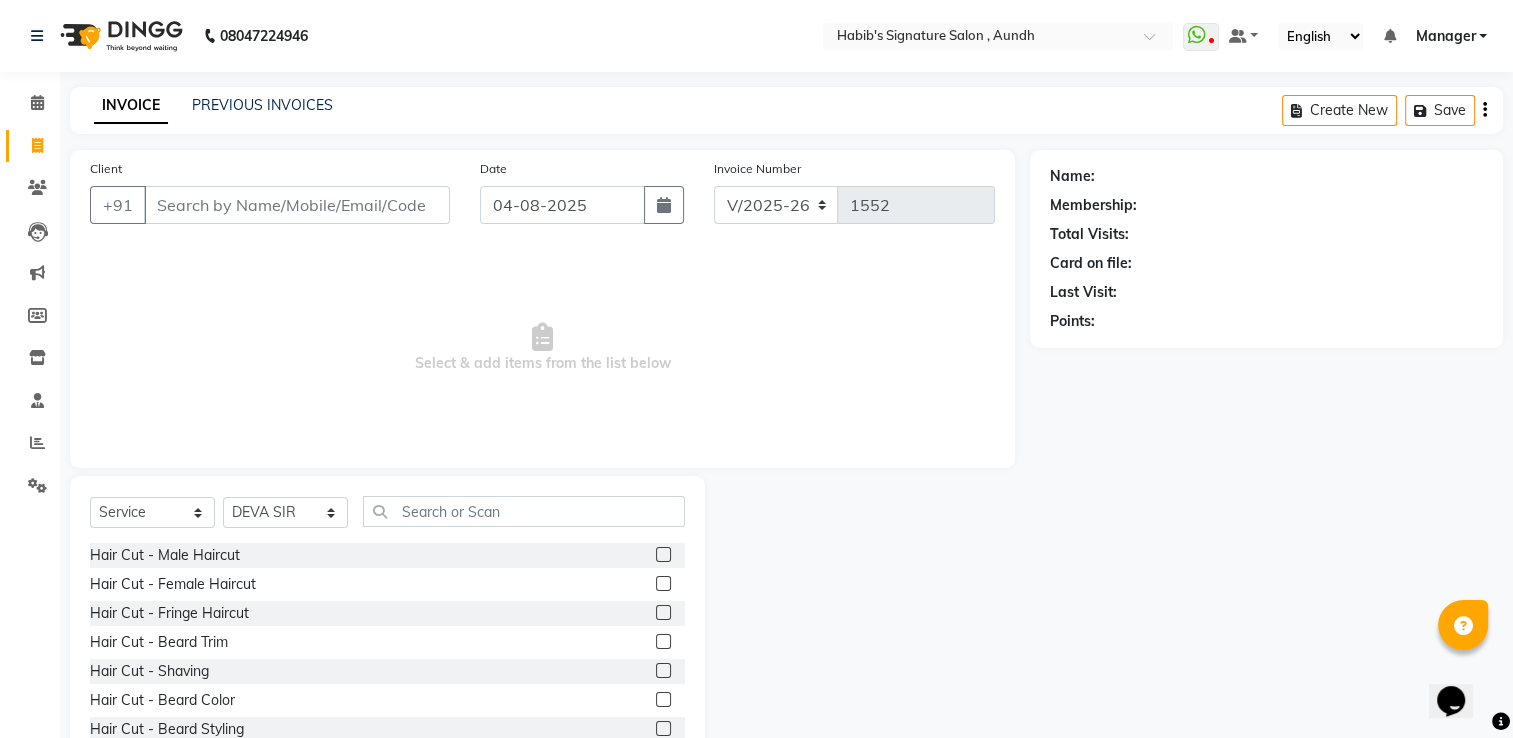 click 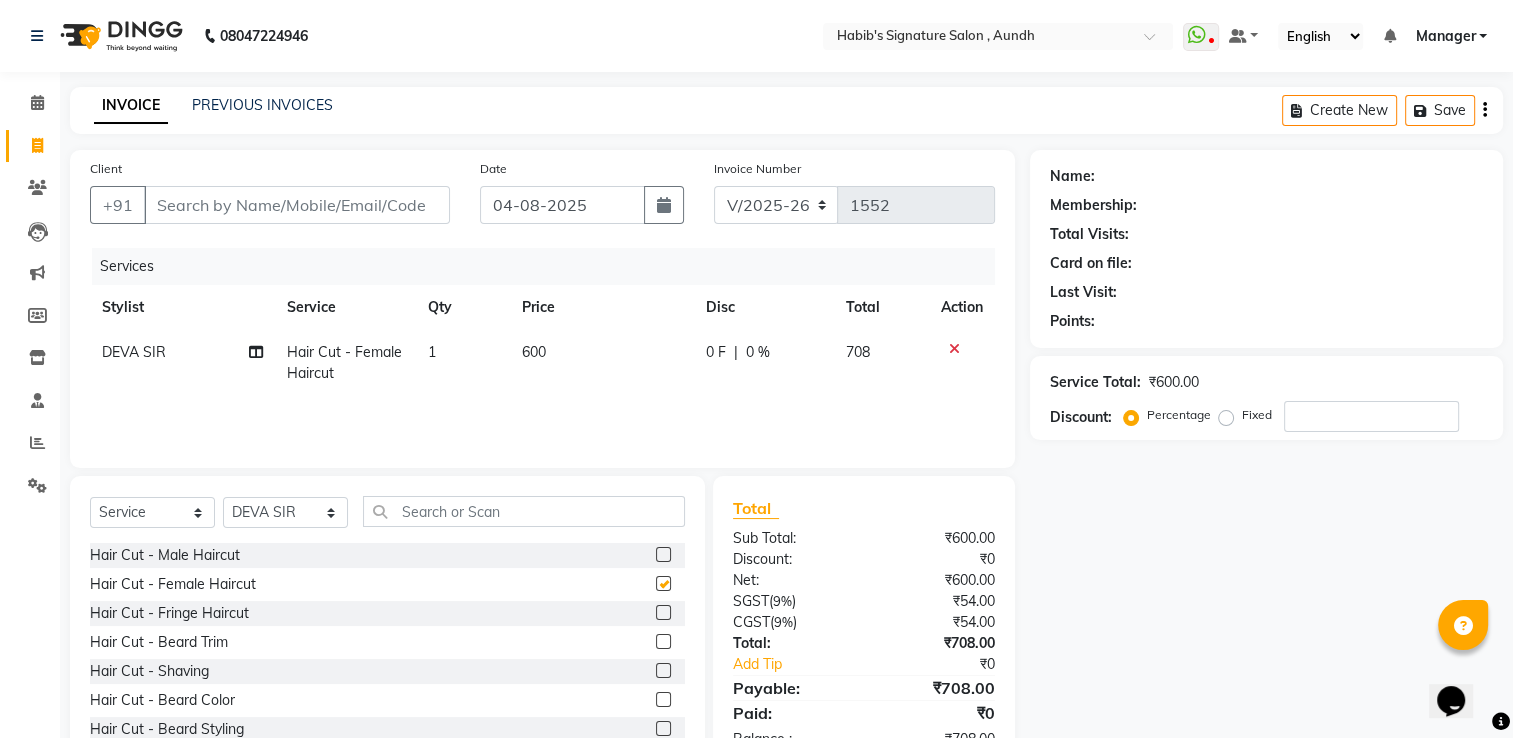 checkbox on "false" 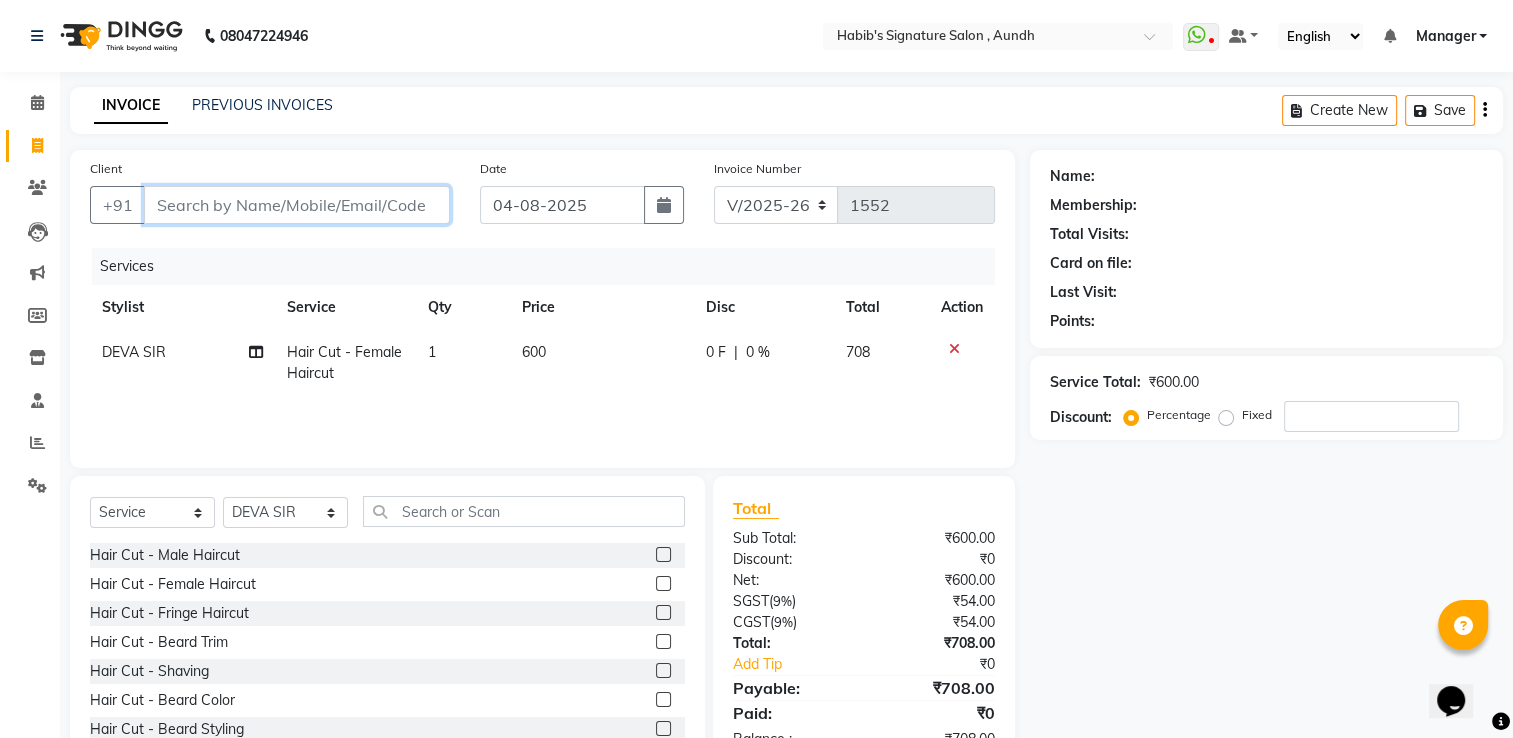 click on "Client" at bounding box center [297, 205] 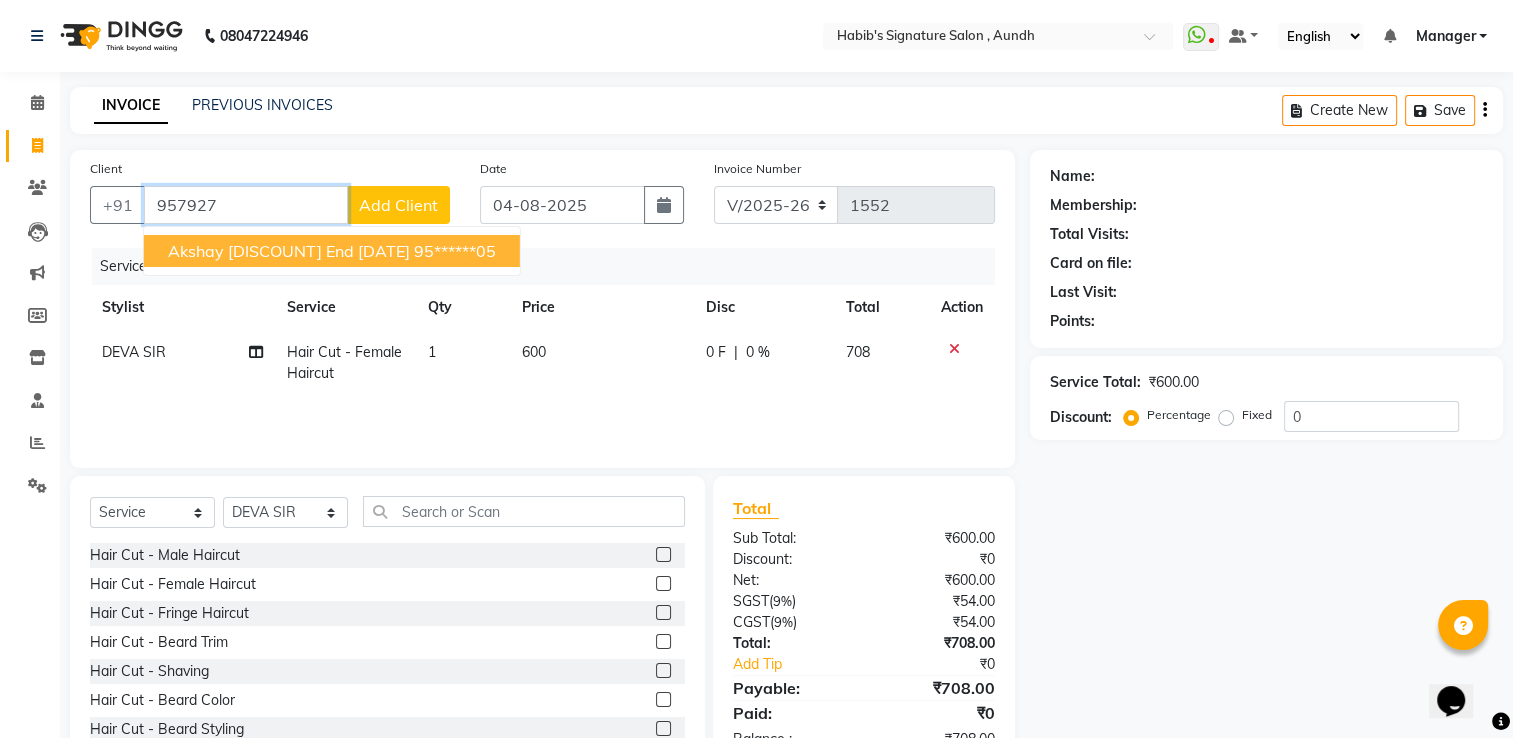 click on "Akshay [DISCOUNT] end [DATE]" at bounding box center [289, 251] 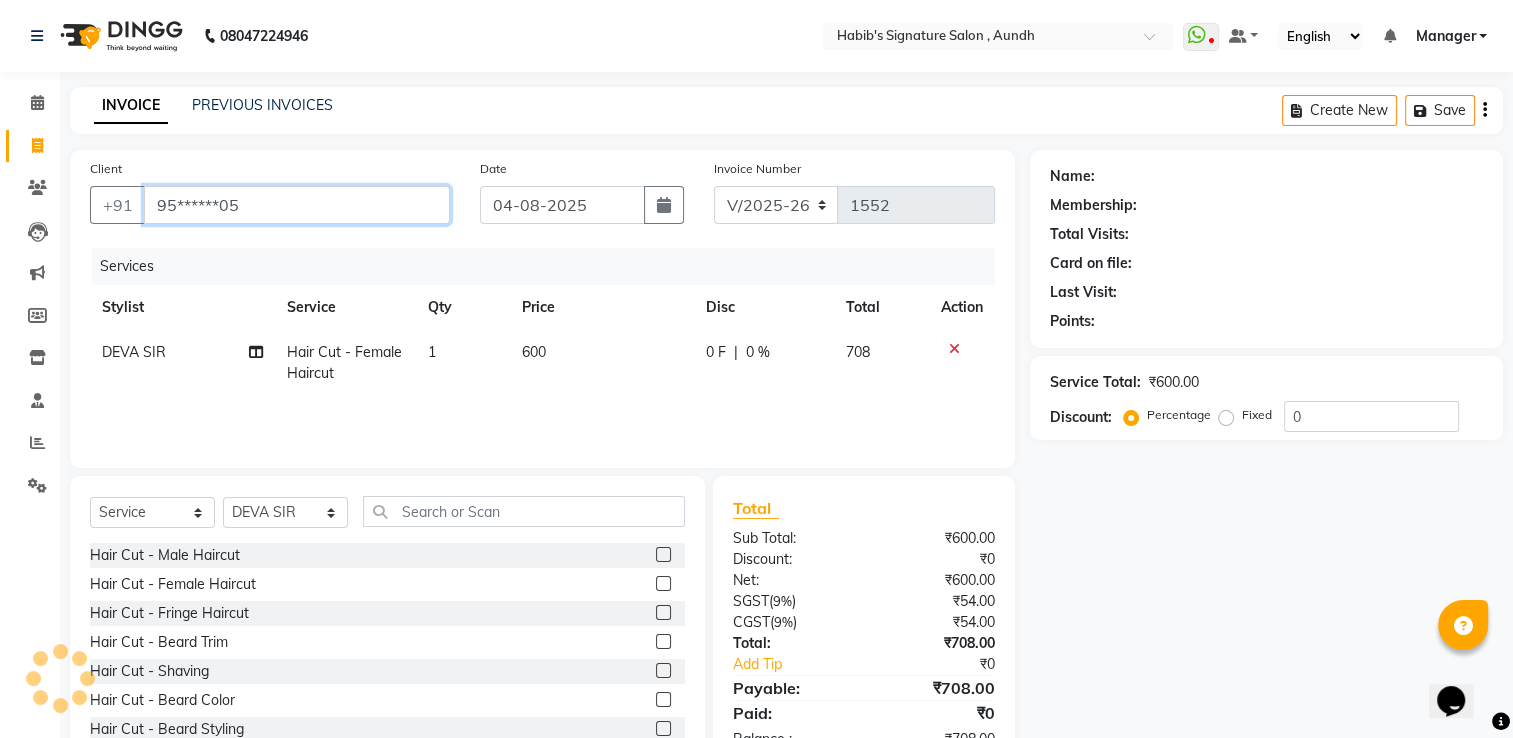 type on "95******05" 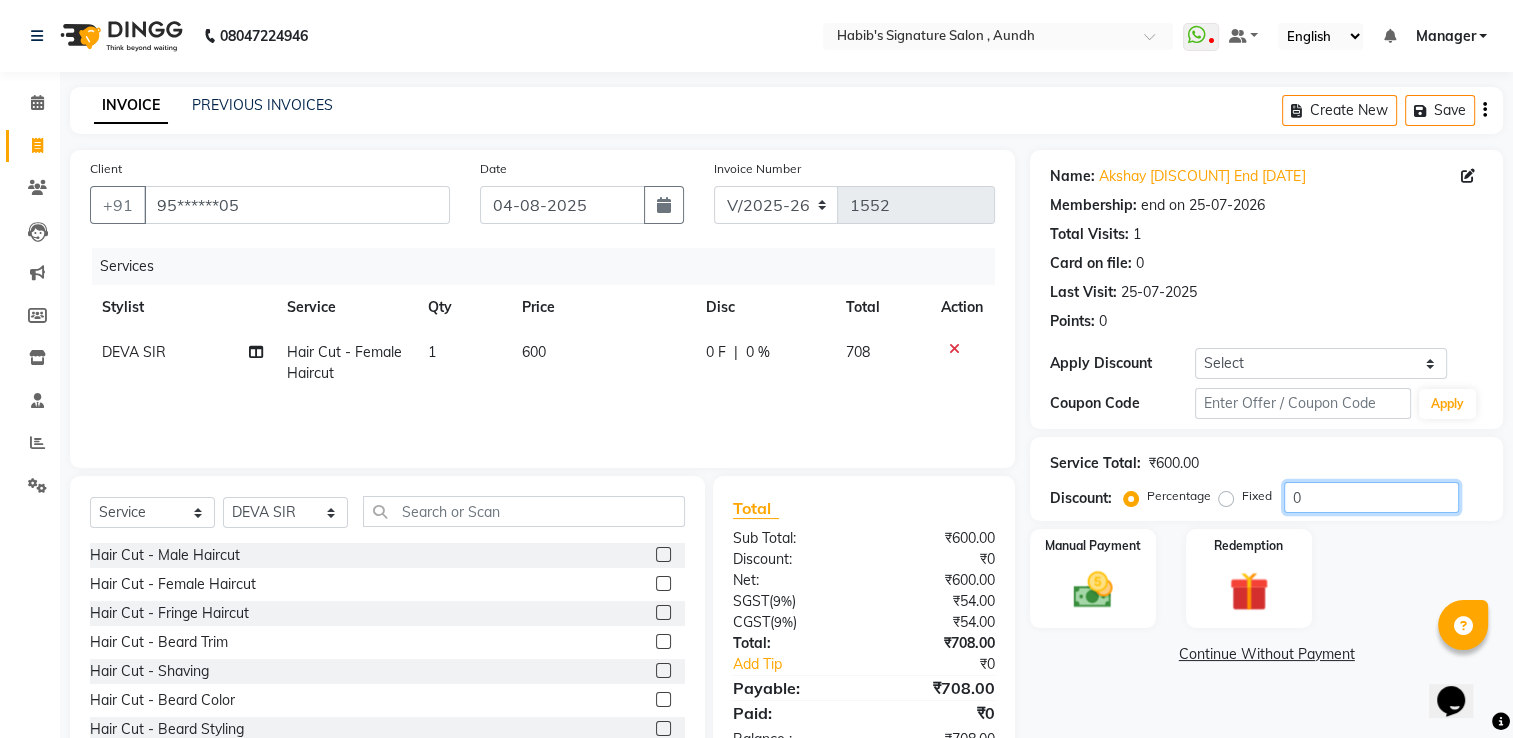 click on "0" 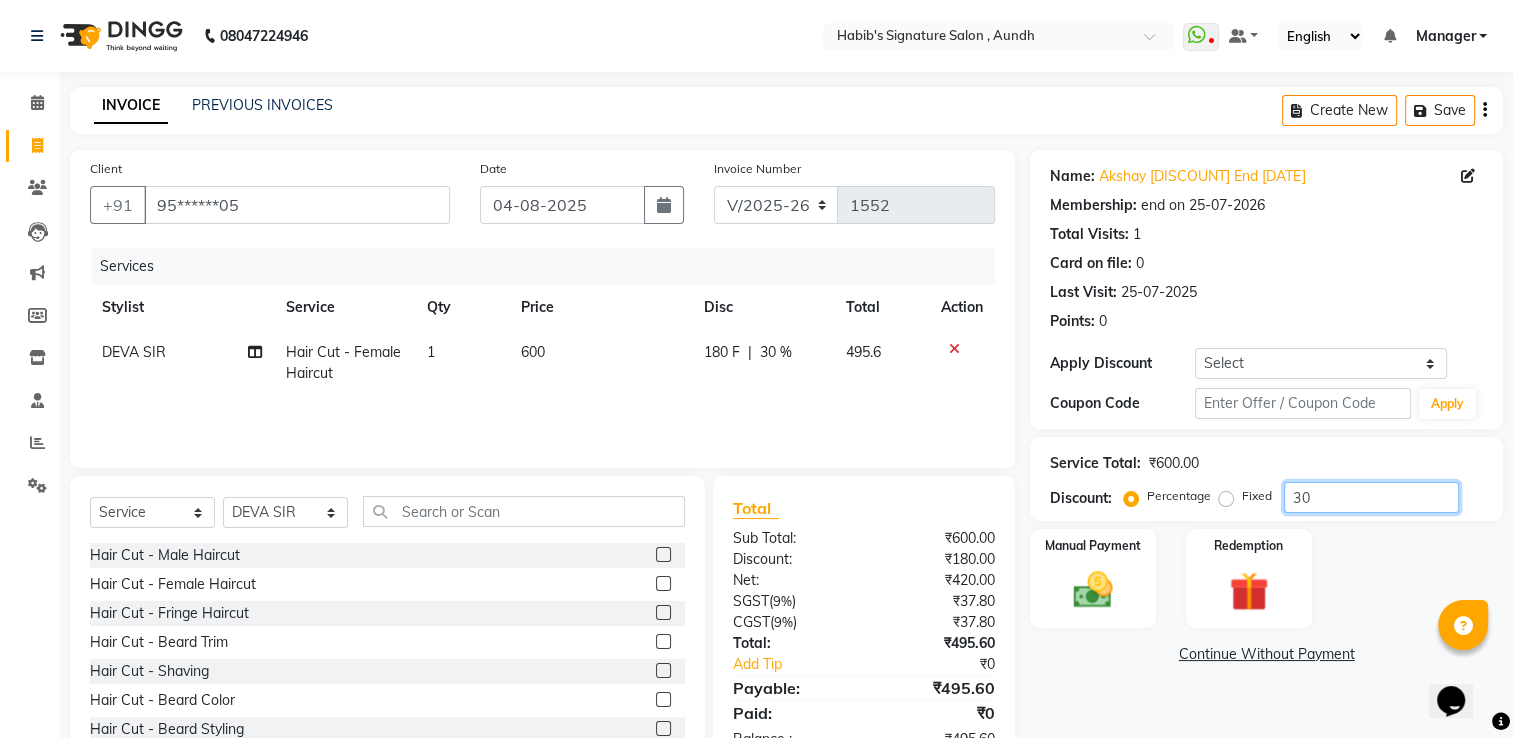 type on "30" 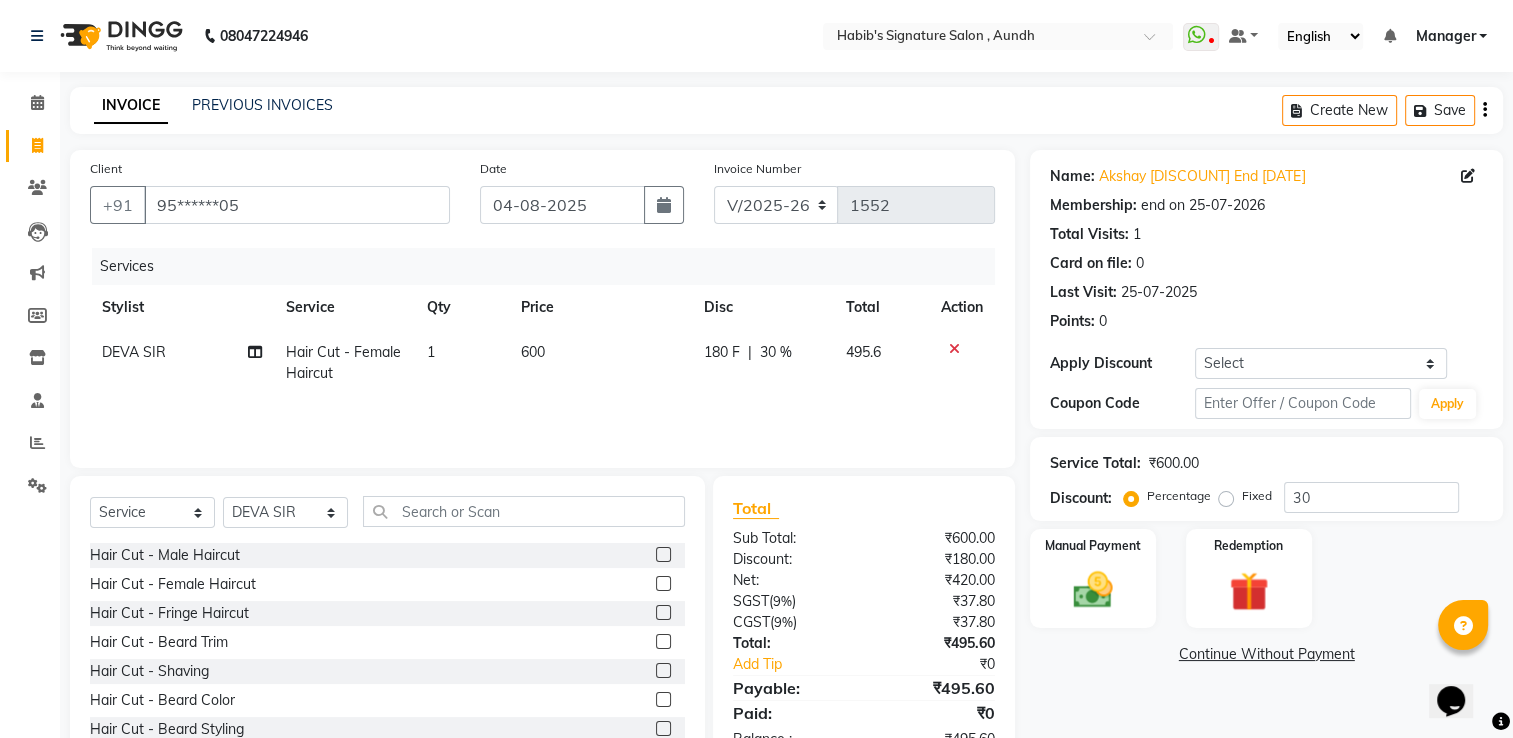 click on "Name: Akshay [DISCOUNT] End [DATE] Membership: end on [DATE] Total Visits: 1 Card on file: 0 Last Visit: [DATE] Points: 0 Apply Discount Select Membership → HABIB SIGNATURE Coupon Code Apply Service Total: ₹600.00 Discount: Percentage Fixed 30 Manual Payment Redemption Continue Without Payment" 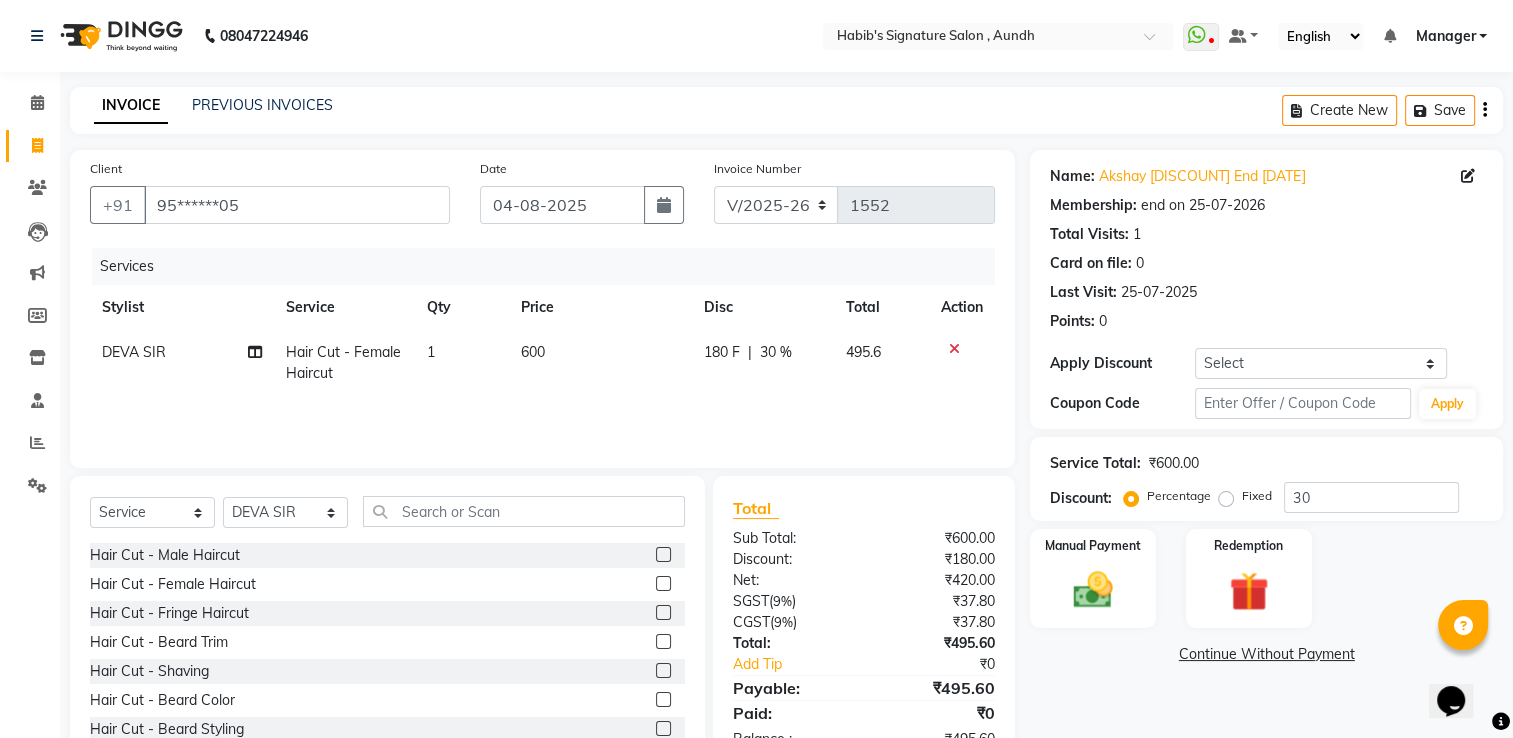 click on "Name: Akshay [DISCOUNT] End [DATE] Membership: end on [DATE] Total Visits: 1 Card on file: 0 Last Visit: [DATE] Points: 0 Apply Discount Select Membership → HABIB SIGNATURE Coupon Code Apply Service Total: ₹600.00 Discount: Percentage Fixed 30 Manual Payment Redemption Continue Without Payment" 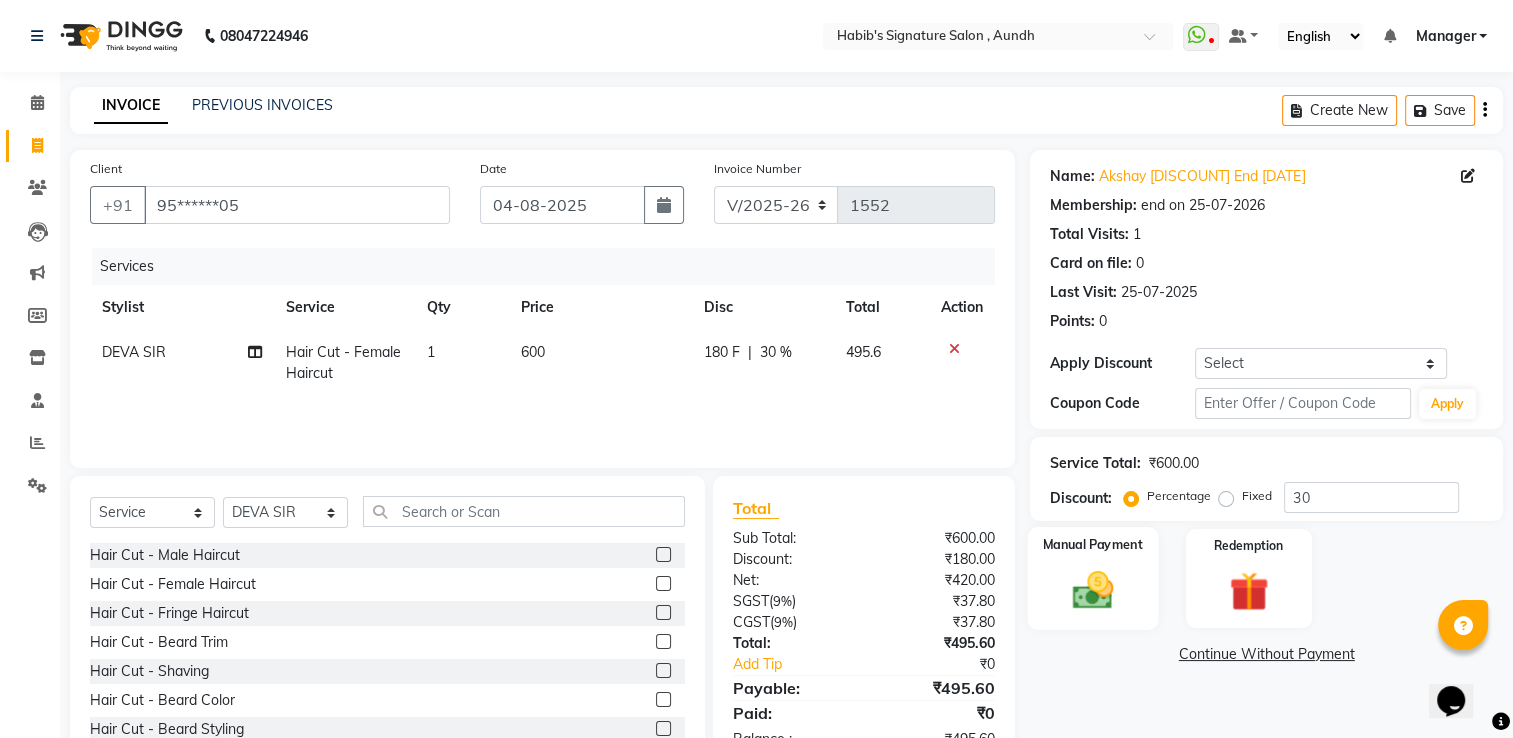 click on "Manual Payment" 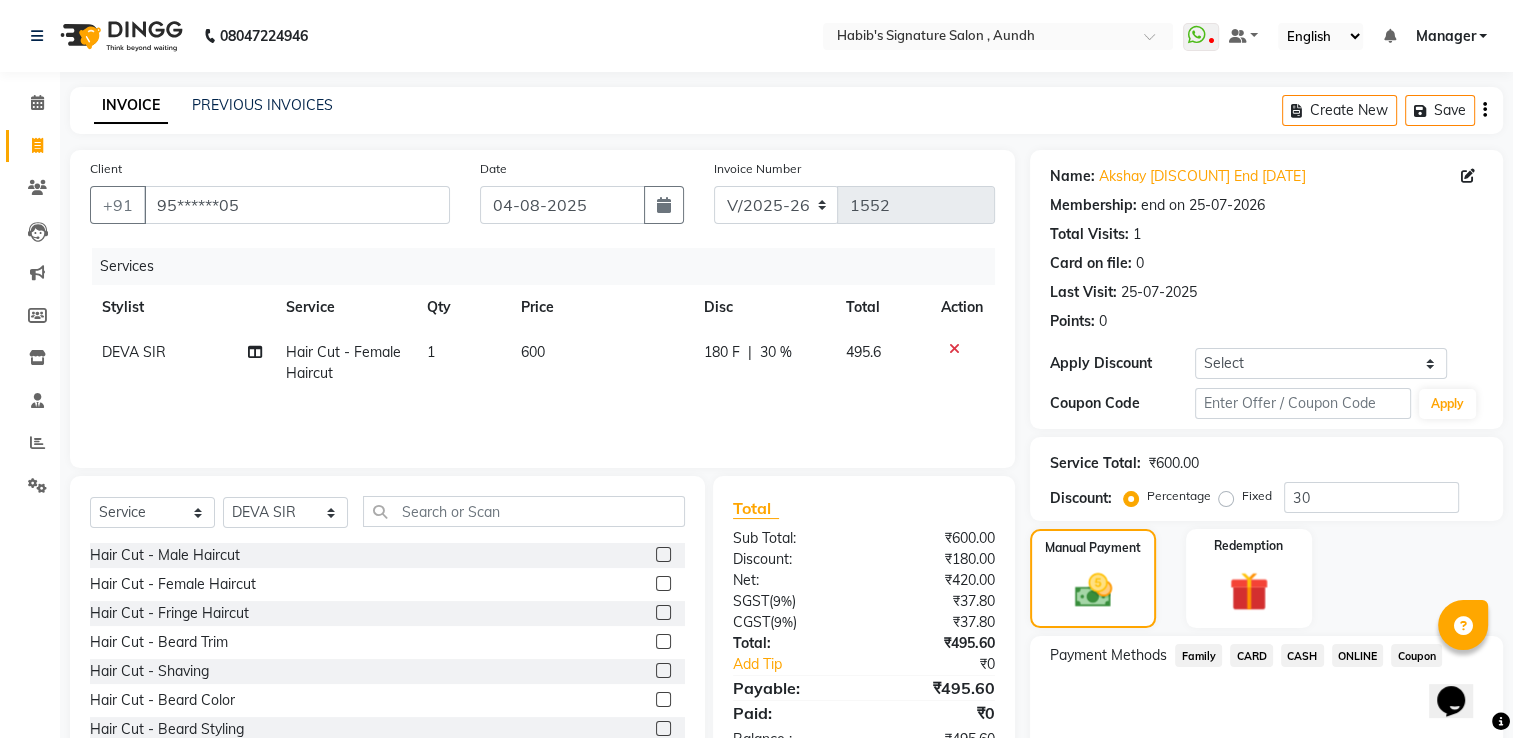 click on "ONLINE" 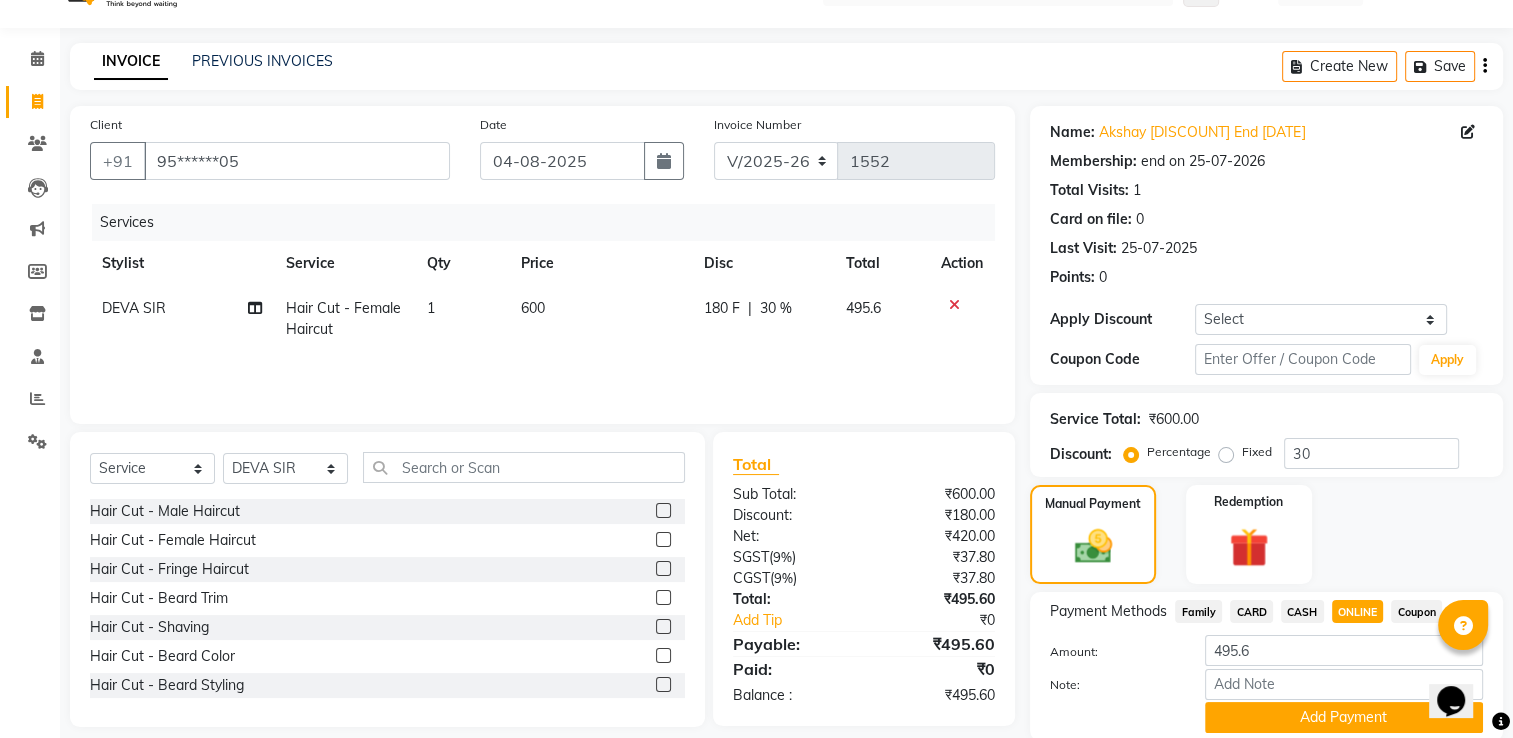 scroll, scrollTop: 120, scrollLeft: 0, axis: vertical 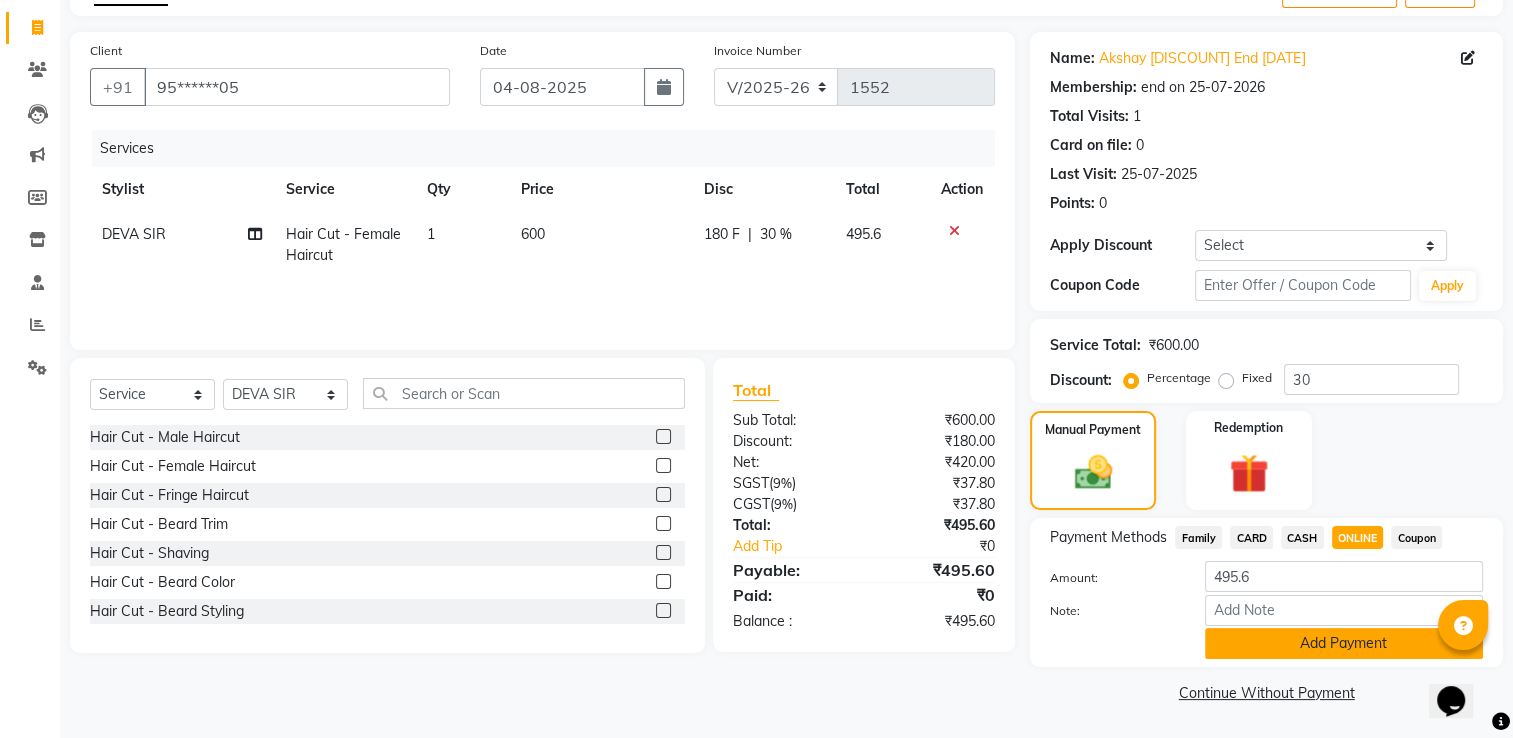 click on "Add Payment" 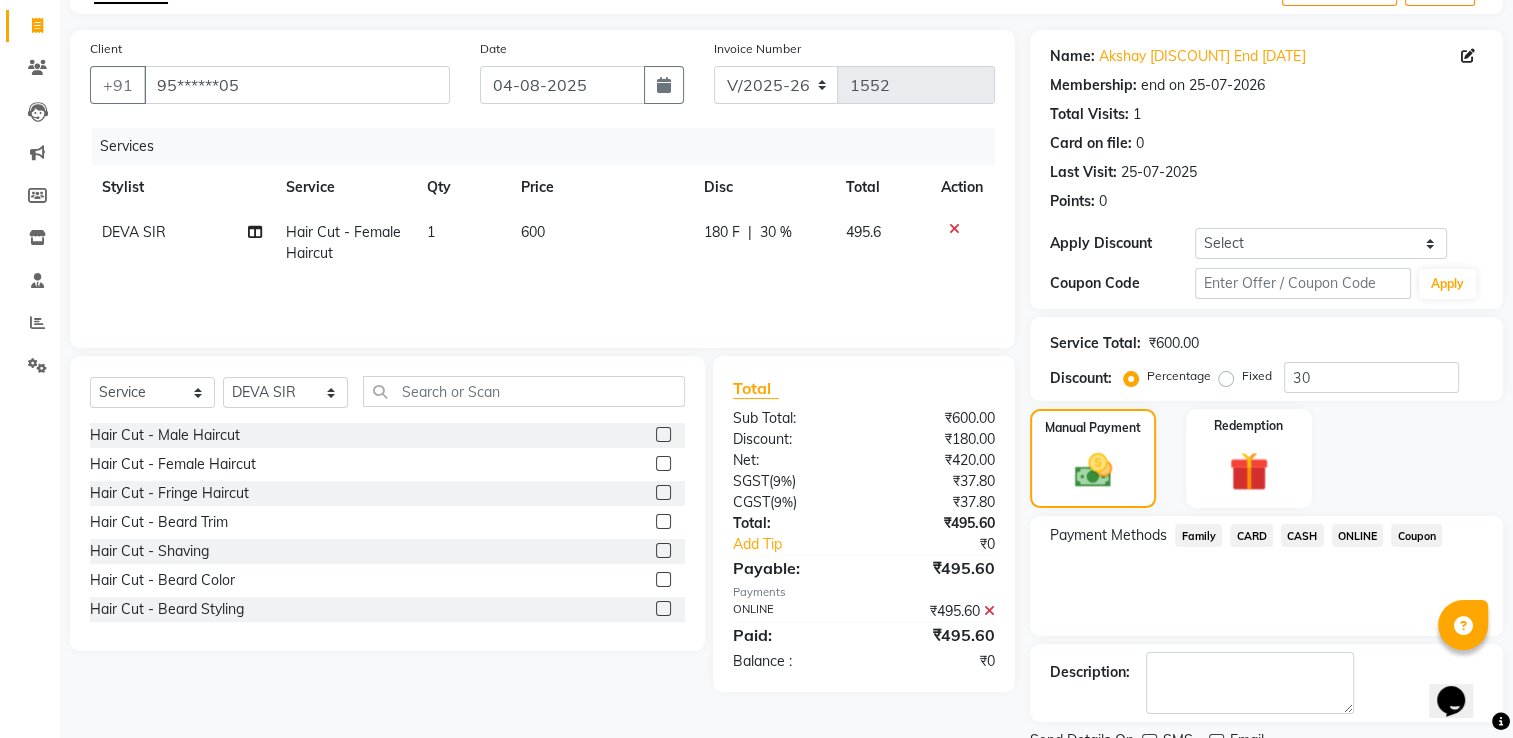 scroll, scrollTop: 200, scrollLeft: 0, axis: vertical 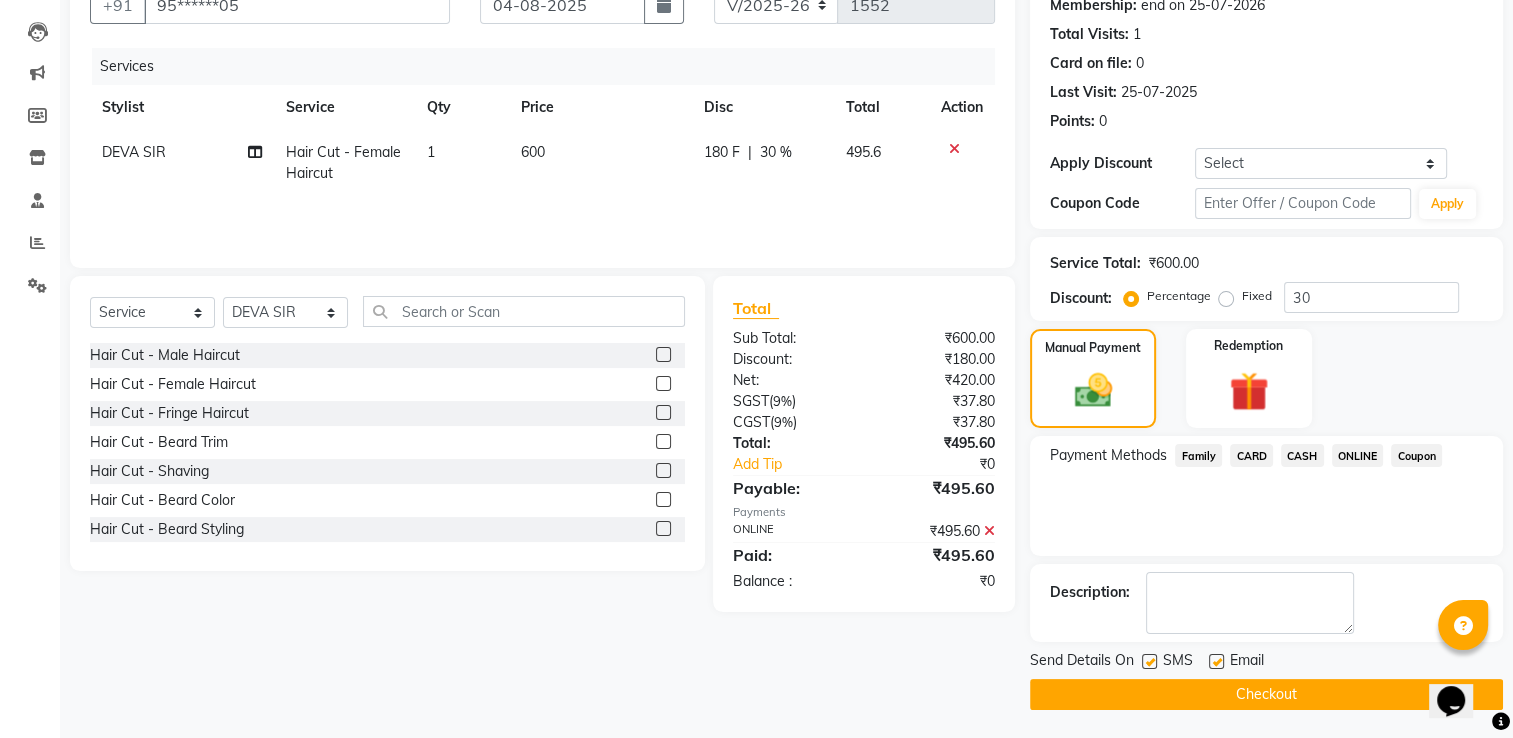 click on "Checkout" 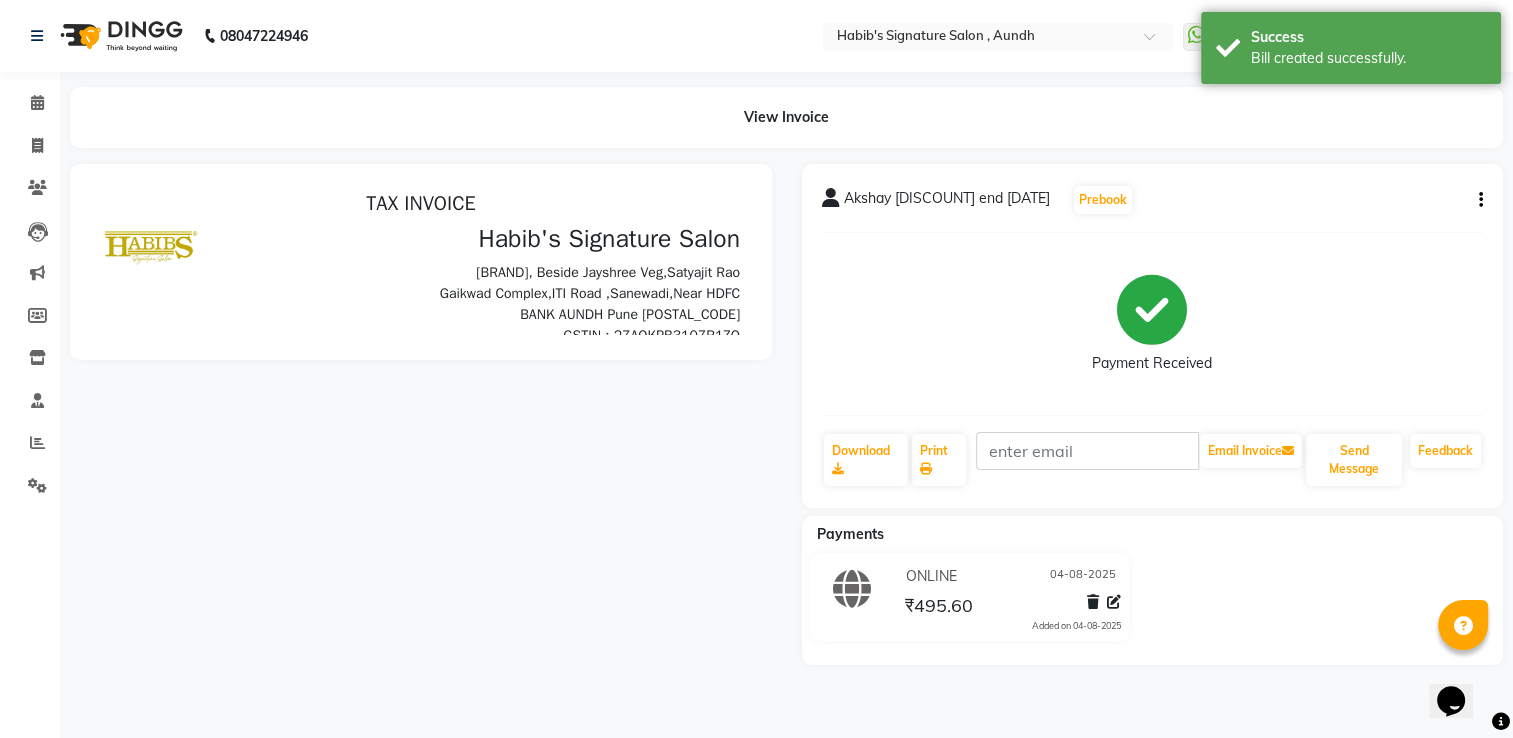scroll, scrollTop: 0, scrollLeft: 0, axis: both 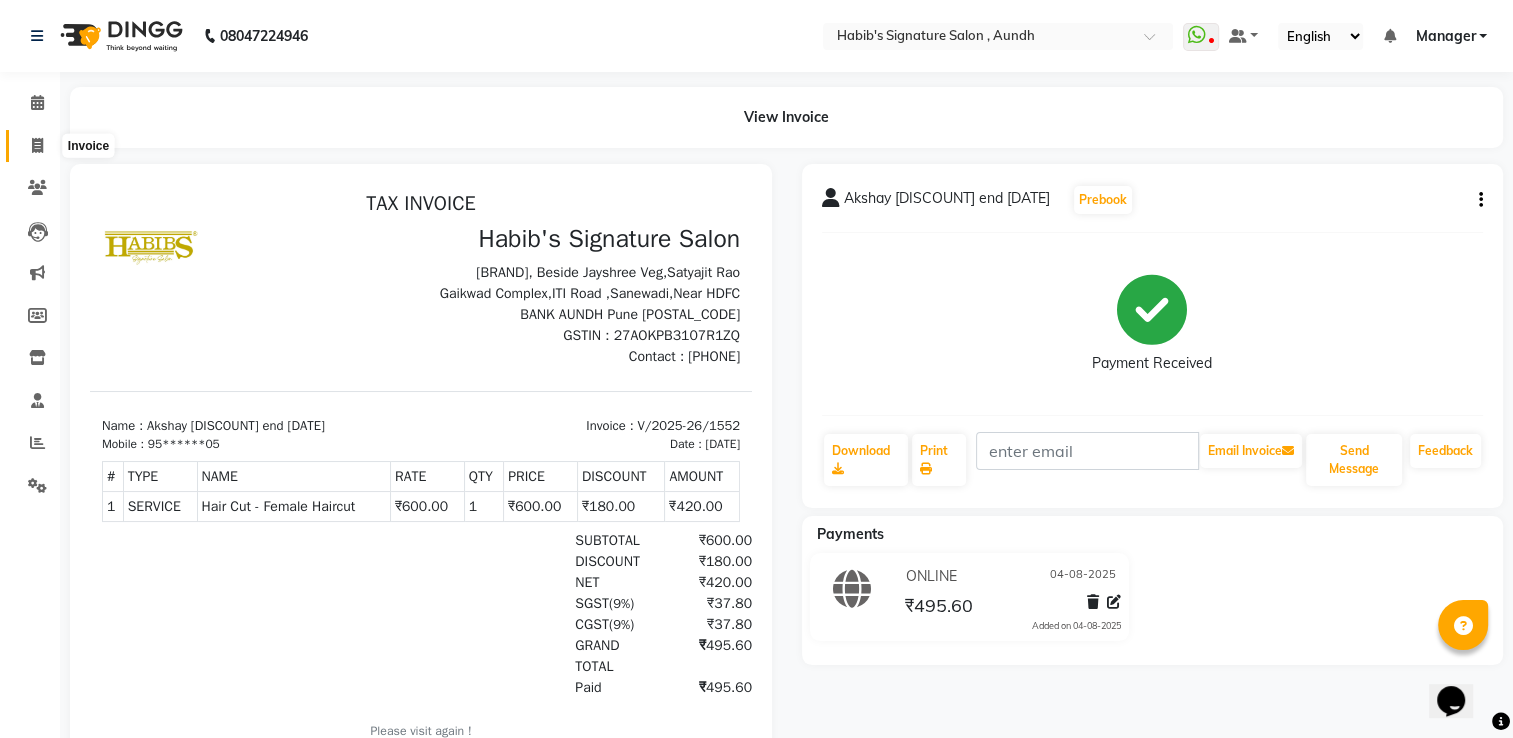 click 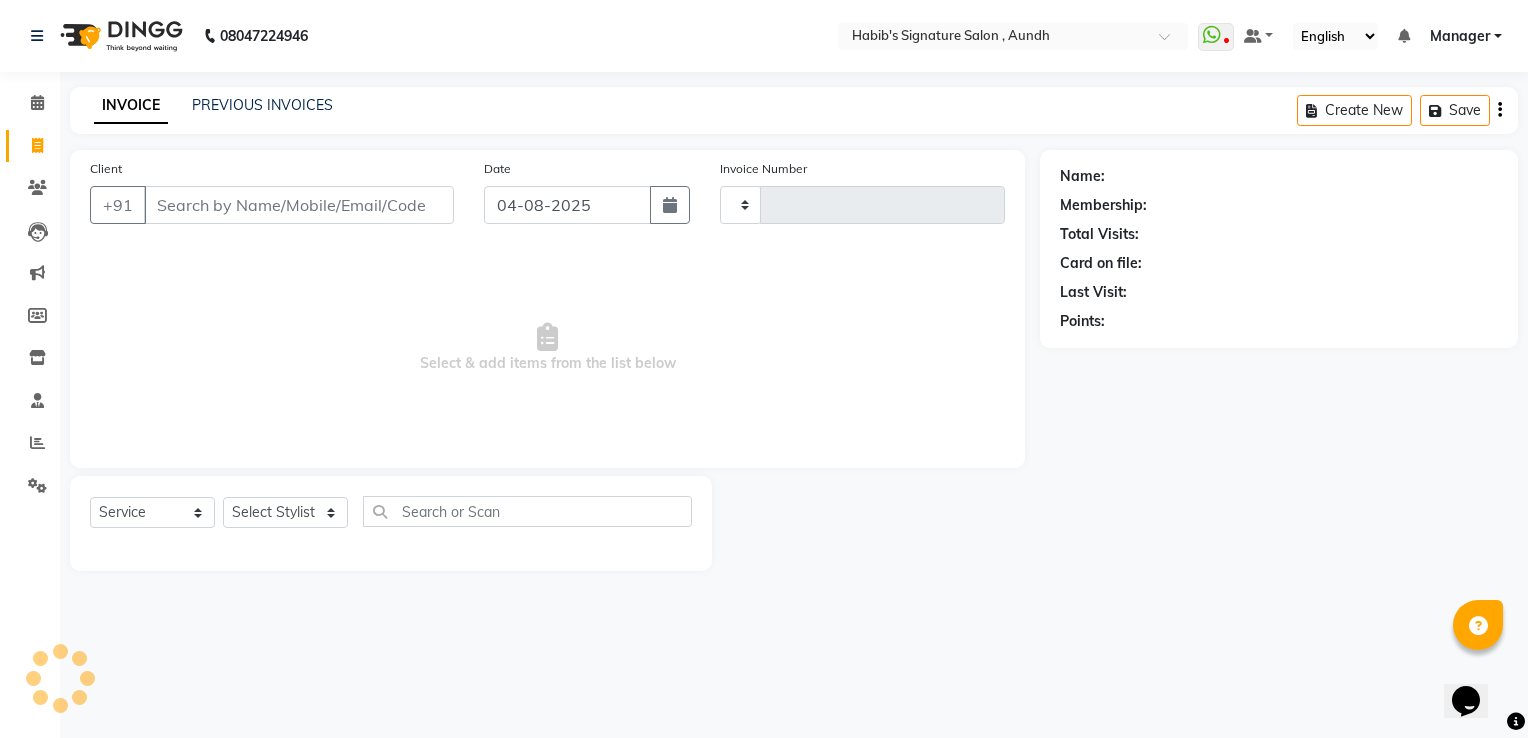 type on "1553" 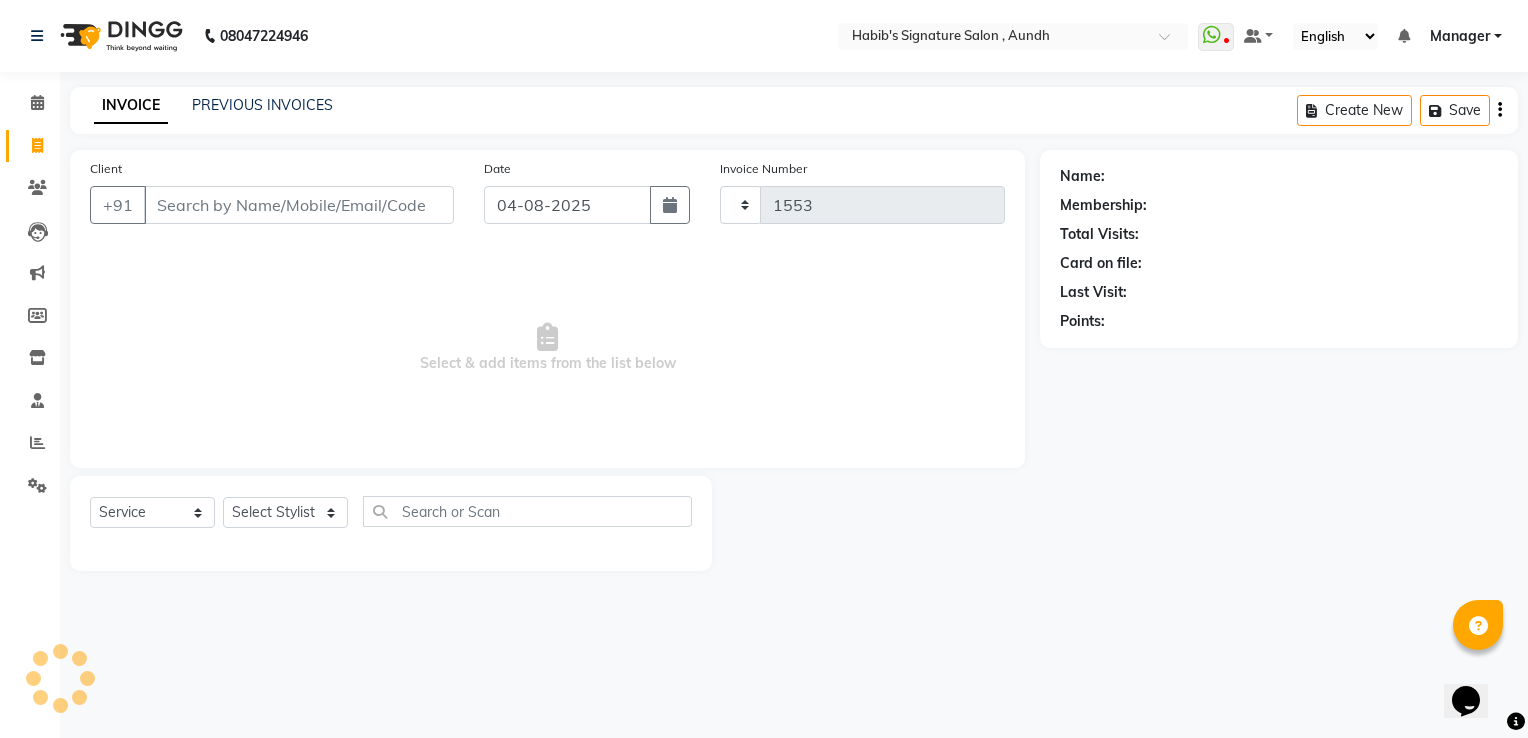 select on "6342" 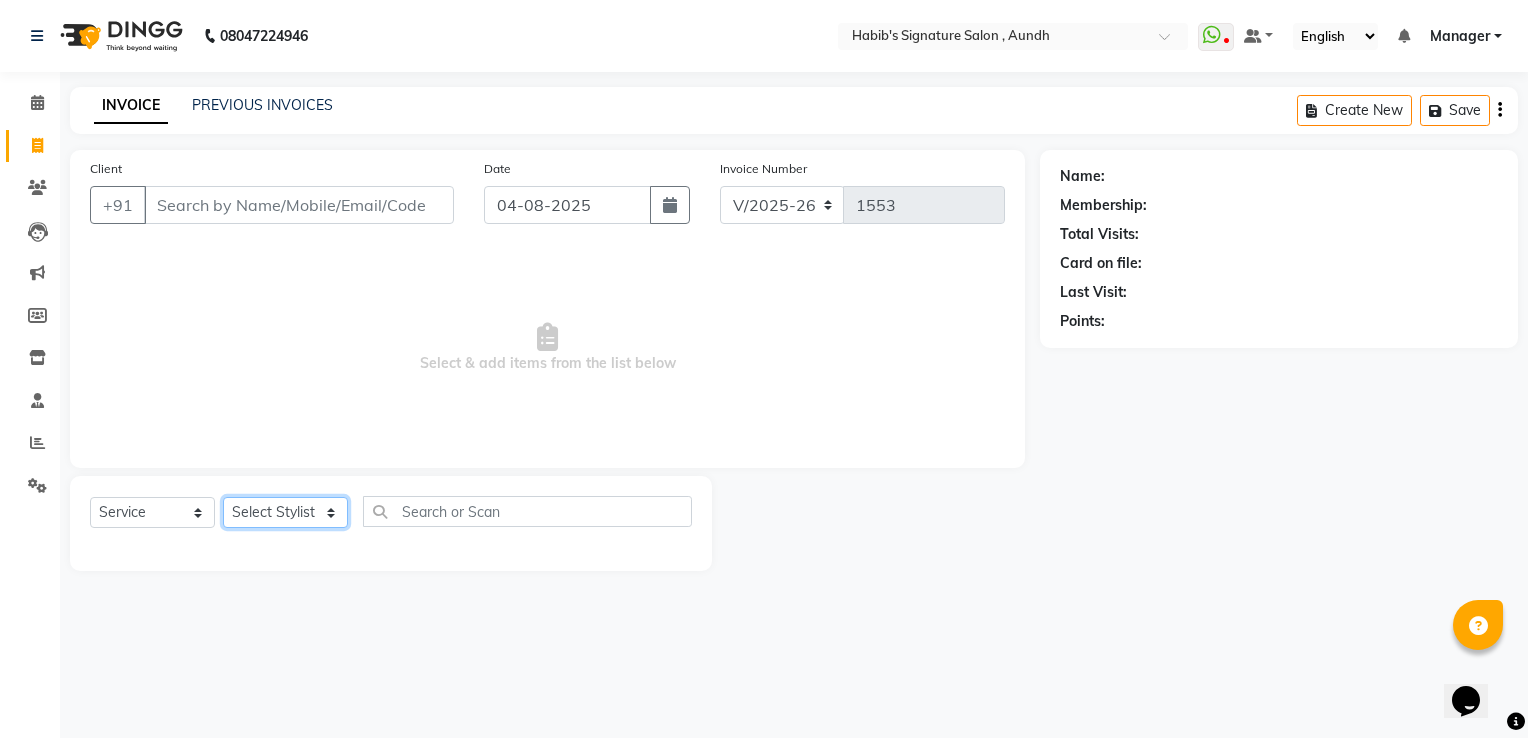 click on "Select Stylist Ankit  Sir DEEPAK SAUDAGAR DEVA SIR Diya durgesh GANESH Guddu Manager nancy grover POOJA PRASAN preeti Priyanka Jadhav rahul Ruthvik Shinde sagar vilaskar Sajid Shahid shimon SIMON WAKAD 2 SUMIT Suraj Tak" 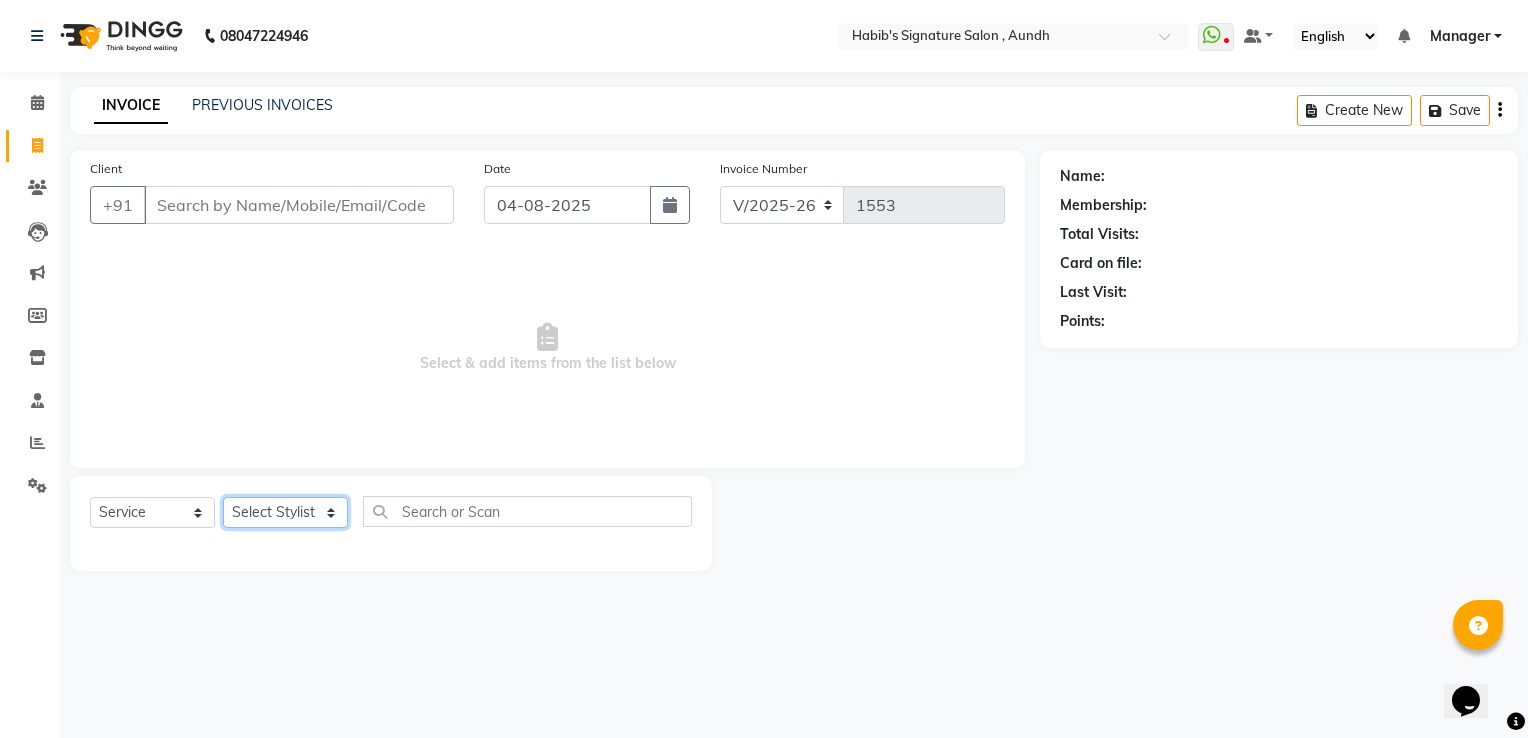 select on "48852" 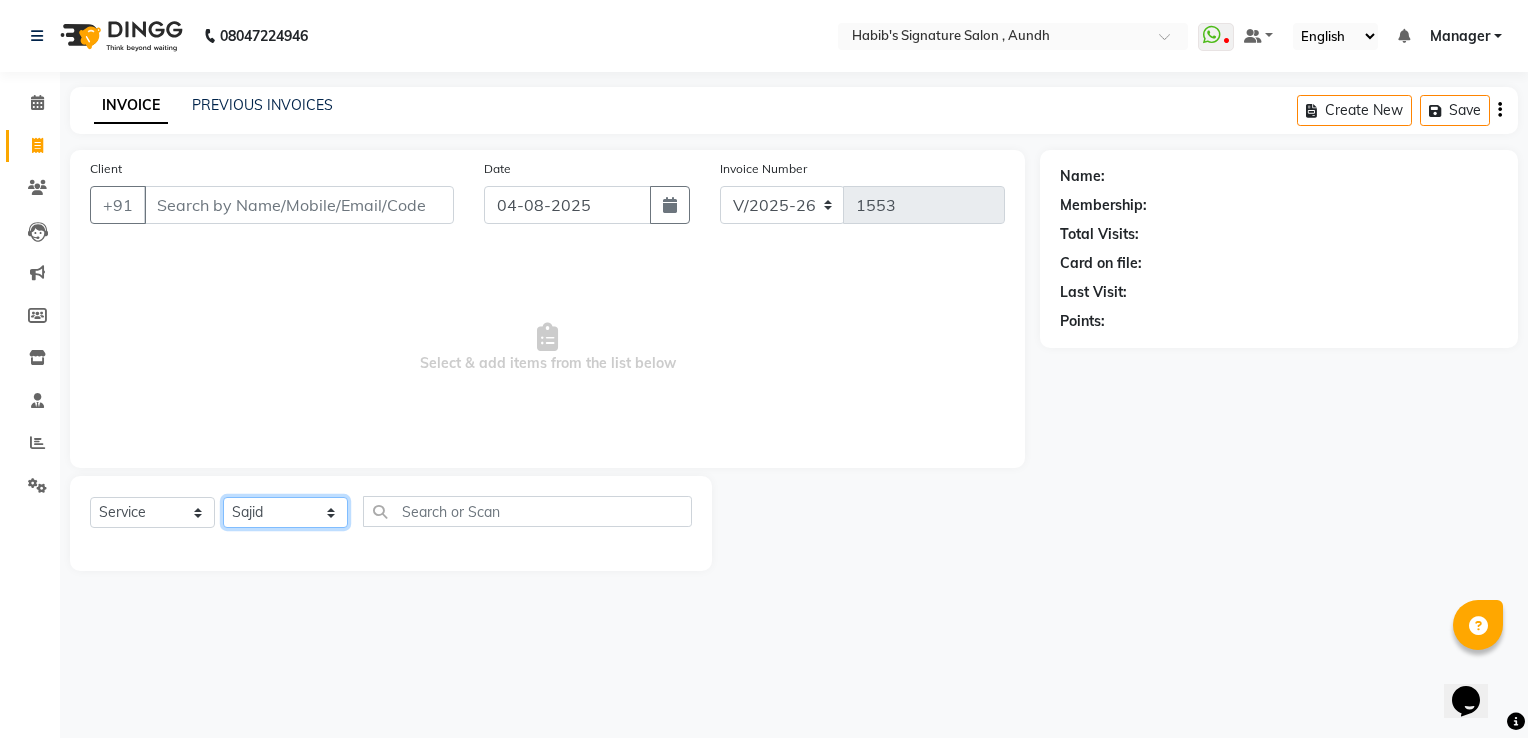 click on "Select Stylist Ankit  Sir DEEPAK SAUDAGAR DEVA SIR Diya durgesh GANESH Guddu Manager nancy grover POOJA PRASAN preeti Priyanka Jadhav rahul Ruthvik Shinde sagar vilaskar Sajid Shahid shimon SIMON WAKAD 2 SUMIT Suraj Tak" 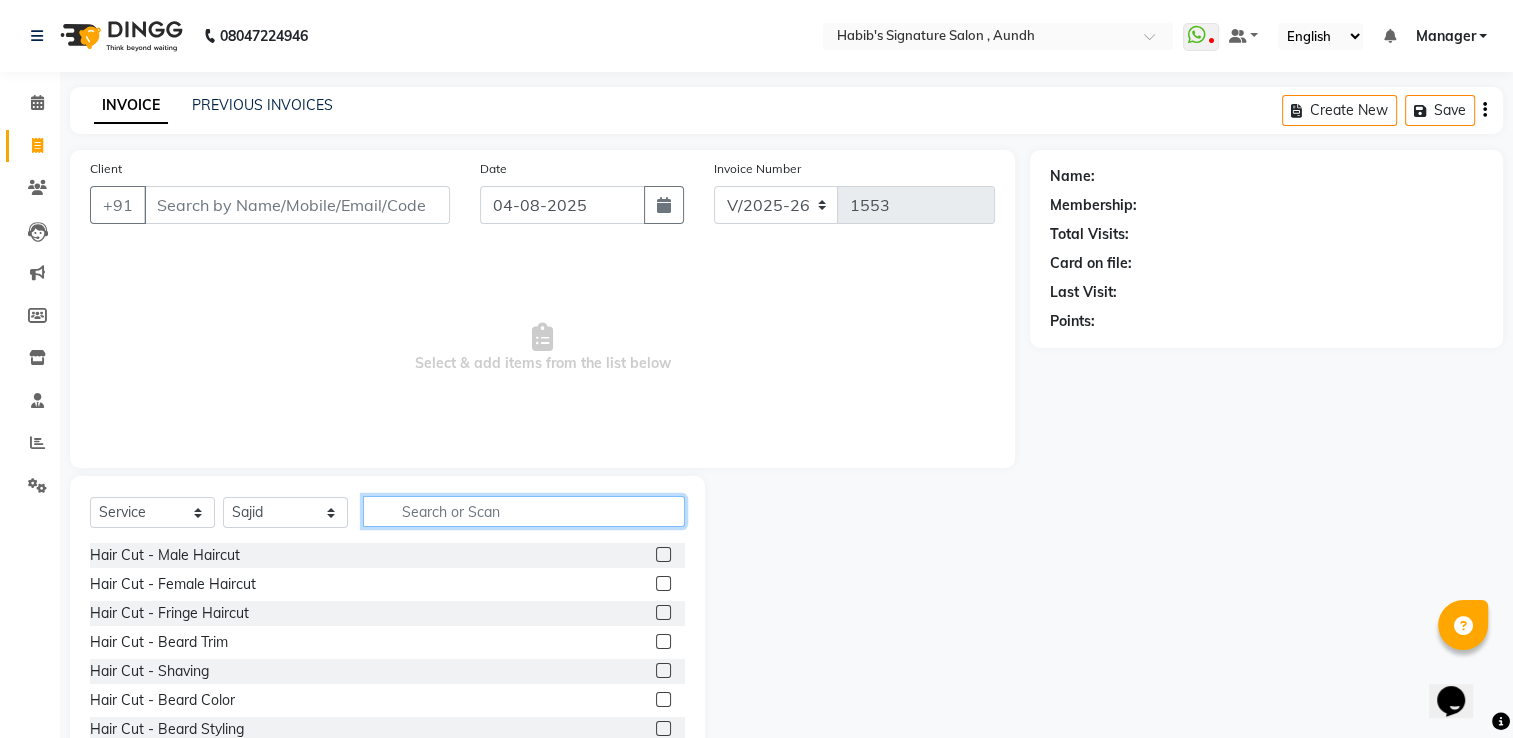 click 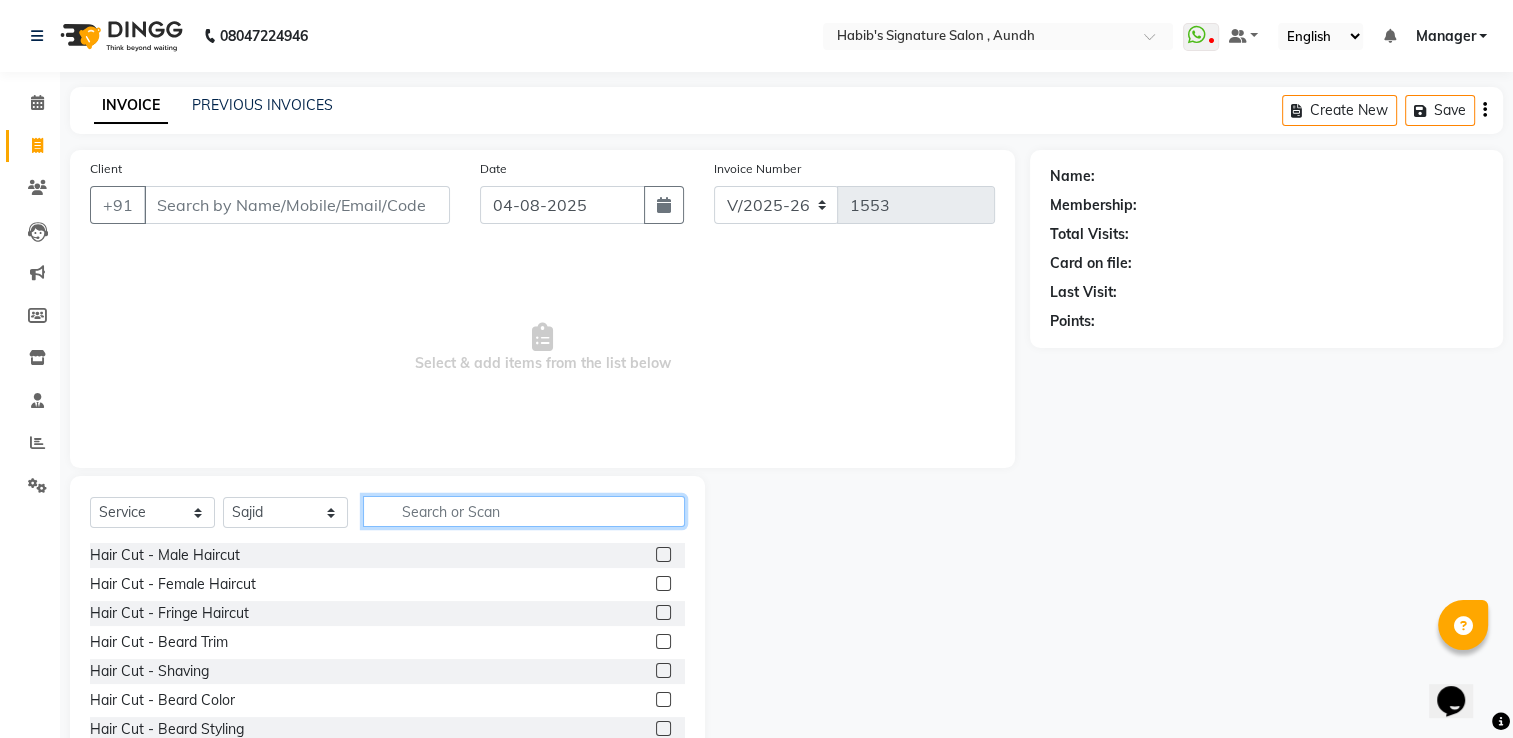 click 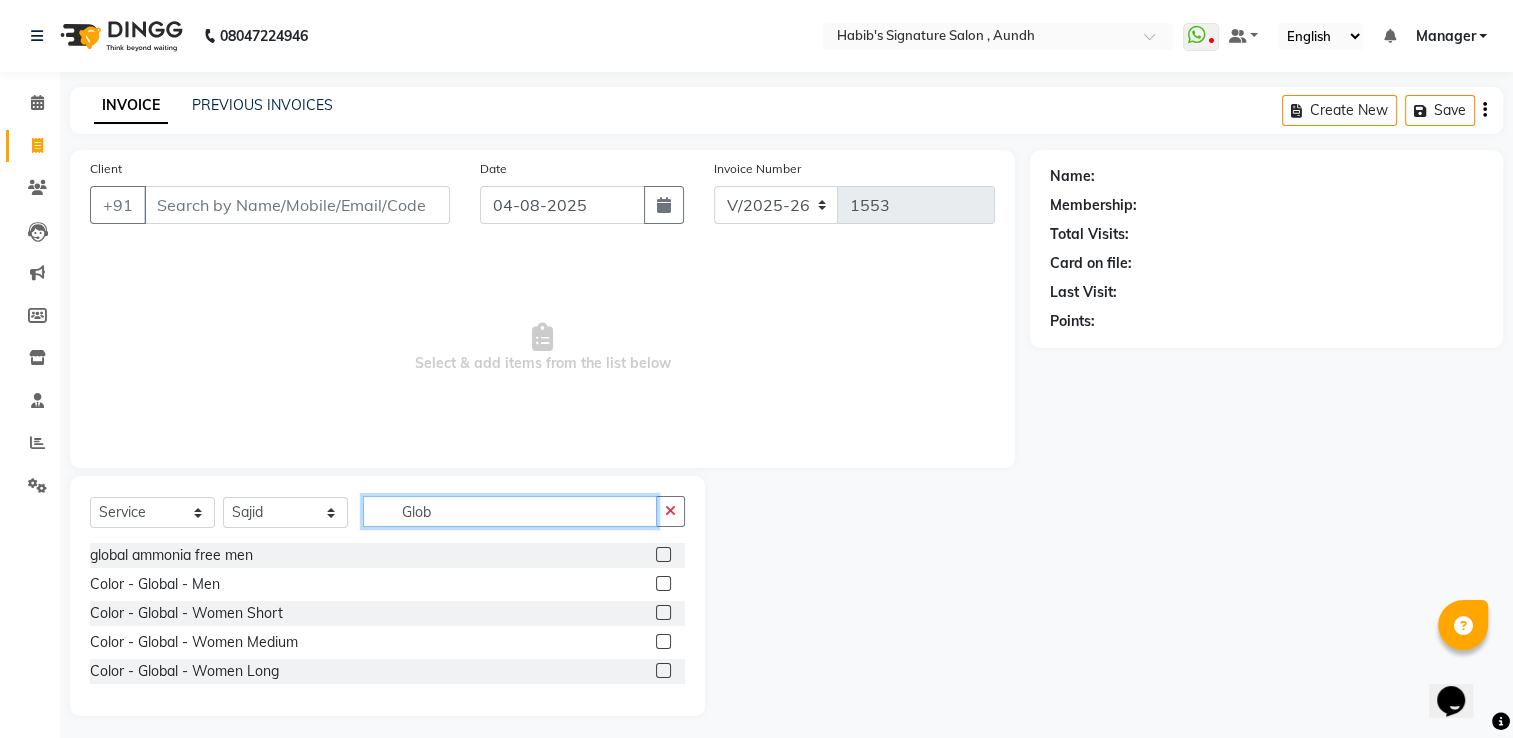type on "Glob" 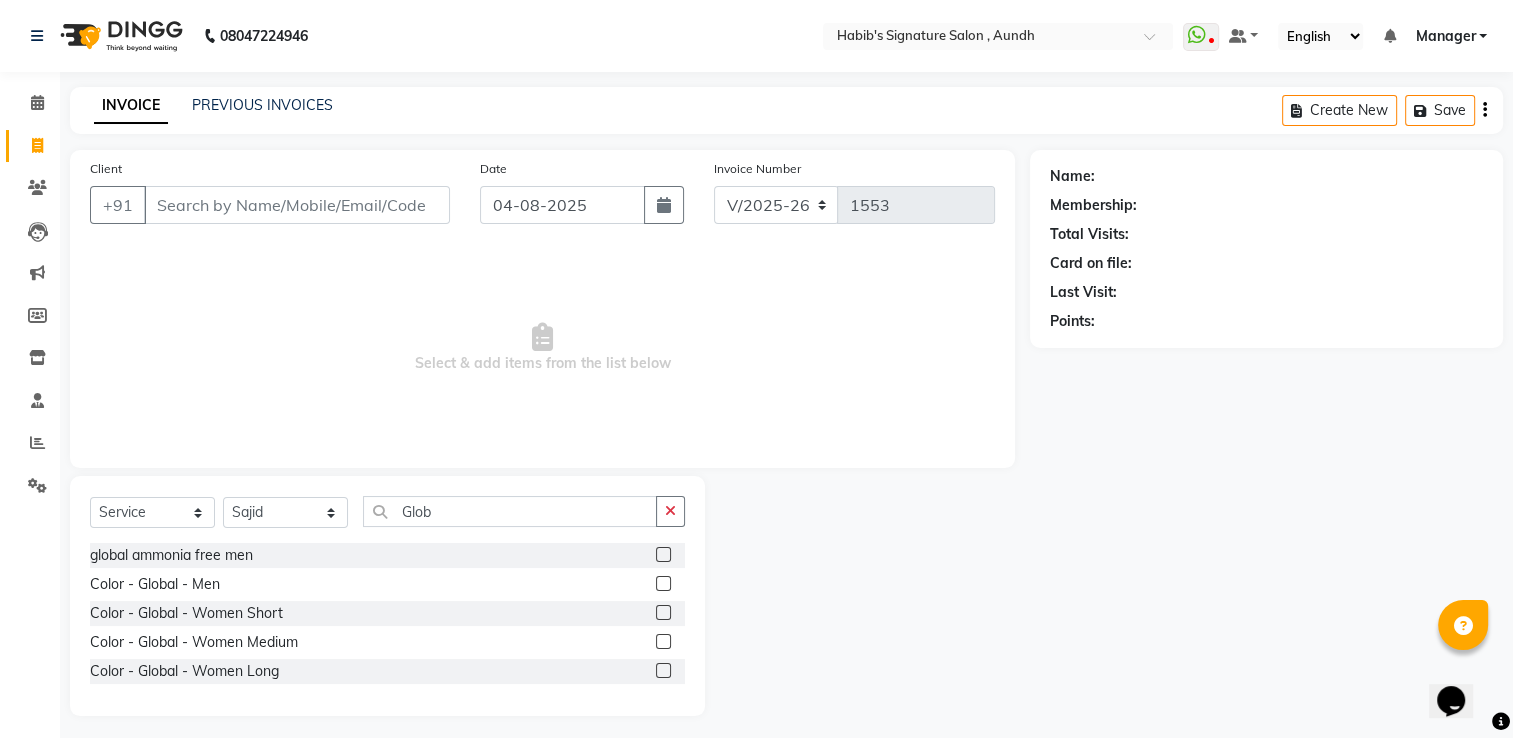 click 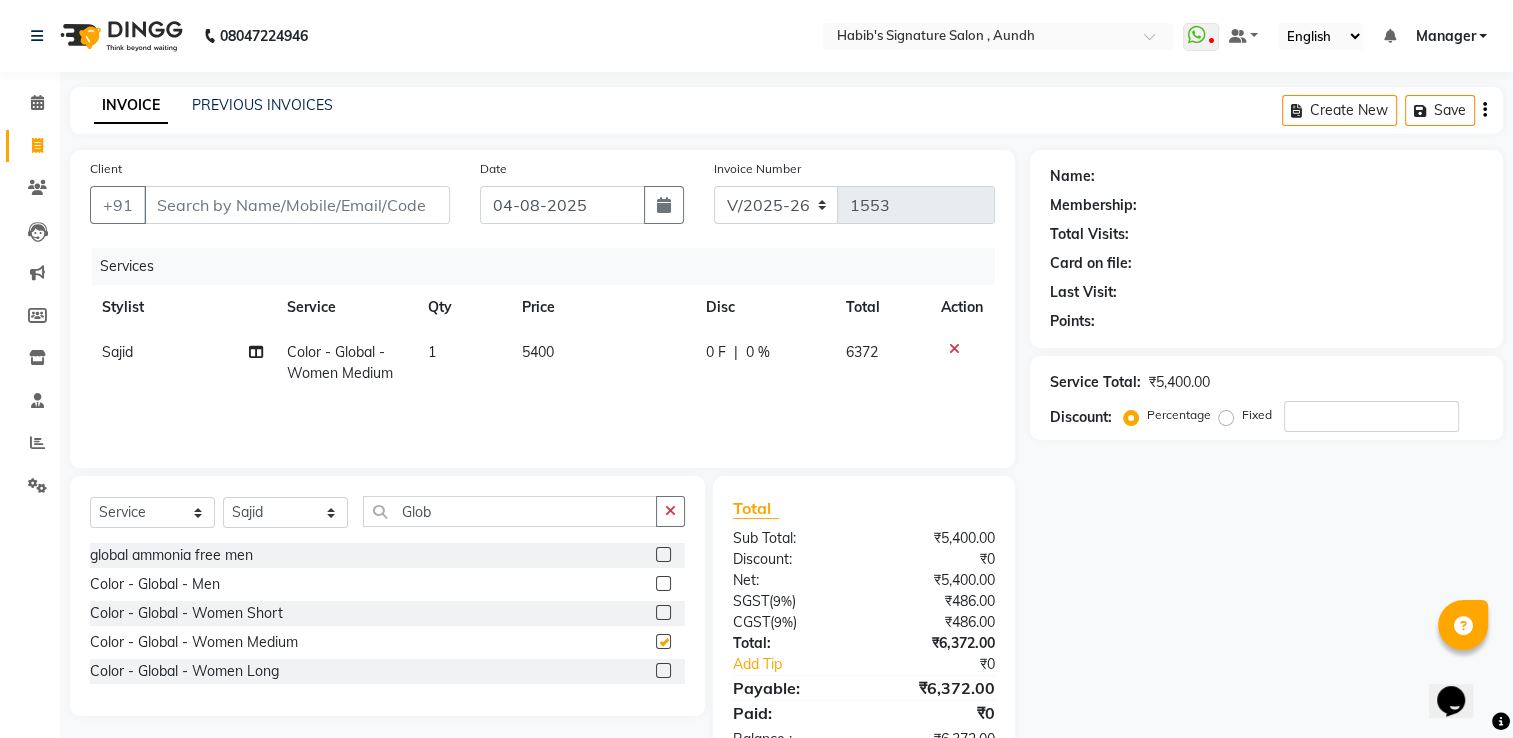 checkbox on "false" 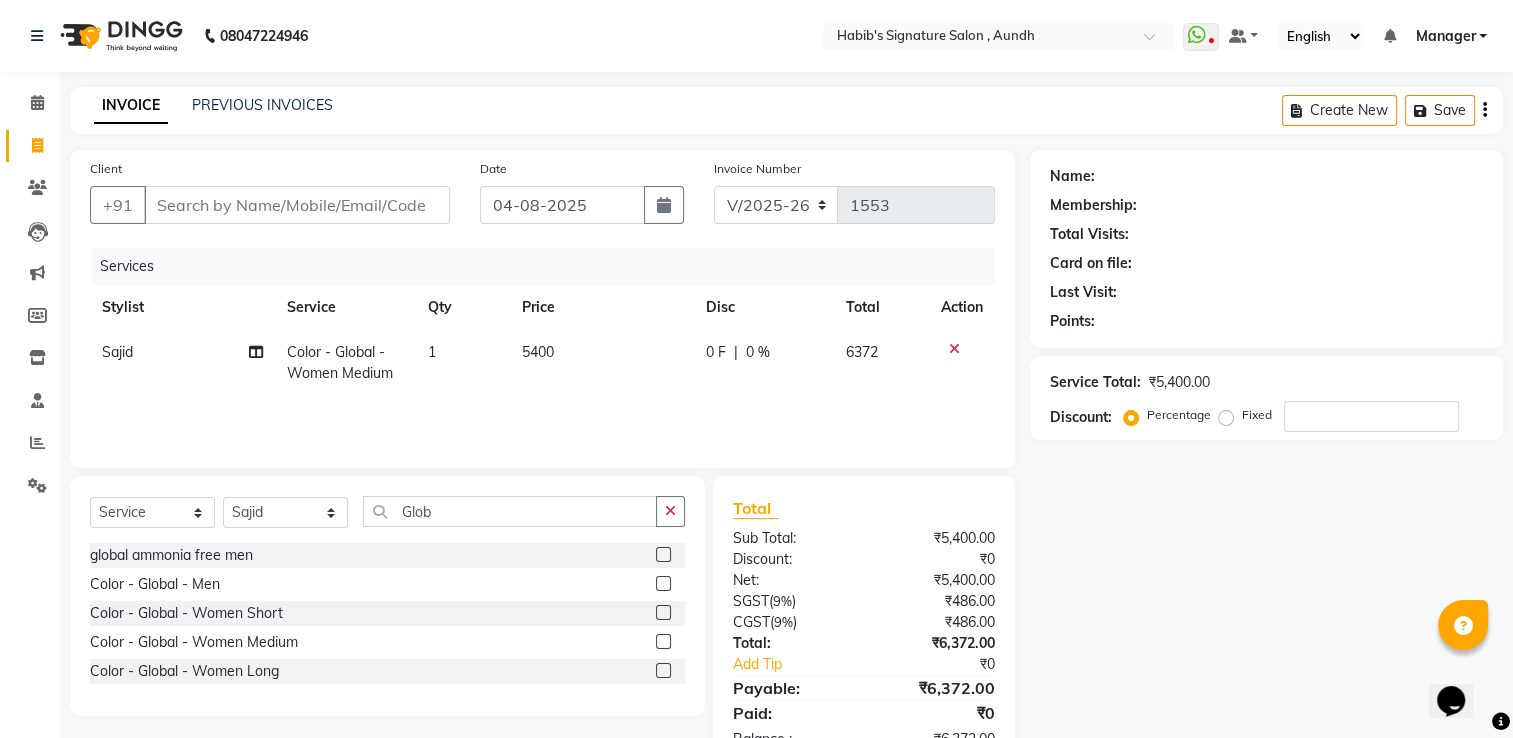 click on "0 %" 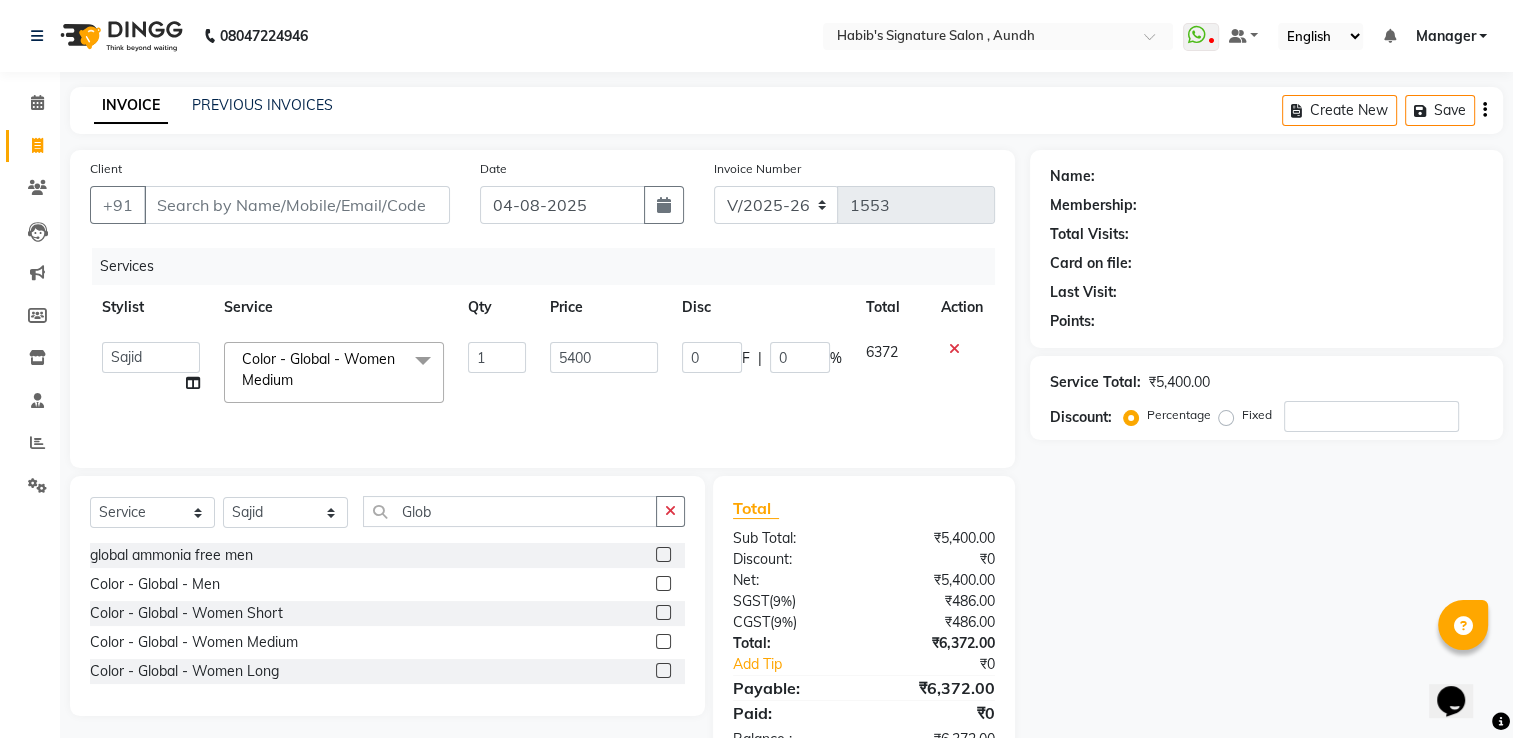 click on "0 F | 0 %" 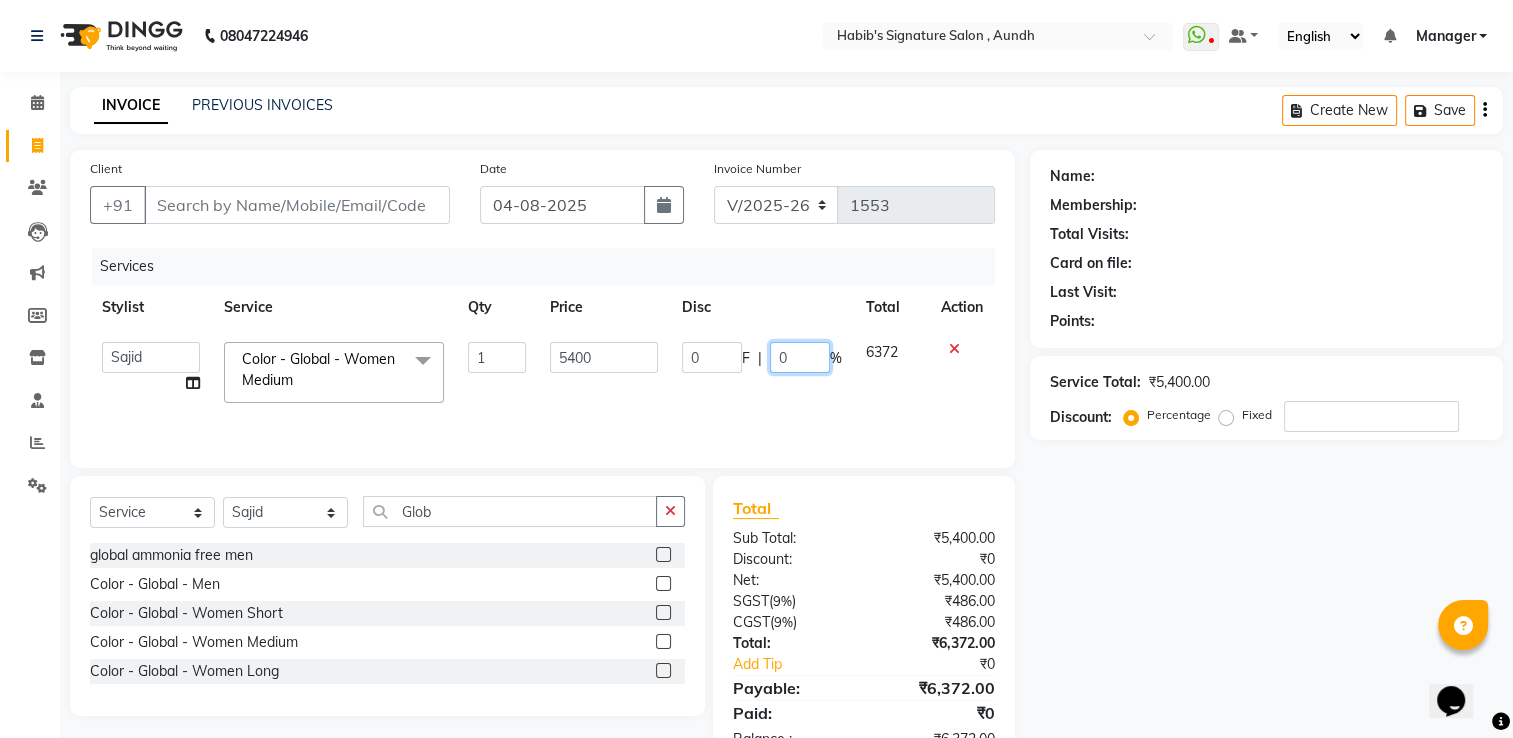 click on "0" 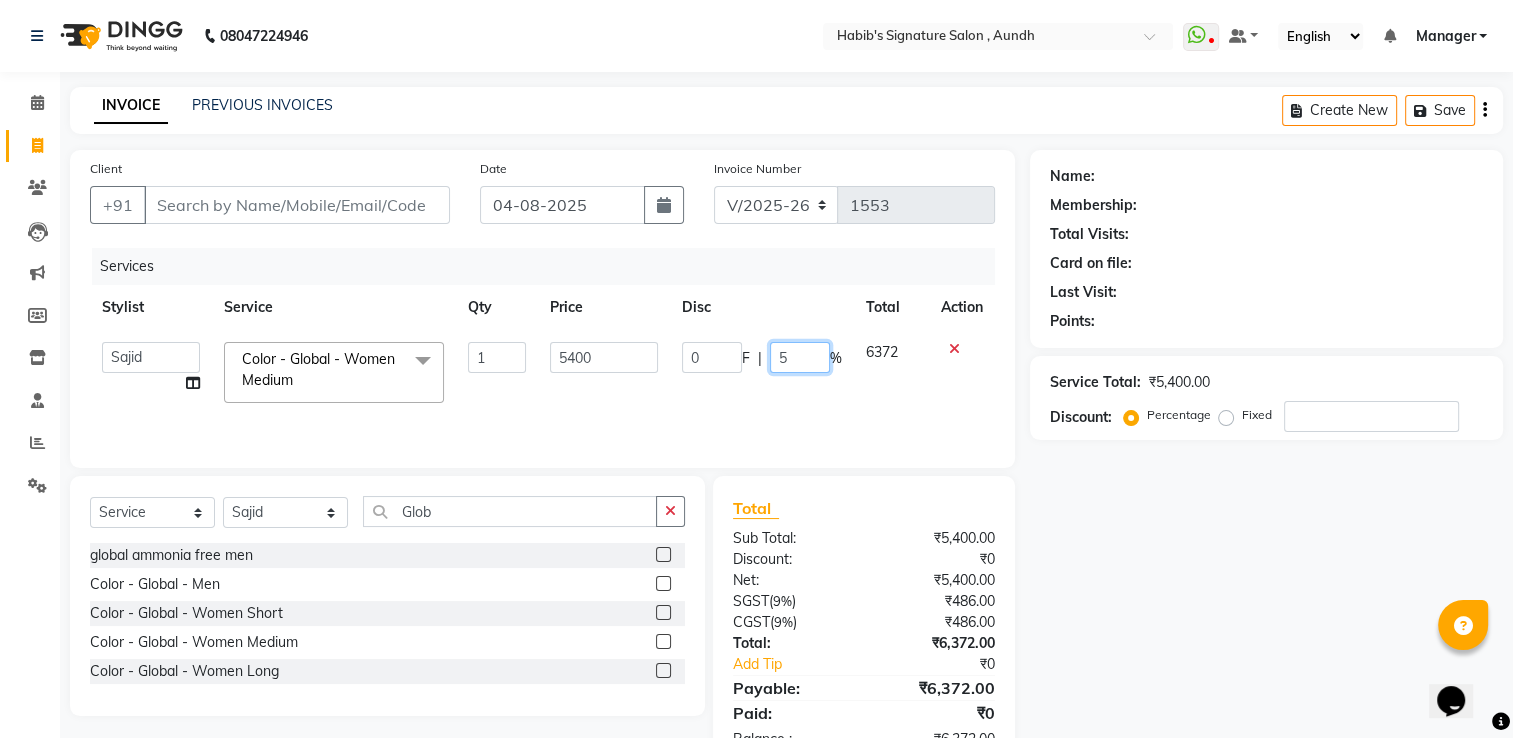 type on "50" 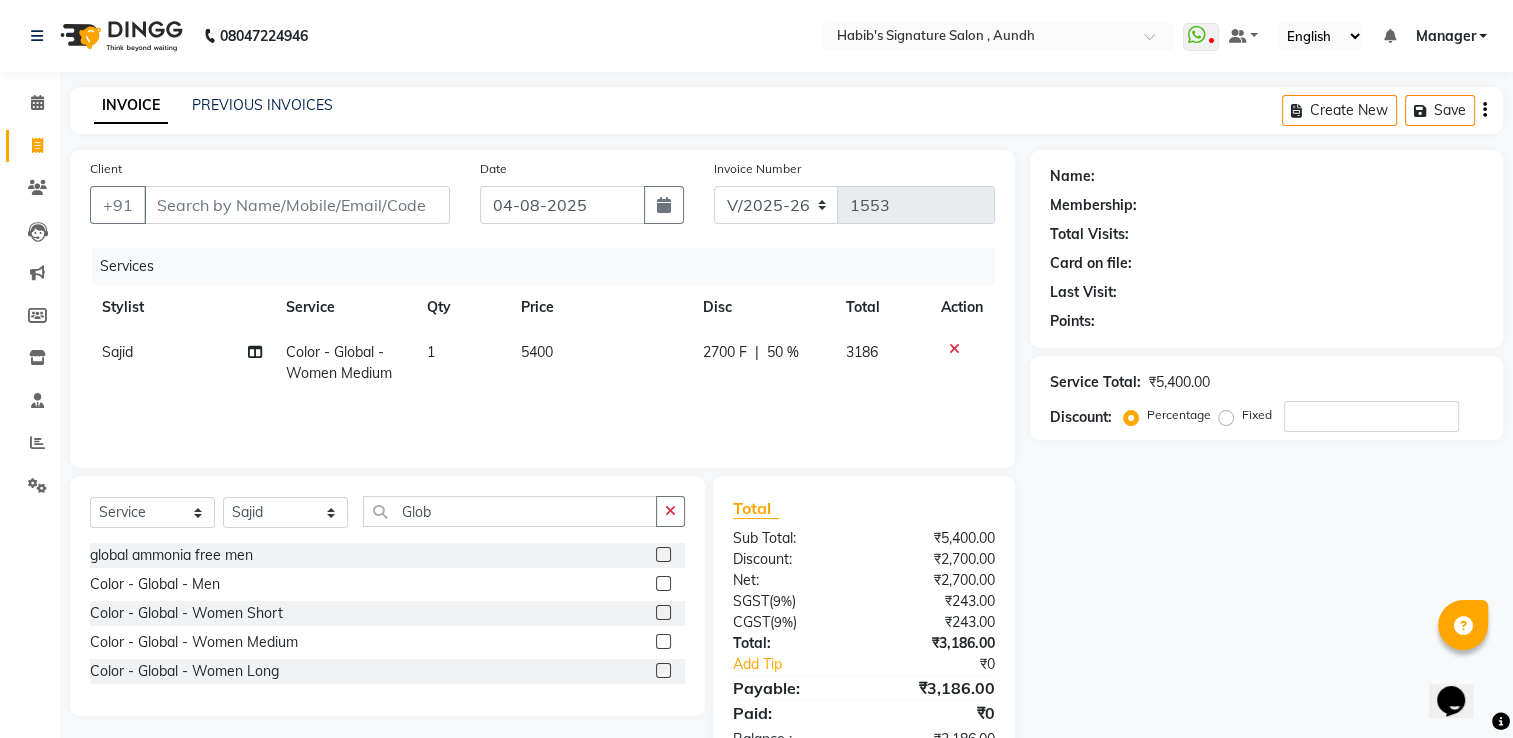 click on "2700 F | 50 %" 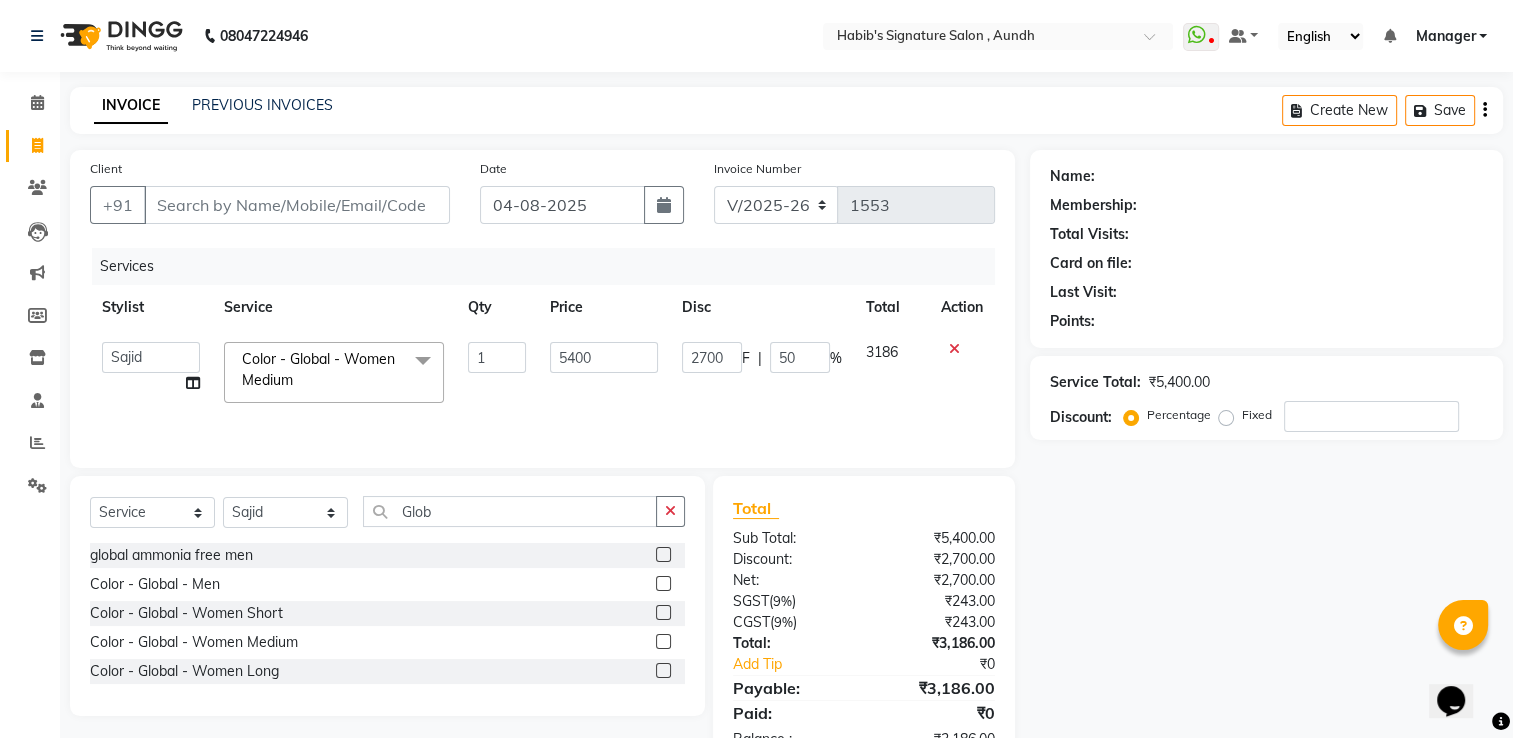 click 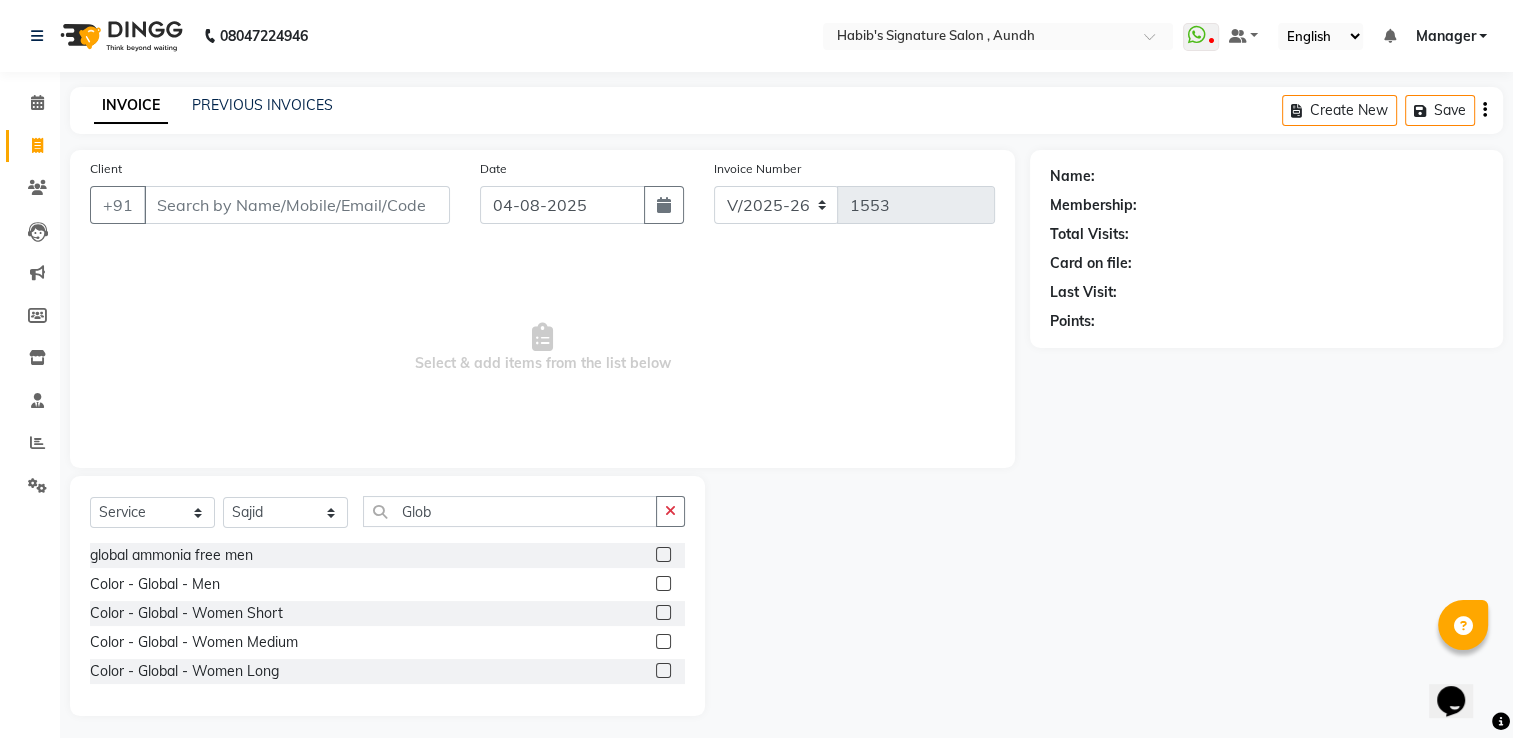 click 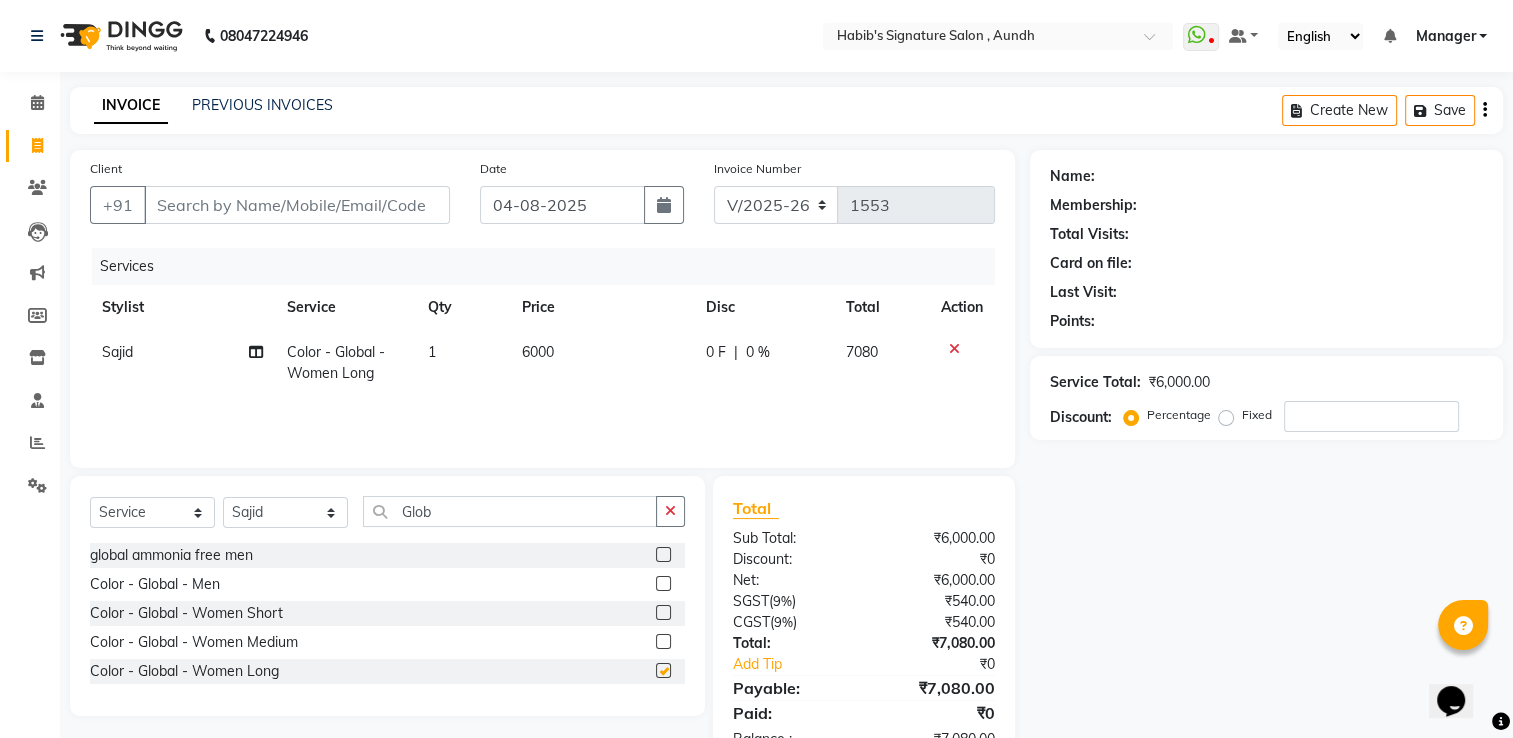checkbox on "false" 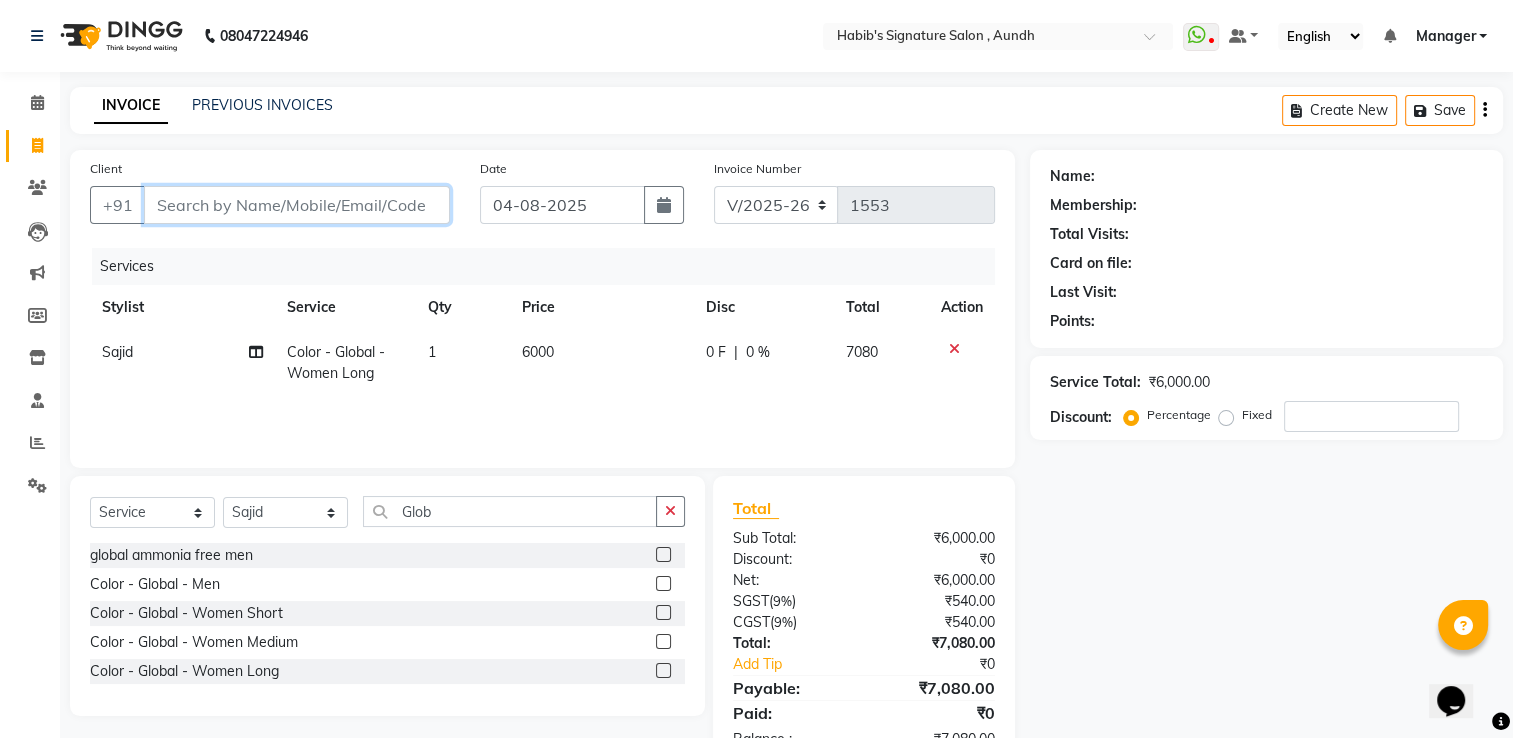 click on "Client" at bounding box center (297, 205) 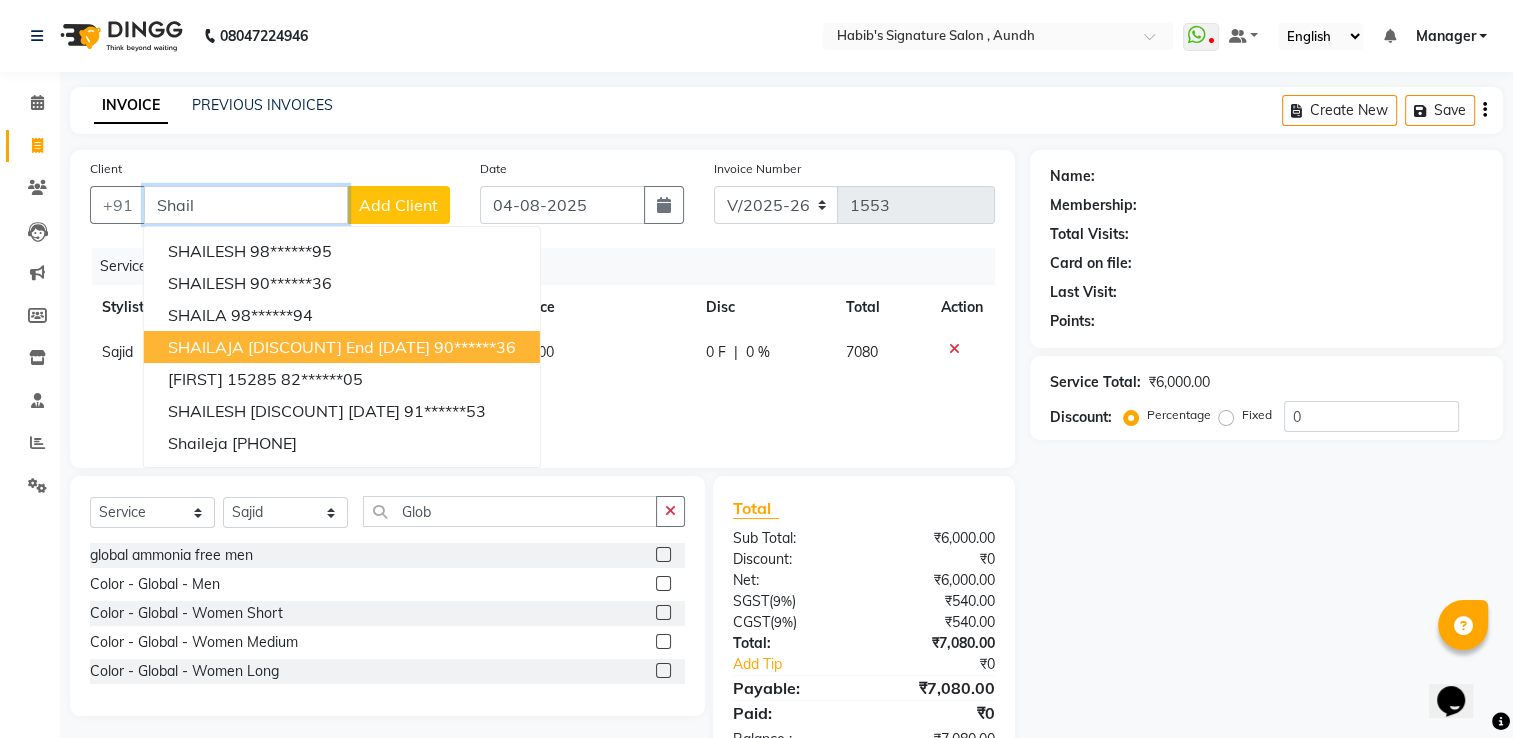 click on "SHAILAJA [DISCOUNT] end [DATE]" at bounding box center (299, 347) 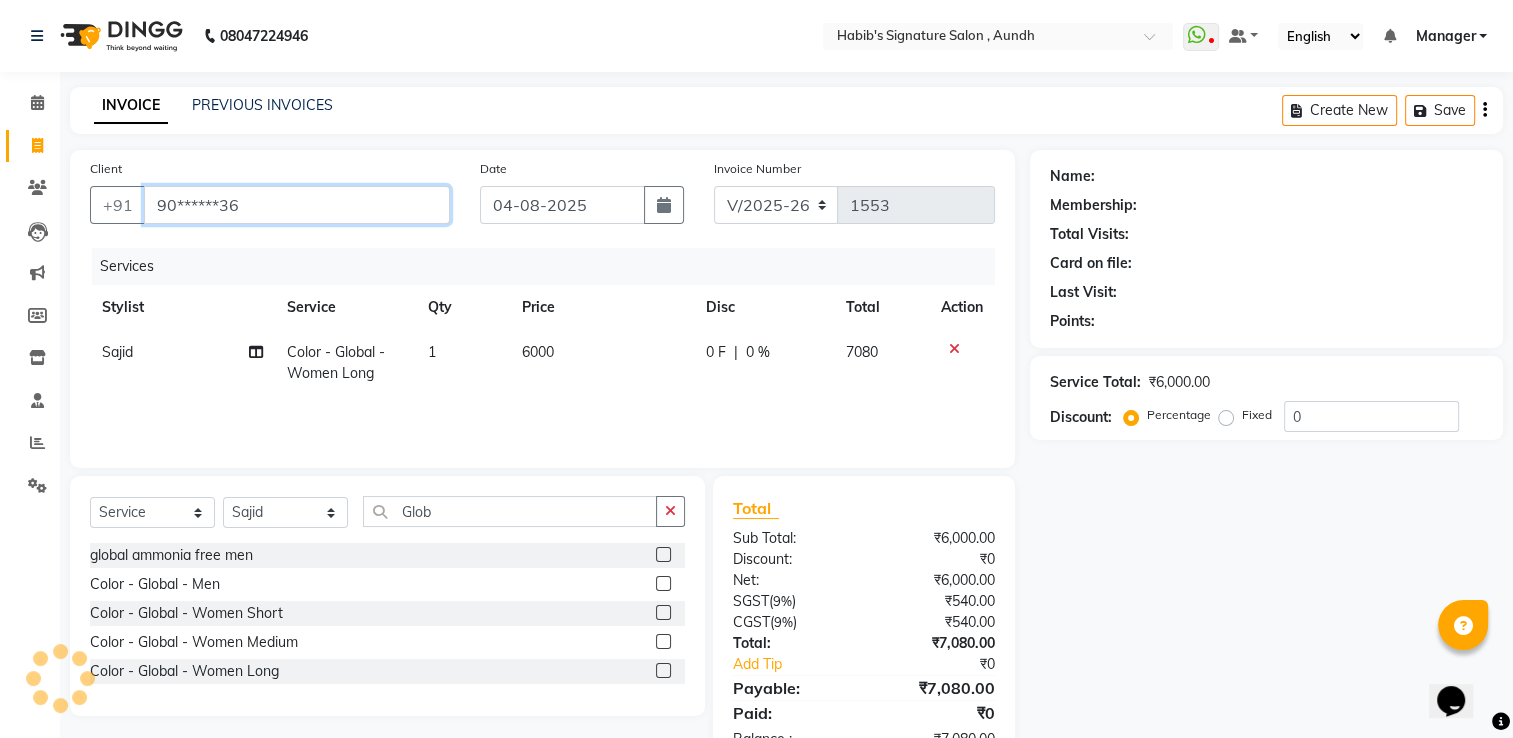 type on "90******36" 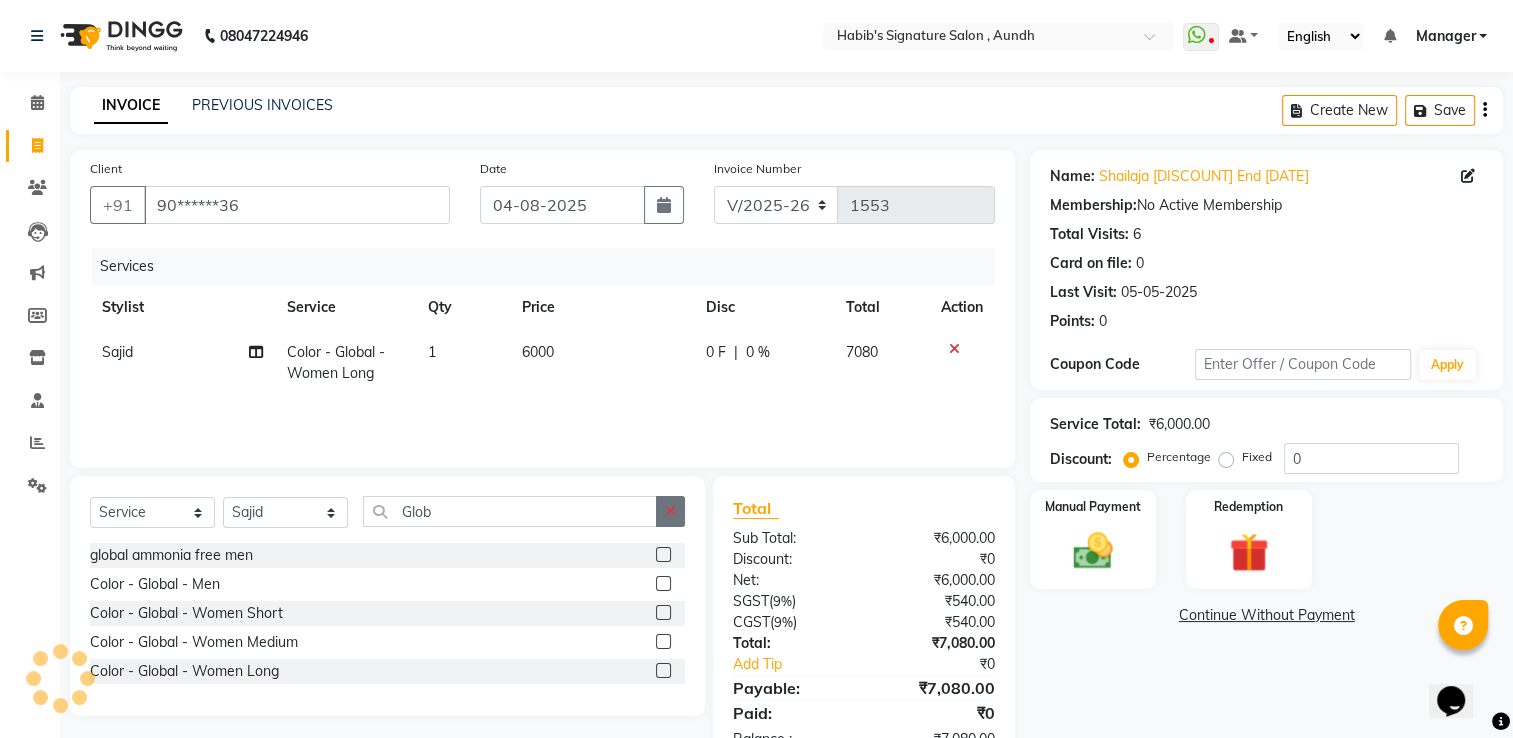 click 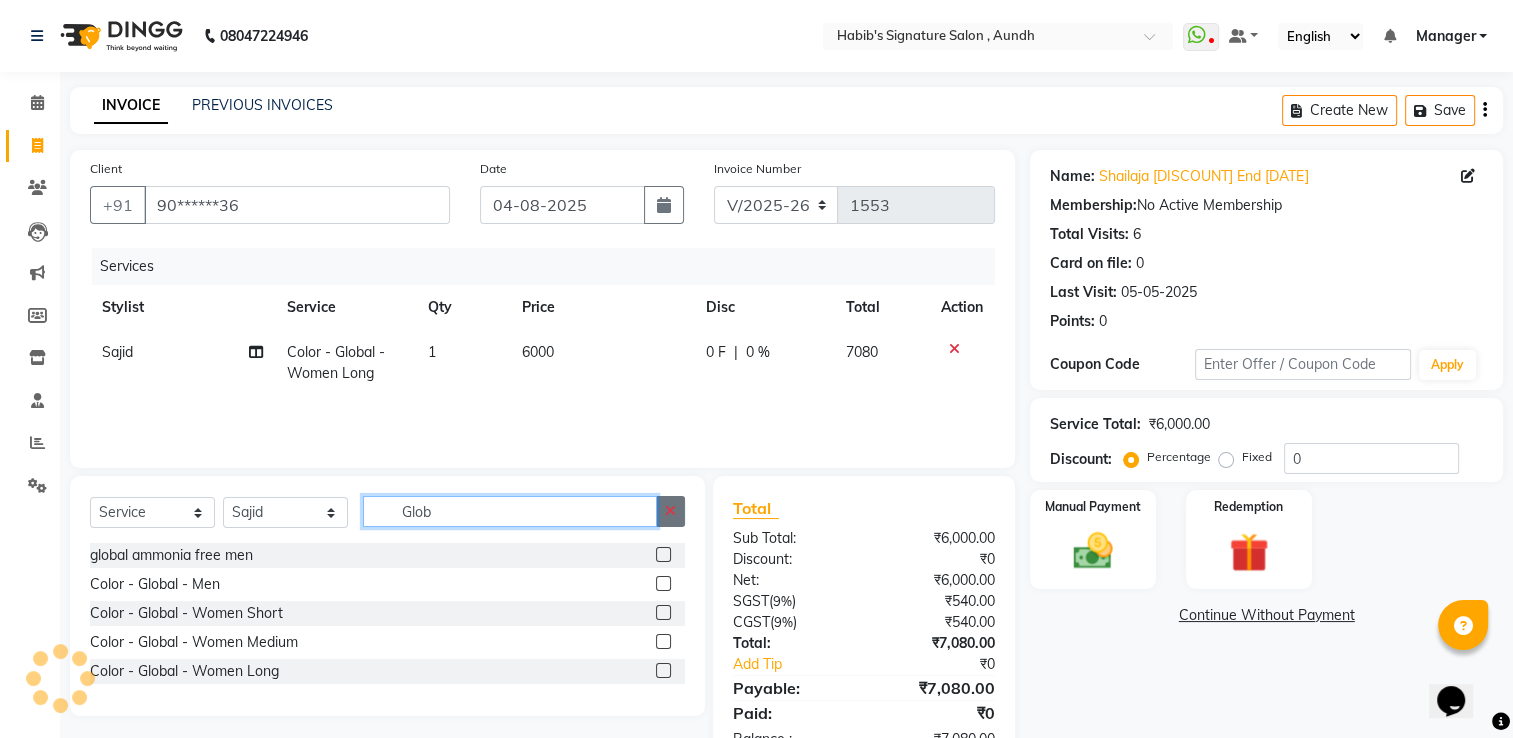 type 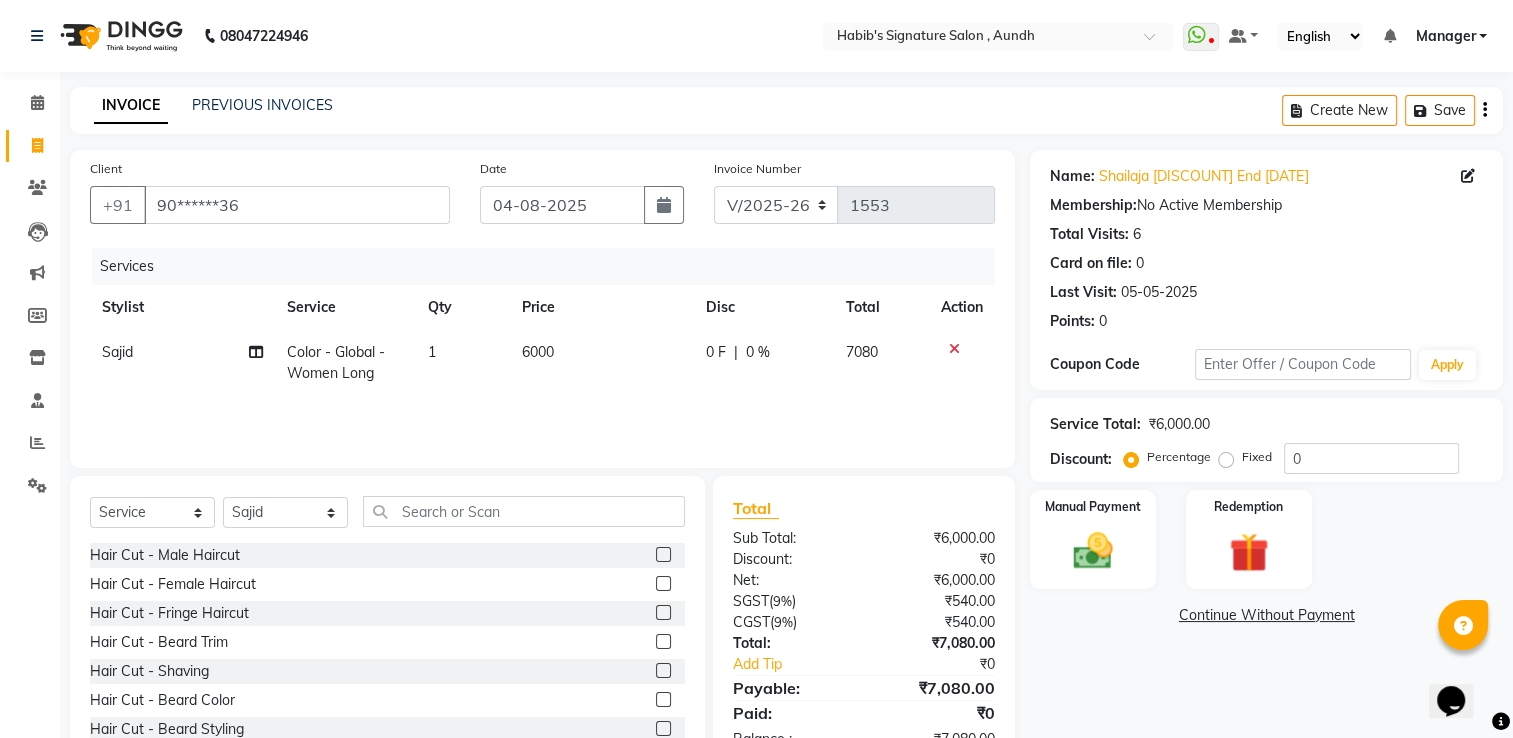 click 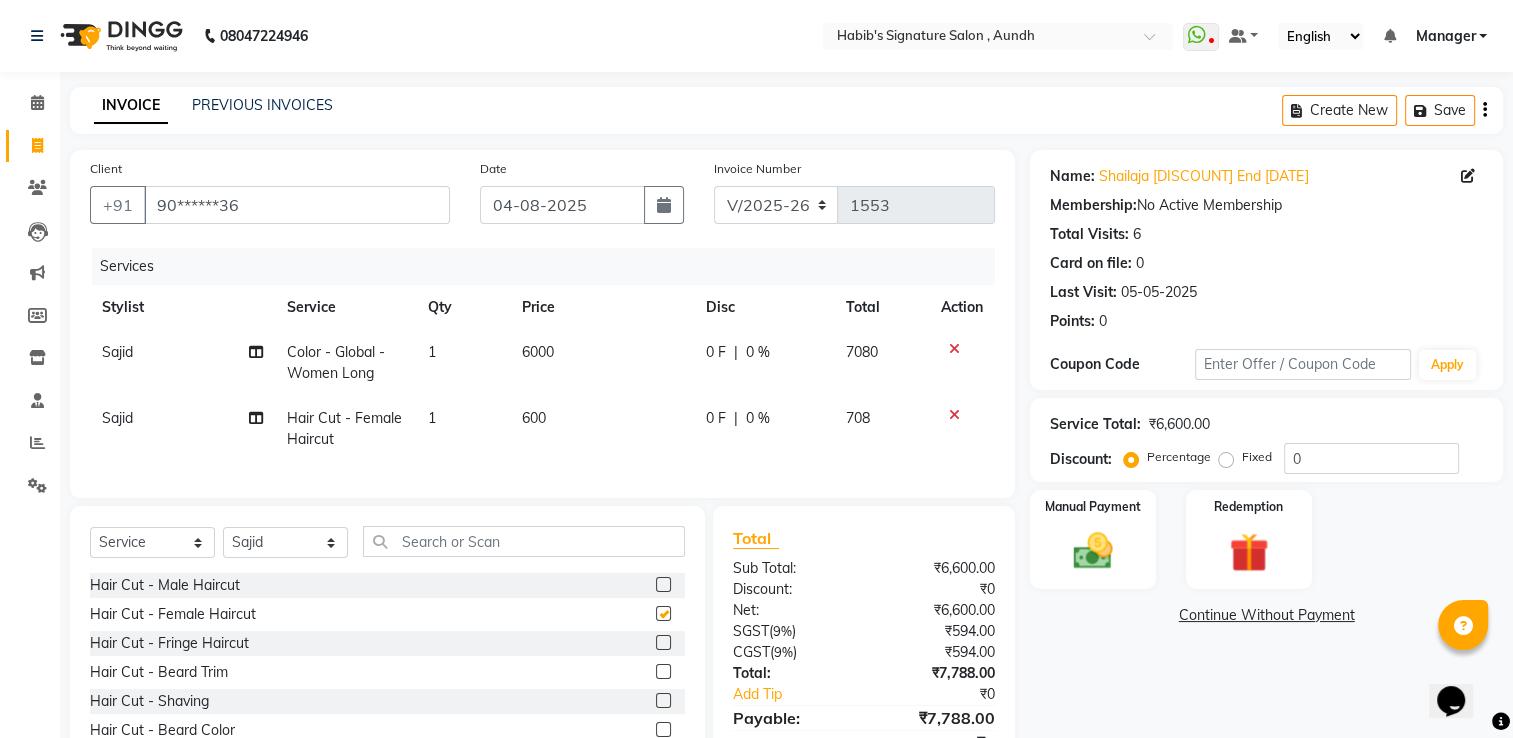 checkbox on "false" 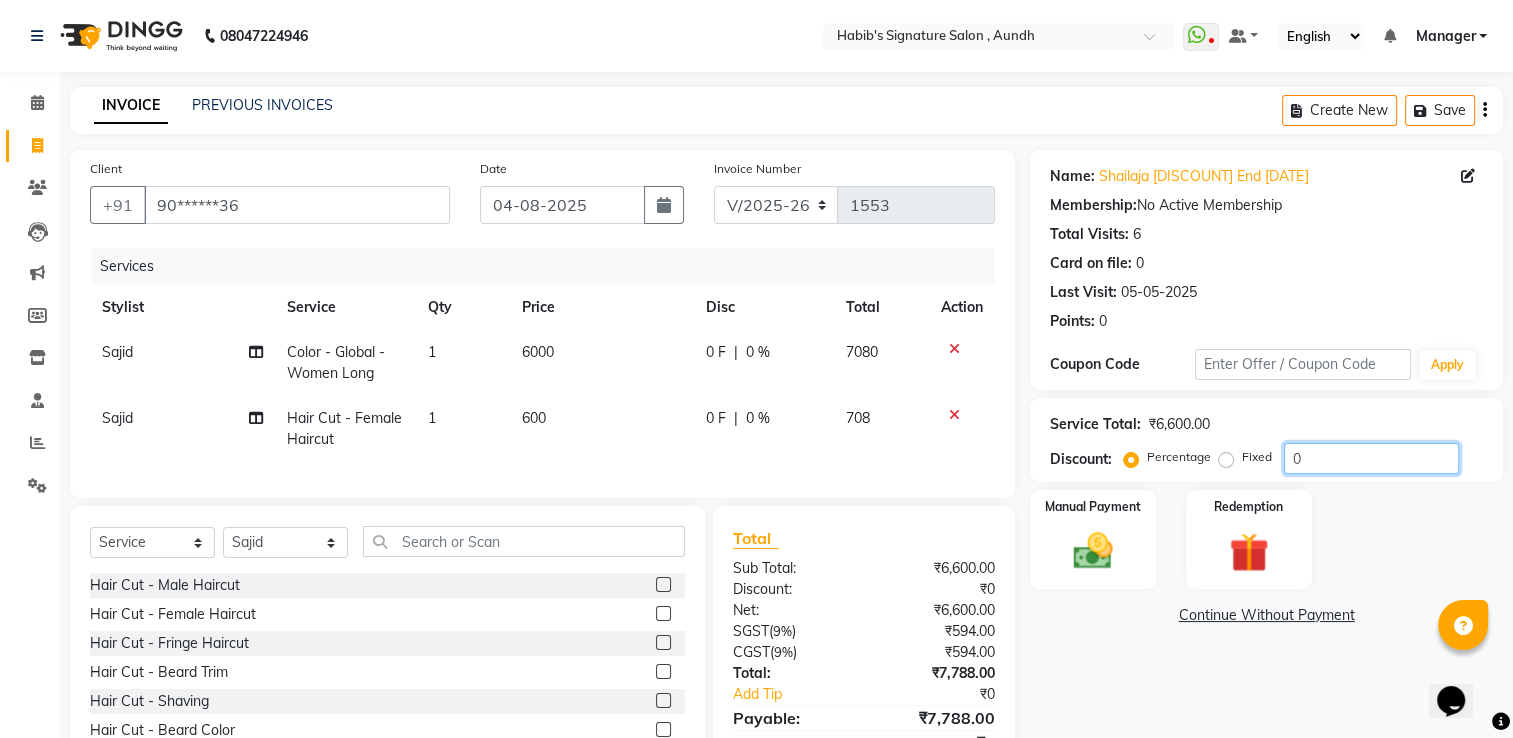 click on "0" 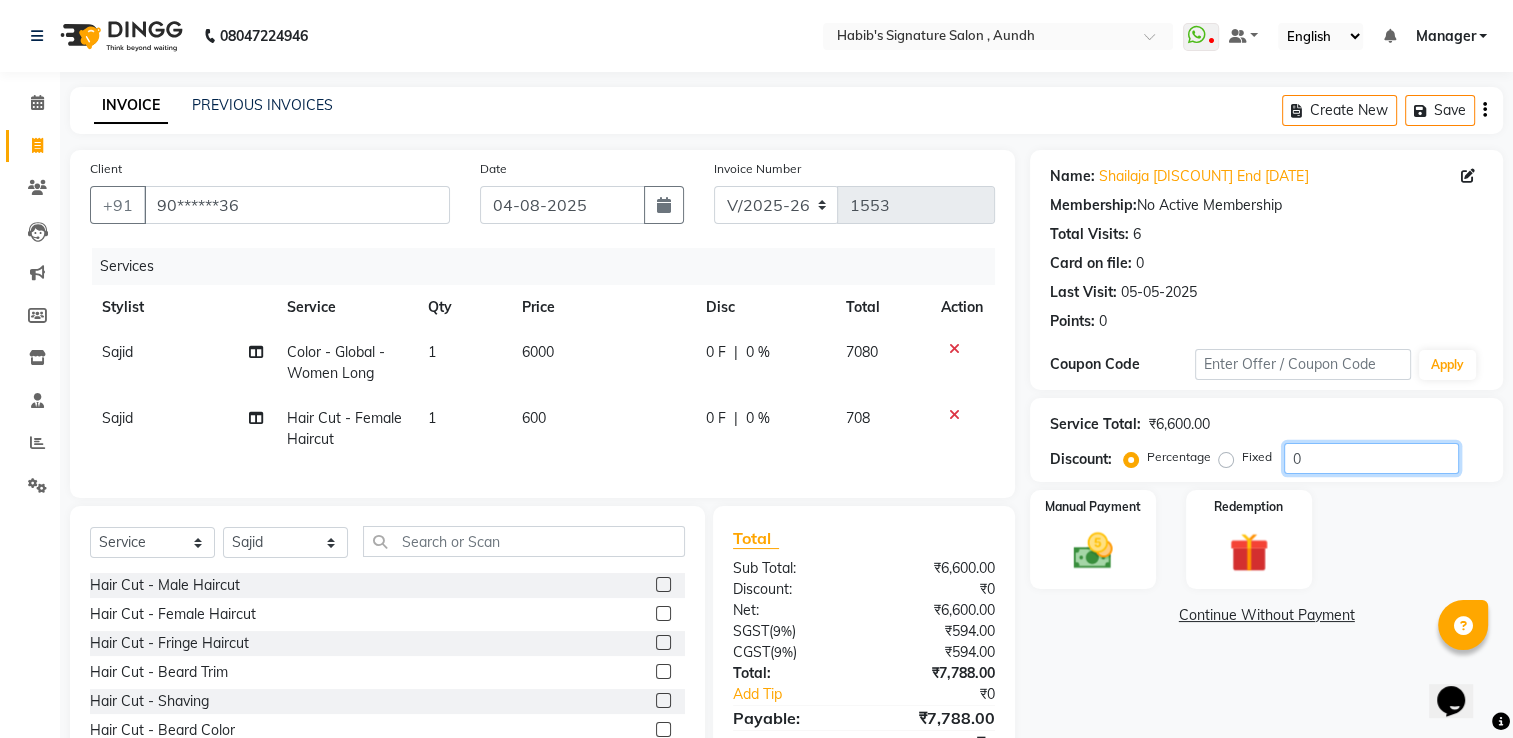 click on "0" 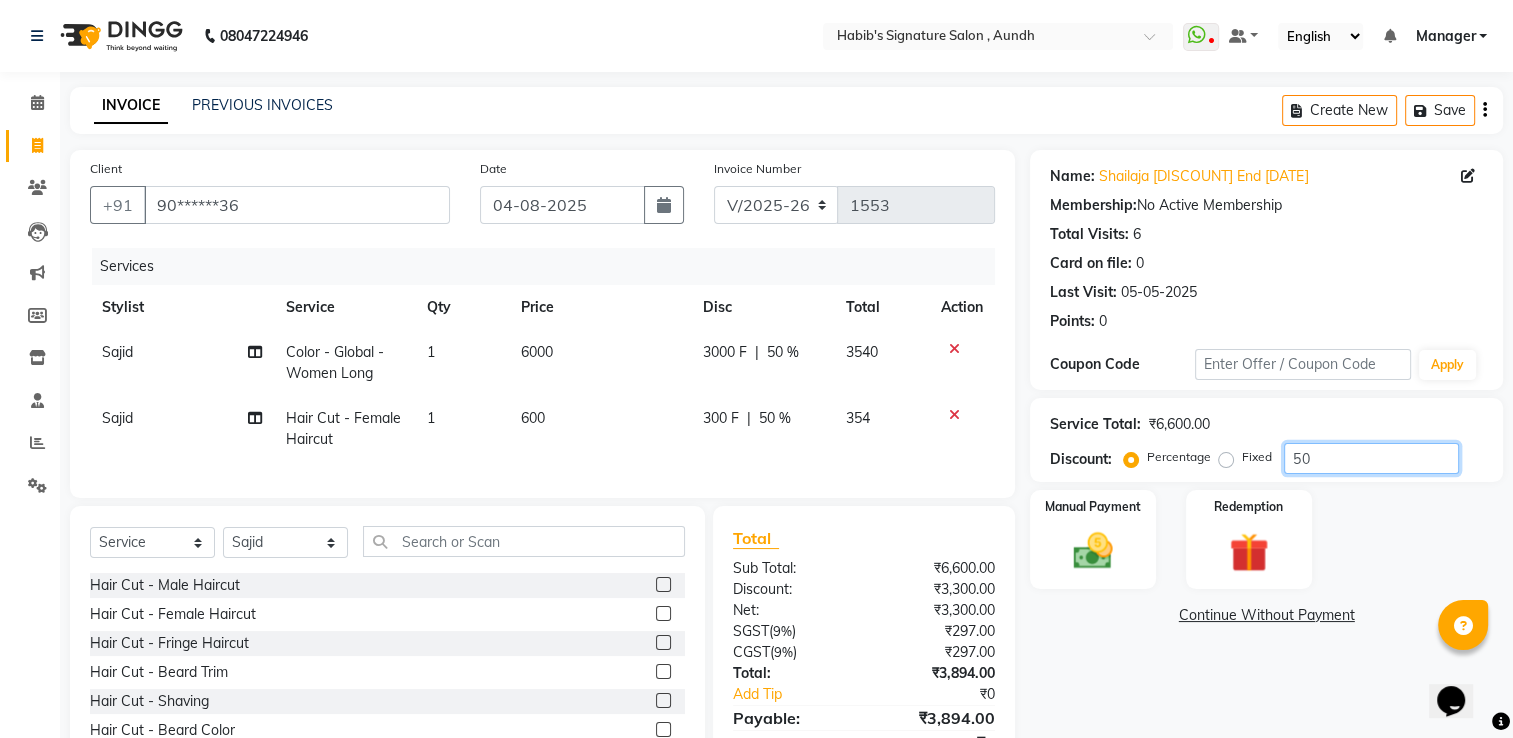 type on "50" 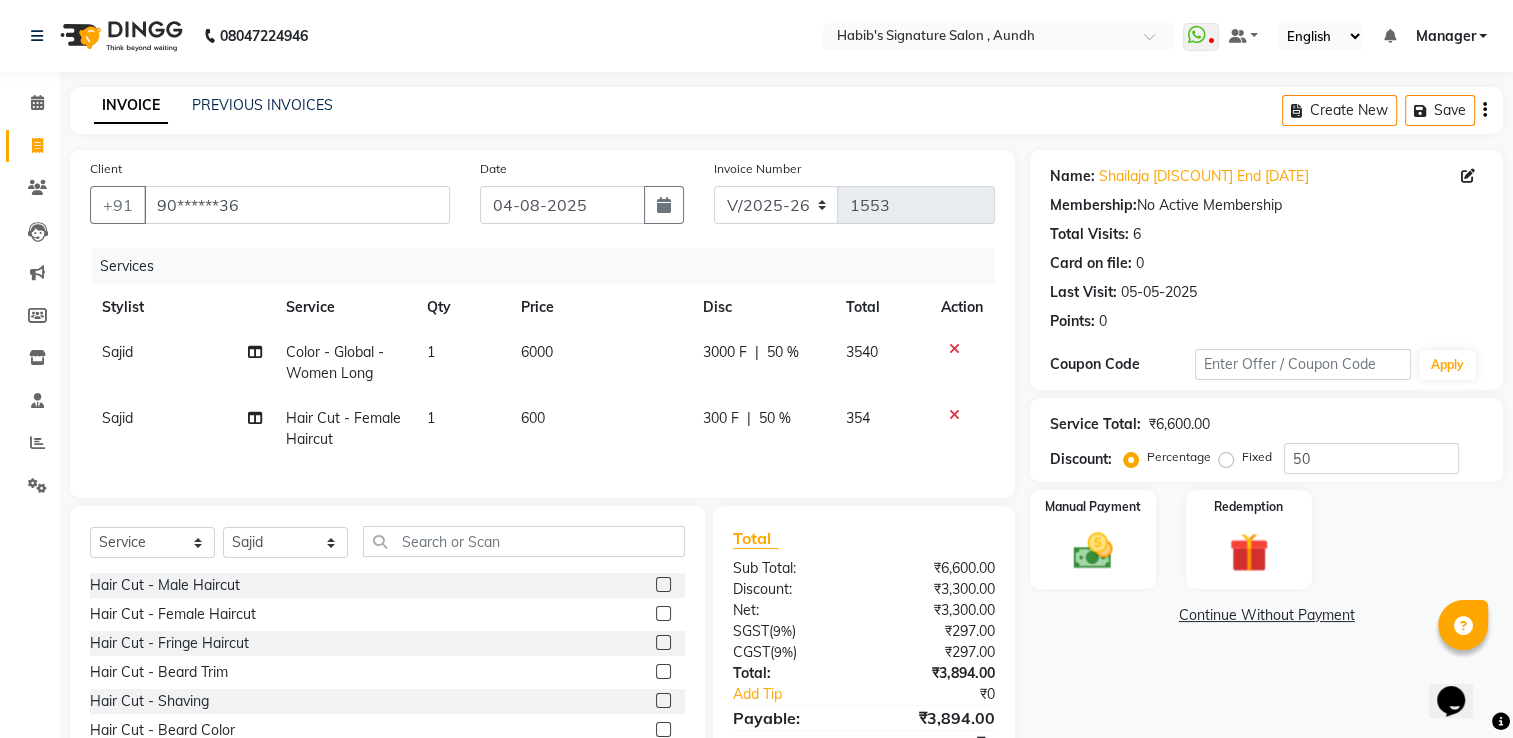 click on "Manual Payment Redemption" 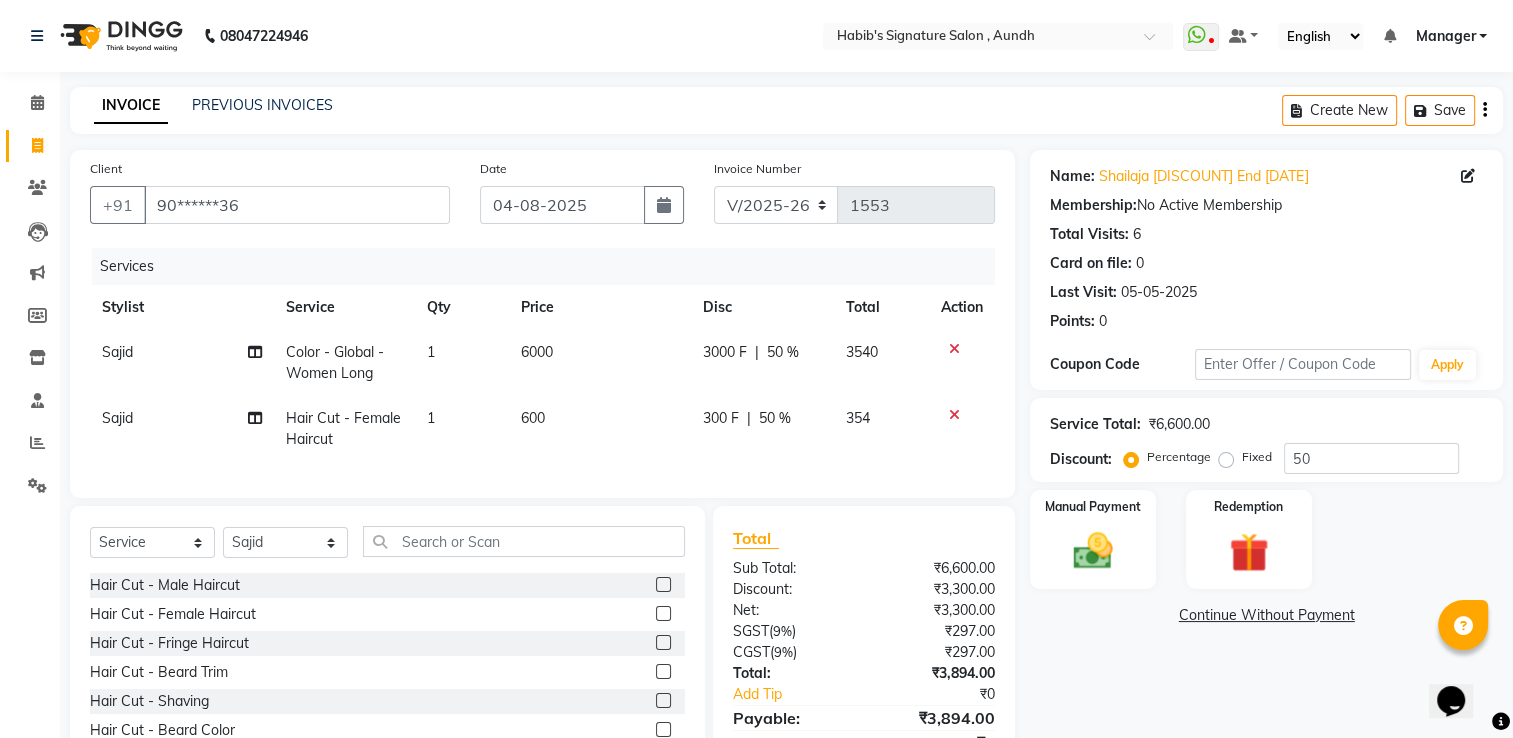 click on "6000" 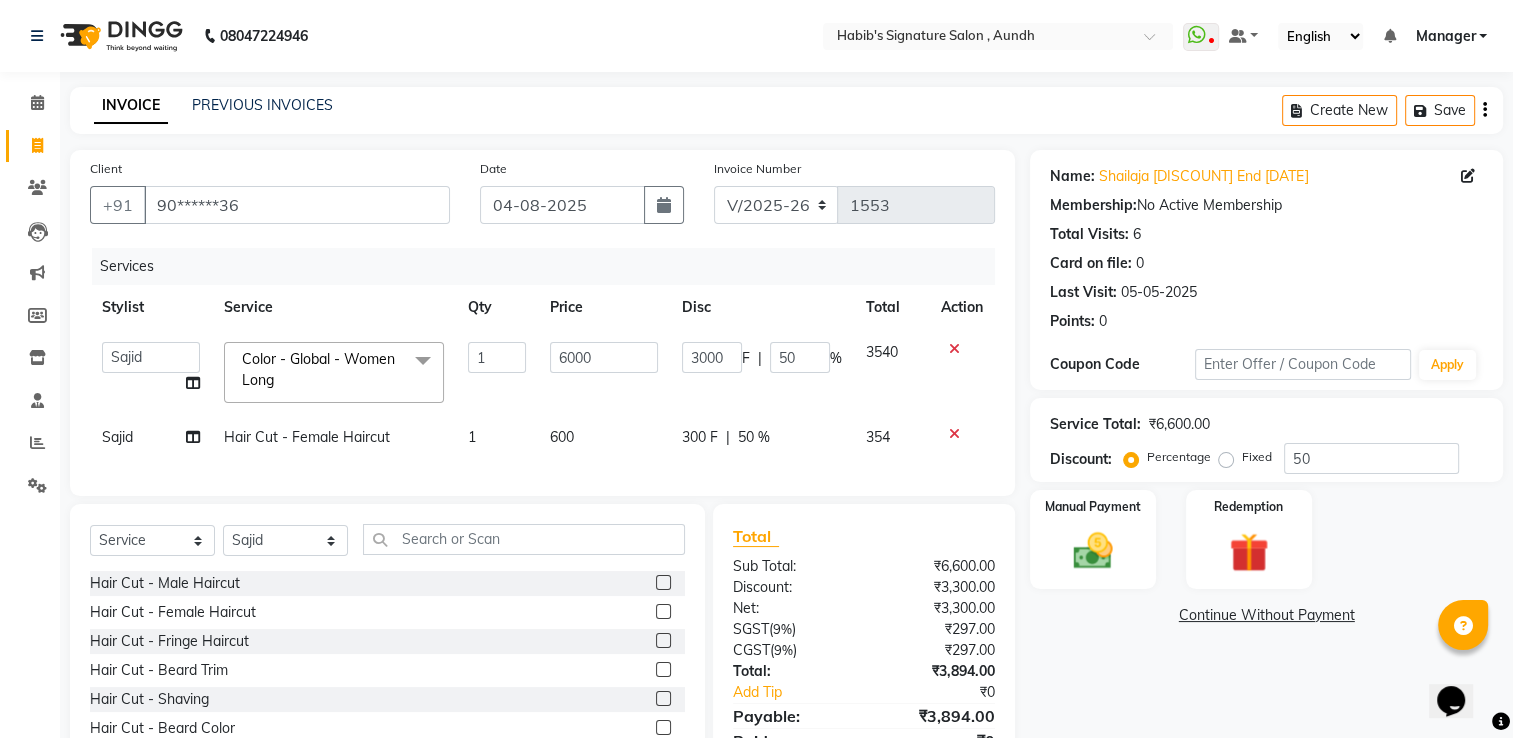 click on "1" 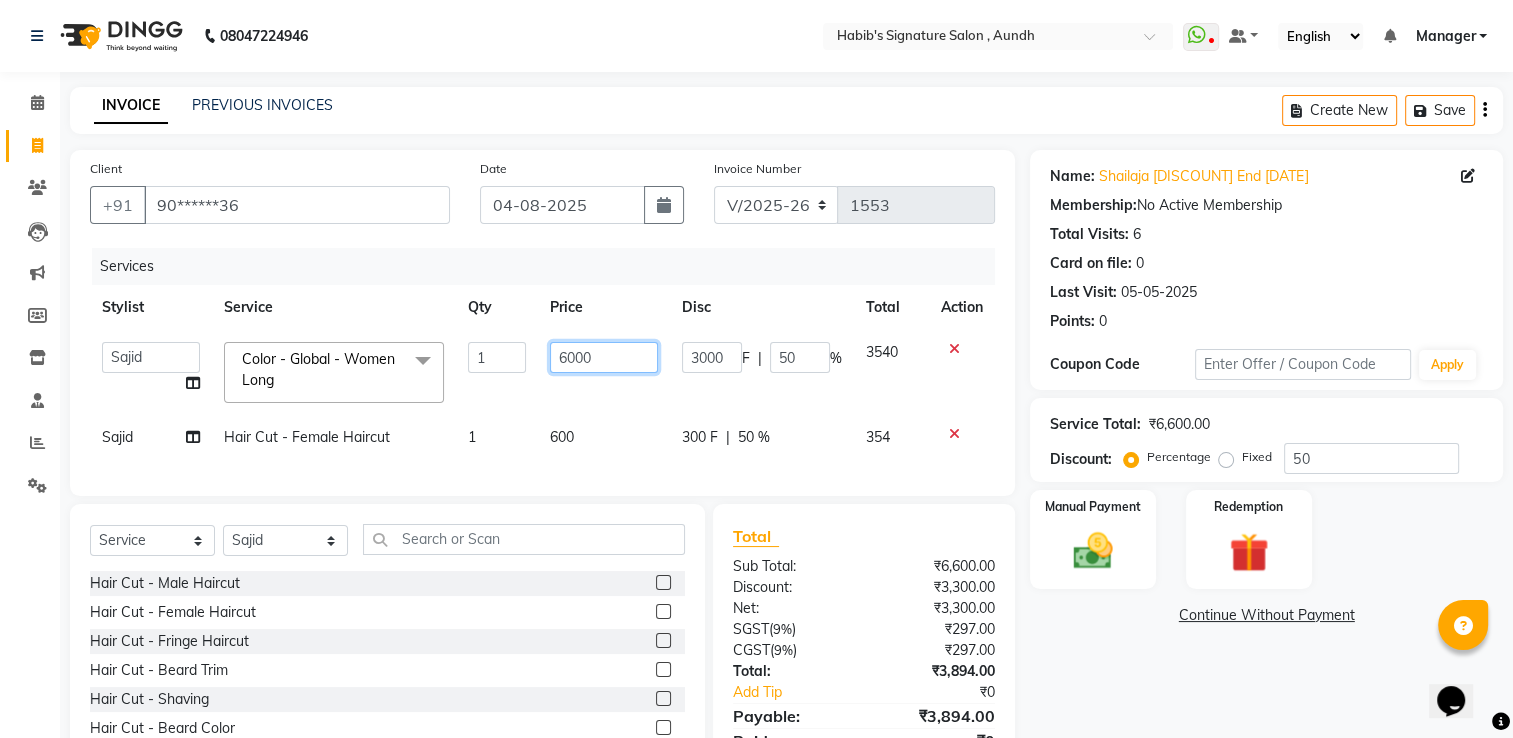 click on "6000" 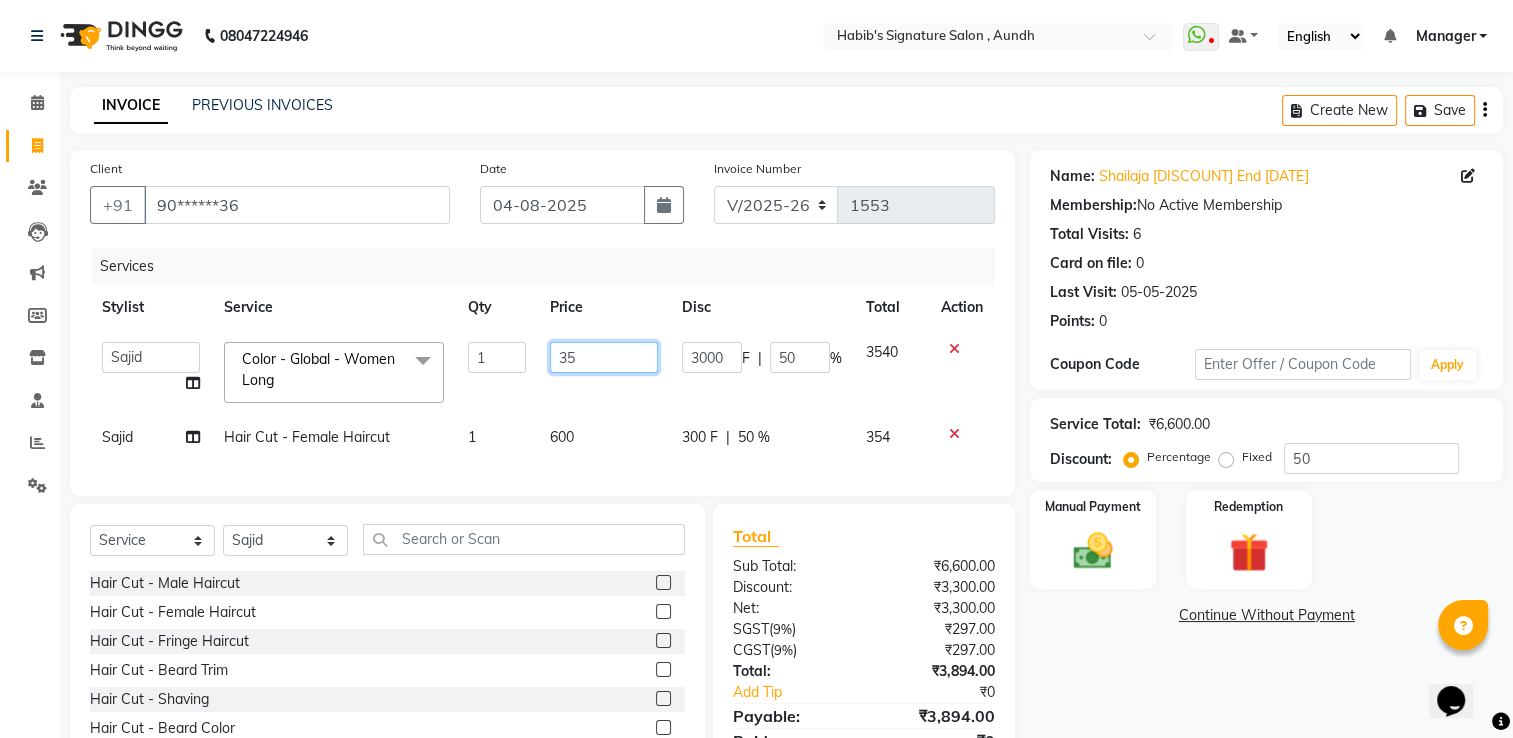 type on "3" 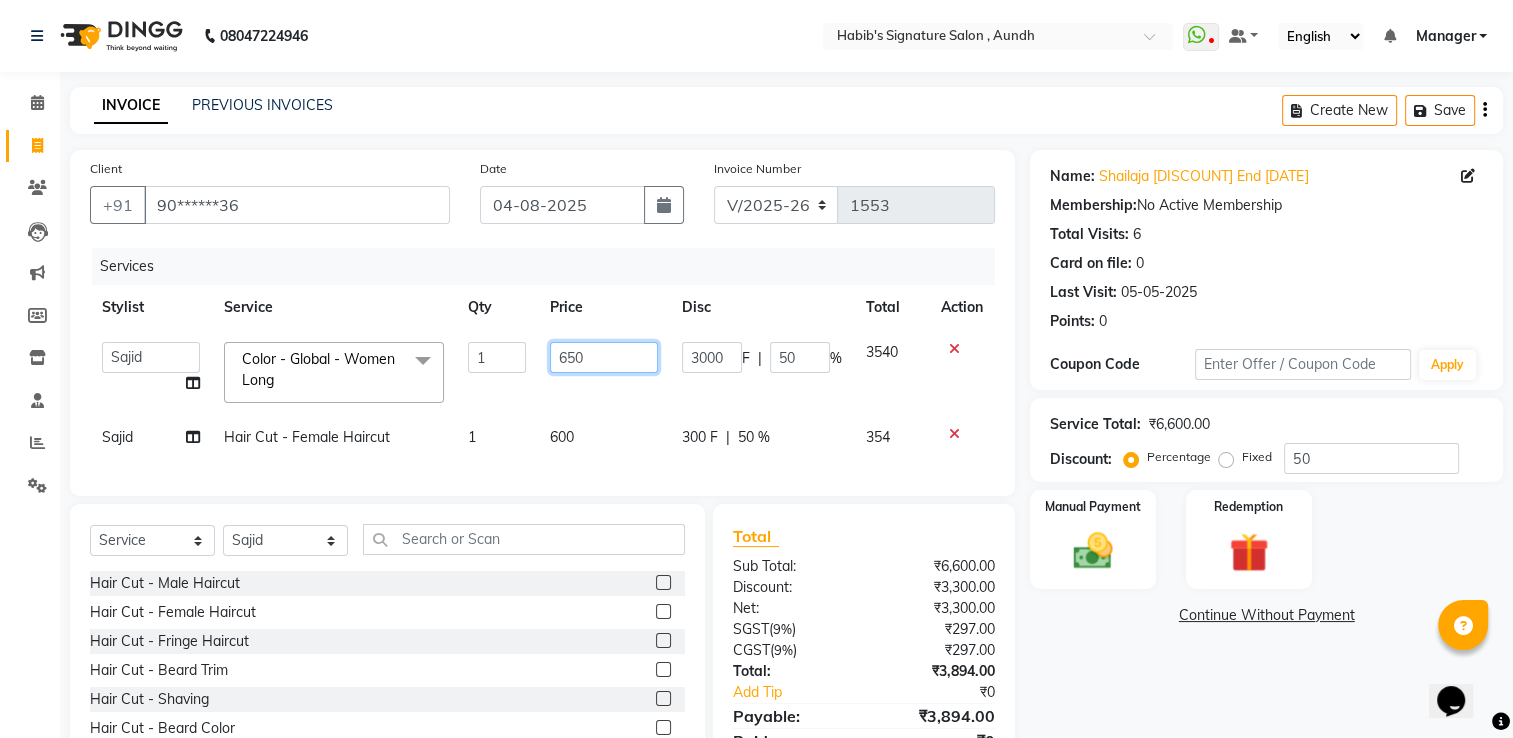 type on "6500" 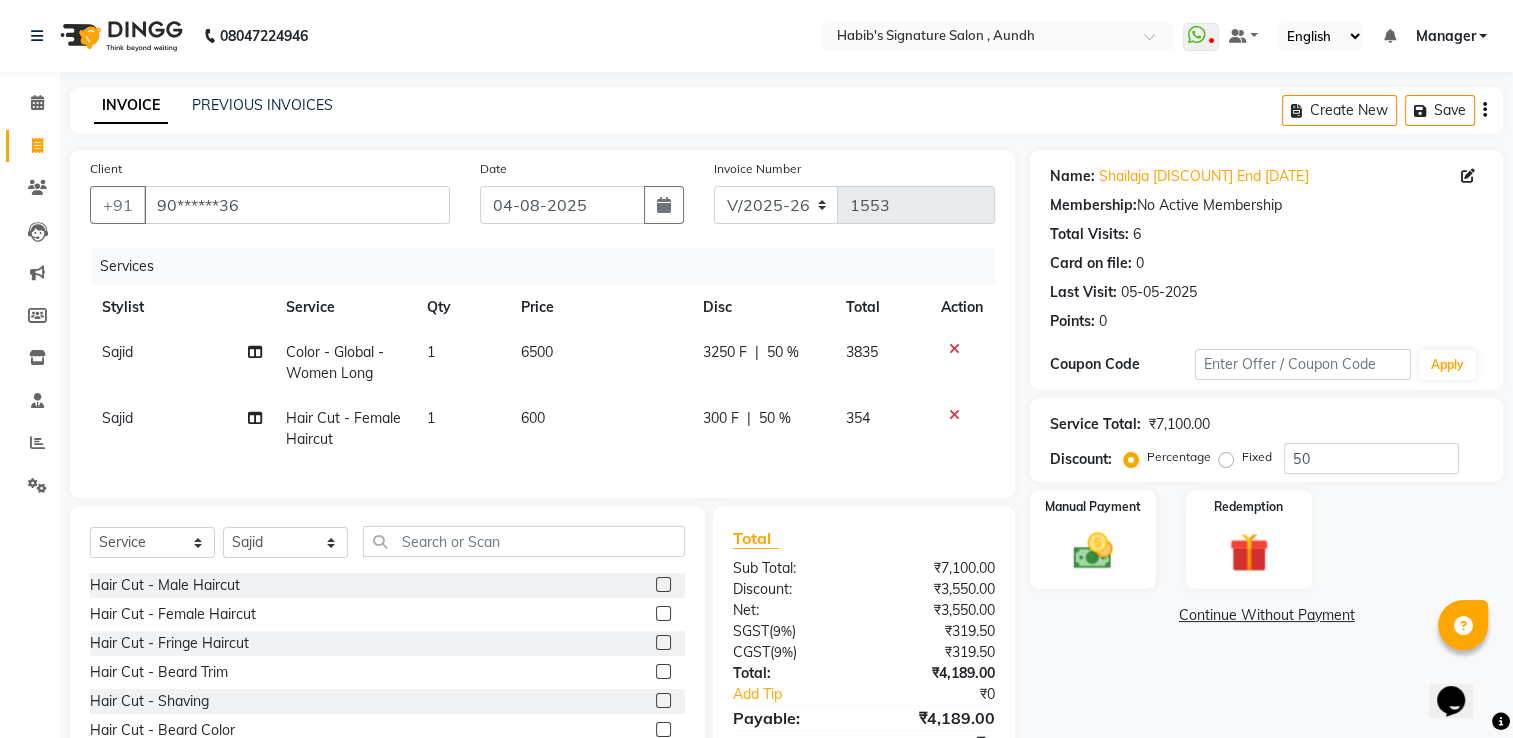 click on "600" 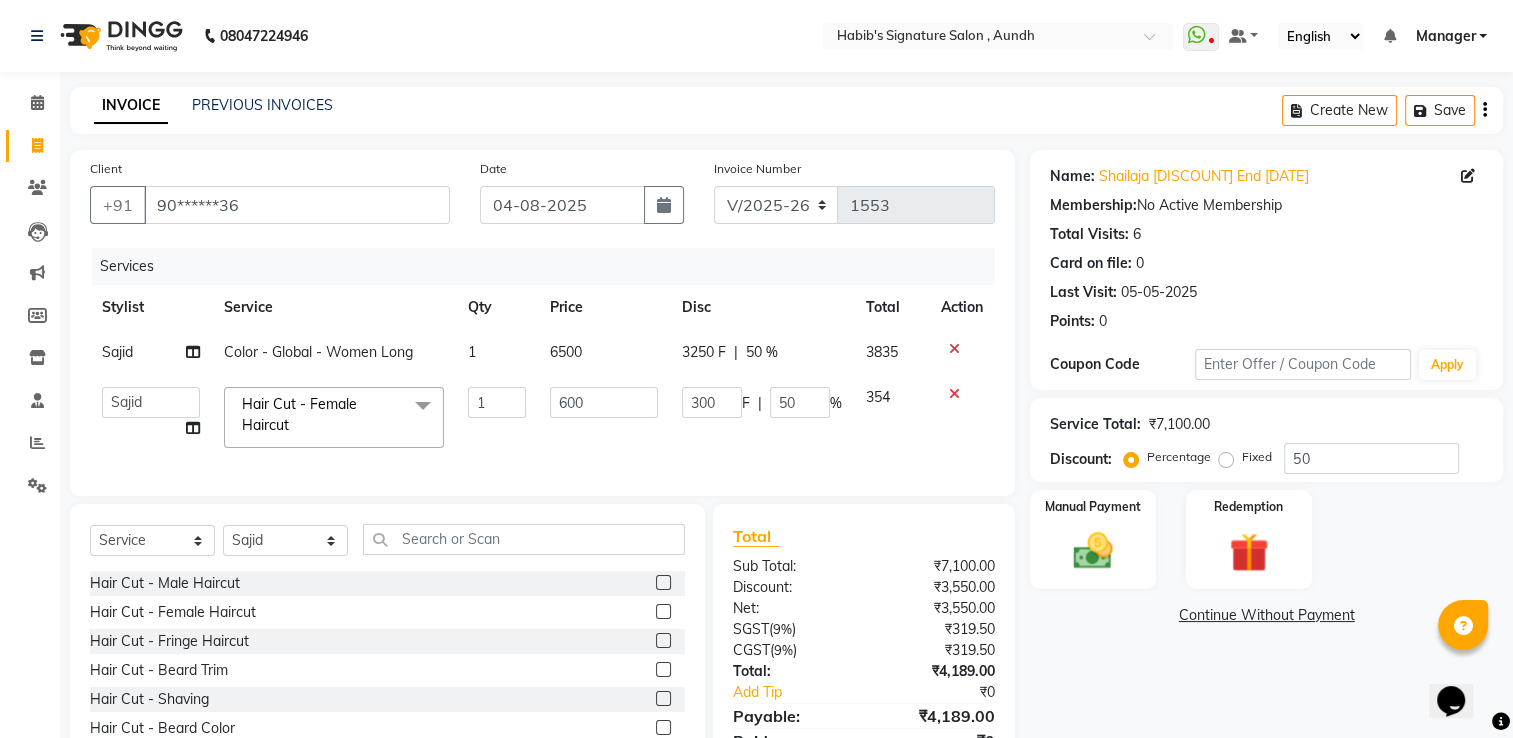 click on "354" 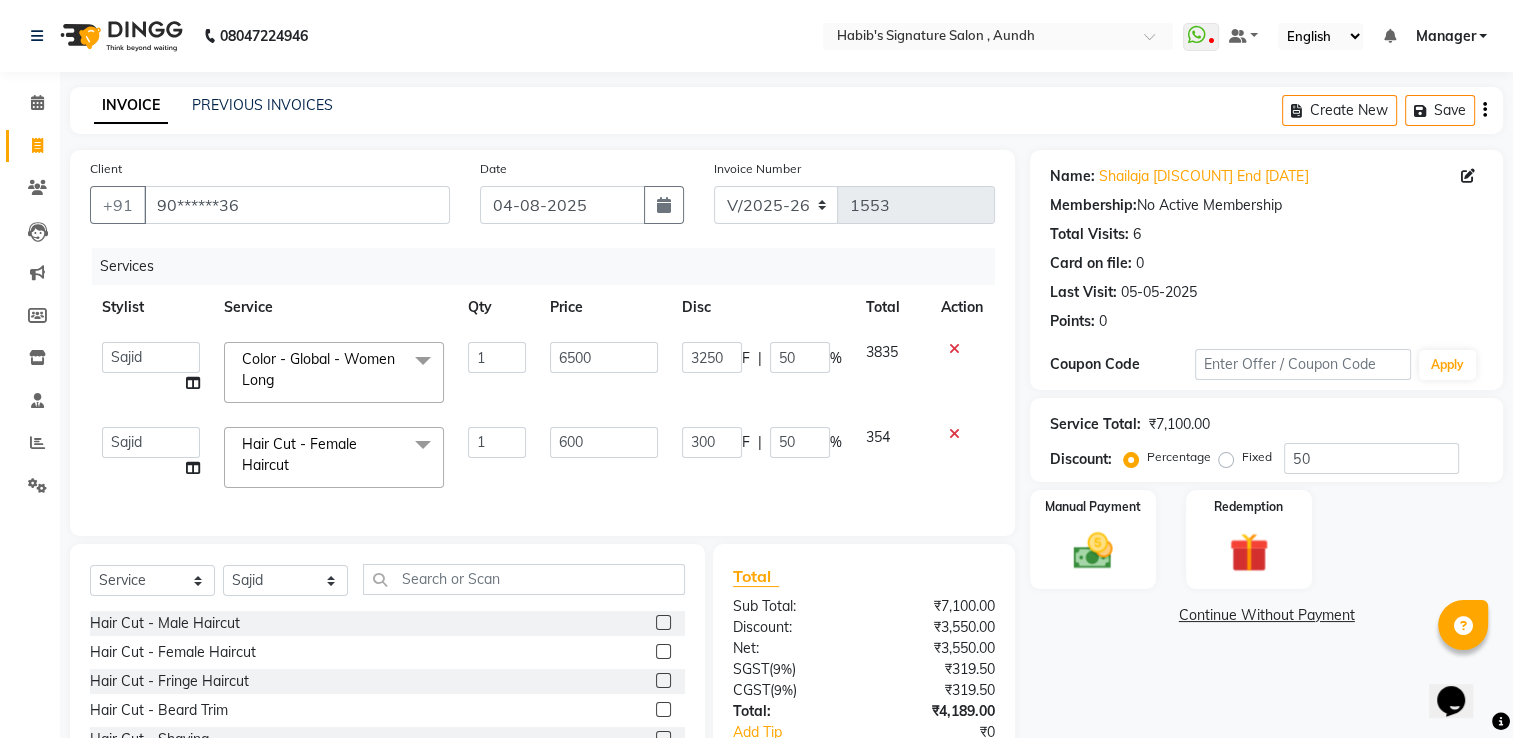 click on "6500" 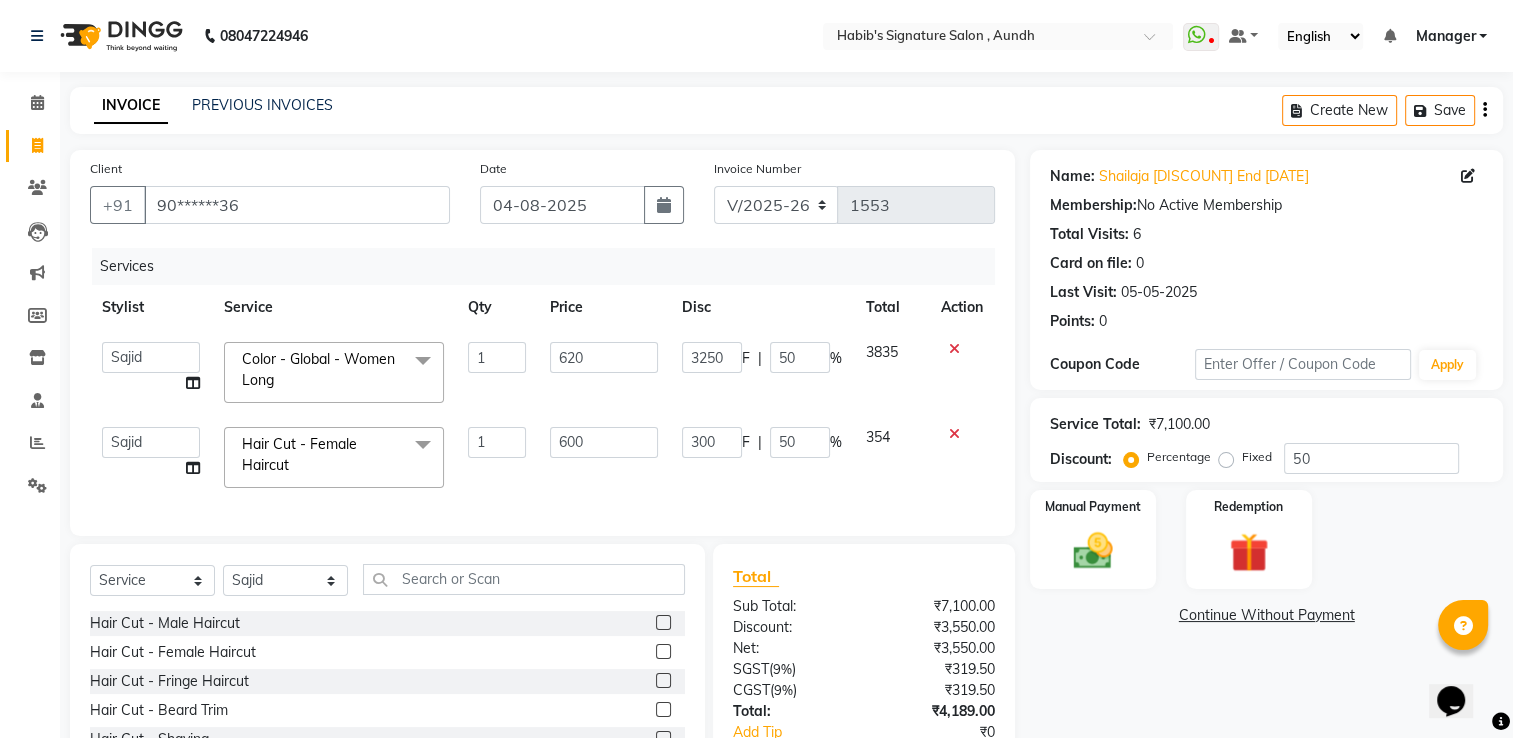 type on "6200" 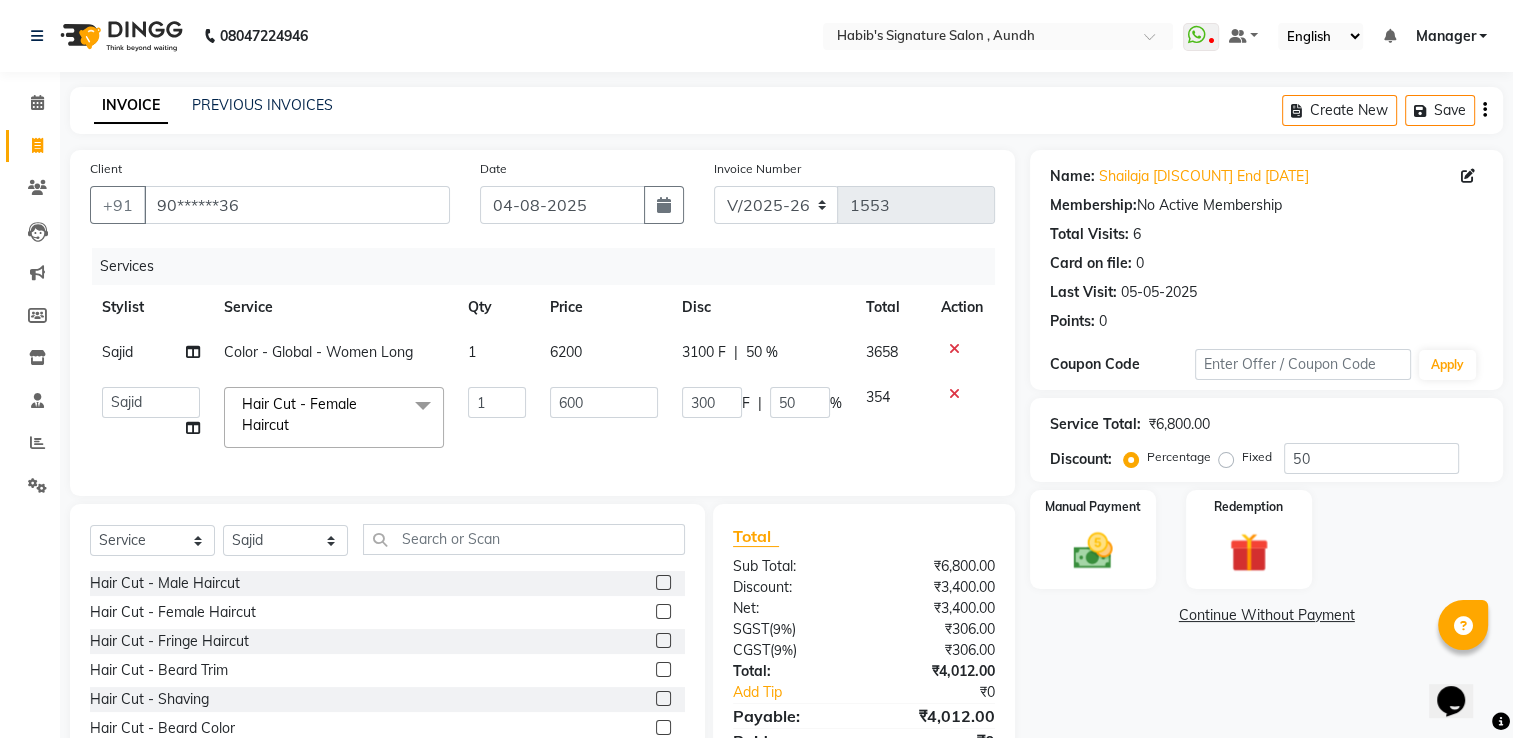 click on "Sajid Color - Global - Women Long 1 6200 3100 F | 50 % 3658 Ankit Sir DEEPAK SAUDAGAR DEVA SIR Diya durgesh GANESH Guddu Manager nancy grover POOJA PRASAN preeti Priyanka Jadhav rahul Ruthvik Shinde sagar vilaskar Sajid Shahid shimon SIMON WAKAD 2 SUMIT Suraj Tak Hair Cut - Female Haircut x Hair Cut - Male Haircut Hair Cut - Female Haircut Hair Cut - Fringe Haircut Hair Cut - Beard Trim Hair Cut - Shaving Hair Cut - Beard Color Hair Cut - Beard Styling Hair Cut - Child Cut Boygirl (Under 10Years) MEMBERSHIP CARD HAIR CUT SEAWEED FACIAL PER STRIP HIGHLIGHT shine and glow facial KERASMOOTH global ammonia free men TAN CLEAN UP AMMONIA FREE TOUCHUP FEMALE ULTIMATE H -SPA SAREE DRAPING HAIR STYLING MALE KERATIN HAIRSPA BRIDAL FACIAL neno gel DEEP CONDITIONING Gel Polish Hands Gel Polish Feet Glitter Gel Polish Hand Glitters Gel Polish Feet Press On Nails + Gel Polish + Art Acrylic Extentions Gel Extentions Acrygel Extentions Soft Gel Extentions Refill Nail Tip 1 F" 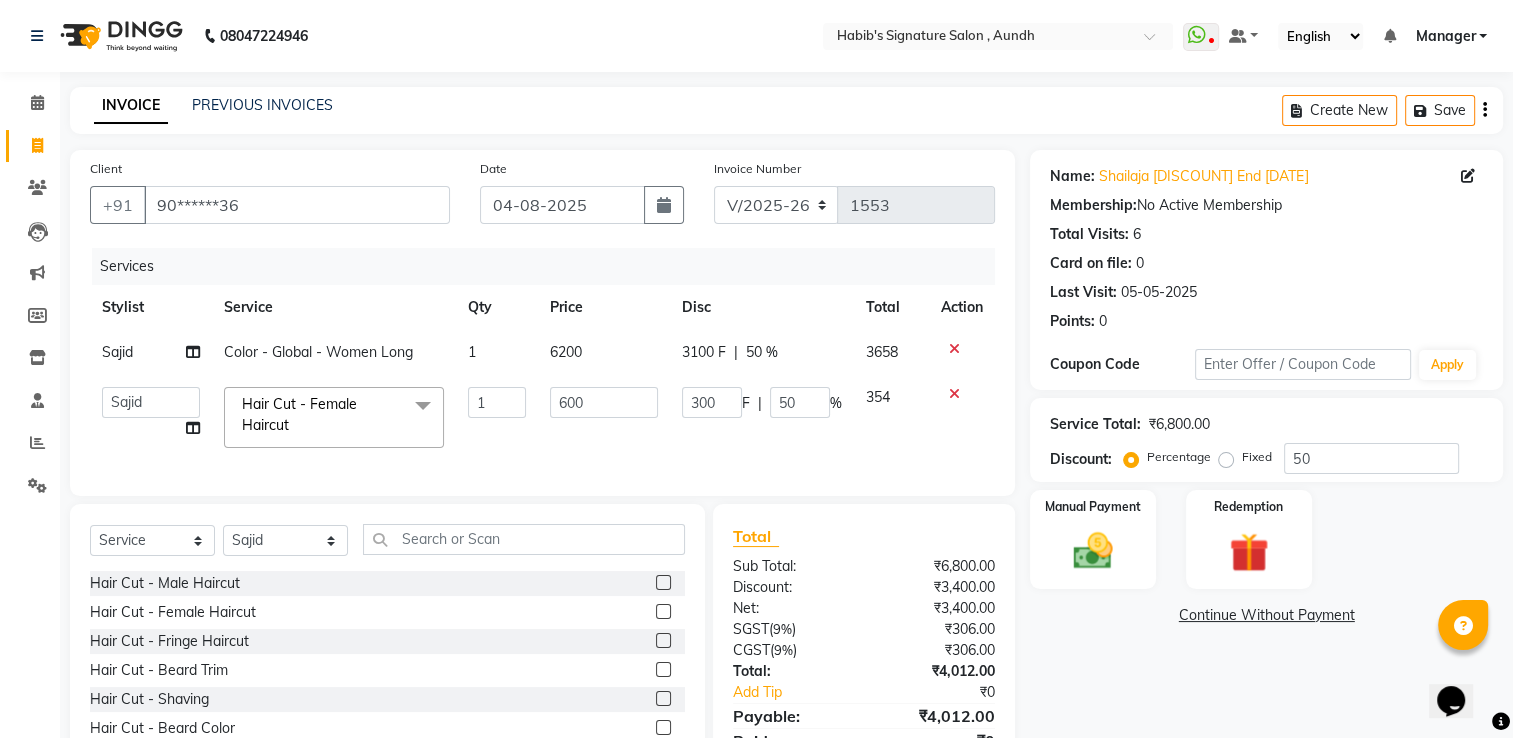 click on "6200" 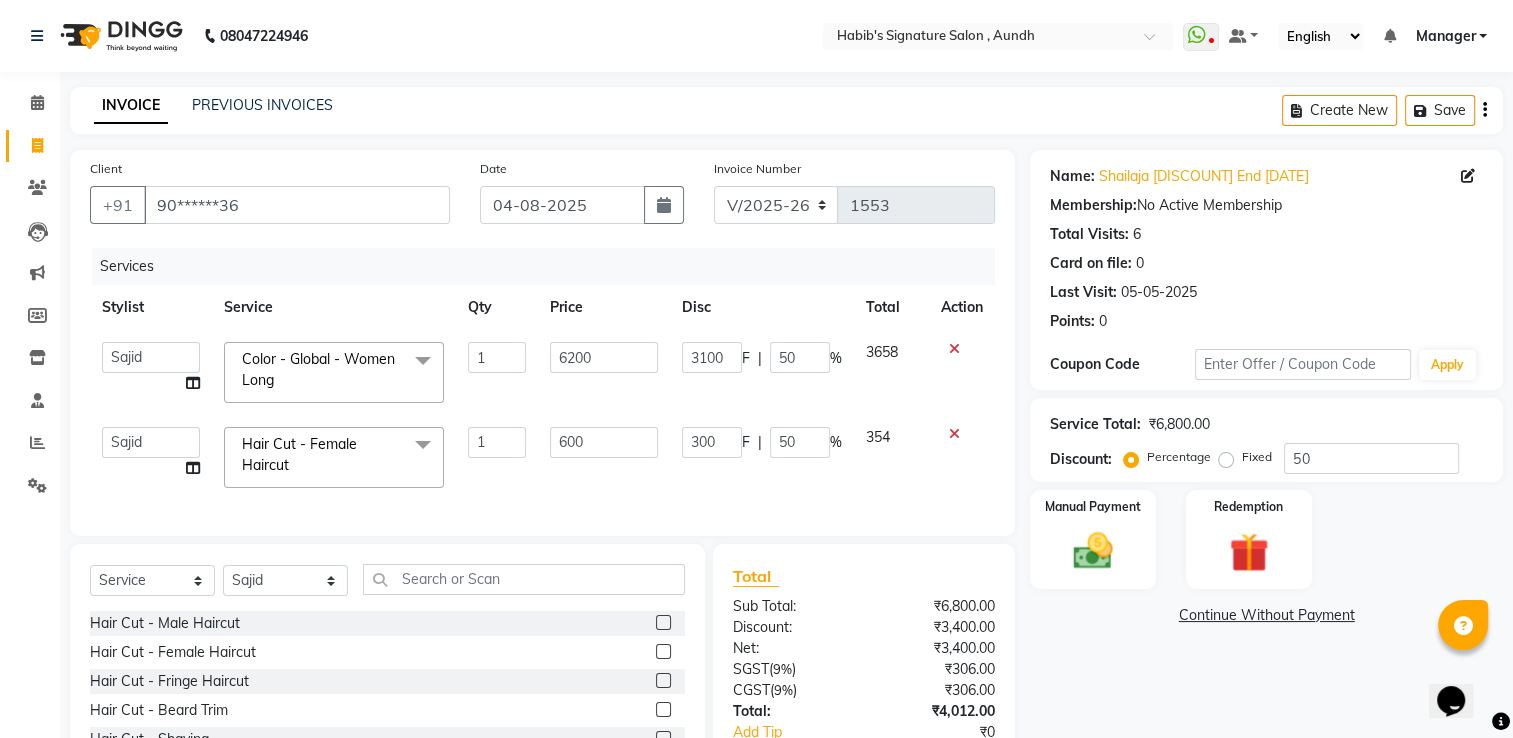 click on "6200" 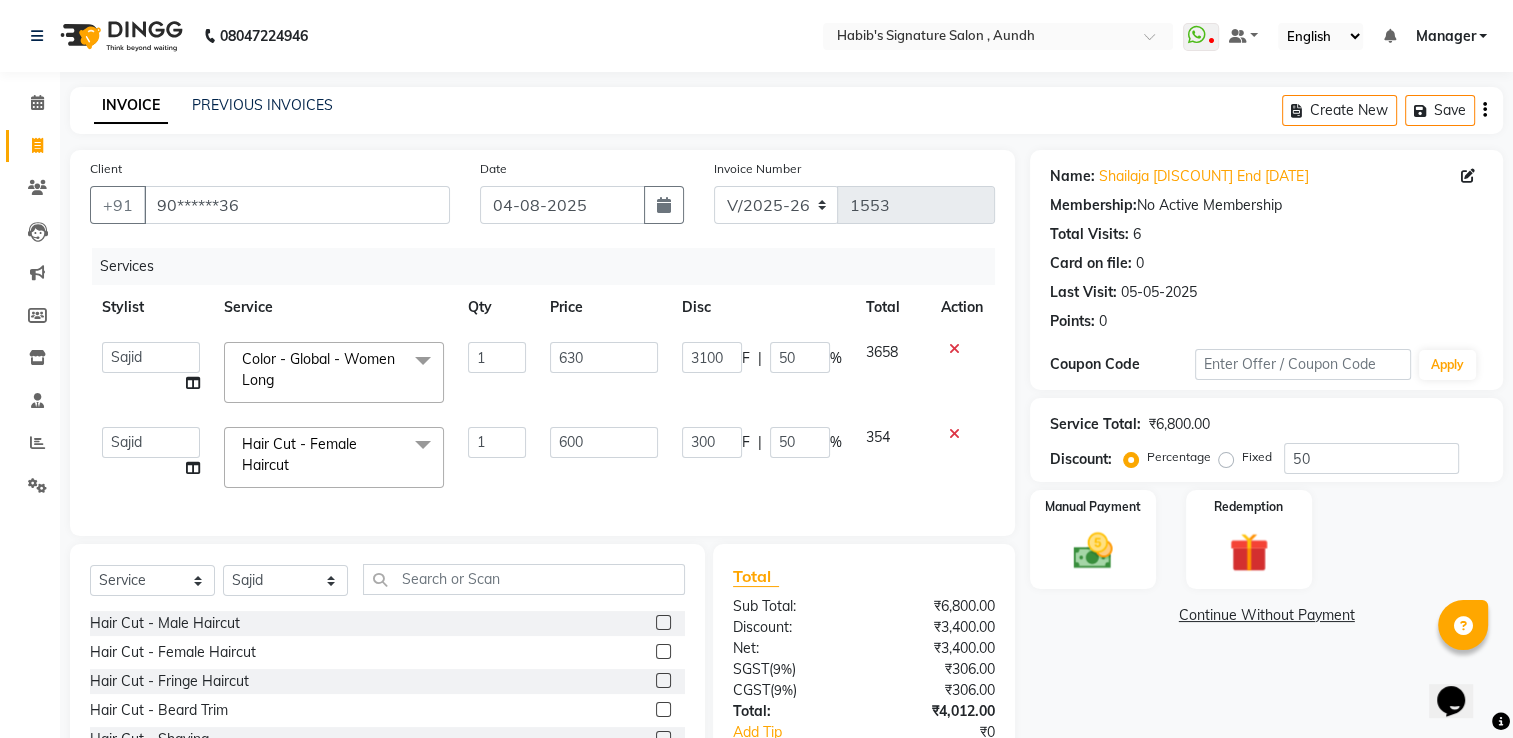 type on "6300" 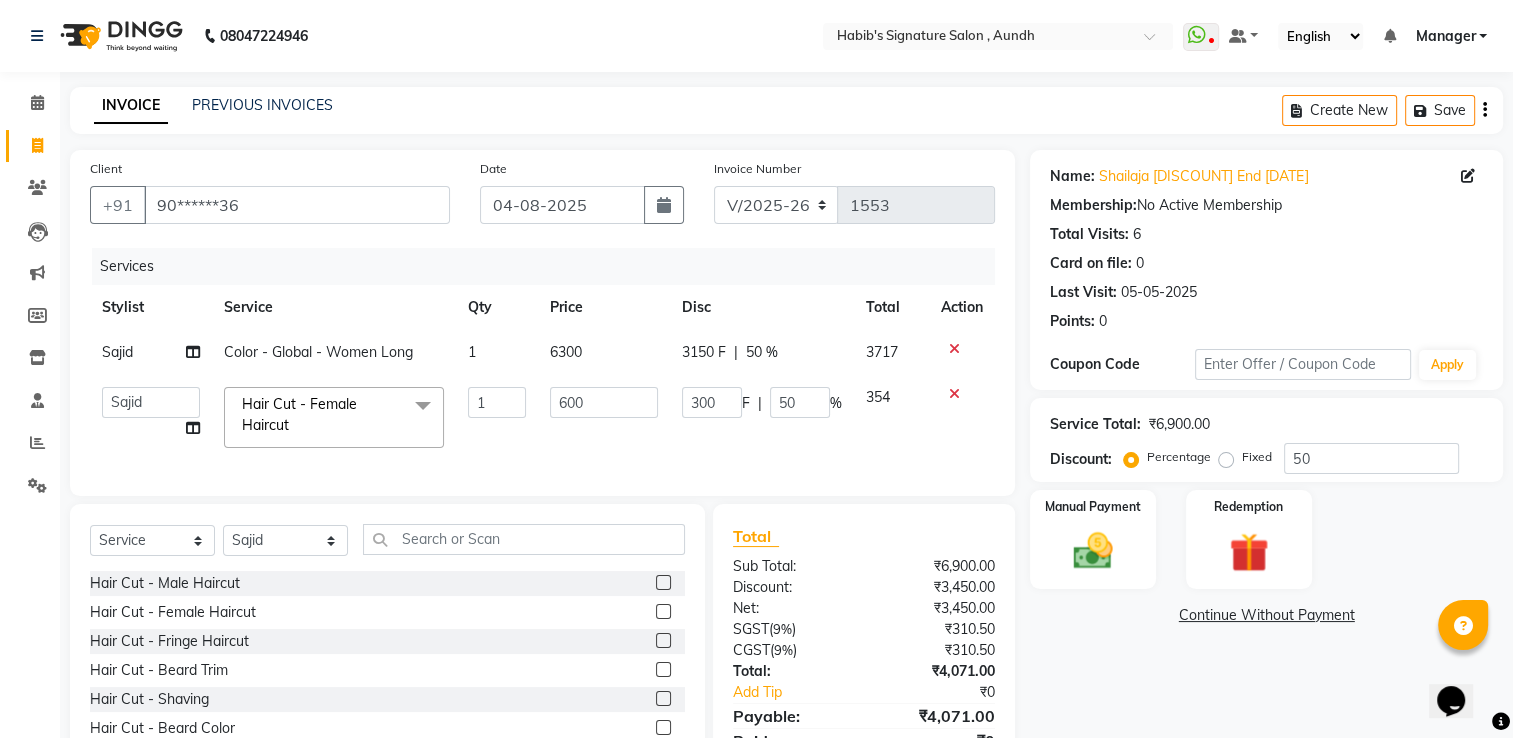 click on "[FIRST] Color - Global - Women  Long 1 6300 3150 F | 50 % 3717  [FIRST]  Sir   [FIRST] [LAST]   [FIRST] SIR   [FIRST]   [FIRST]   [FIRST]   [FIRST]   Manager   [FIRST] [LAST]   [FIRST]   [FIRST]   [FIRST]   [FIRST] [LAST]   [FIRST]   [FIRST] [LAST]   [FIRST]   [FIRST]   [FIRST]   [FIRST]   [FIRST]   [FIRST] 2   [FIRST]   [FIRST]  Hair Cut - Female Haircut  x Hair Cut - Male Haircut Hair Cut - Female Haircut Hair Cut - Fringe Haircut Hair Cut - Beard Trim Hair Cut - Shaving Hair Cut - Beard Color Hair Cut - Beard Styling Hair Cut - Child Cut Boygirl (Under 10Years) MEMBERSHIP CARD HAIR CUT SEAWEED FACIAL PER STRIP HIGHLIGHT shine and glow facial KERASMOOTH global ammonia free men TAN CLEAN UP AMMONIA FREE TOUCHUP FEMALE ULTIMATE H -SPA SAREE DRAPING HAIR STYLING MALE KERATIN HAIRSPA BRIDAL FACIAL neno gel DEEP CONDITIONING Gel Polish Hands Gel Polish Feet Glitter Gel Polish Hand  Glitters Gel Polish Feet Press On Nails + Gel Polish + Art Acrylic Extentions Gel Extentions Acrygel Extentions Soft Gel Extentions  Refill Nail Tip 1 F" 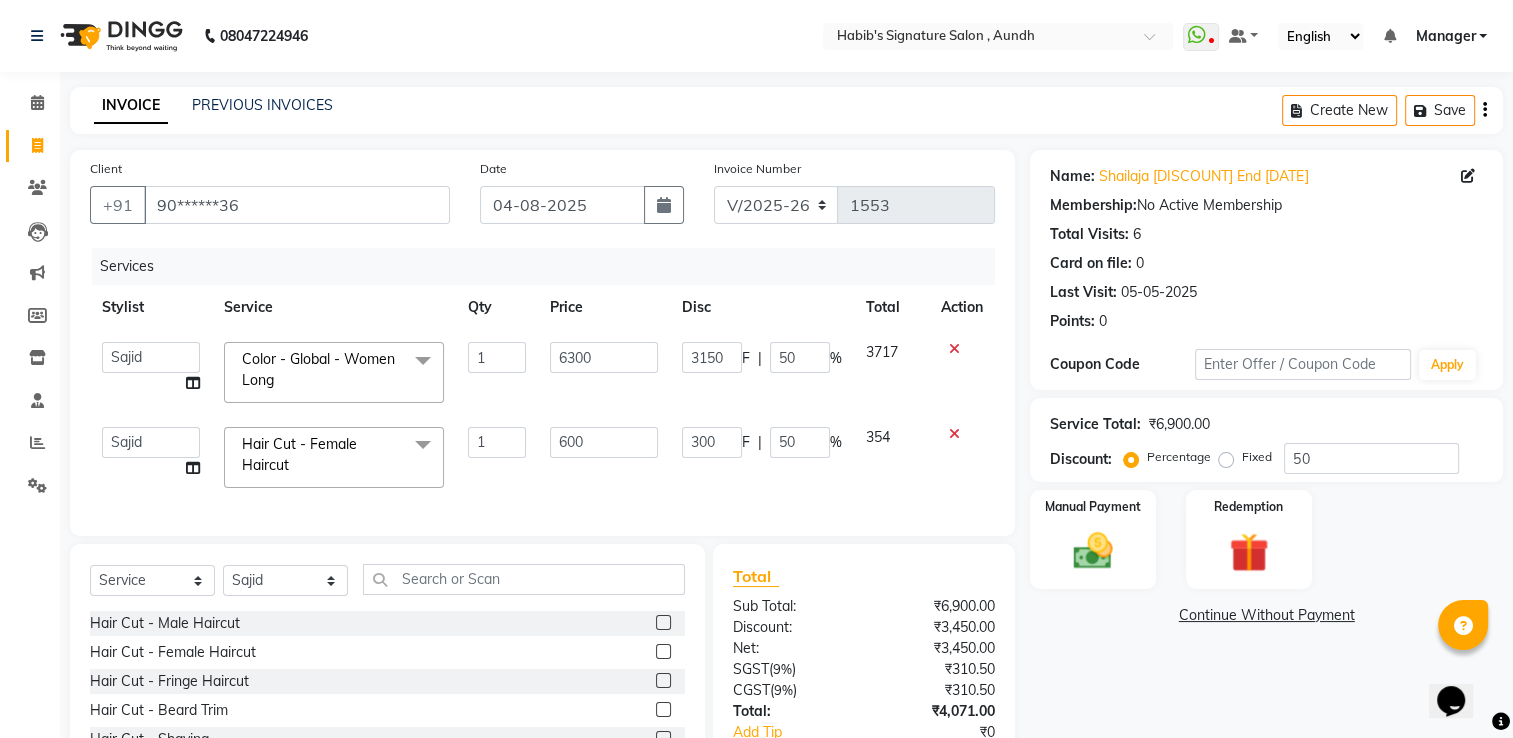 click on "6300" 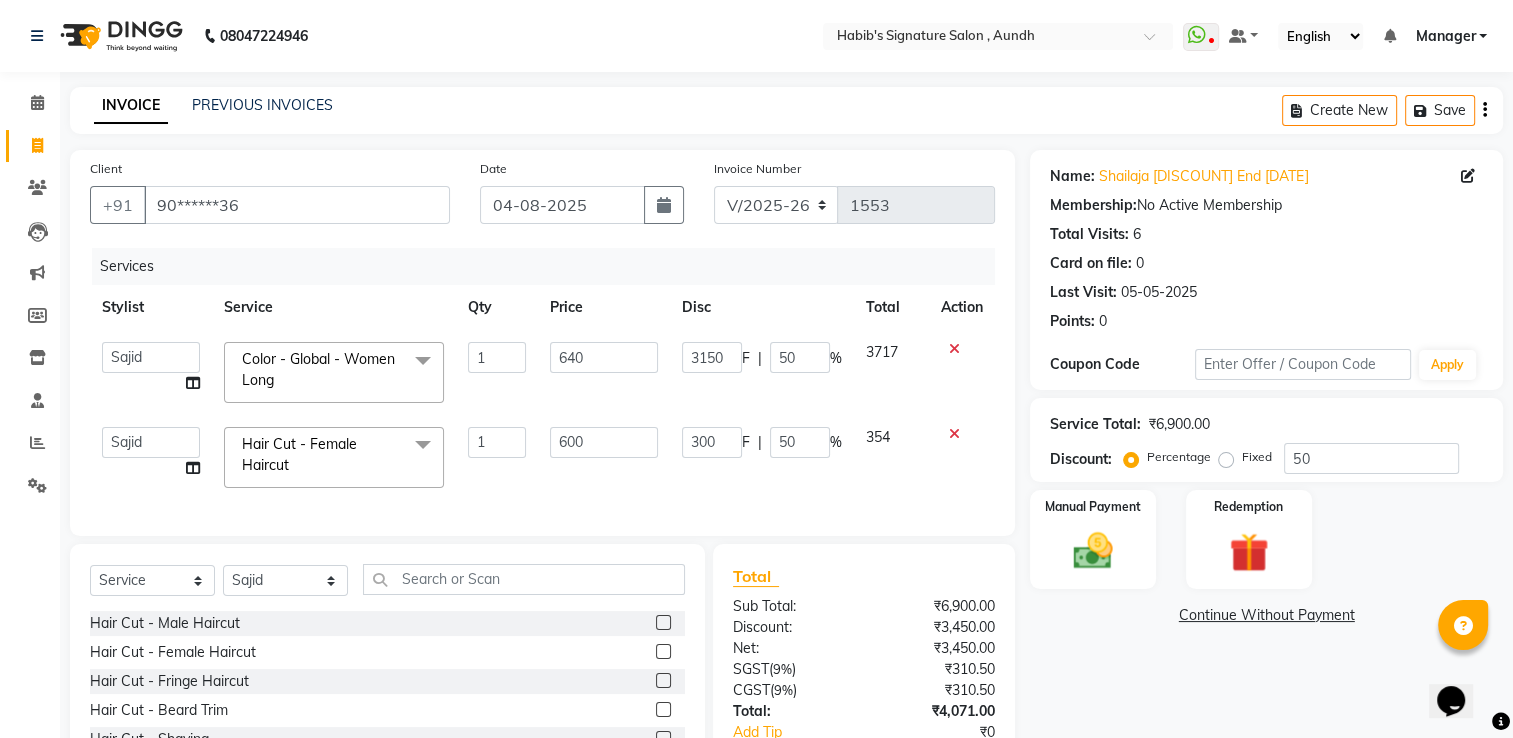 type on "6400" 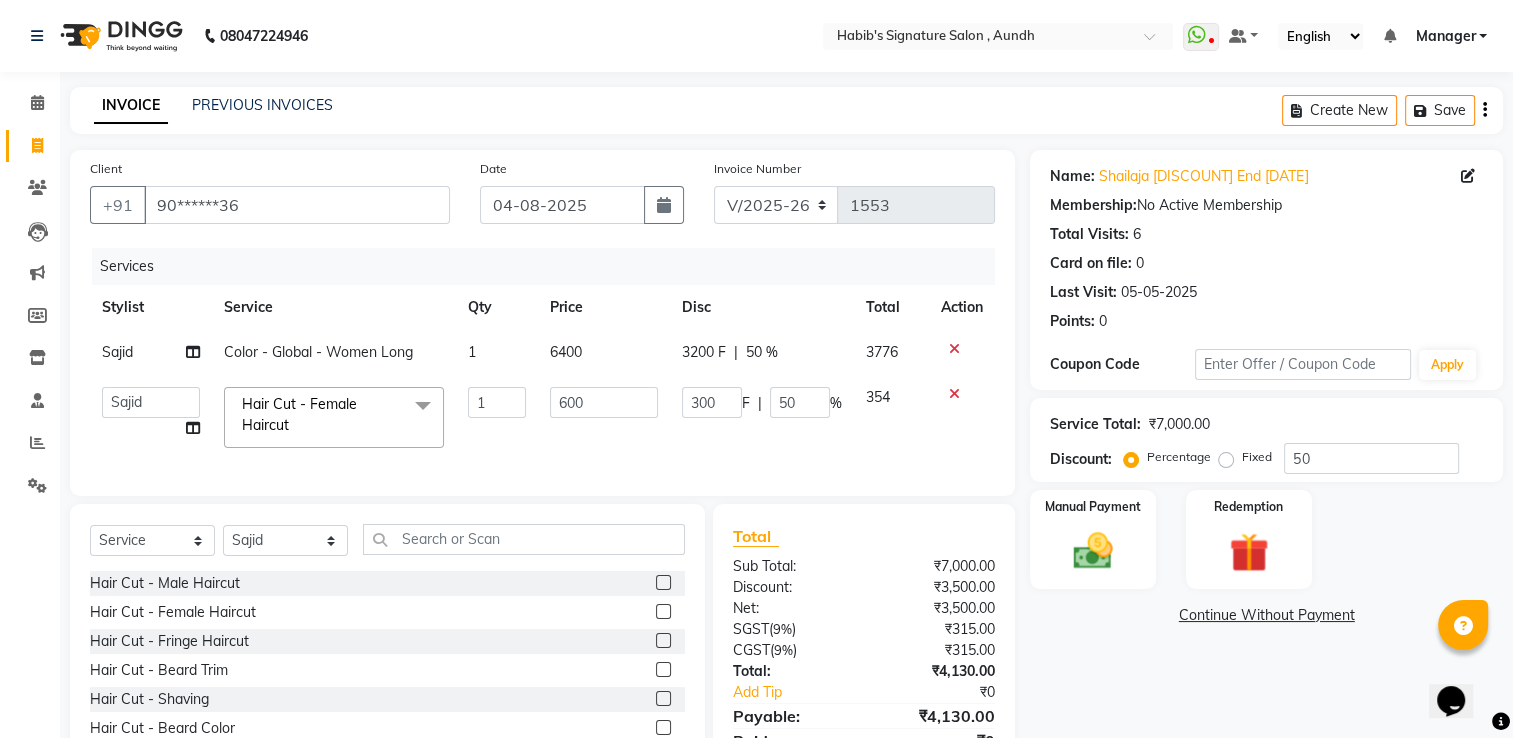 click on "Sajid Color - Global - Women Long 1 6400 3200 F | 50 % 3776 Ankit Sir DEEPAK SAUDAGAR DEVA SIR Diya durgesh GANESH Guddu Manager nancy grover POOJA PRASAN preeti Priyanka Jadhav rahul Ruthvik Shinde sagar vilaskar Sajid Shahid shimon SIMON WAKAD 2 SUMIT Suraj Tak Hair Cut - Female Haircut x Hair Cut - Male Haircut Hair Cut - Female Haircut Hair Cut - Fringe Haircut Hair Cut - Beard Trim Hair Cut - Shaving Hair Cut - Beard Color Hair Cut - Beard Styling Hair Cut - Child Cut Boygirl (Under 10Years) MEMBERSHIP CARD HAIR CUT SEAWEED FACIAL PER STRIP HIGHLIGHT shine and glow facial KERASMOOTH global ammonia free men TAN CLEAN UP AMMONIA FREE TOUCHUP FEMALE ULTIMATE H -SPA SAREE DRAPING HAIR STYLING MALE KERATIN HAIRSPA BRIDAL FACIAL neno gel DEEP CONDITIONING Gel Polish Hands Gel Polish Feet Glitter Gel Polish Hand Glitters Gel Polish Feet Press On Nails + Gel Polish + Art Acrylic Extentions Gel Extentions Acrygel Extentions Soft Gel Extentions Refill Nail Tip 1 F" 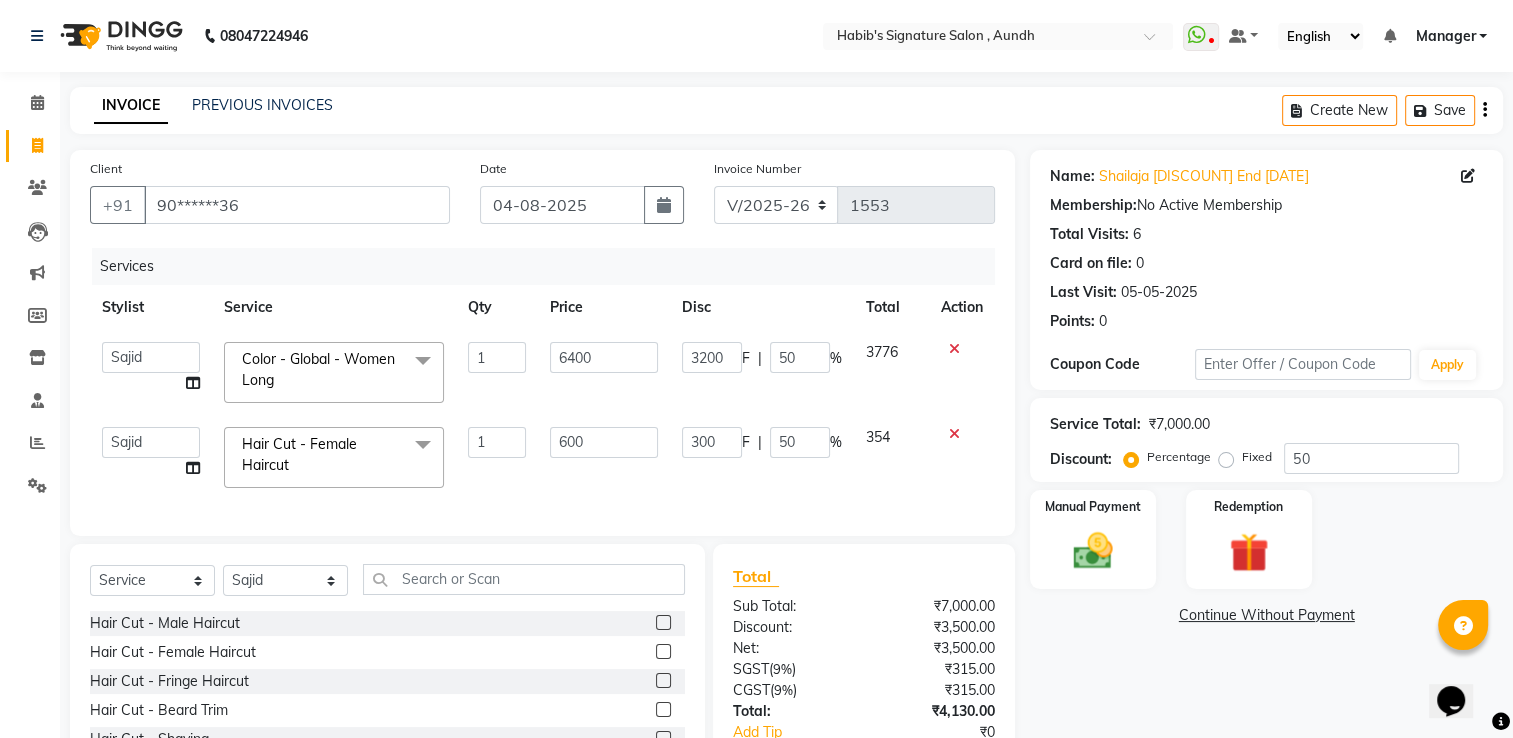 click on "6400" 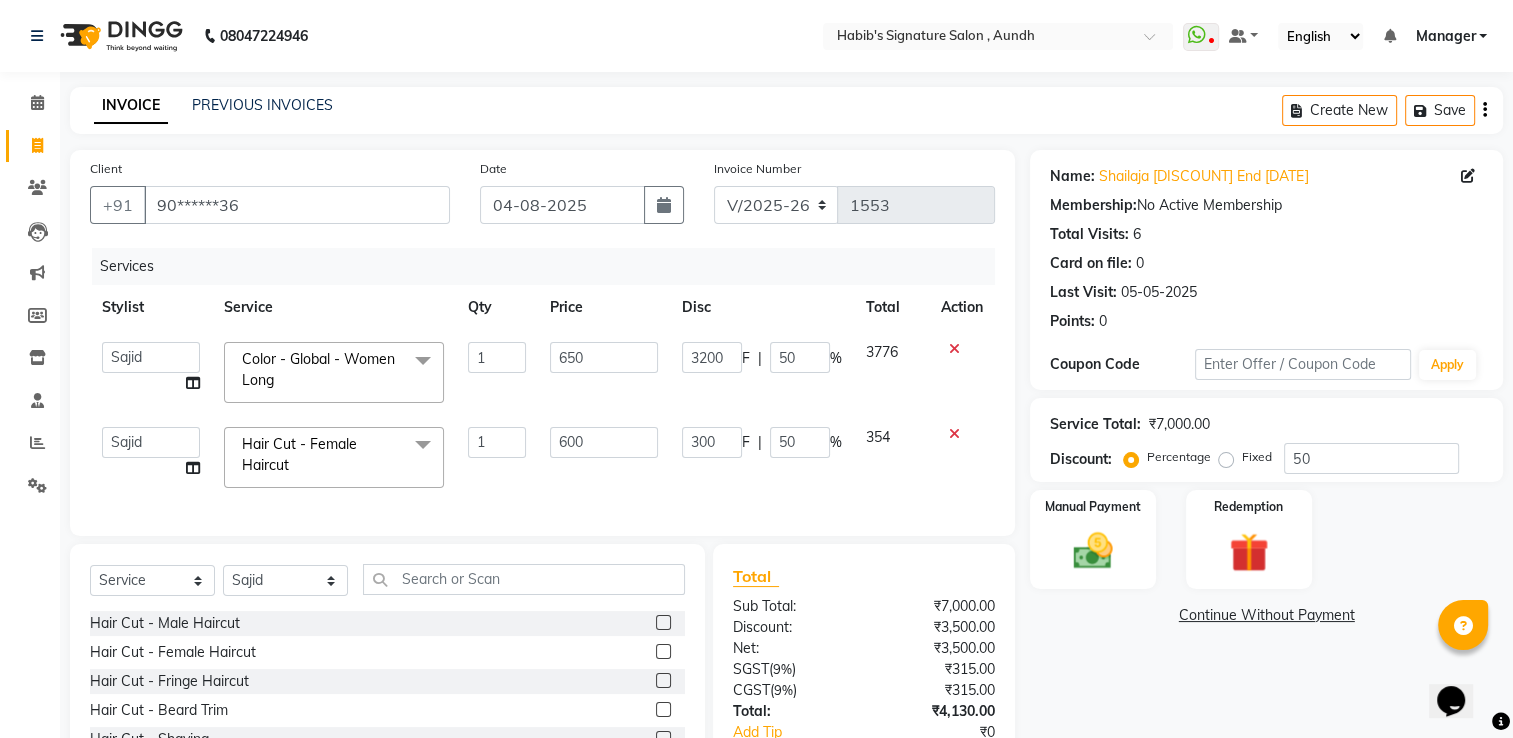 type on "6500" 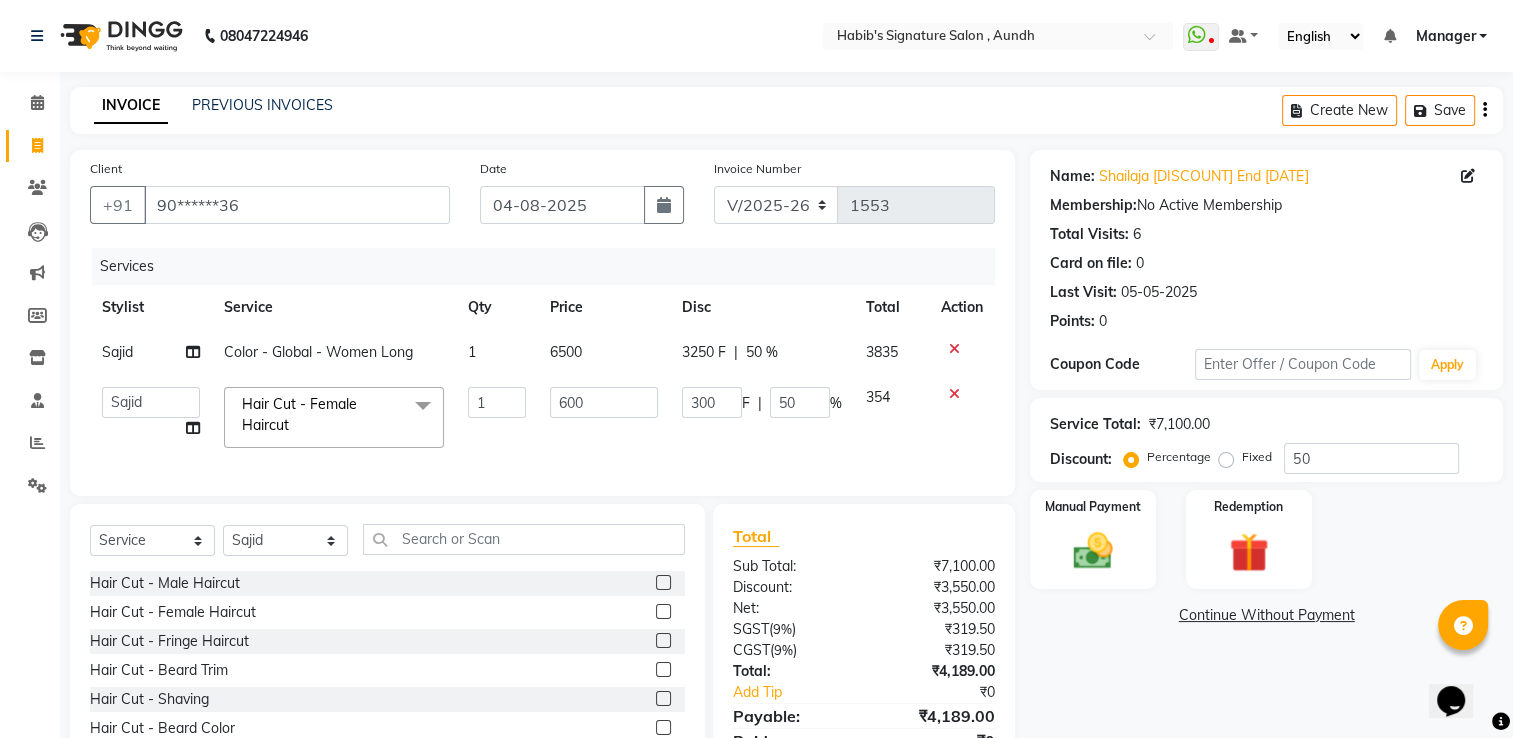 click on "Sajid Color - Global - Women Long 1 6500 3250 F | 50 % 3835 Ankit Sir DEEPAK SAUDAGAR DEVA SIR Diya durgesh GANESH Guddu Manager nancy grover POOJA PRASAN preeti Priyanka Jadhav rahul Ruthvik Shinde sagar vilaskar Sajid Shahid shimon SIMON WAKAD 2 SUMIT Suraj Tak Hair Cut - Female Haircut x Hair Cut - Male Haircut Hair Cut - Female Haircut Hair Cut - Fringe Haircut Hair Cut - Beard Trim Hair Cut - Shaving Hair Cut - Beard Color Hair Cut - Beard Styling Hair Cut - Child Cut Boygirl (Under 10Years) MEMBERSHIP CARD HAIR CUT SEAWEED FACIAL PER STRIP HIGHLIGHT shine and glow facial KERASMOOTH global ammonia free men TAN CLEAN UP AMMONIA FREE TOUCHUP FEMALE ULTIMATE H -SPA SAREE DRAPING HAIR STYLING MALE KERATIN HAIRSPA BRIDAL FACIAL neno gel DEEP CONDITIONING Gel Polish Hands Gel Polish Feet Glitter Gel Polish Hand Glitters Gel Polish Feet Press On Nails + Gel Polish + Art Acrylic Extentions Gel Extentions Acrygel Extentions Soft Gel Extentions Refill Nail Tip 1 F" 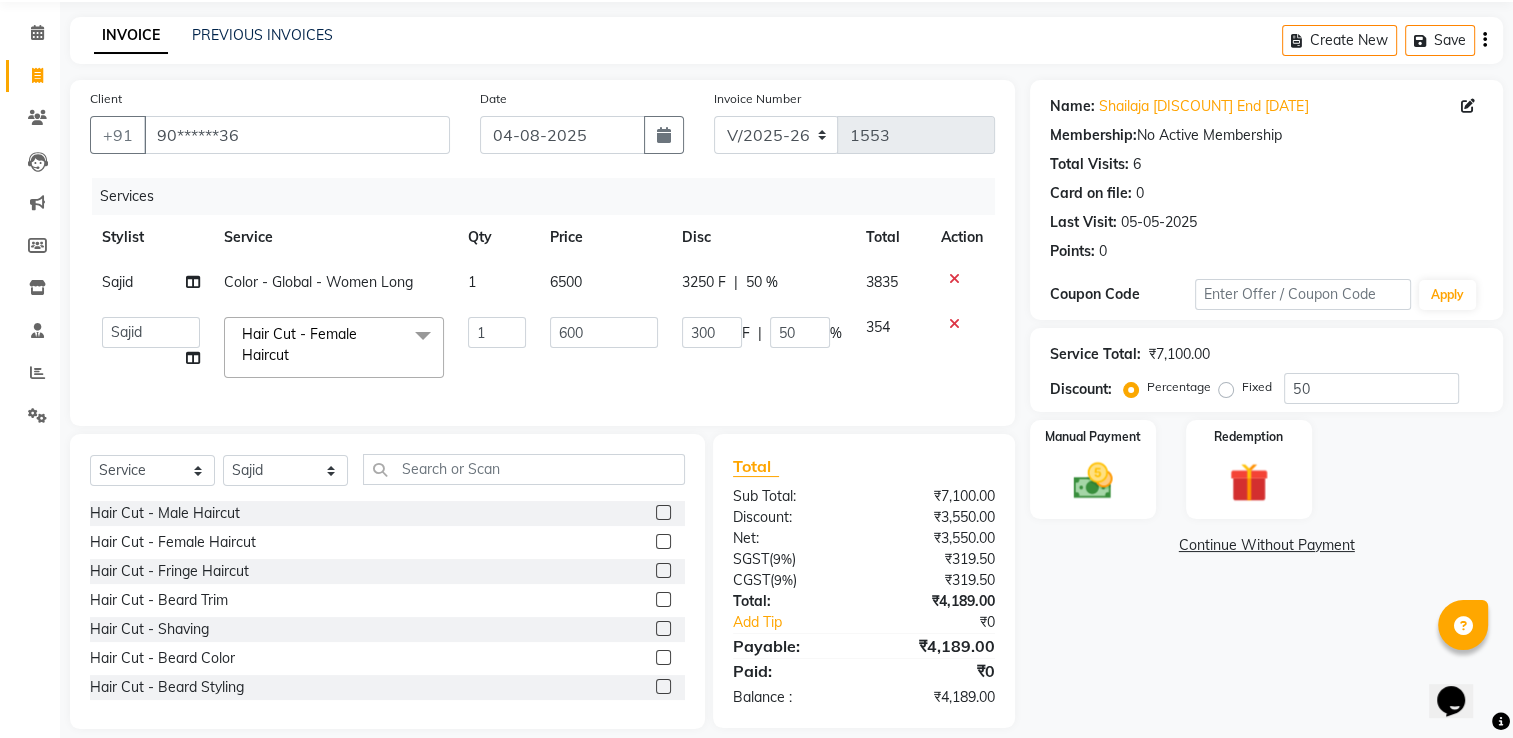 scroll, scrollTop: 72, scrollLeft: 0, axis: vertical 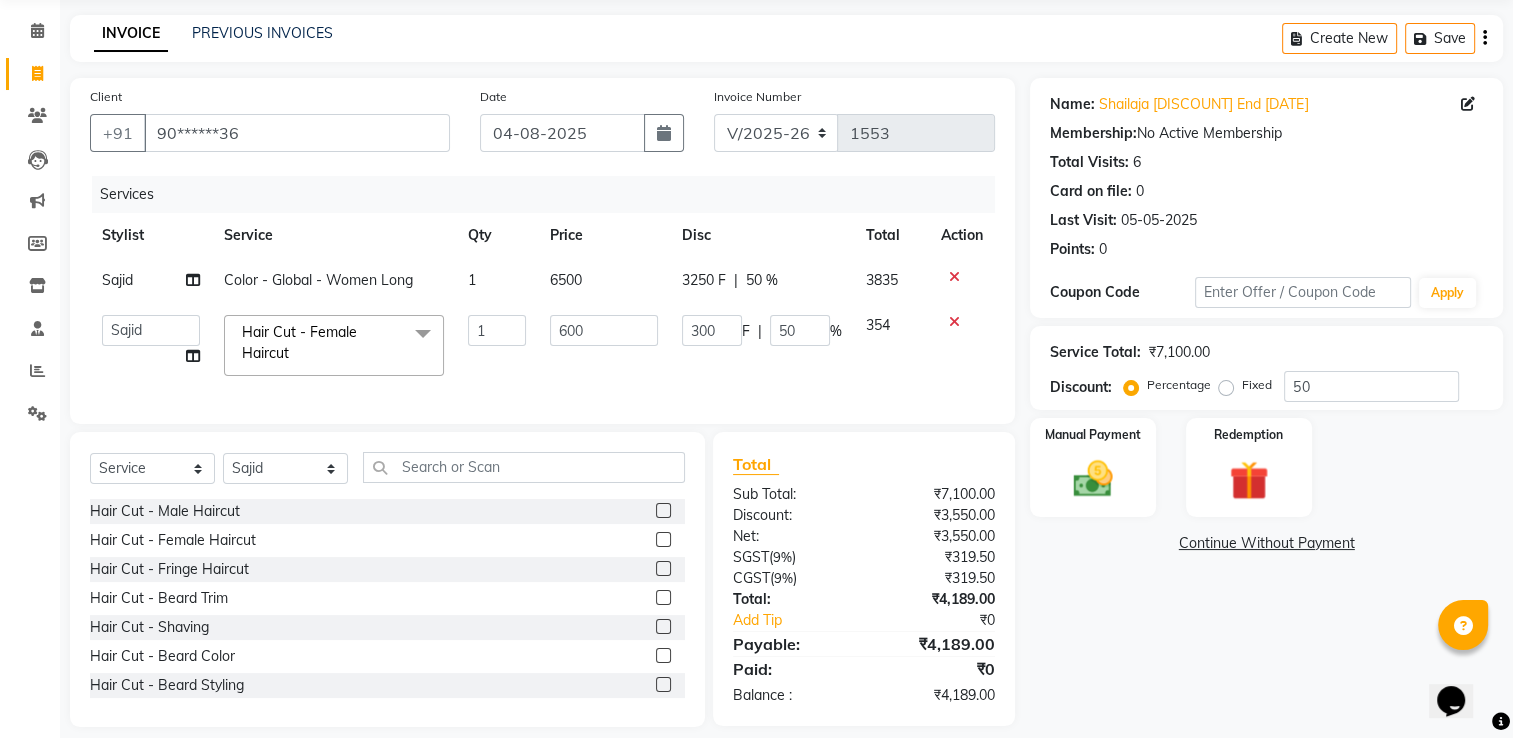 click on "600" 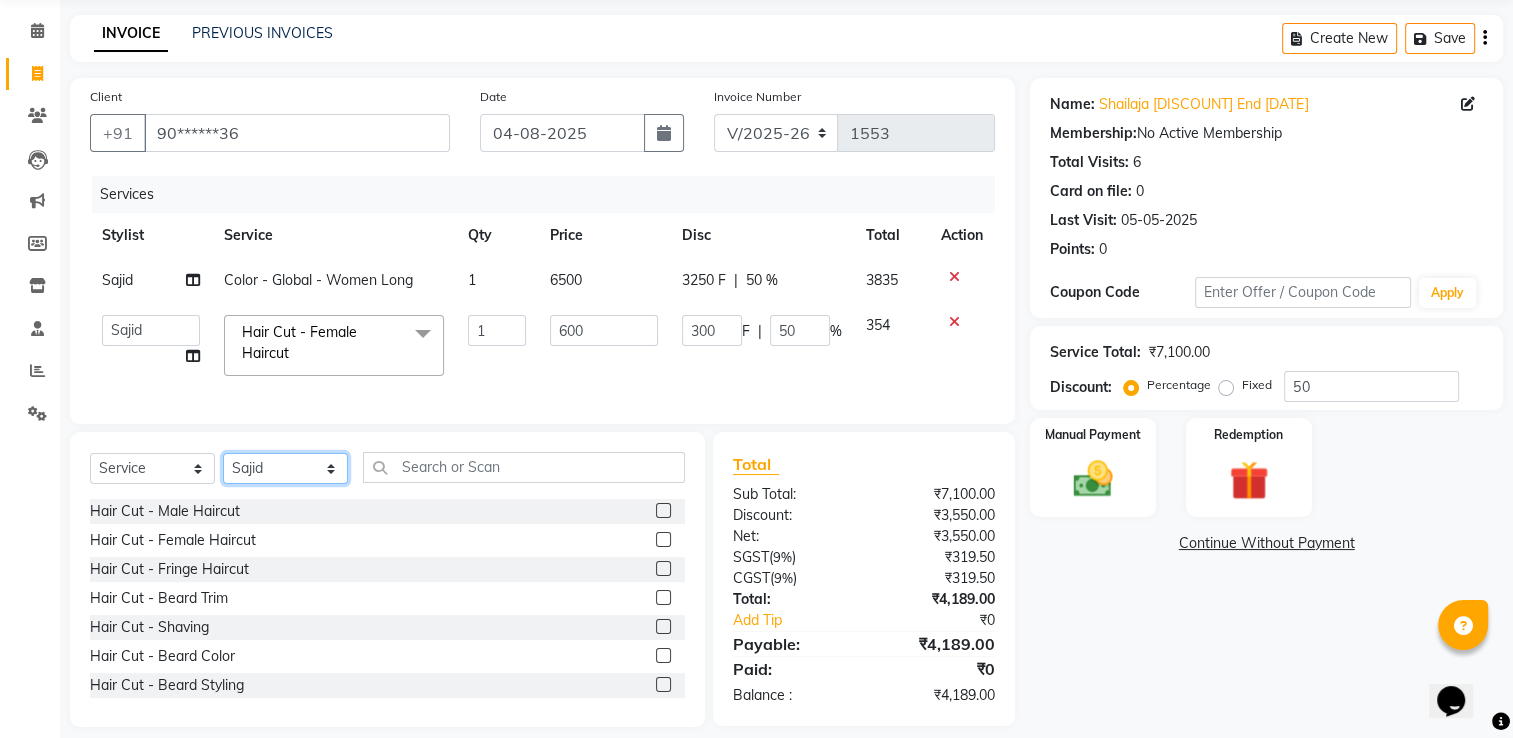 click on "Select Stylist Ankit  Sir DEEPAK SAUDAGAR DEVA SIR Diya durgesh GANESH Guddu Manager nancy grover POOJA PRASAN preeti Priyanka Jadhav rahul Ruthvik Shinde sagar vilaskar Sajid Shahid shimon SIMON WAKAD 2 SUMIT Suraj Tak" 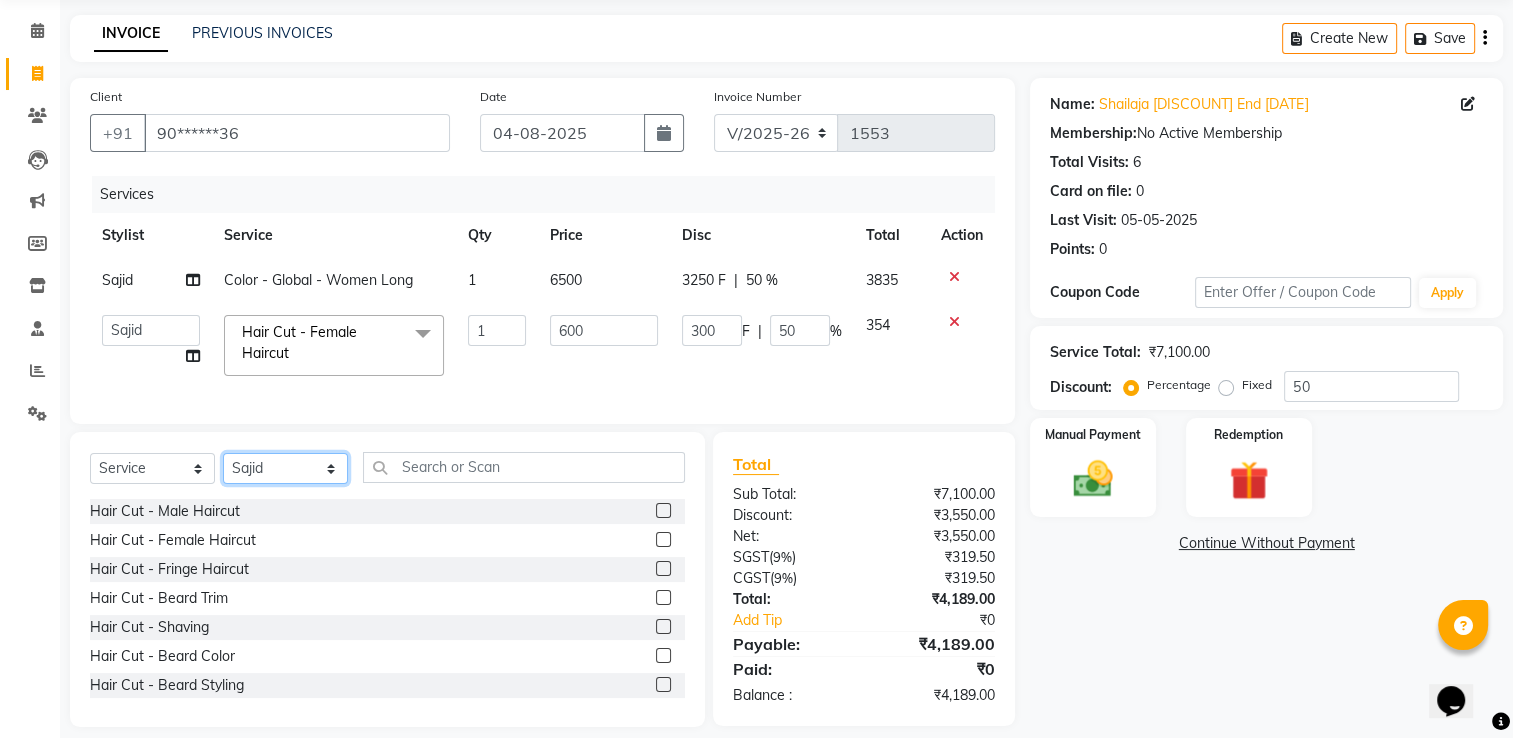 select on "[POSTAL_CODE]" 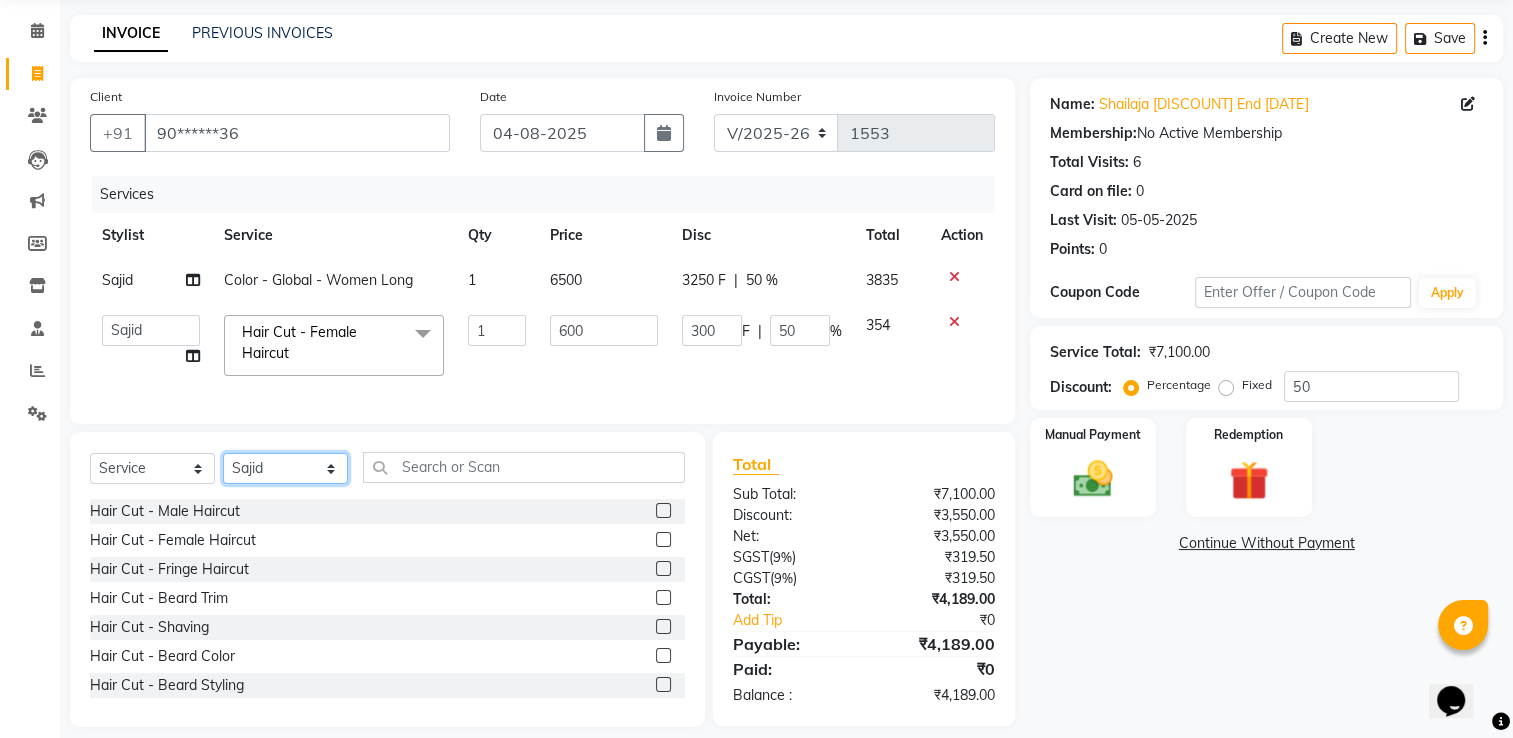 click on "Select Stylist Ankit  Sir DEEPAK SAUDAGAR DEVA SIR Diya durgesh GANESH Guddu Manager nancy grover POOJA PRASAN preeti Priyanka Jadhav rahul Ruthvik Shinde sagar vilaskar Sajid Shahid shimon SIMON WAKAD 2 SUMIT Suraj Tak" 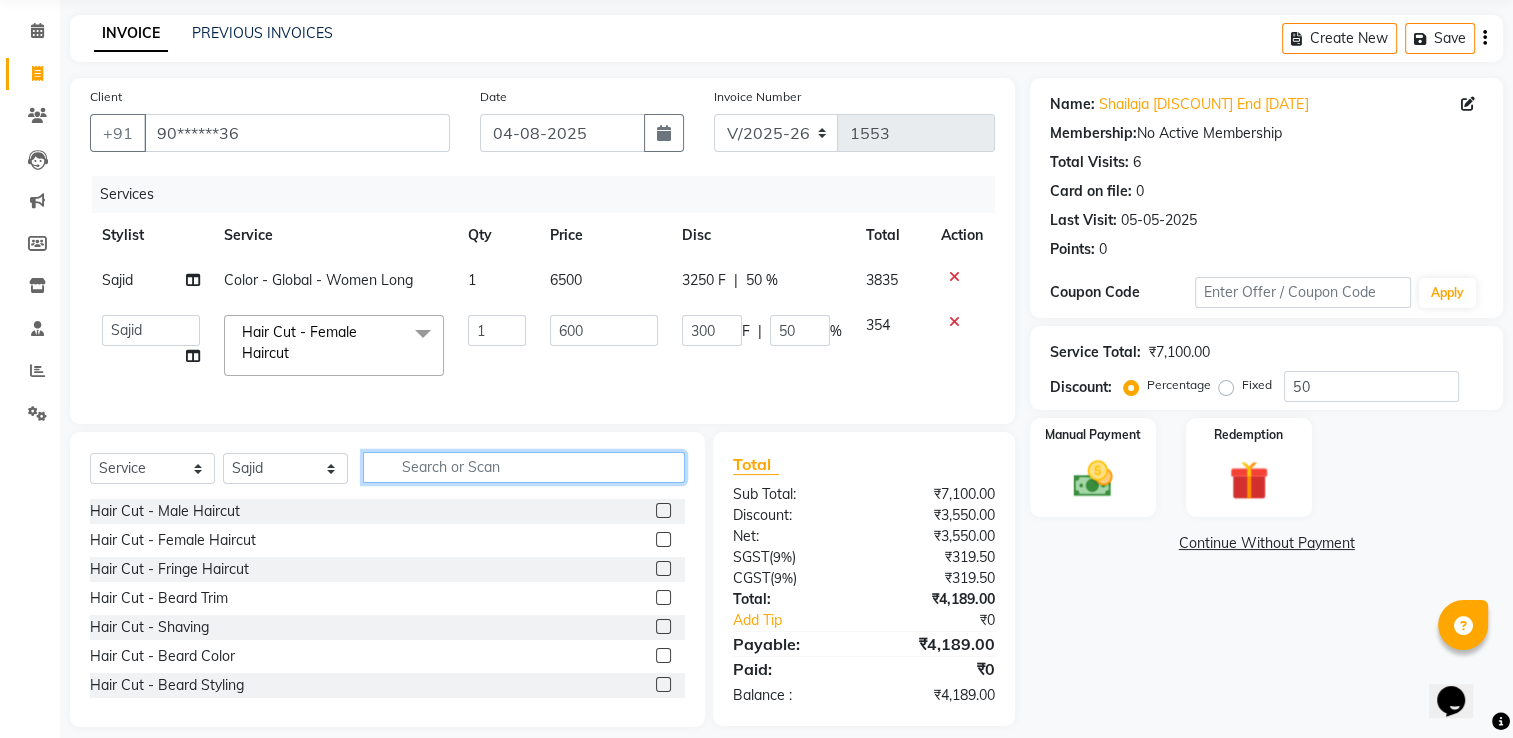 click 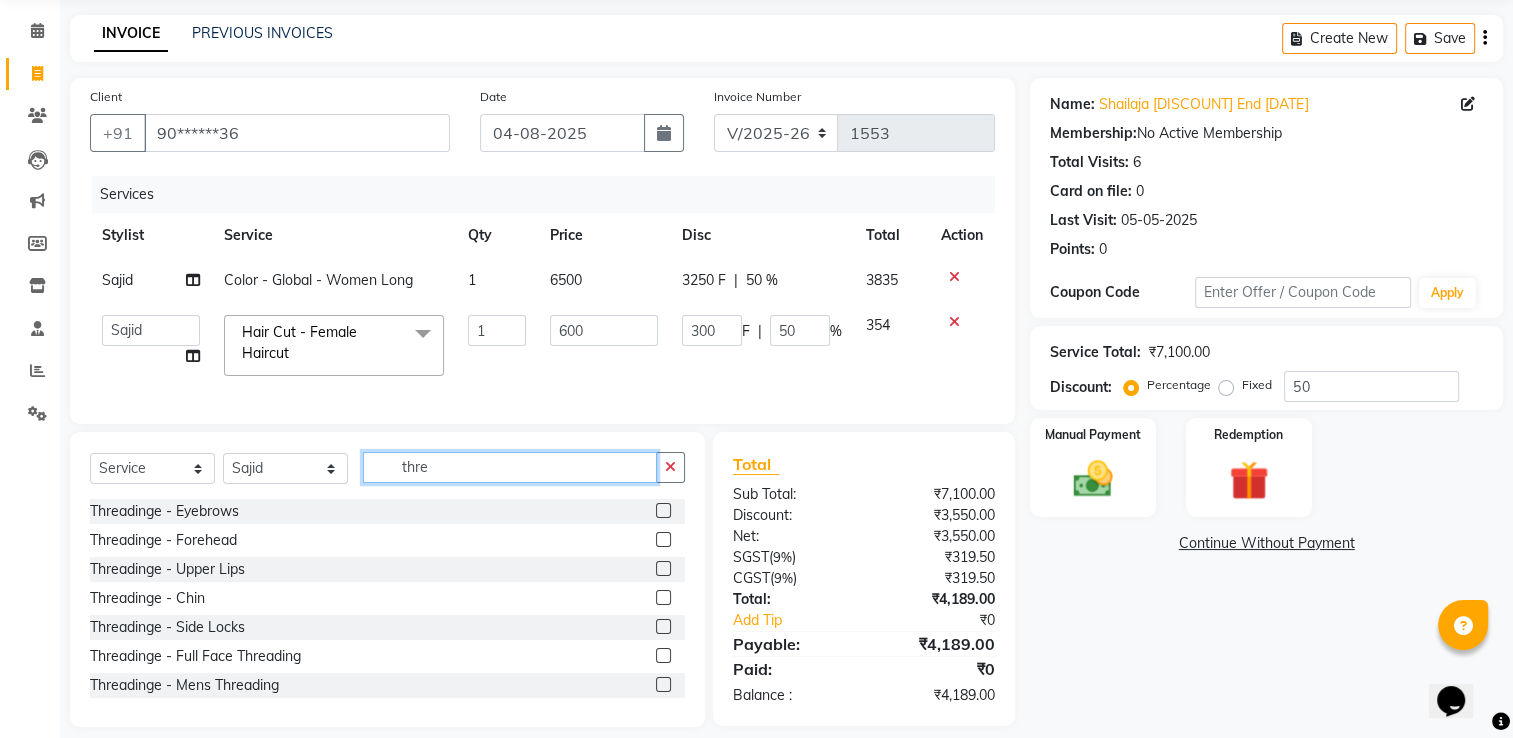 type on "thre" 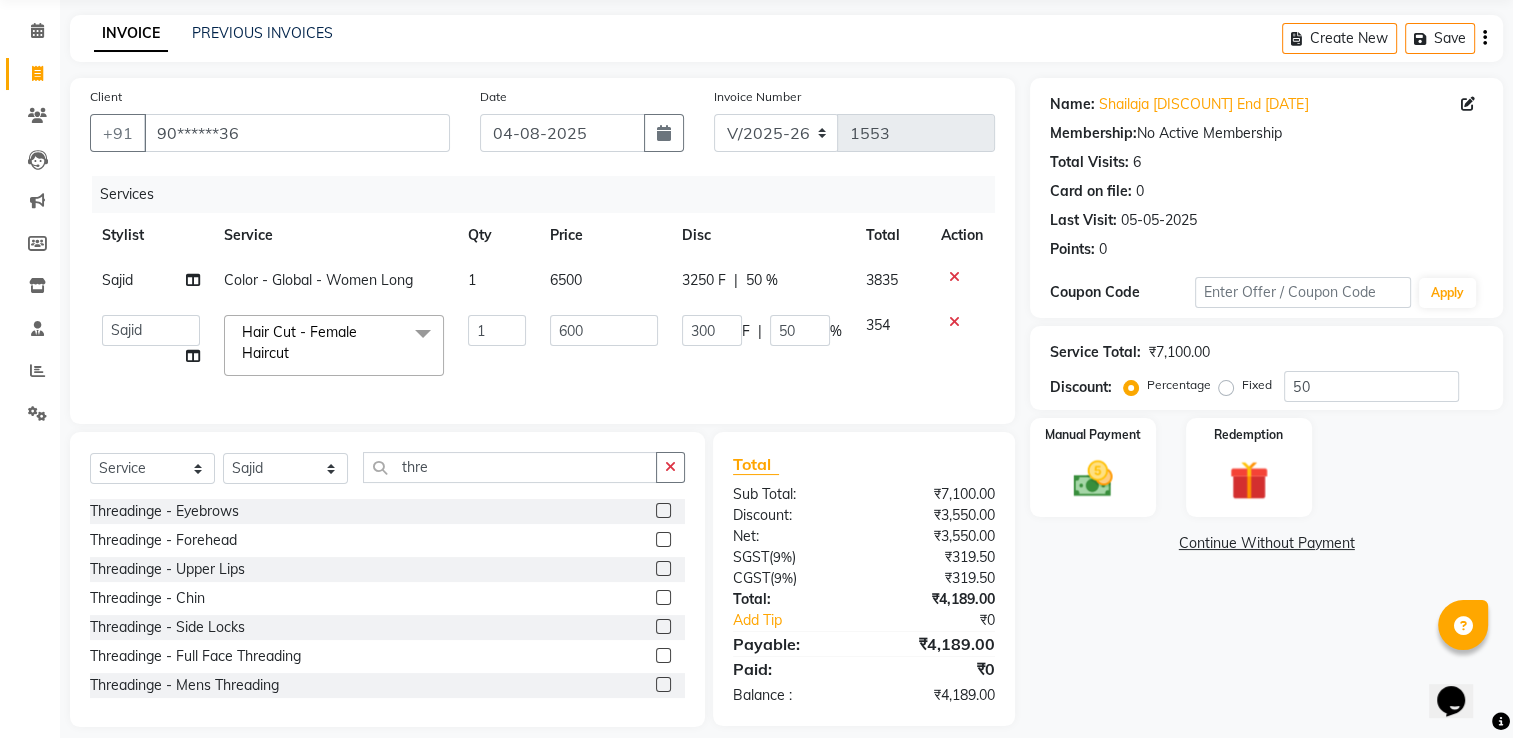 click 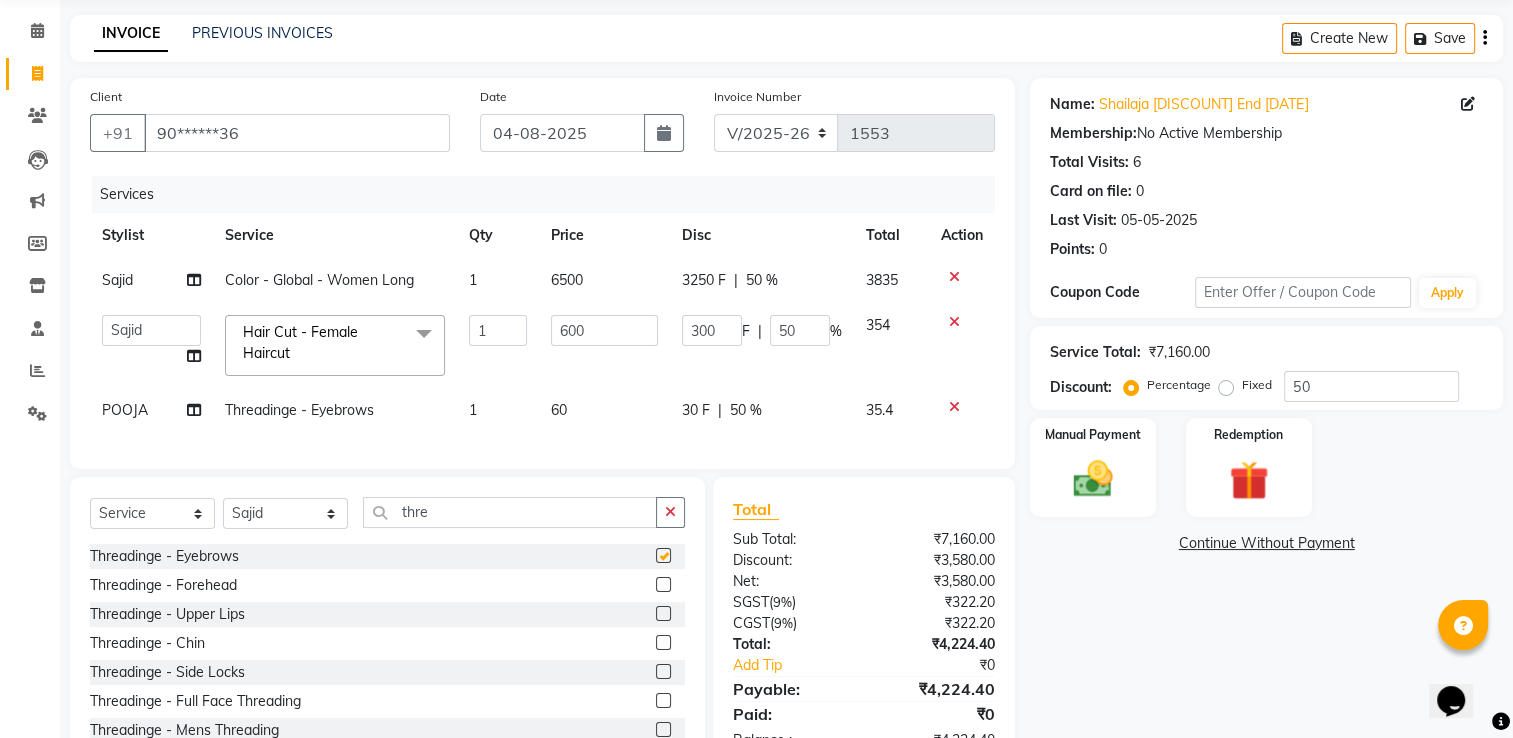 checkbox on "false" 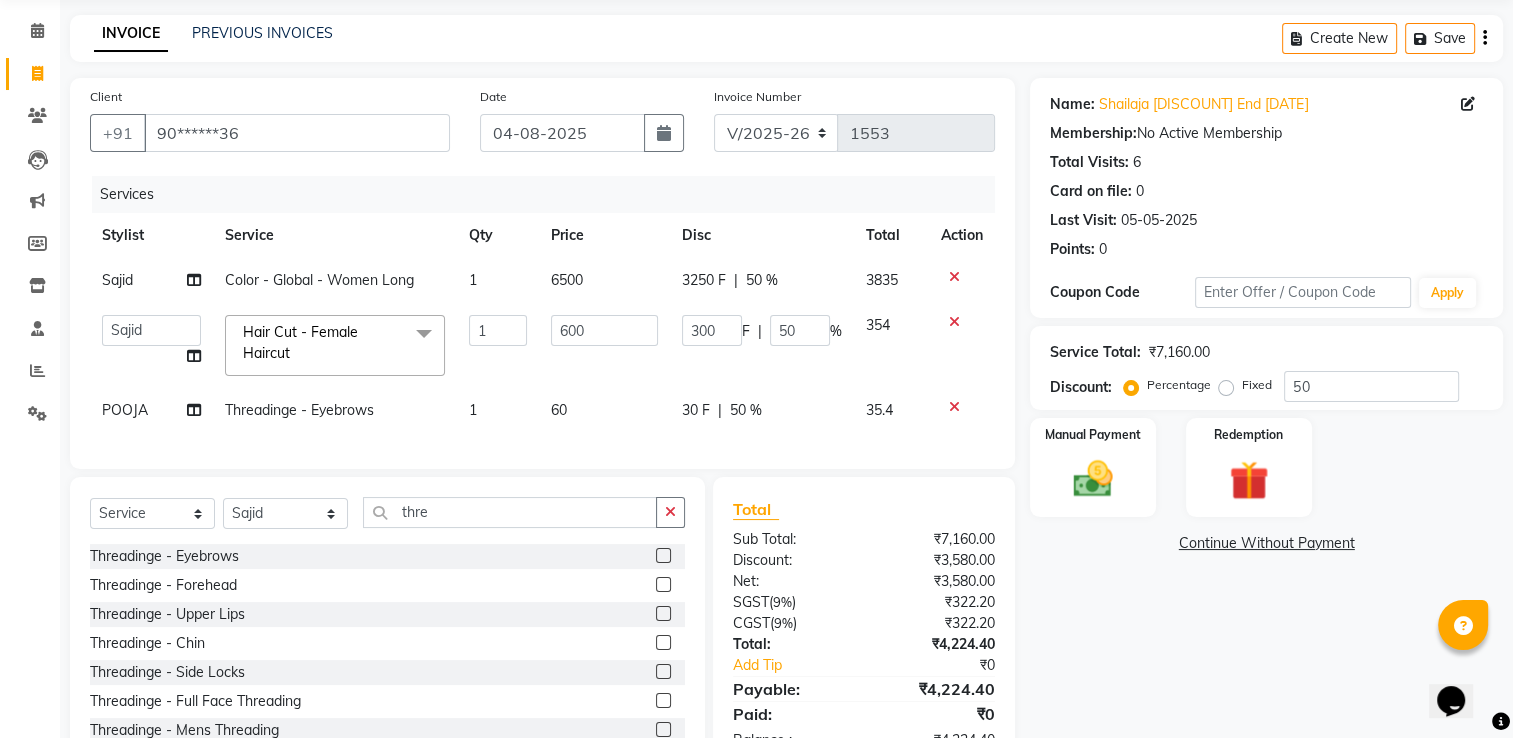 click on "50 %" 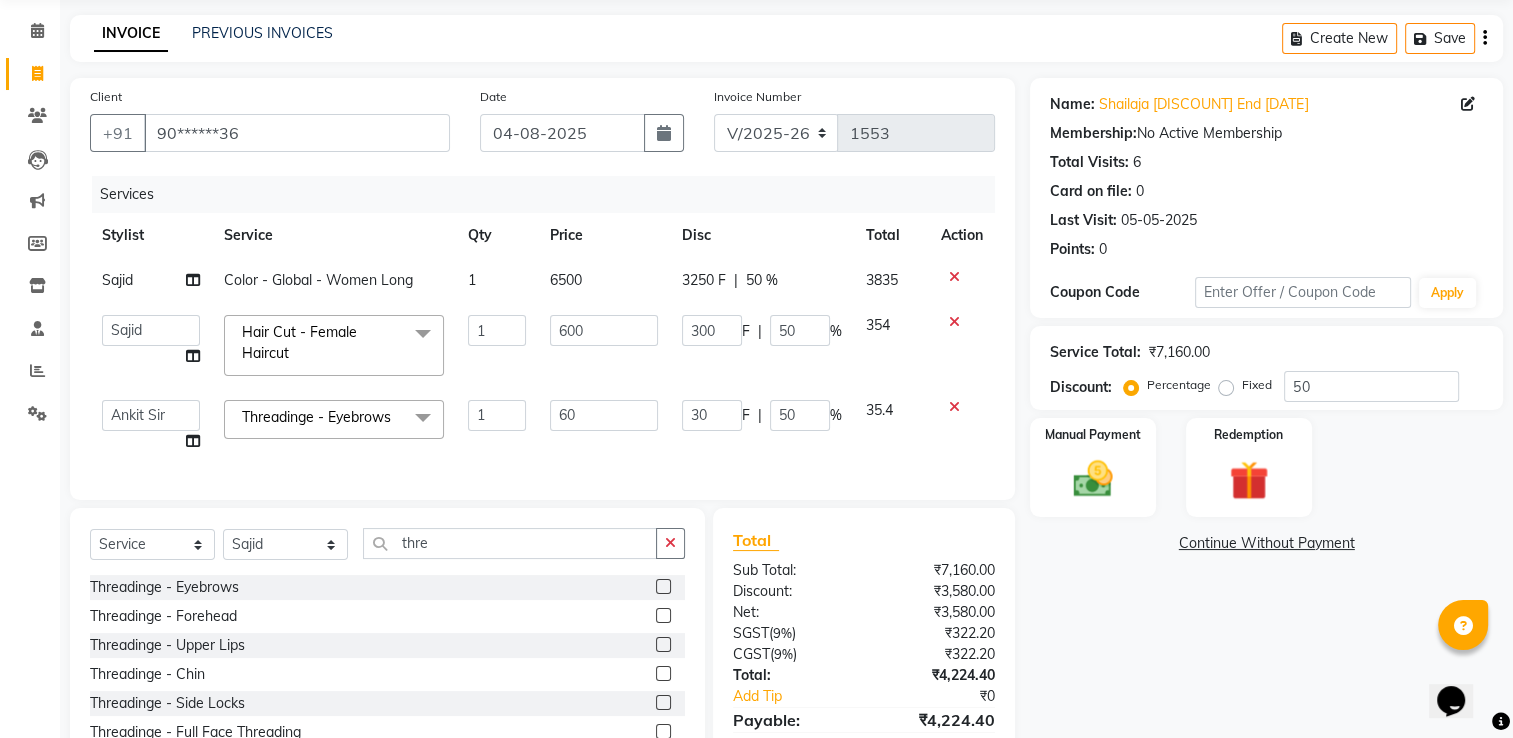 click on "30 F | 50 %" 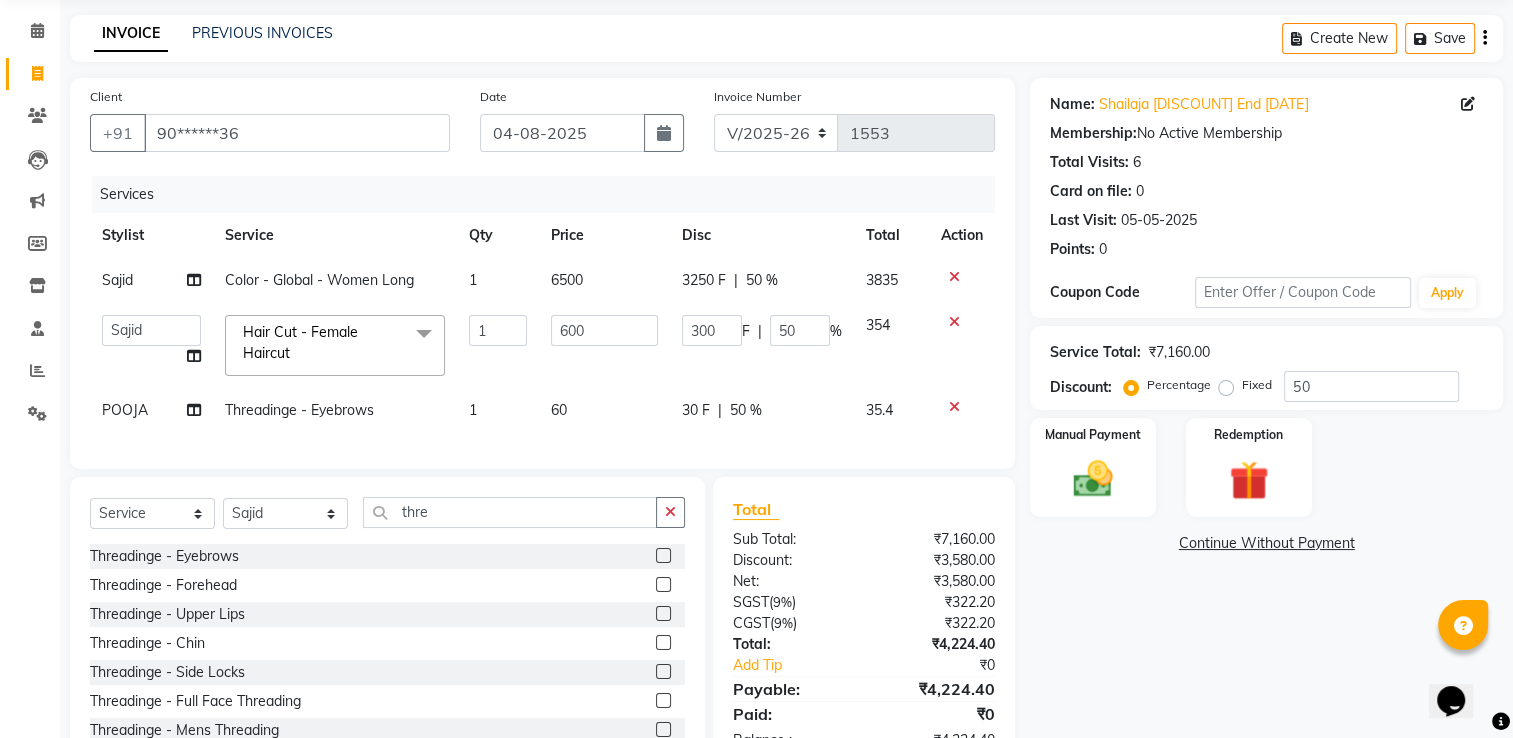 click on "30 F | 50 %" 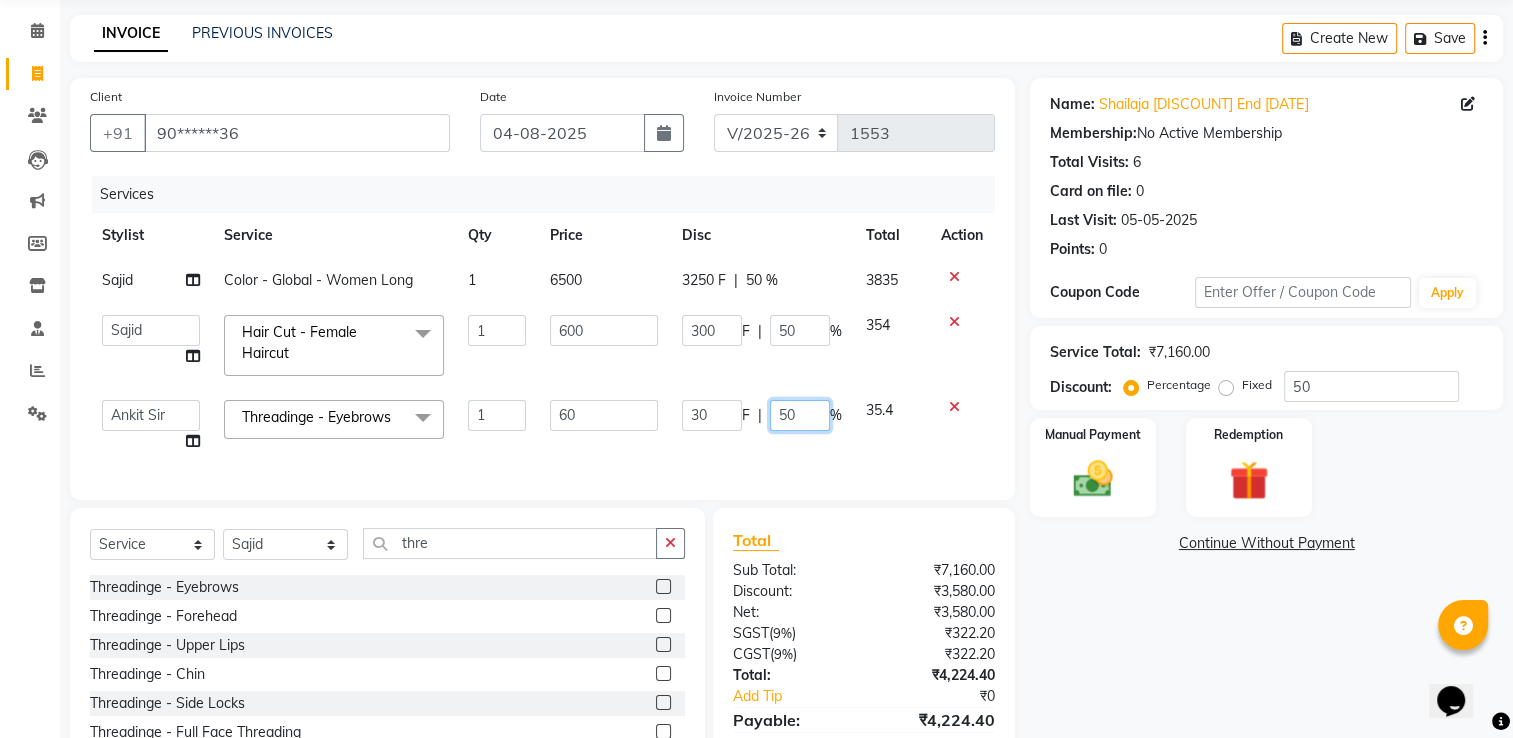 click on "50" 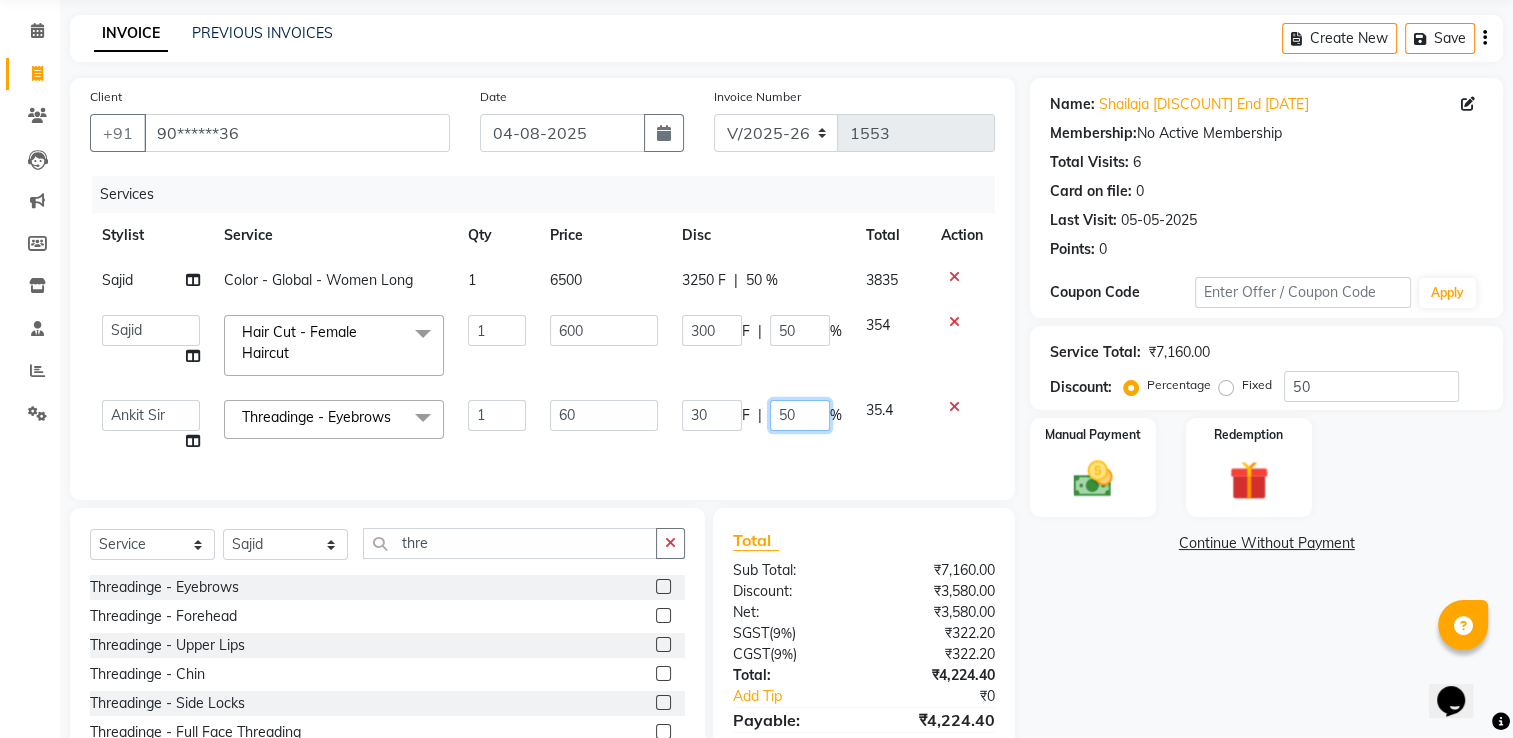 type on "0" 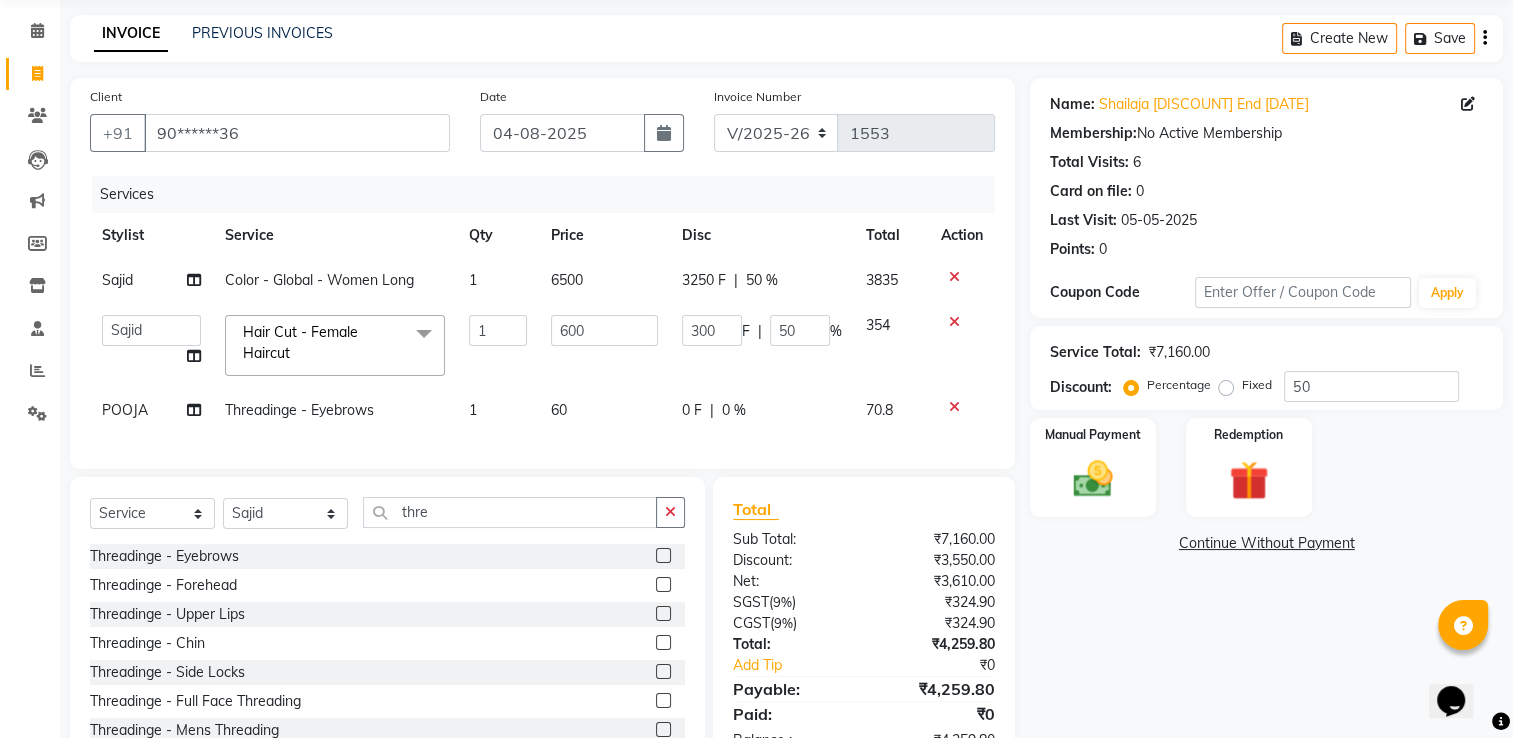 click on "Client +91 [PHONE] Date [DATE] Invoice Number V/2025 V/2025-26 1553 Services Stylist Service Qty Price Disc Total Action Sajid Color - Global - Women Long 1 6500 3250 F | 50 % 3835 Ankit Sir DEEPAK SAUDAGAR DEVA SIR Diya durgesh GANESH Guddu Manager nancy grover POOJA PRASAN preeti Priyanka Jadhav rahul Ruthvik Shinde sagar vilaskar Sajid Shahid shimon SIMON WAKAD 2 SUMIT Suraj Tak Hair Cut - Female Haircut x Hair Cut - Male Haircut Hair Cut - Female Haircut Hair Cut - Fringe Haircut Hair Cut - Beard Trim Hair Cut - Shaving Hair Cut - Beard Color Hair Cut - Beard Styling Hair Cut - Child Cut Boygirl (Under 10Years) MEMBERSHIP CARD HAIR CUT SEAWEED FACIAL PER STRIP HIGHLIGHT shine and glow facial KERASMOOTH global ammonia free men TAN CLEAN UP AMMONIA FREE TOUCHUP FEMALE ULTIMATE H -SPA SAREE DRAPING HAIR STYLING MALE KERATIN HAIRSPA BRIDAL FACIAL neno gel DEEP CONDITIONING Gel Polish Hands Gel Polish Feet" 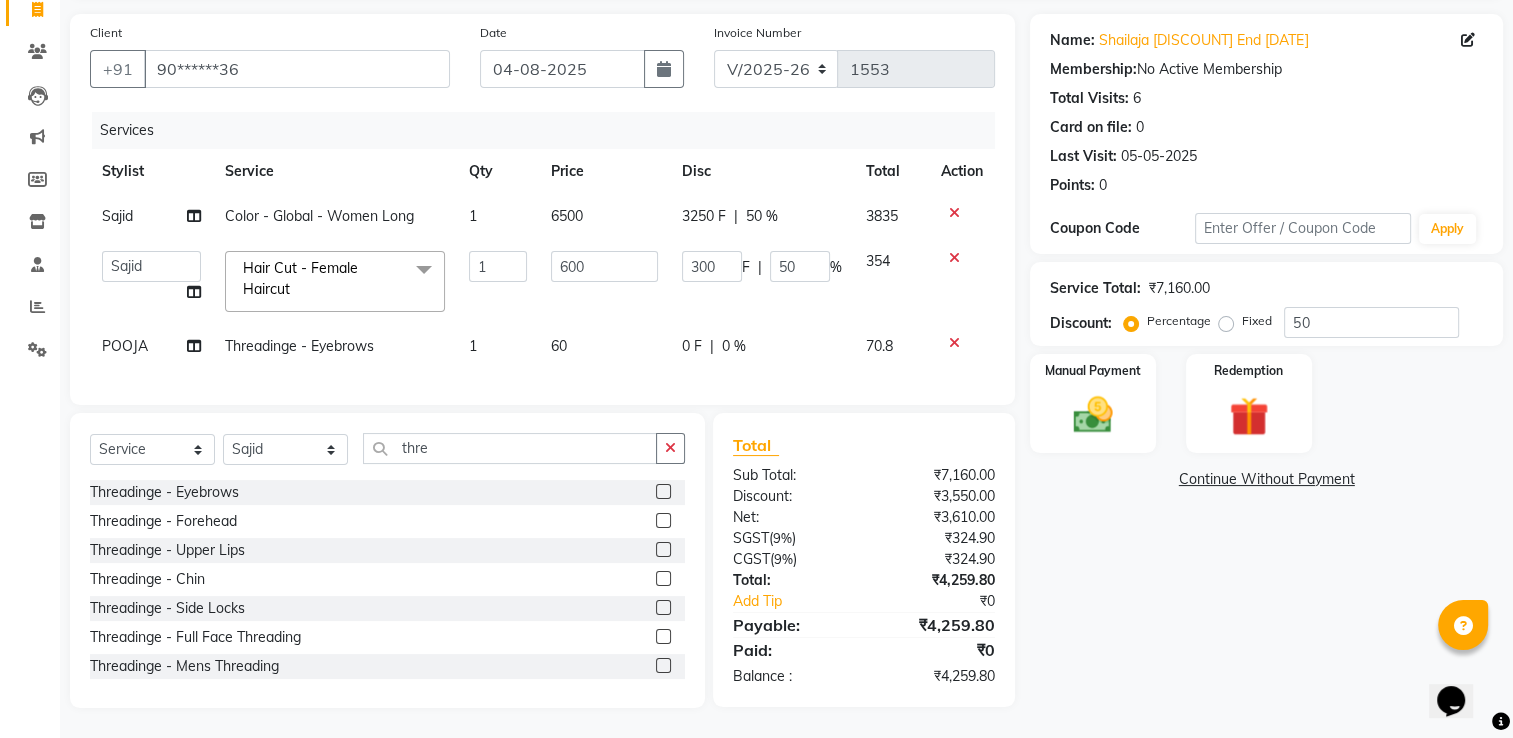 scroll, scrollTop: 151, scrollLeft: 0, axis: vertical 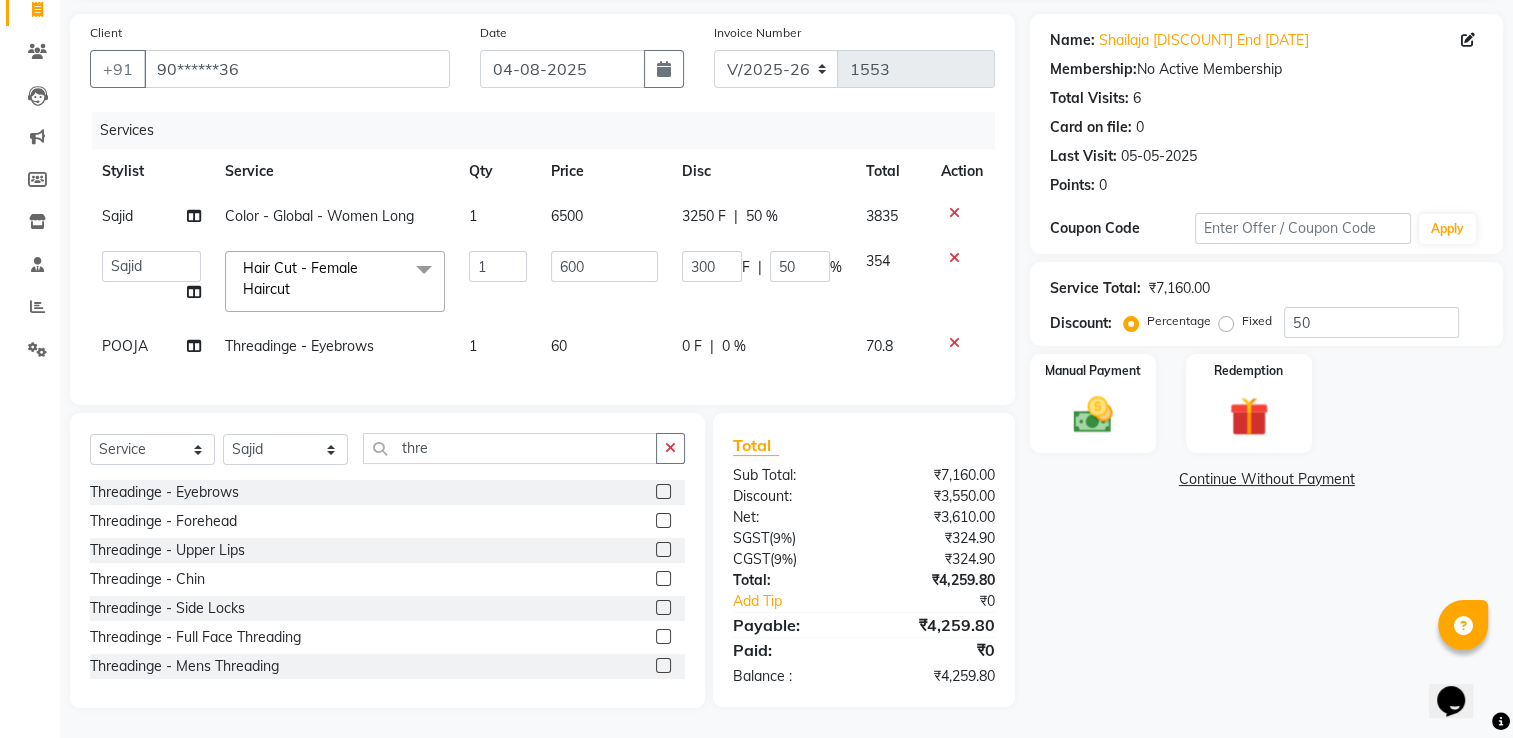 click 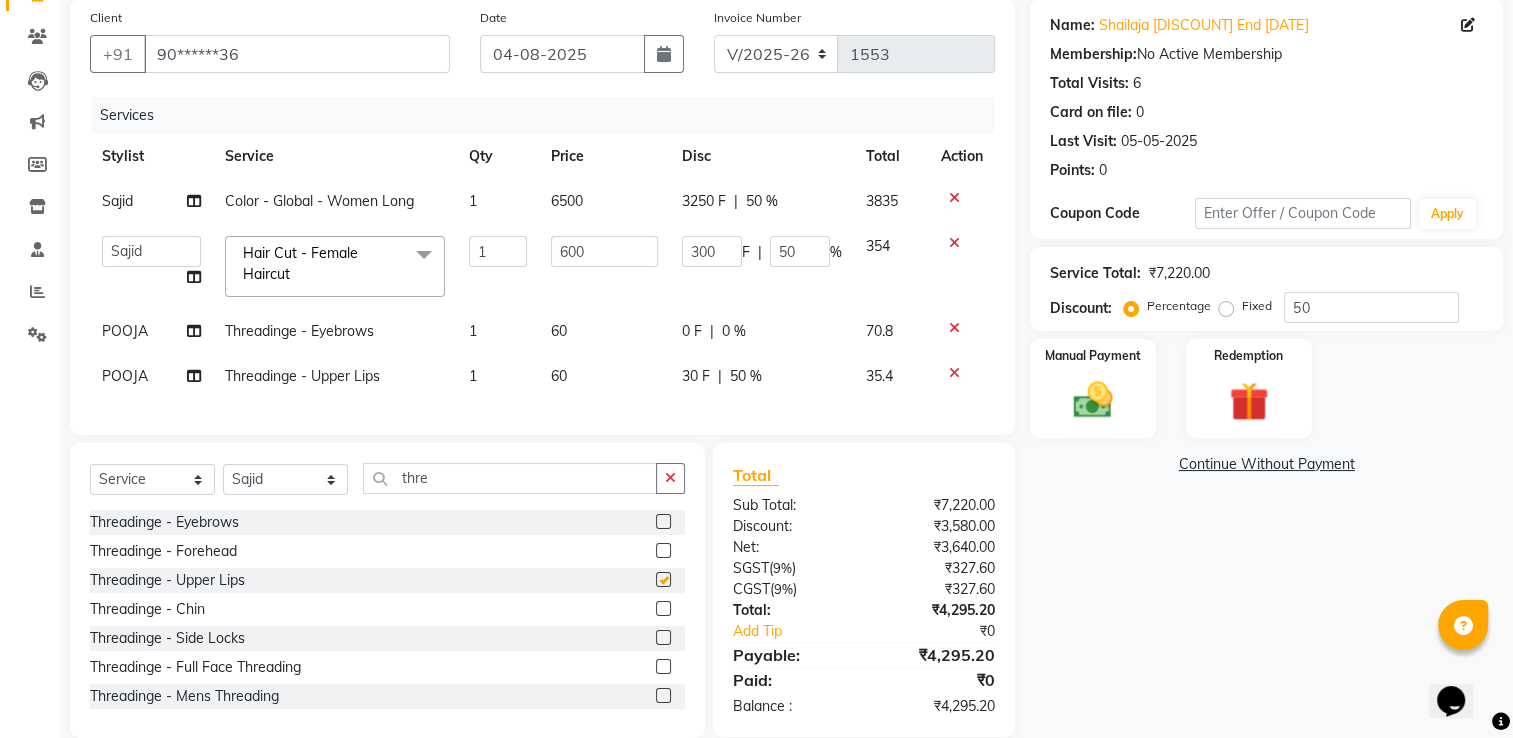 checkbox on "false" 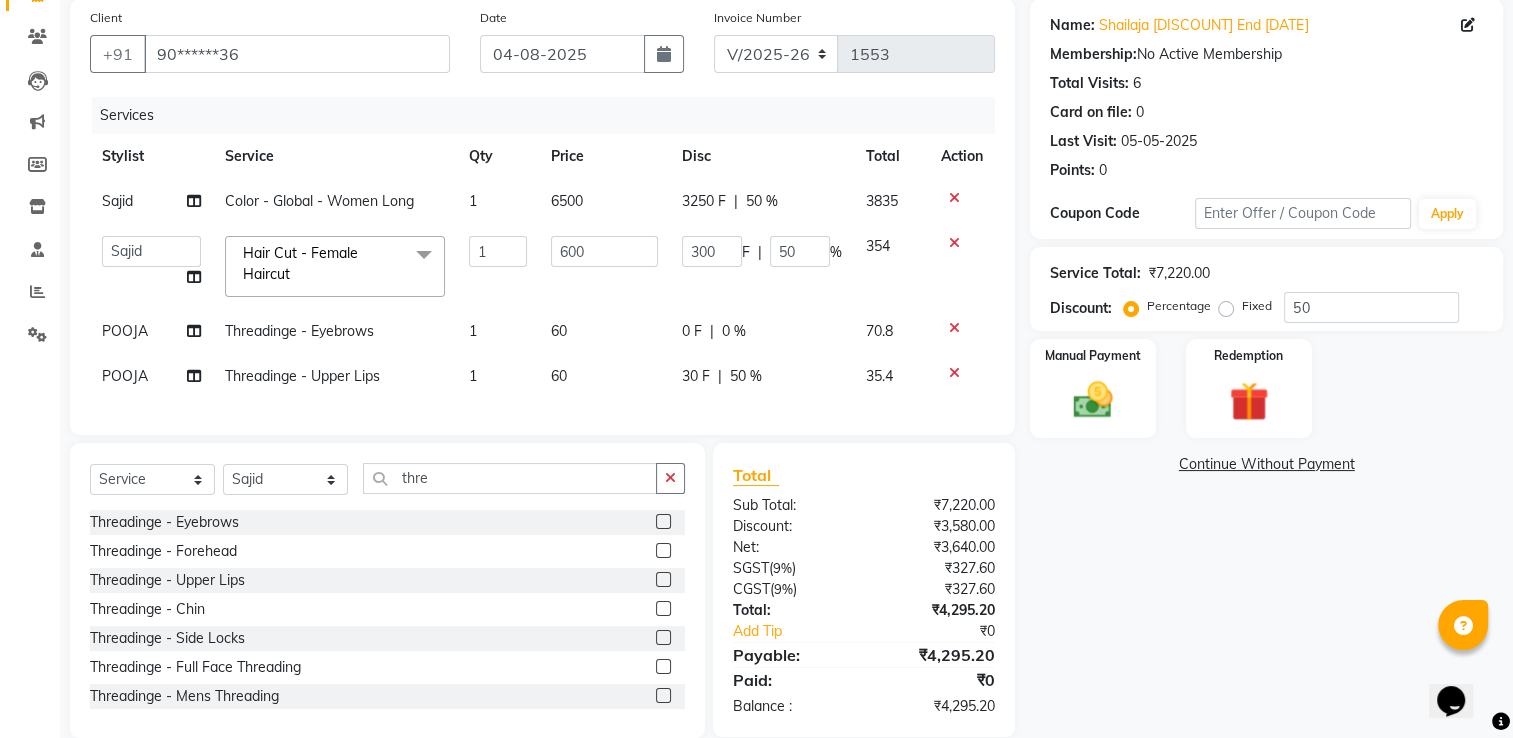 click on "50 %" 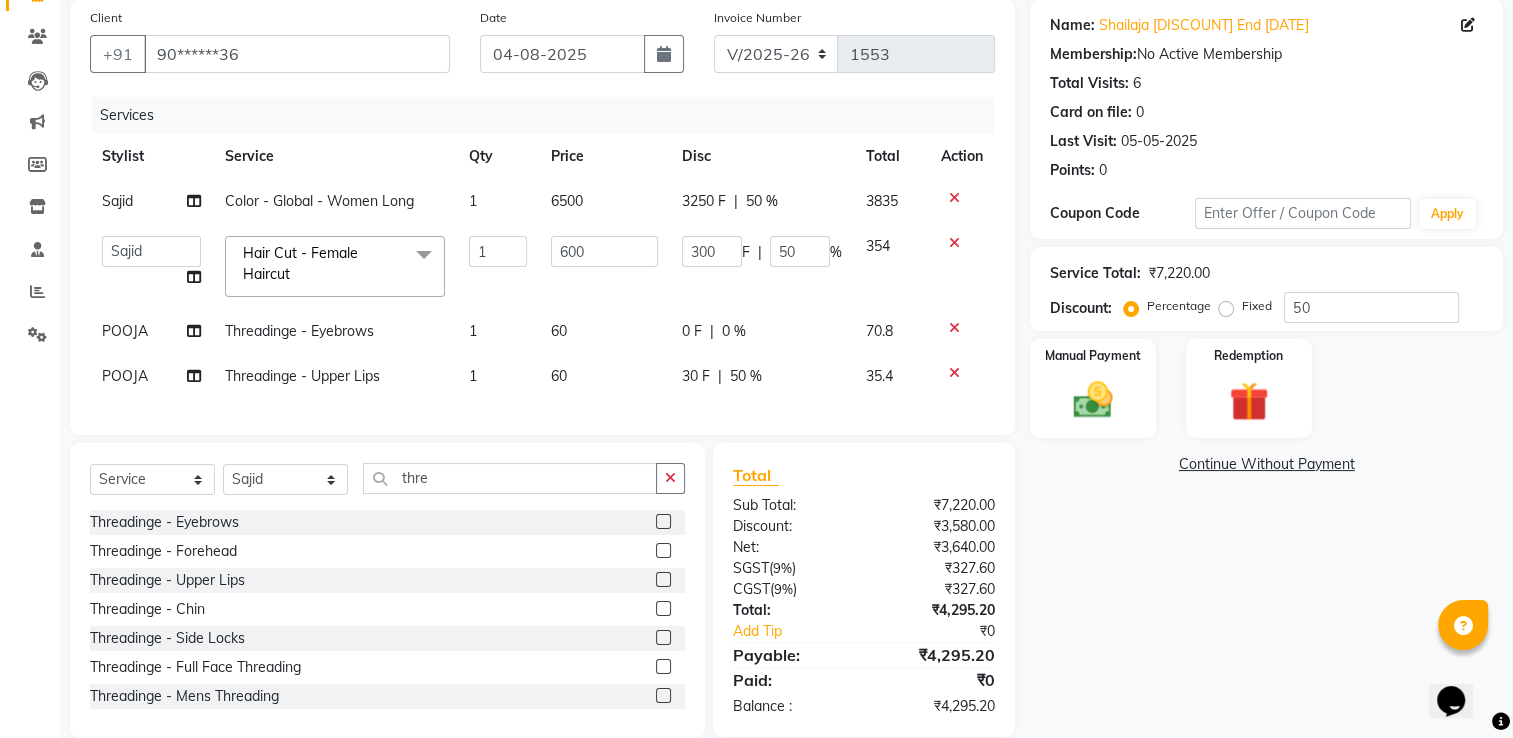 select on "[POSTAL_CODE]" 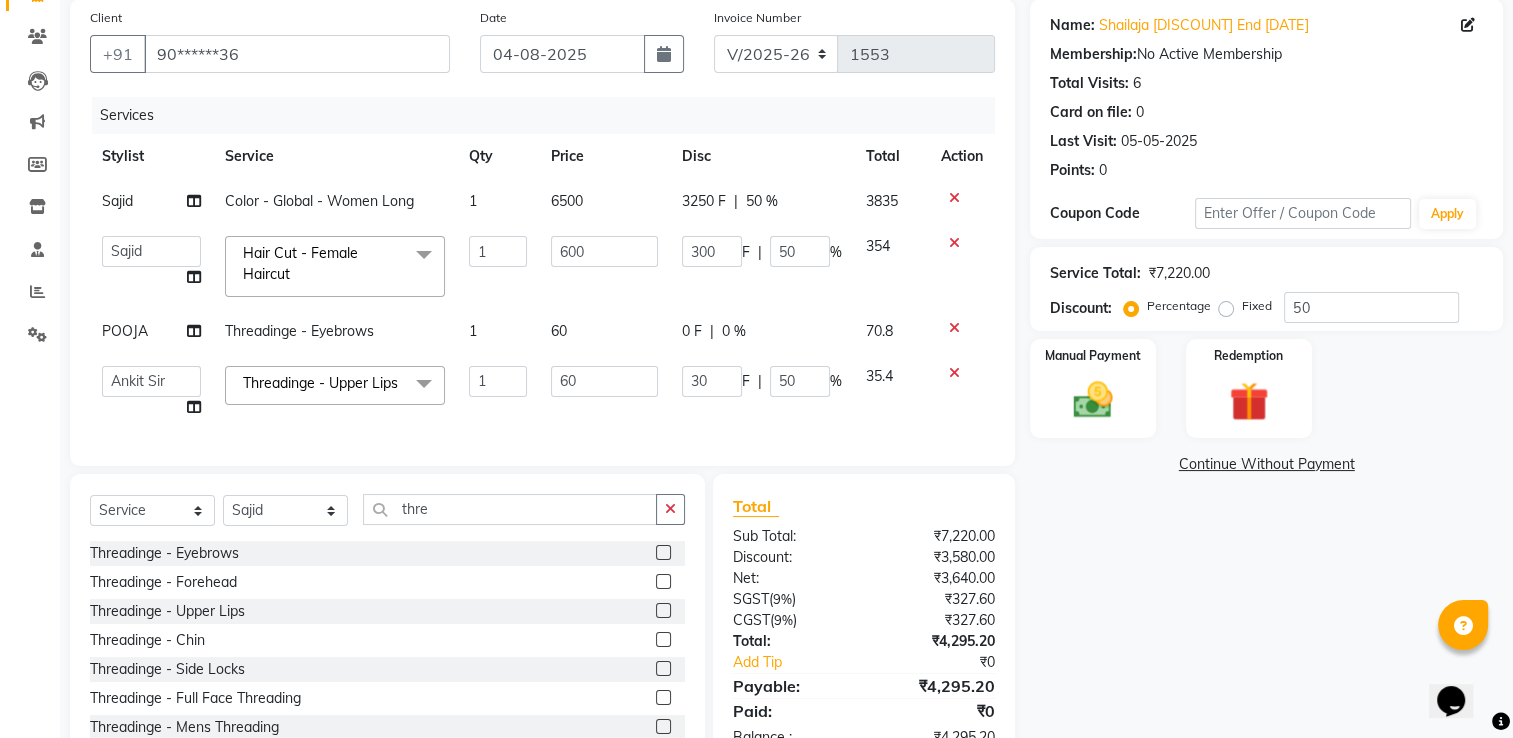 click on "F" 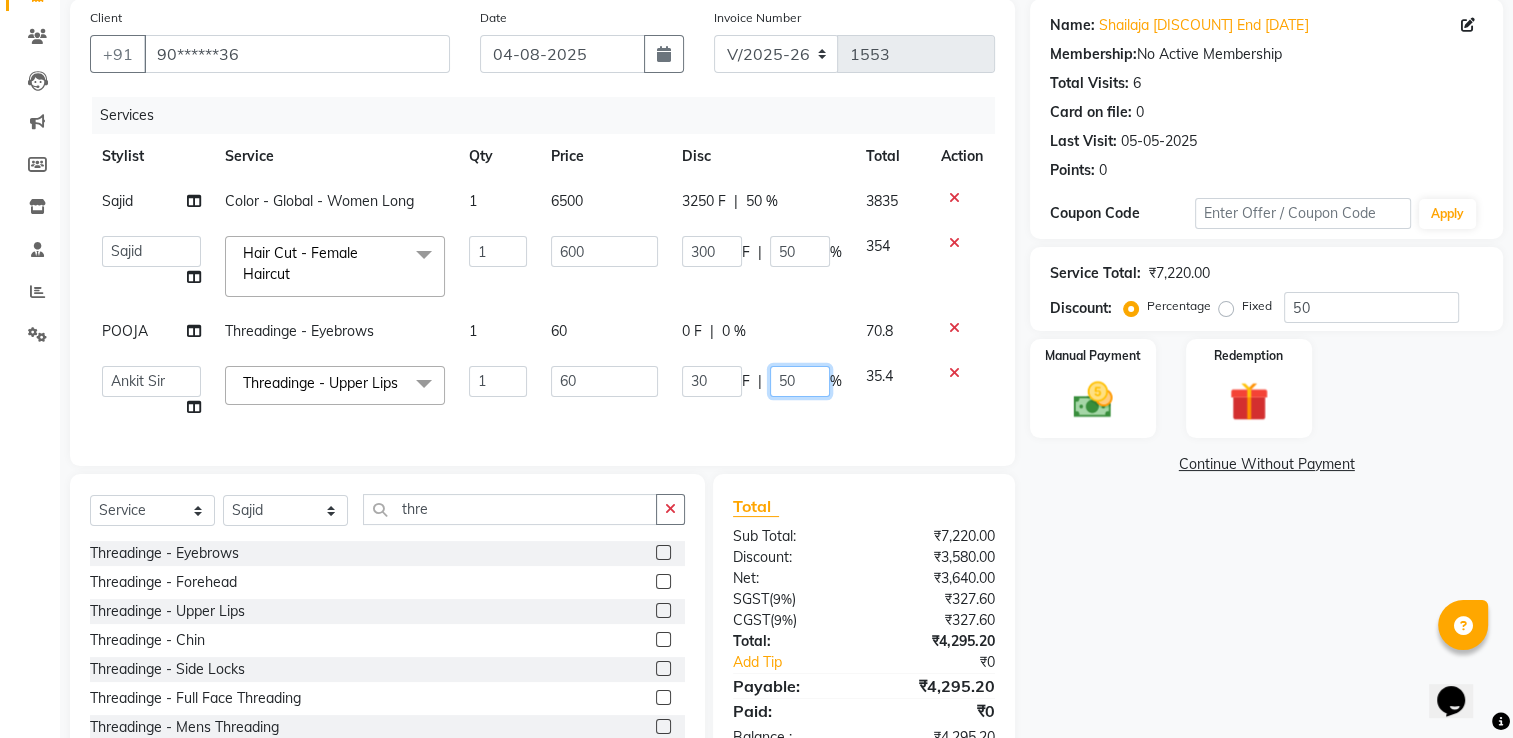 drag, startPoint x: 743, startPoint y: 378, endPoint x: 780, endPoint y: 387, distance: 38.078865 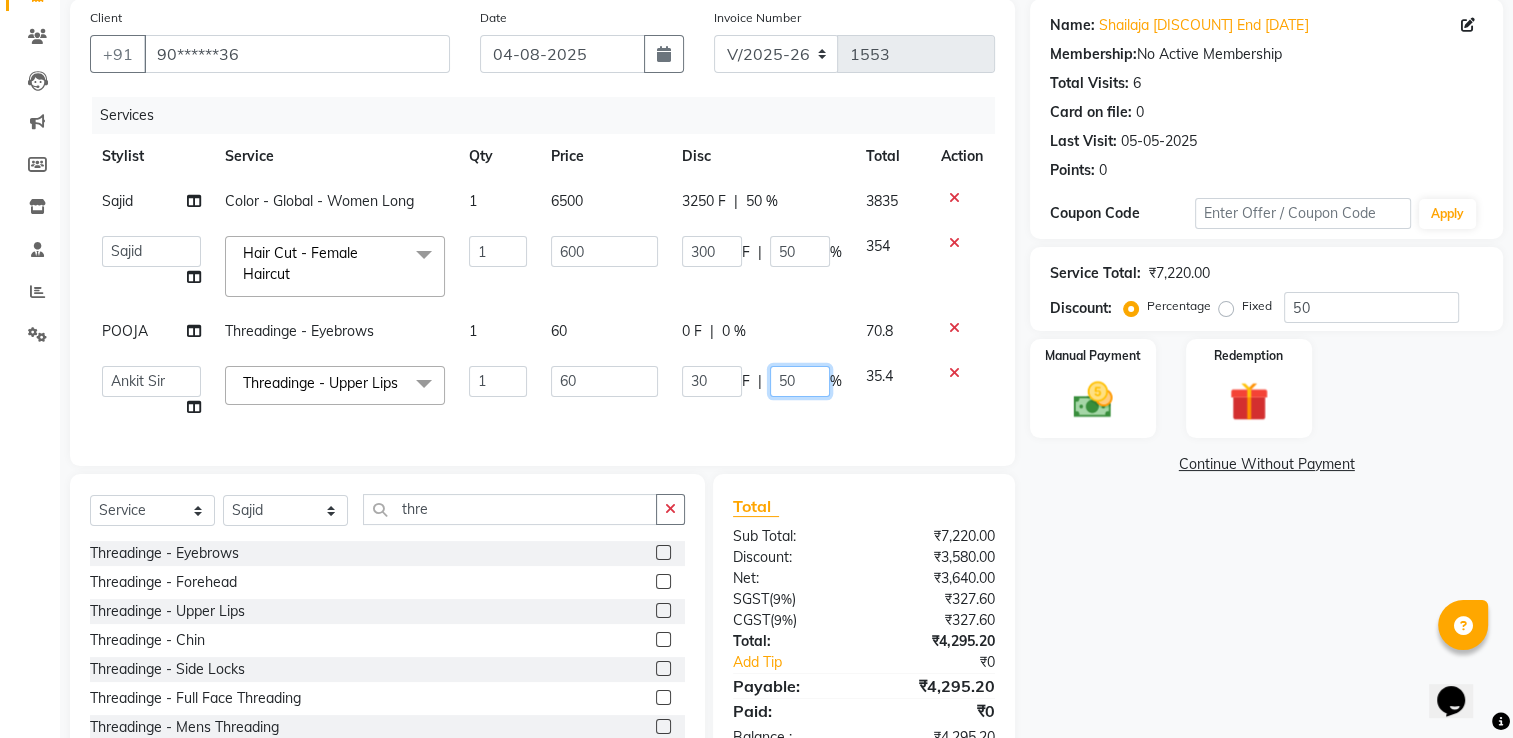 type on "0" 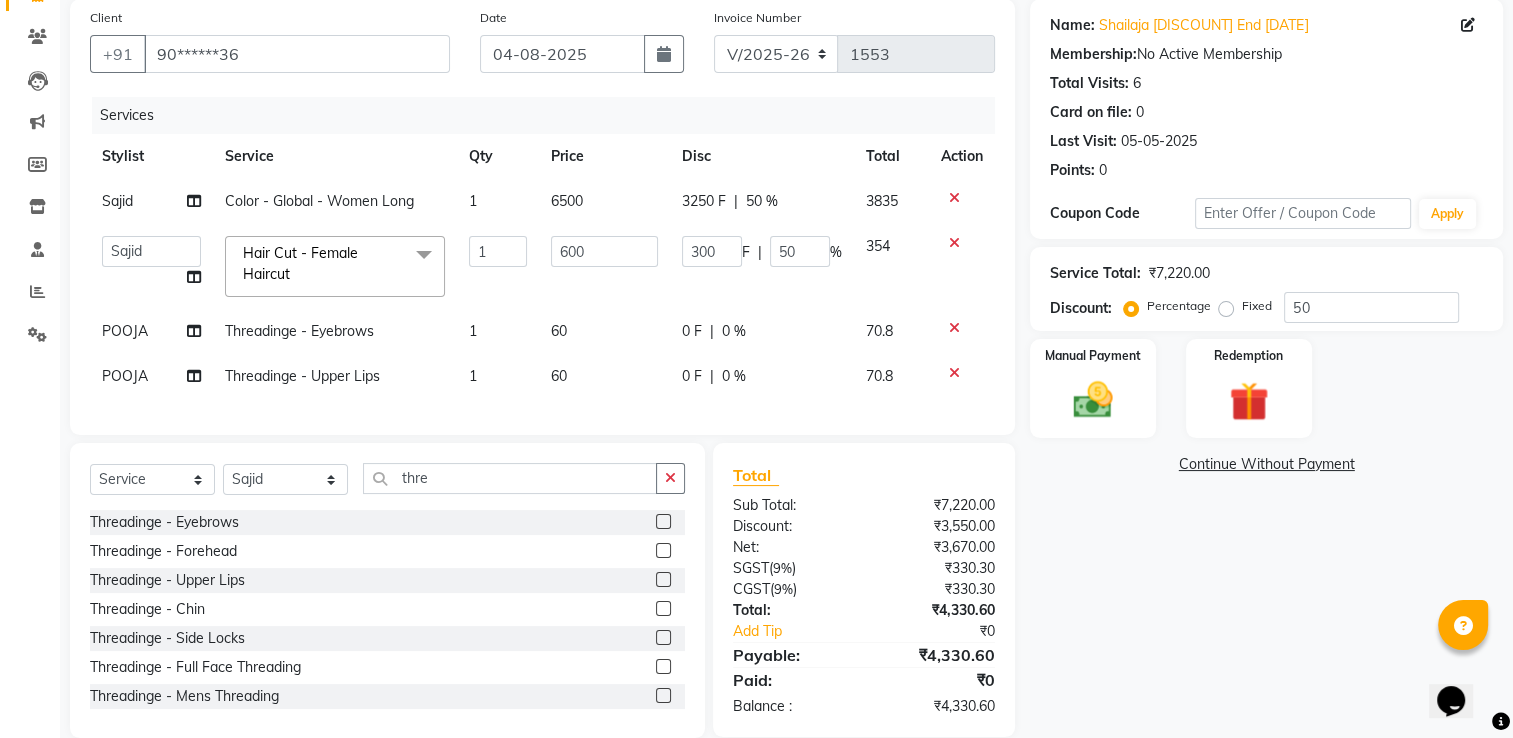 click on "Services Stylist Service Qty Price Disc Total Action [FIRST] Color - Global - Women  Long 1 6500 3250 F | 50 % 3835  [FIRST]  Sir   [FIRST] [LAST]   [FIRST] SIR   [FIRST]   [FIRST]   [FIRST]   [FIRST]   Manager   [FIRST] [LAST]   [FIRST]   [FIRST]   [FIRST]   [FIRST] [LAST]   [FIRST]   [FIRST] [LAST]   [FIRST]   [FIRST]   [FIRST]   [FIRST]   [FIRST]   [FIRST] 2   [FIRST]   [FIRST]  Hair Cut - Female Haircut  x Hair Cut - Male Haircut Hair Cut - Female Haircut Hair Cut - Fringe Haircut Hair Cut - Beard Trim Hair Cut - Shaving Hair Cut - Beard Color Hair Cut - Beard Styling Hair Cut - Child Cut Boygirl (Under 10Years) MEMBERSHIP CARD HAIR CUT SEAWEED FACIAL PER STRIP HIGHLIGHT shine and glow facial KERASMOOTH global ammonia free men TAN CLEAN UP AMMONIA FREE TOUCHUP FEMALE ULTIMATE H -SPA SAREE DRAPING HAIR STYLING MALE KERATIN HAIRSPA BRIDAL FACIAL neno gel DEEP CONDITIONING Gel Polish Hands Gel Polish Feet Glitter Gel Polish Hand  Glitters Gel Polish Feet Press On Nails + Gel Polish + Art Acrylic Extentions Gel Extentions 1 600 F" 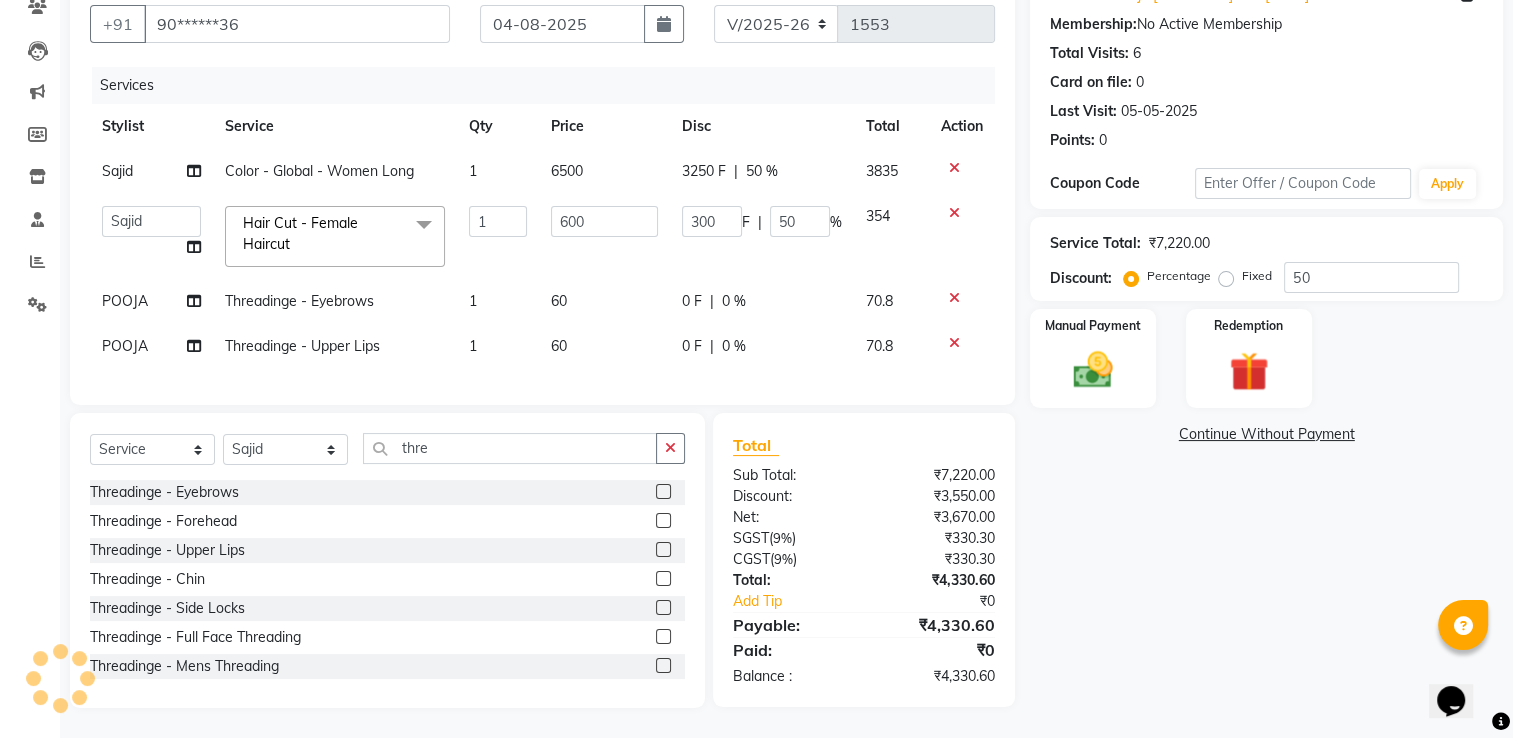 scroll, scrollTop: 196, scrollLeft: 0, axis: vertical 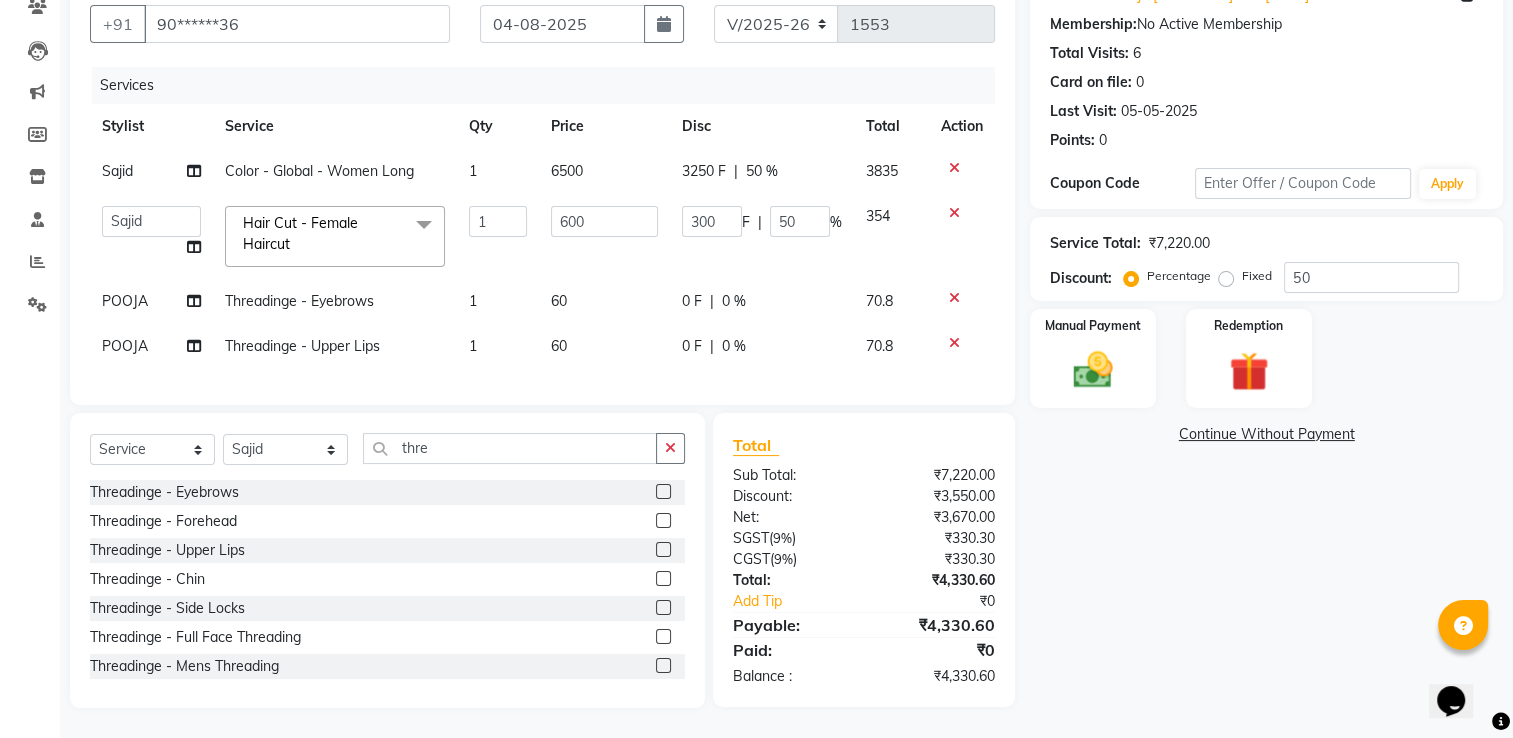 click on "3250 F" 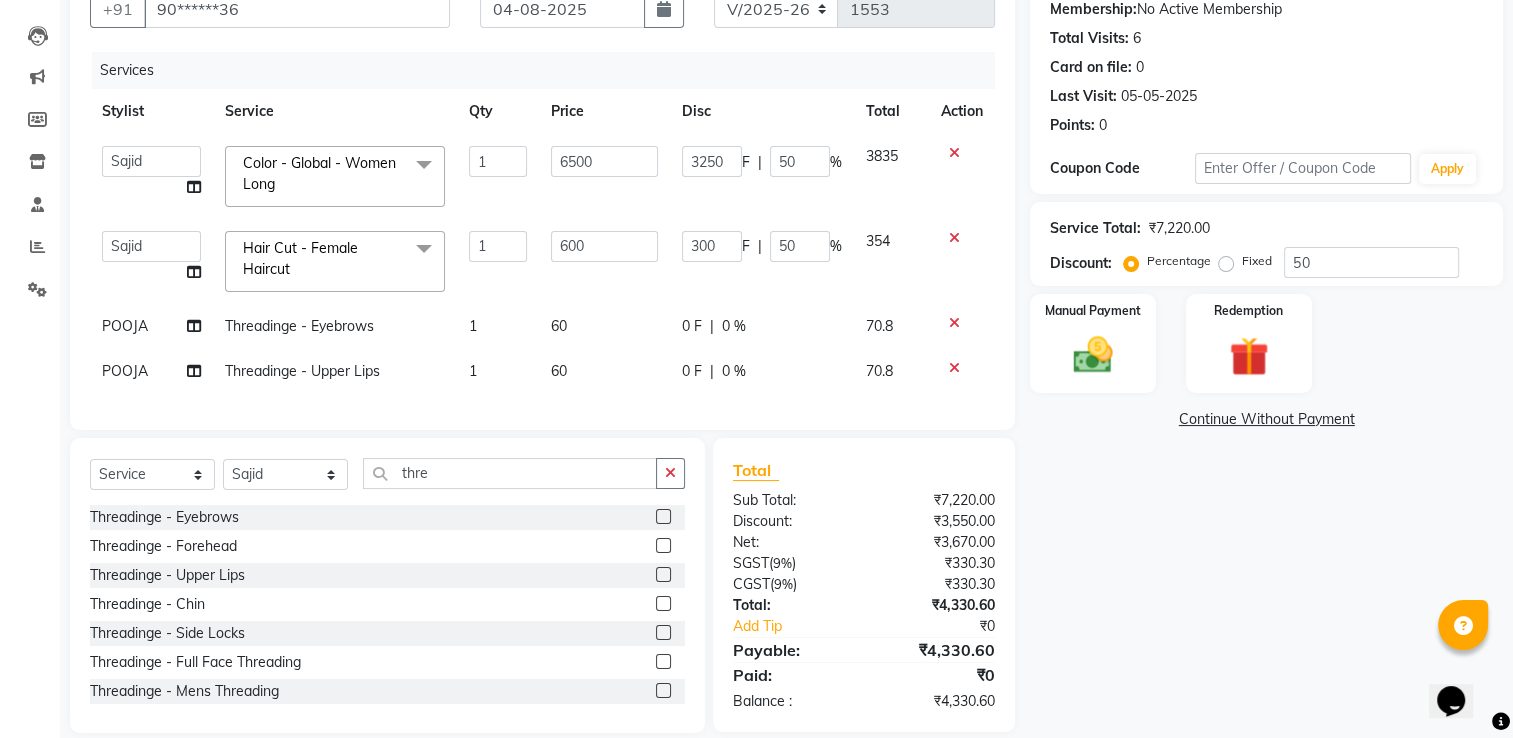click on "3250" 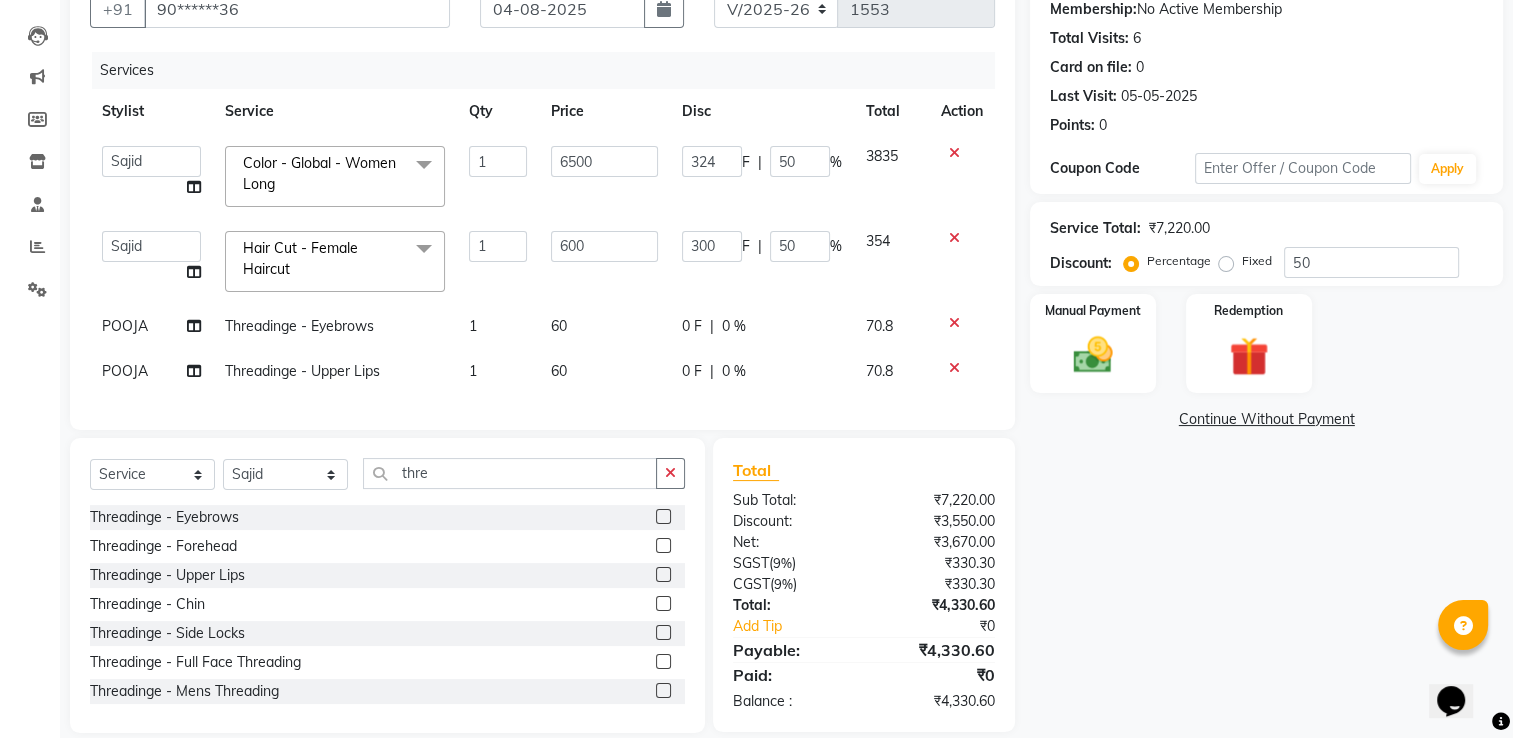 type on "3240" 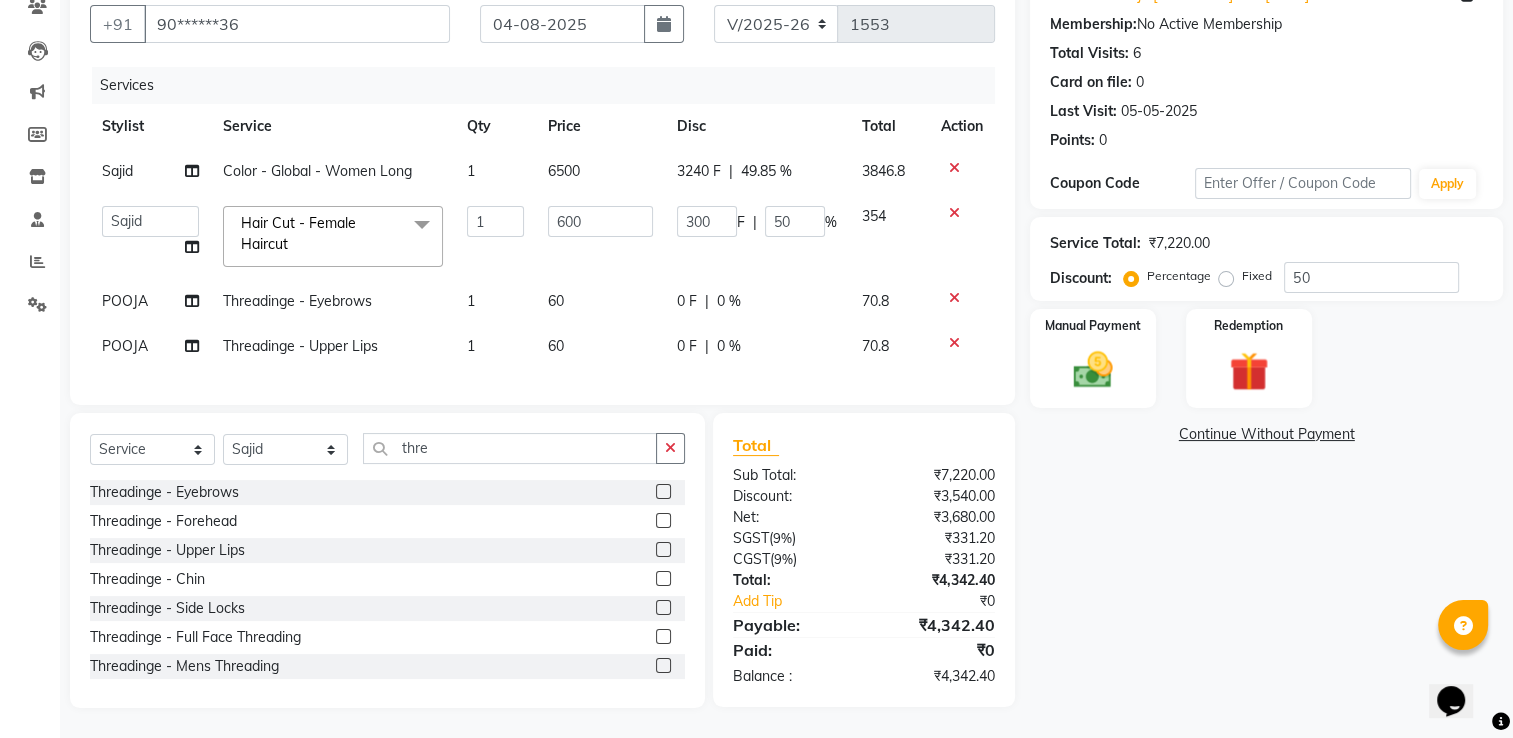 click on "Sajid Color - Global - Women Long 1 6500 3240 F | 49.85 % 3846.8 Ankit Sir DEEPAK SAUDAGAR DEVA SIR Diya durgesh GANESH Guddu Manager nancy grover POOJA PRASAN preeti Priyanka Jadhav rahul Ruthvik Shinde sagar vilaskar Sajid Shahid shimon SIMON WAKAD 2 SUMIT Suraj Tak Hair Cut - Female Haircut x Hair Cut - Male Haircut Hair Cut - Female Haircut Hair Cut - Fringe Haircut Hair Cut - Beard Trim Hair Cut - Shaving Hair Cut - Beard Color Hair Cut - Beard Styling Hair Cut - Child Cut Boygirl (Under 10Years) MEMBERSHIP CARD HAIR CUT SEAWEED FACIAL PER STRIP HIGHLIGHT shine and glow facial KERASMOOTH global ammonia free men TAN CLEAN UP AMMONIA FREE TOUCHUP FEMALE ULTIMATE H -SPA SAREE DRAPING HAIR STYLING MALE KERATIN HAIRSPA BRIDAL FACIAL neno gel DEEP CONDITIONING Gel Polish Hands Gel Polish Feet Glitter Gel Polish Hand Glitters Gel Polish Feet Press On Nails + Gel Polish + Art Acrylic Extentions Gel Extentions Acrygel Extentions Soft Gel Extentions Refill Nail Tip" 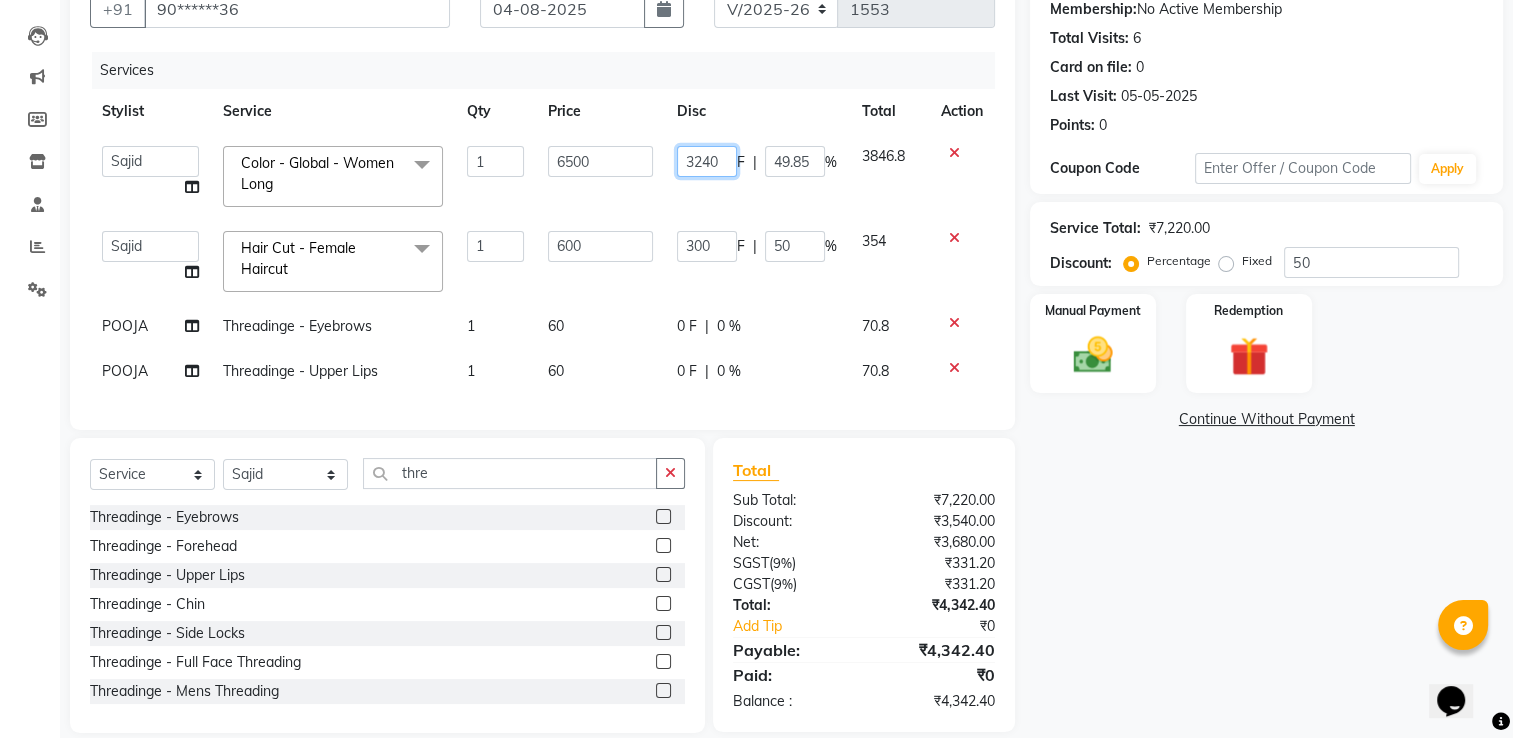 click on "3240" 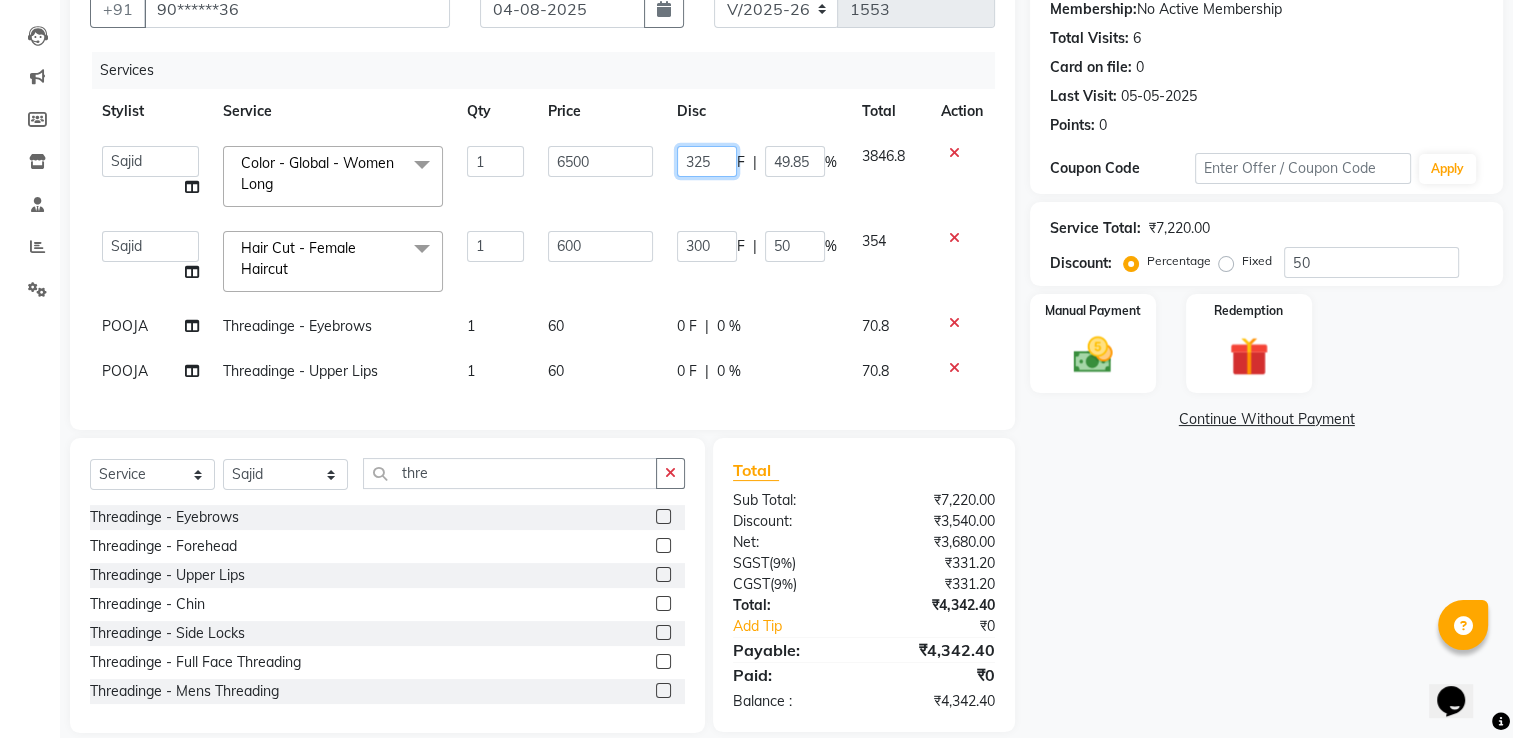 type on "3250" 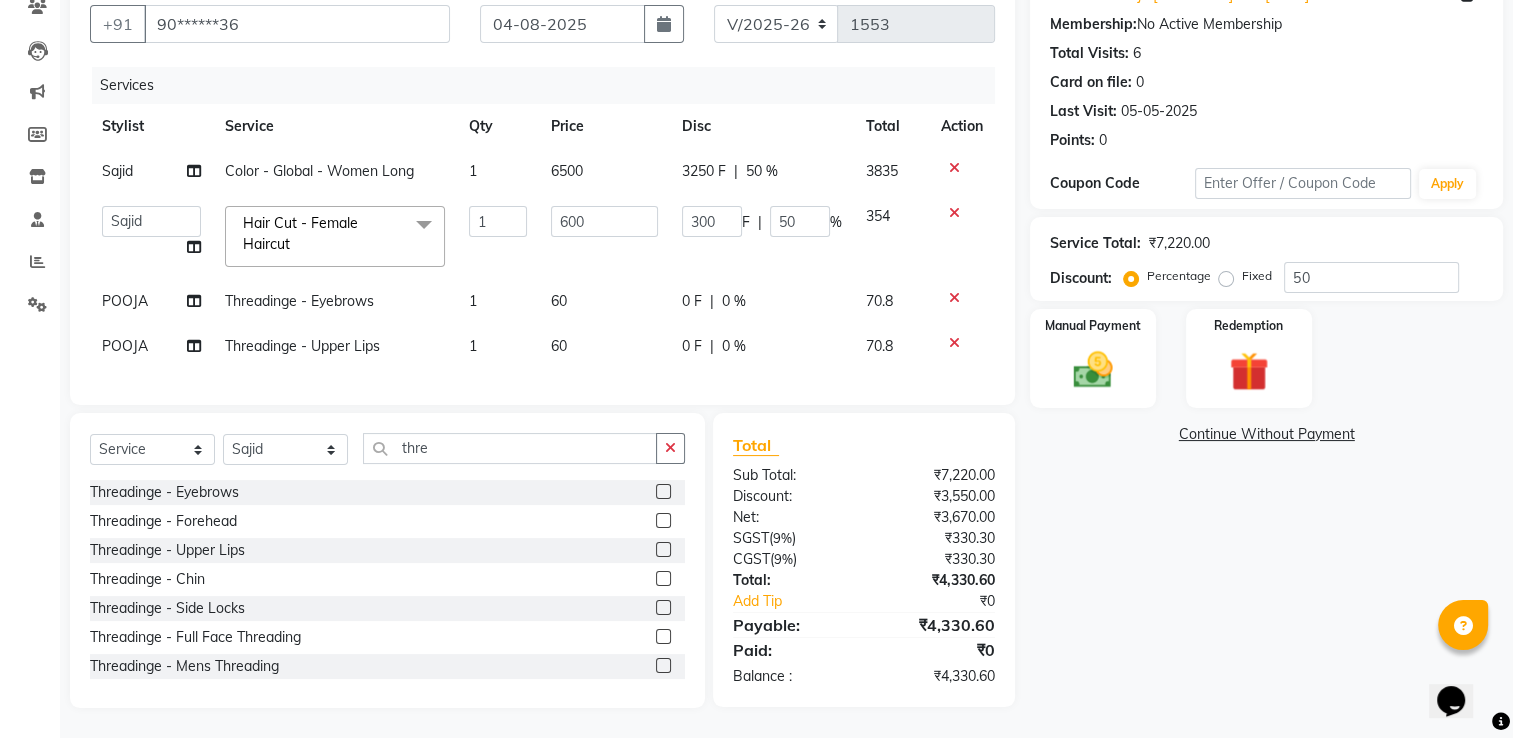 click on "Sajid Color - Global - Women Long 1 6500 3250 F | 50 % 3835 Ankit Sir DEEPAK SAUDAGAR DEVA SIR Diya durgesh GANESH Guddu Manager nancy grover POOJA PRASAN preeti Priyanka Jadhav rahul Ruthvik Shinde sagar vilaskar Sajid Shahid shimon SIMON WAKAD 2 SUMIT Suraj Tak Hair Cut - Female Haircut x Hair Cut - Male Haircut Hair Cut - Female Haircut Hair Cut - Fringe Haircut Hair Cut - Beard Trim Hair Cut - Shaving Hair Cut - Beard Color Hair Cut - Beard Styling Hair Cut - Child Cut Boygirl (Under 10Years) MEMBERSHIP CARD HAIR CUT SEAWEED FACIAL PER STRIP HIGHLIGHT shine and glow facial KERASMOOTH global ammonia free men TAN CLEAN UP AMMONIA FREE TOUCHUP FEMALE ULTIMATE H -SPA SAREE DRAPING HAIR STYLING MALE KERATIN HAIRSPA BRIDAL FACIAL neno gel DEEP CONDITIONING Gel Polish Hands Gel Polish Feet Glitter Gel Polish Hand Glitters Gel Polish Feet Press On Nails + Gel Polish + Art Acrylic Extentions Gel Extentions Acrygel Extentions Soft Gel Extentions Refill Nail Tip 1 F" 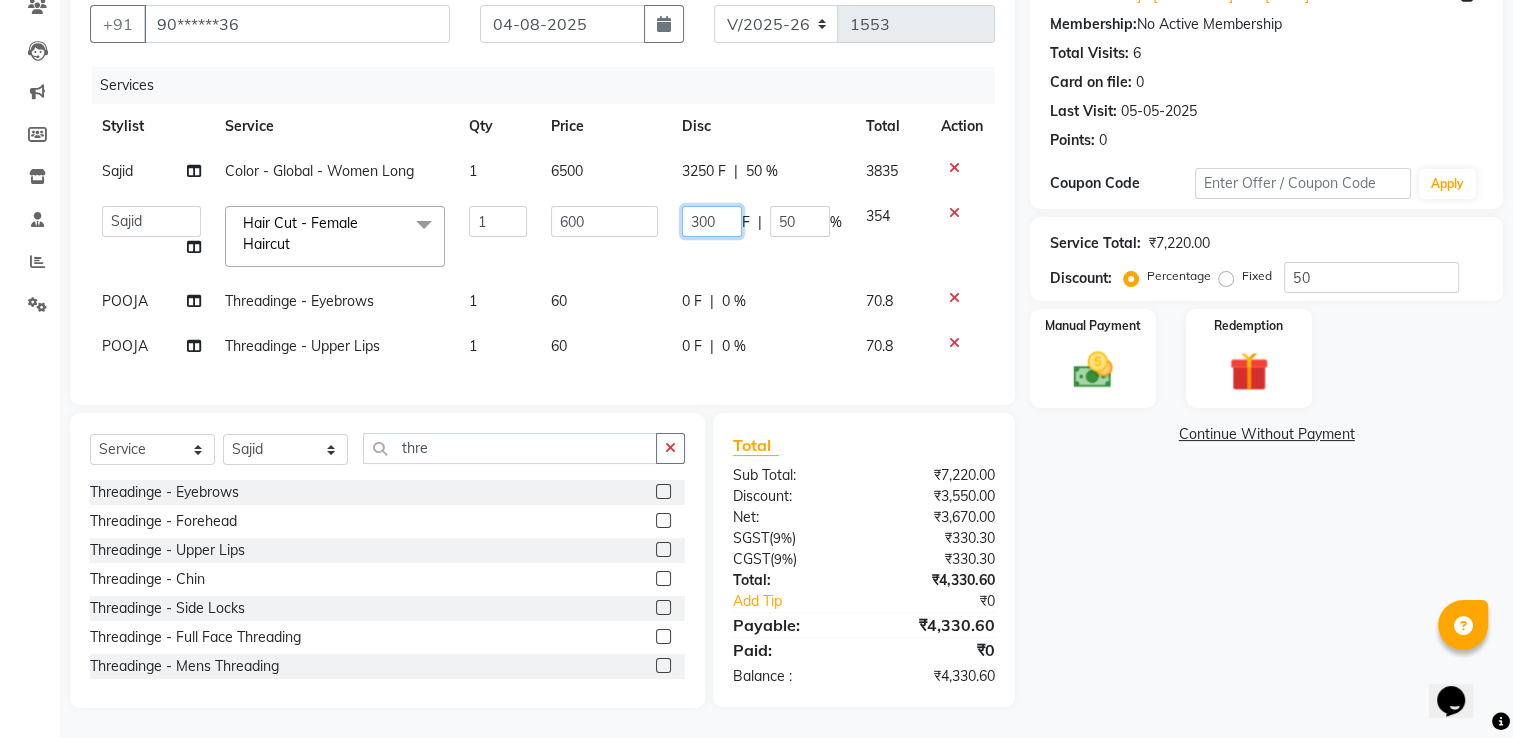 click on "300" 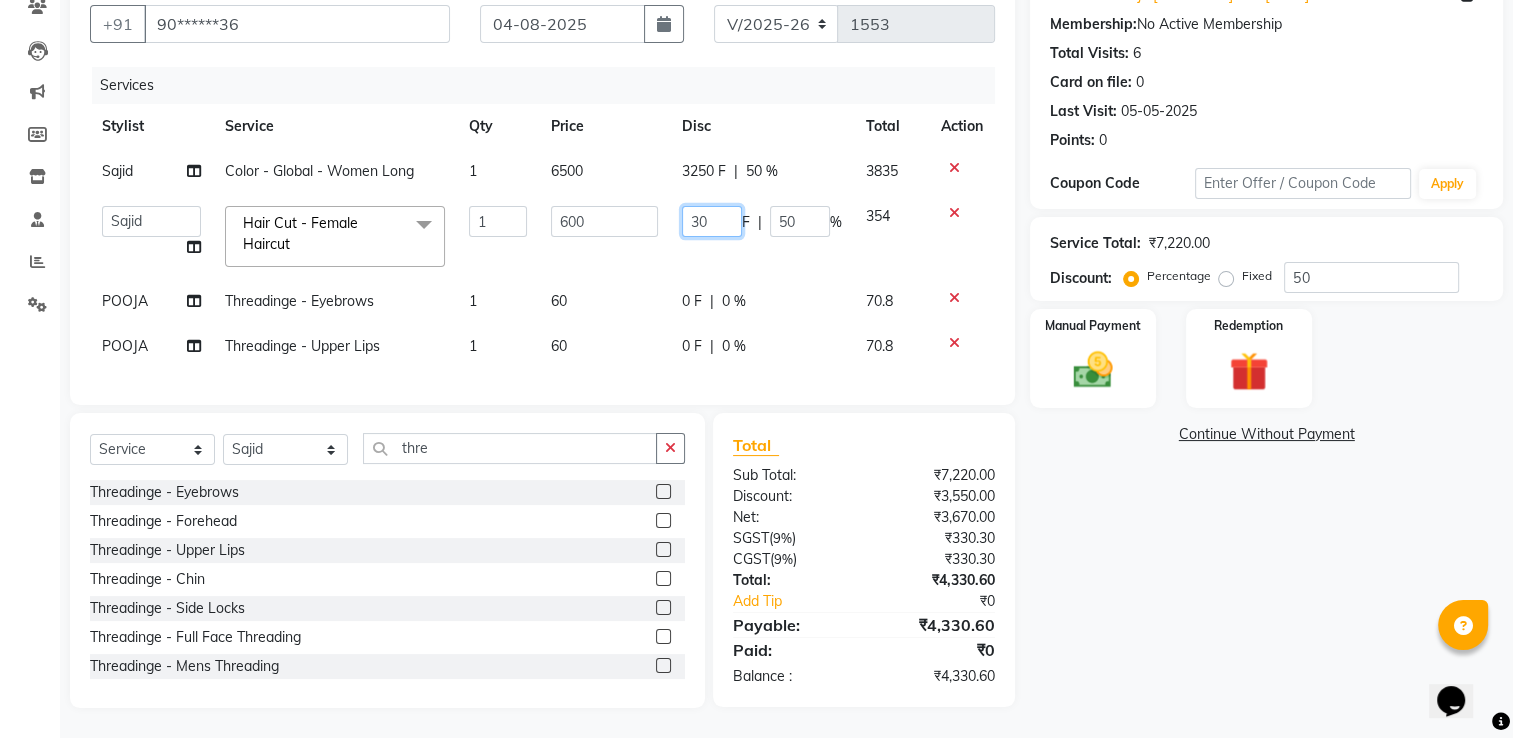 type on "300" 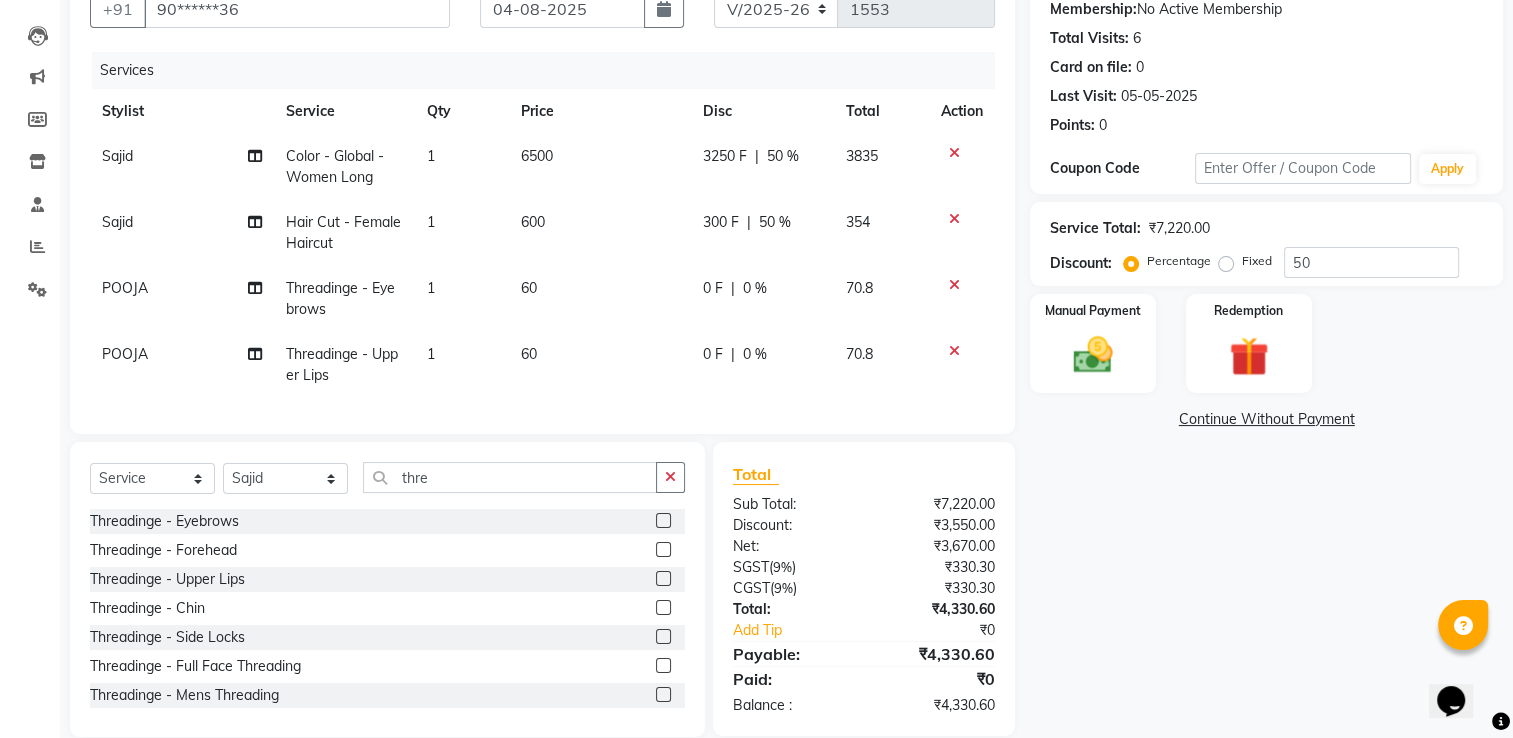 click on "300 F | 50 %" 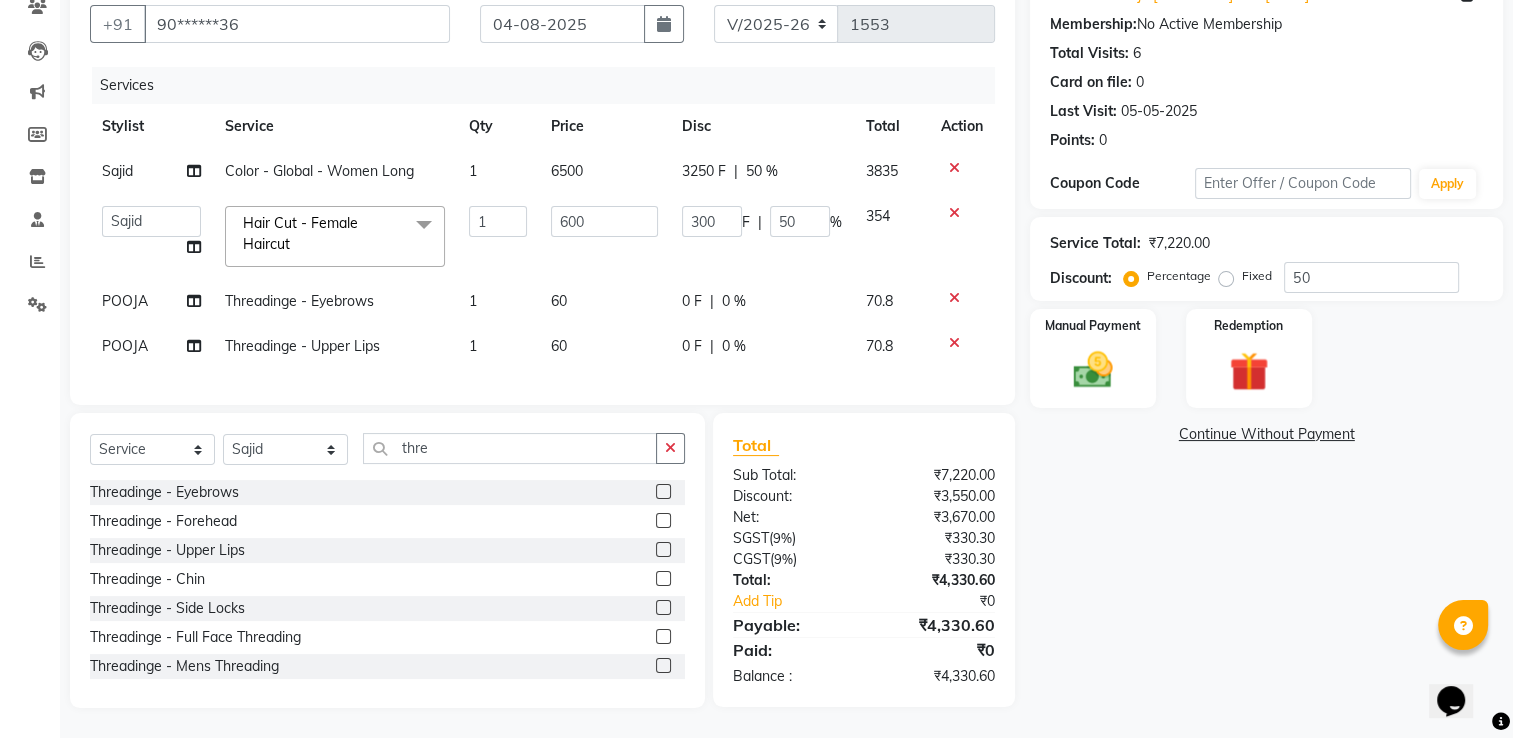 click on "300 F | 50 %" 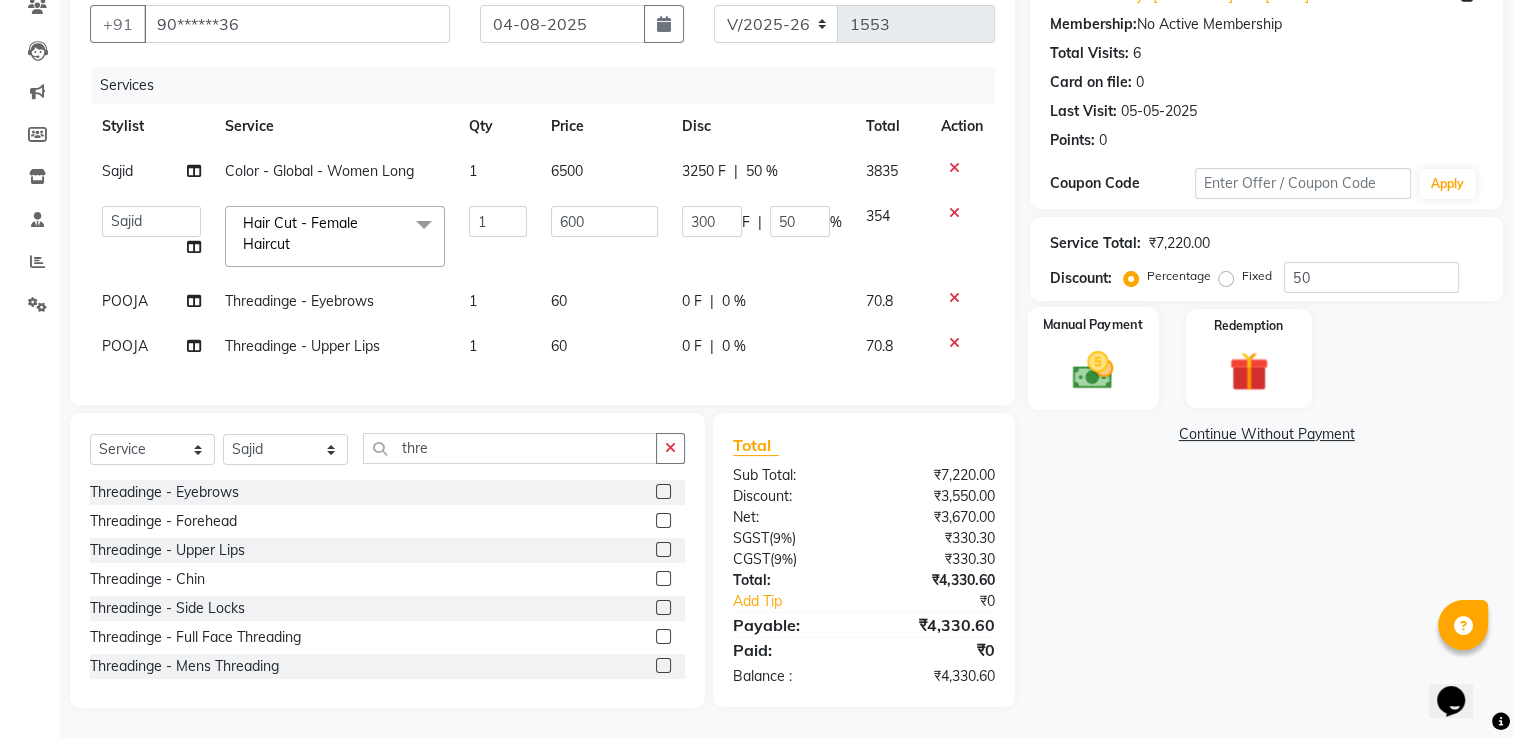 click on "Manual Payment" 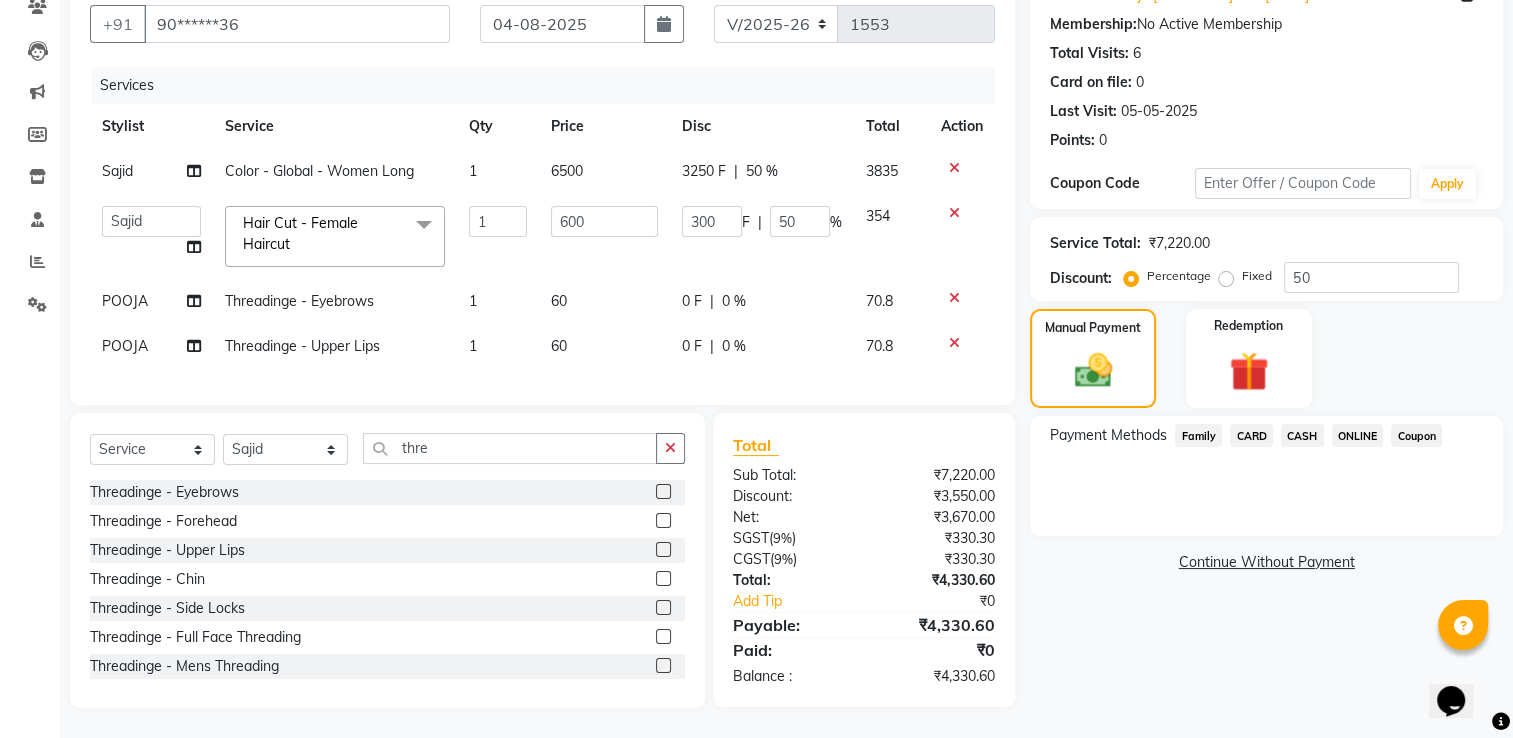 click 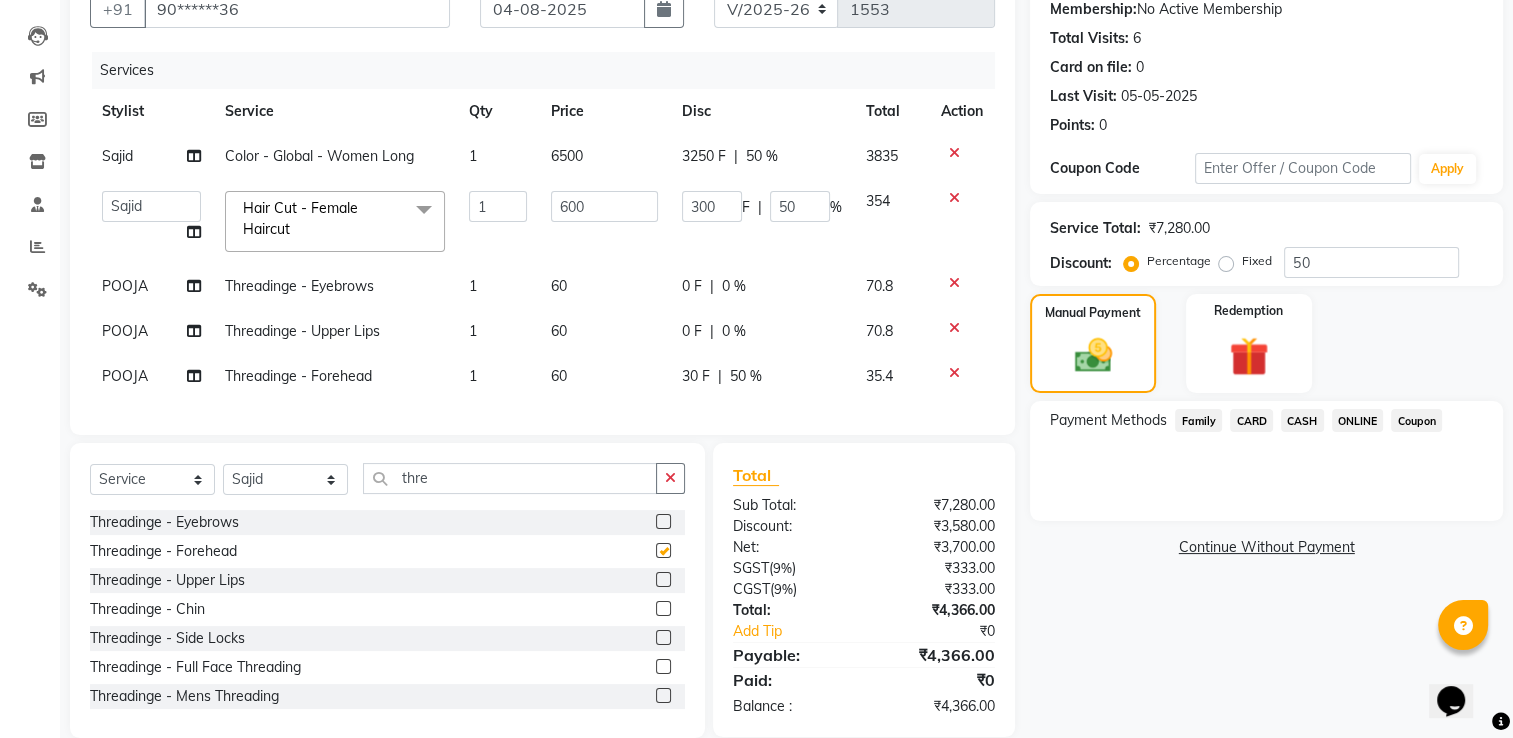 checkbox on "false" 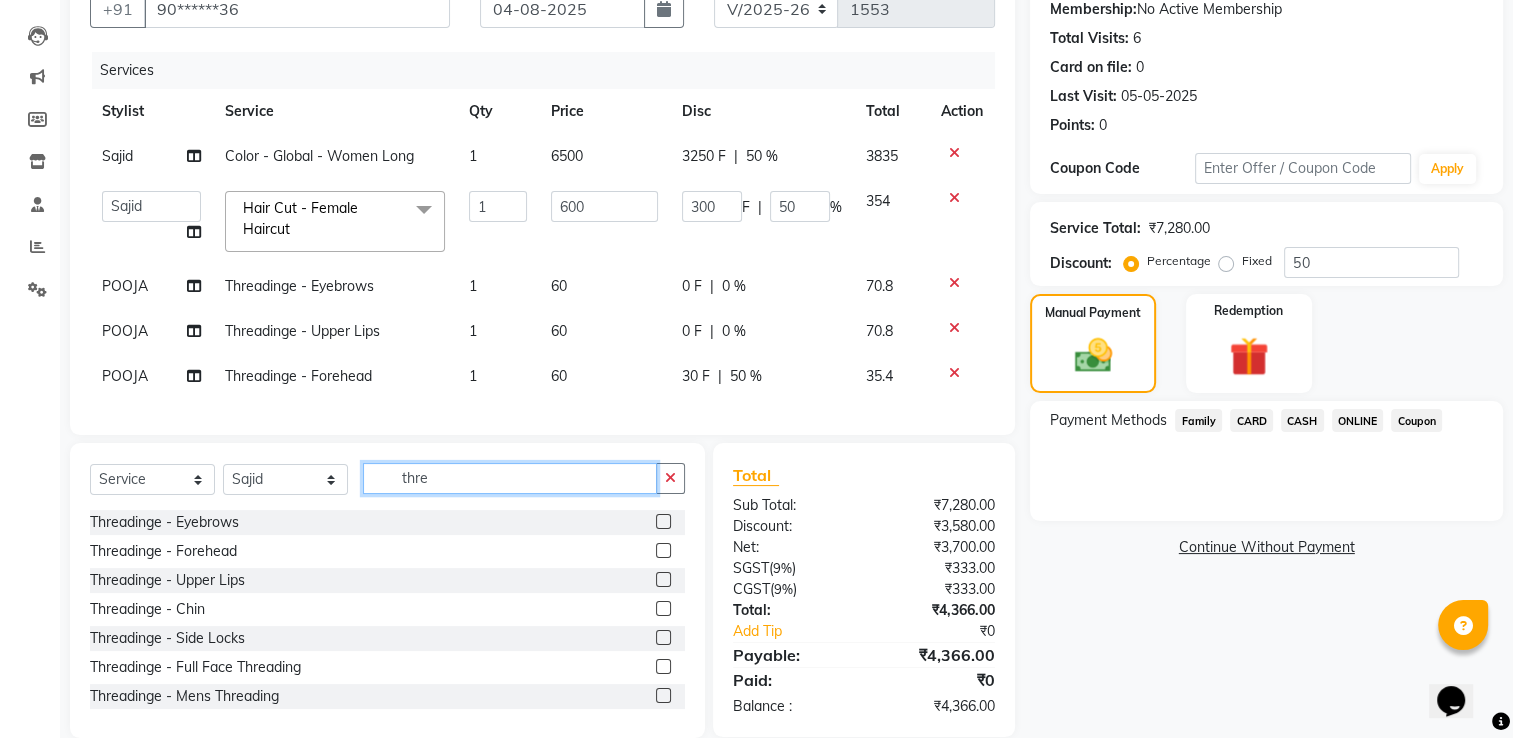 click on "thre" 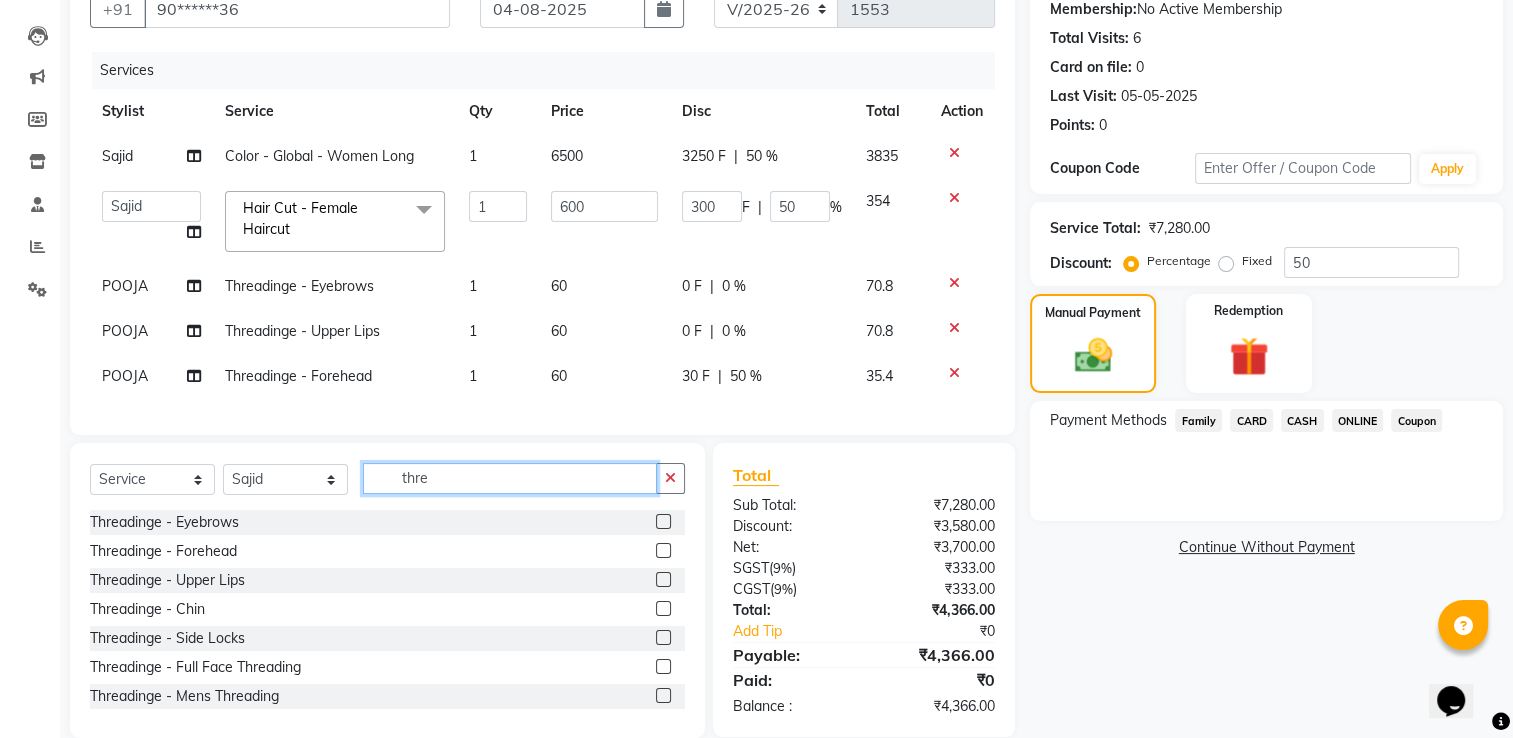 click on "thre" 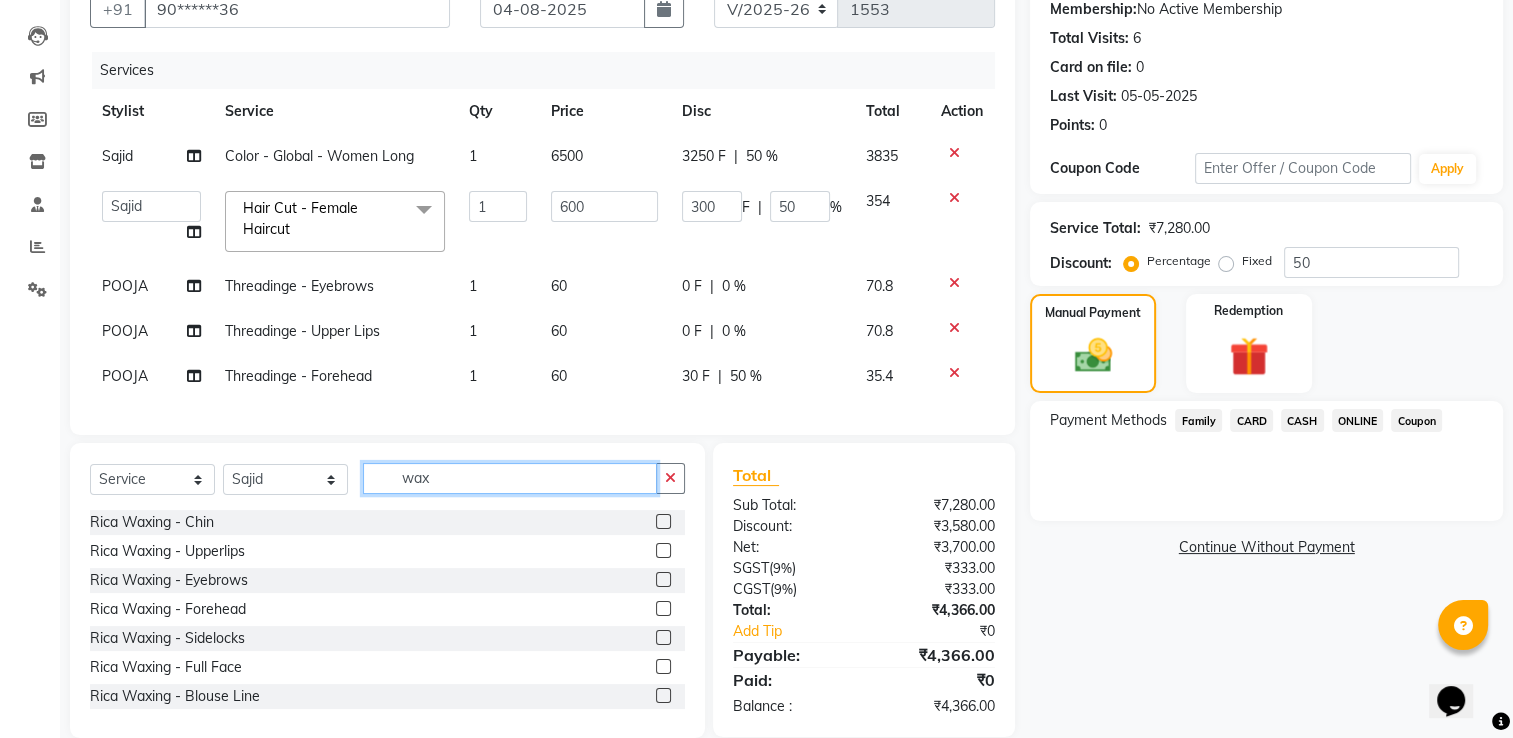 type on "wax" 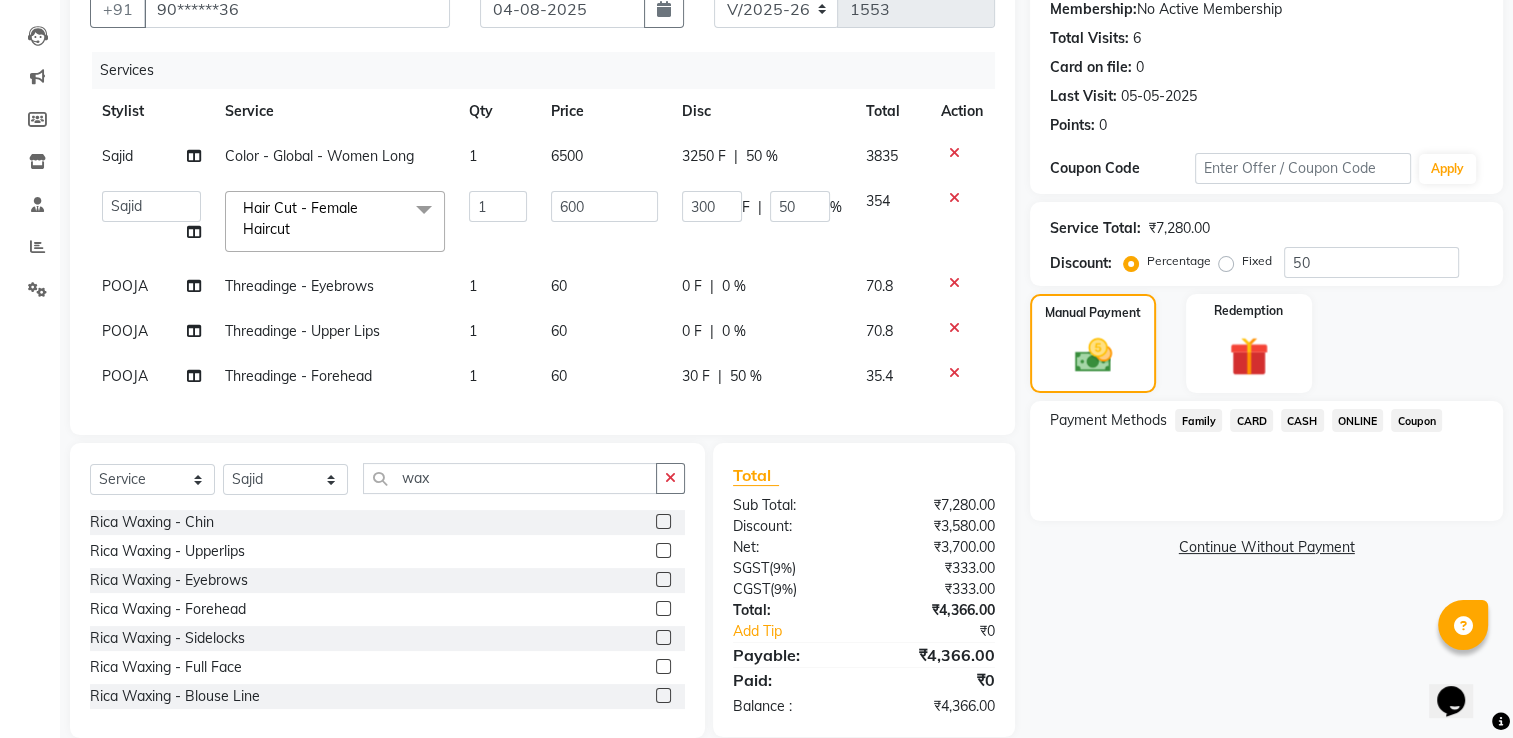 click 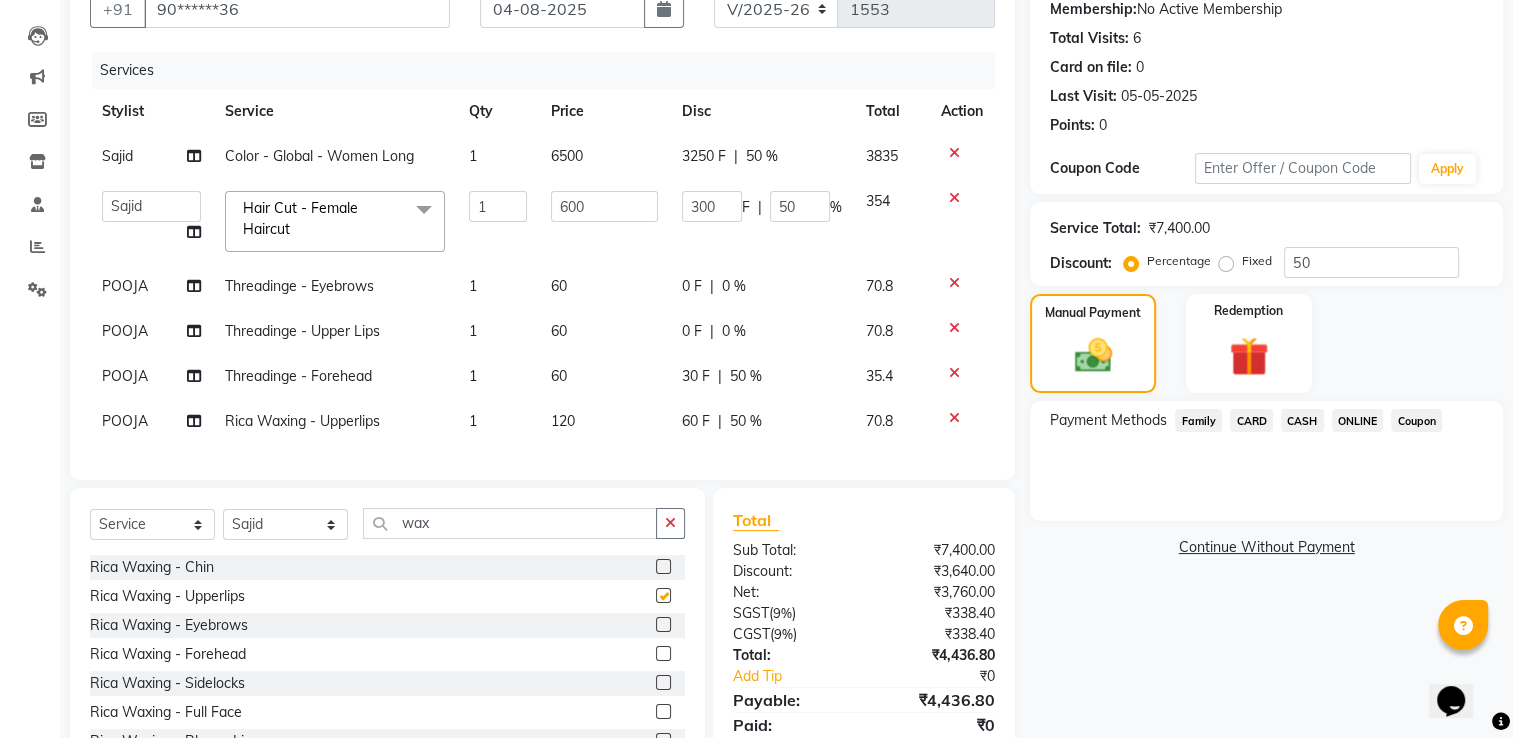 checkbox on "false" 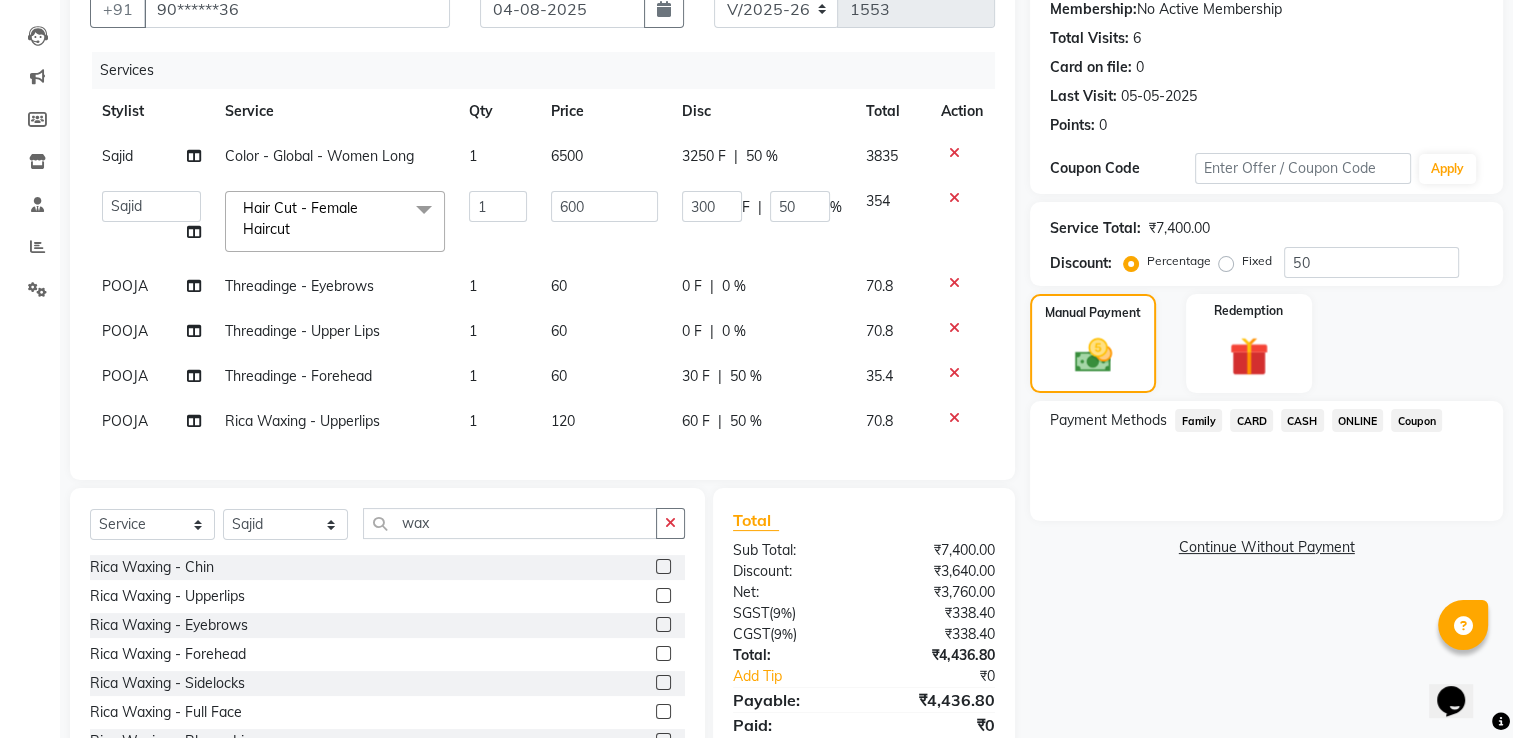 click 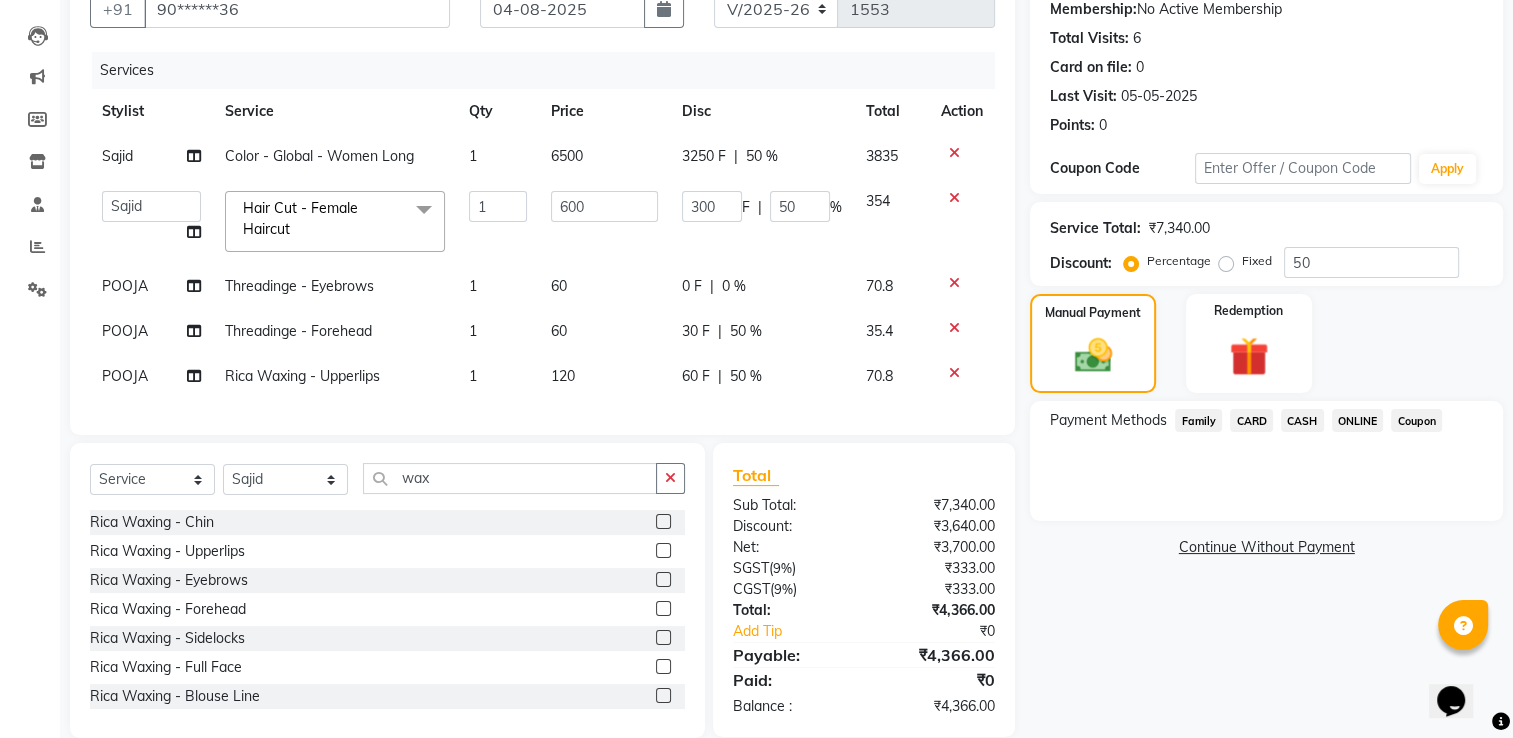 click on "50 %" 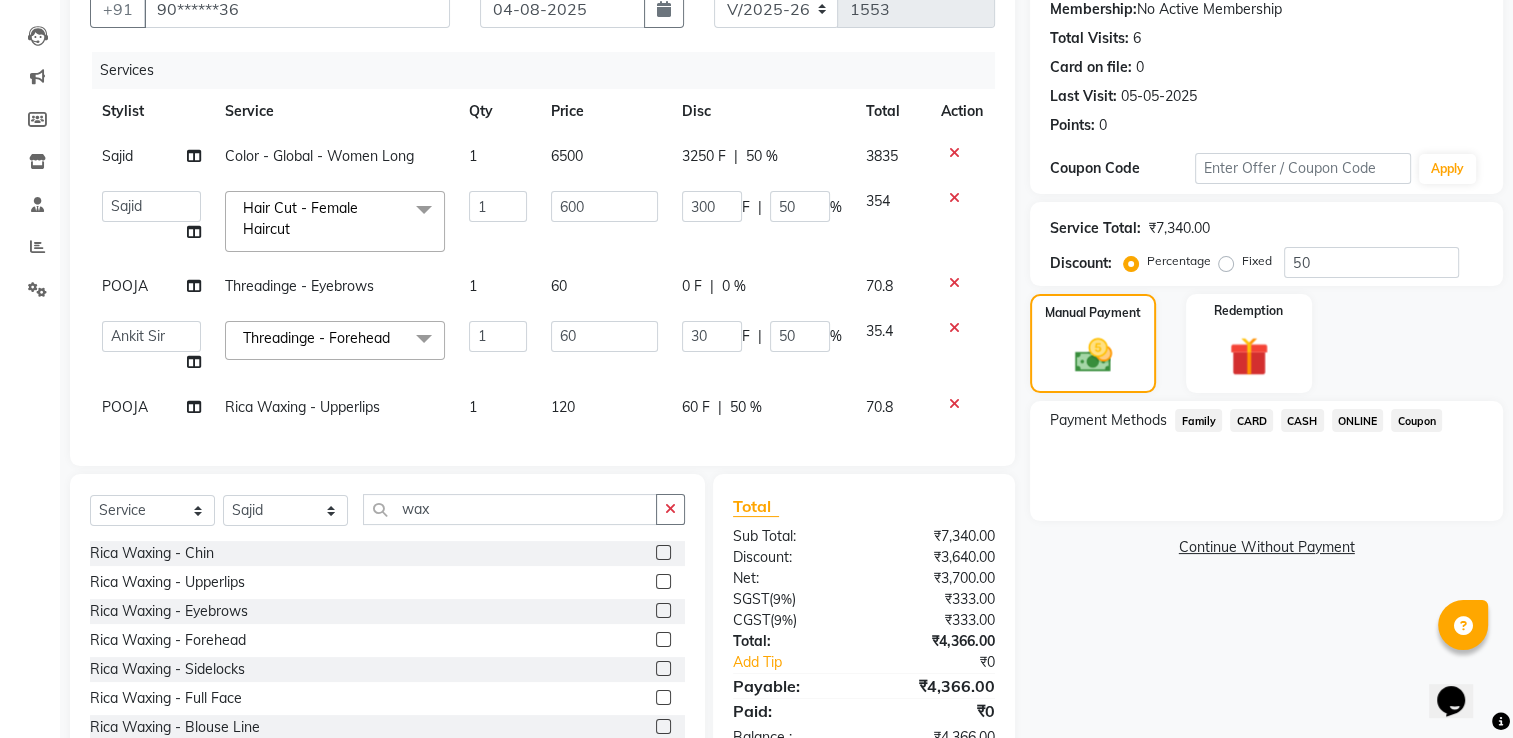 click on "30" 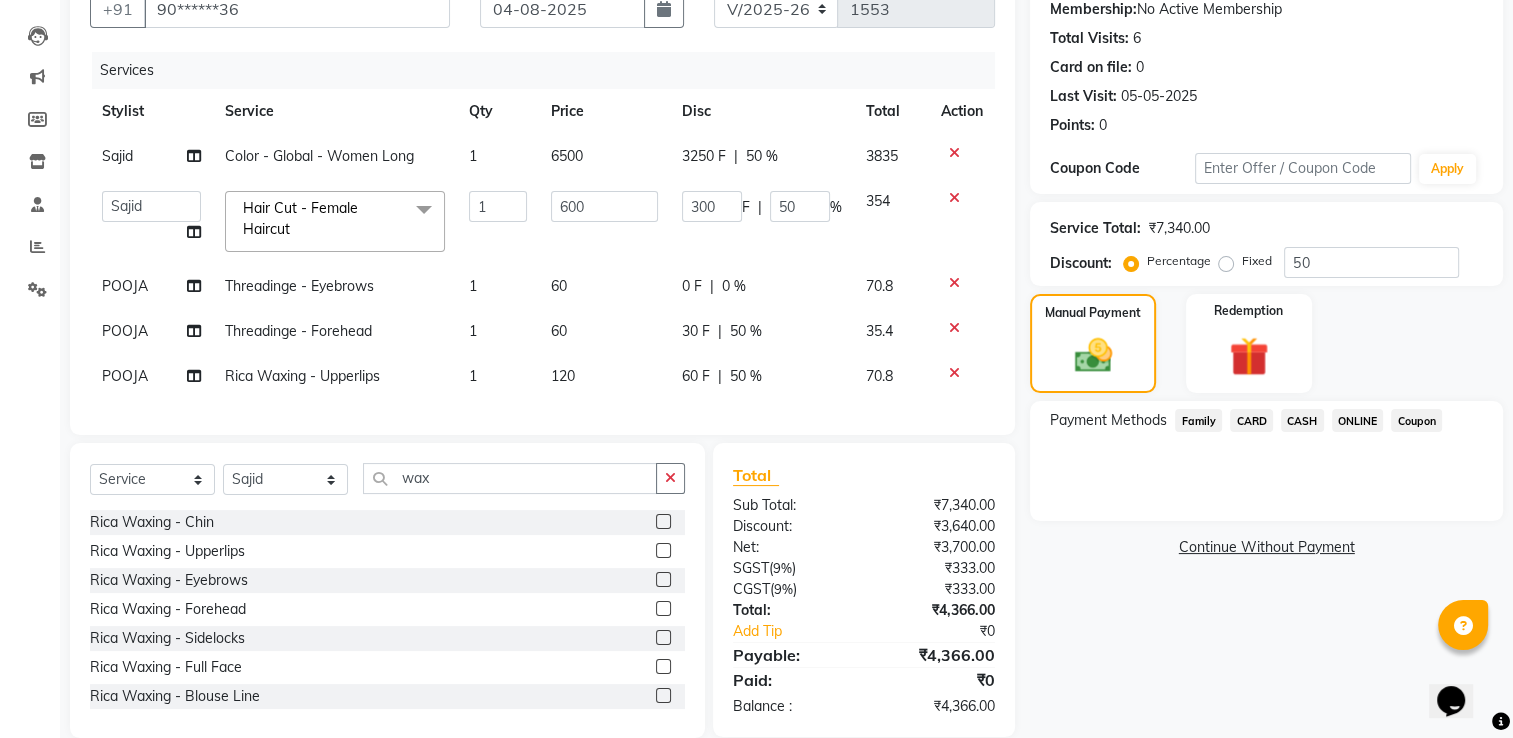 click on "30 F | 50 %" 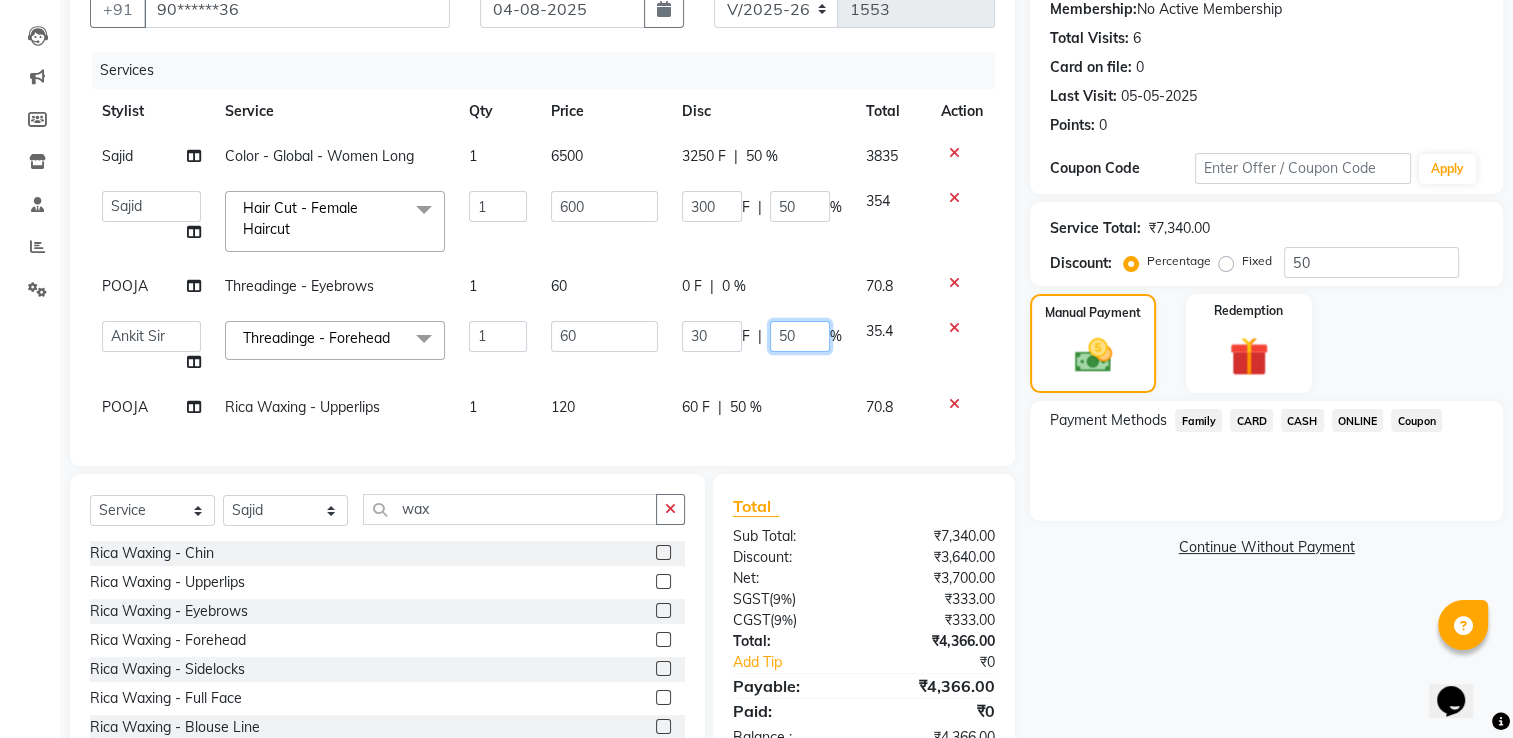 click on "50" 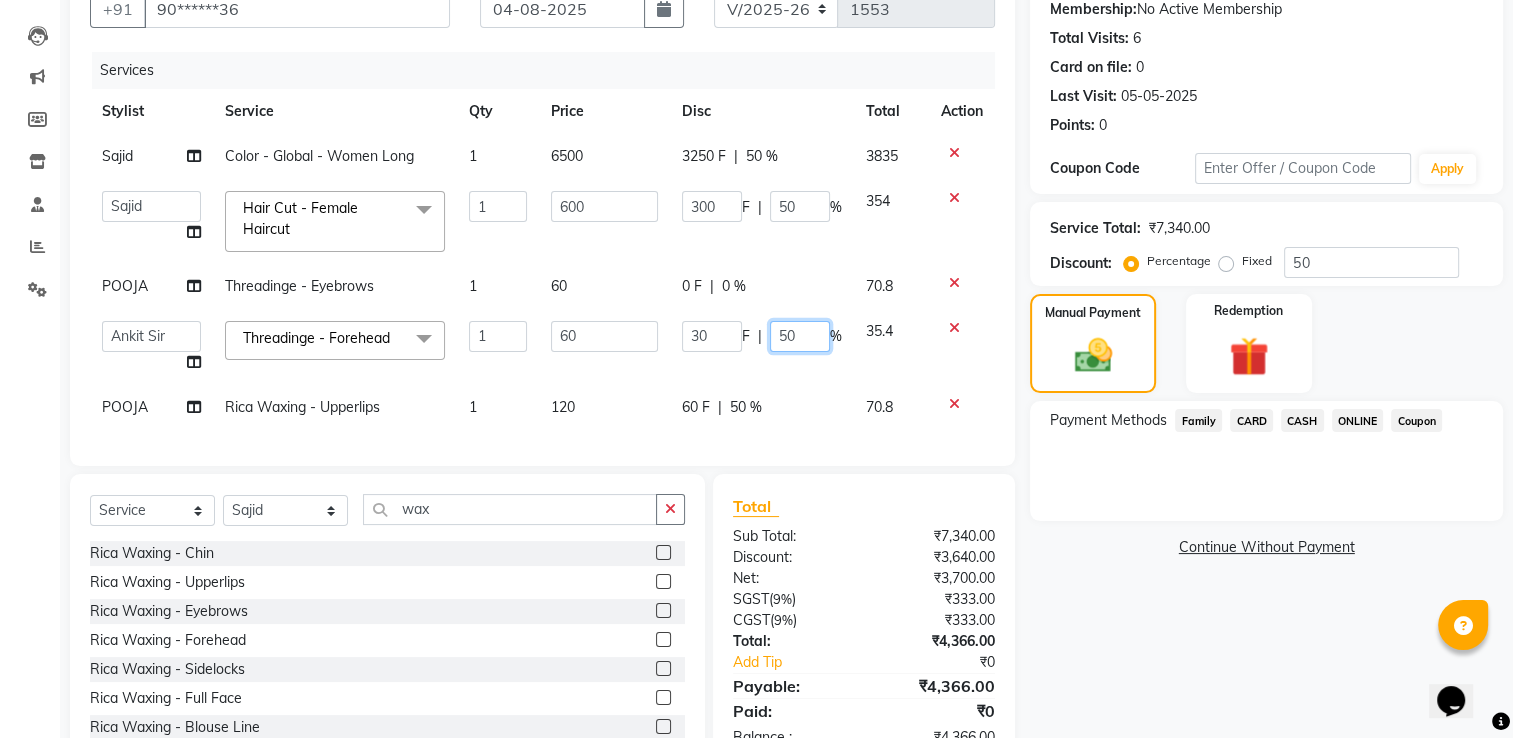 type on "0" 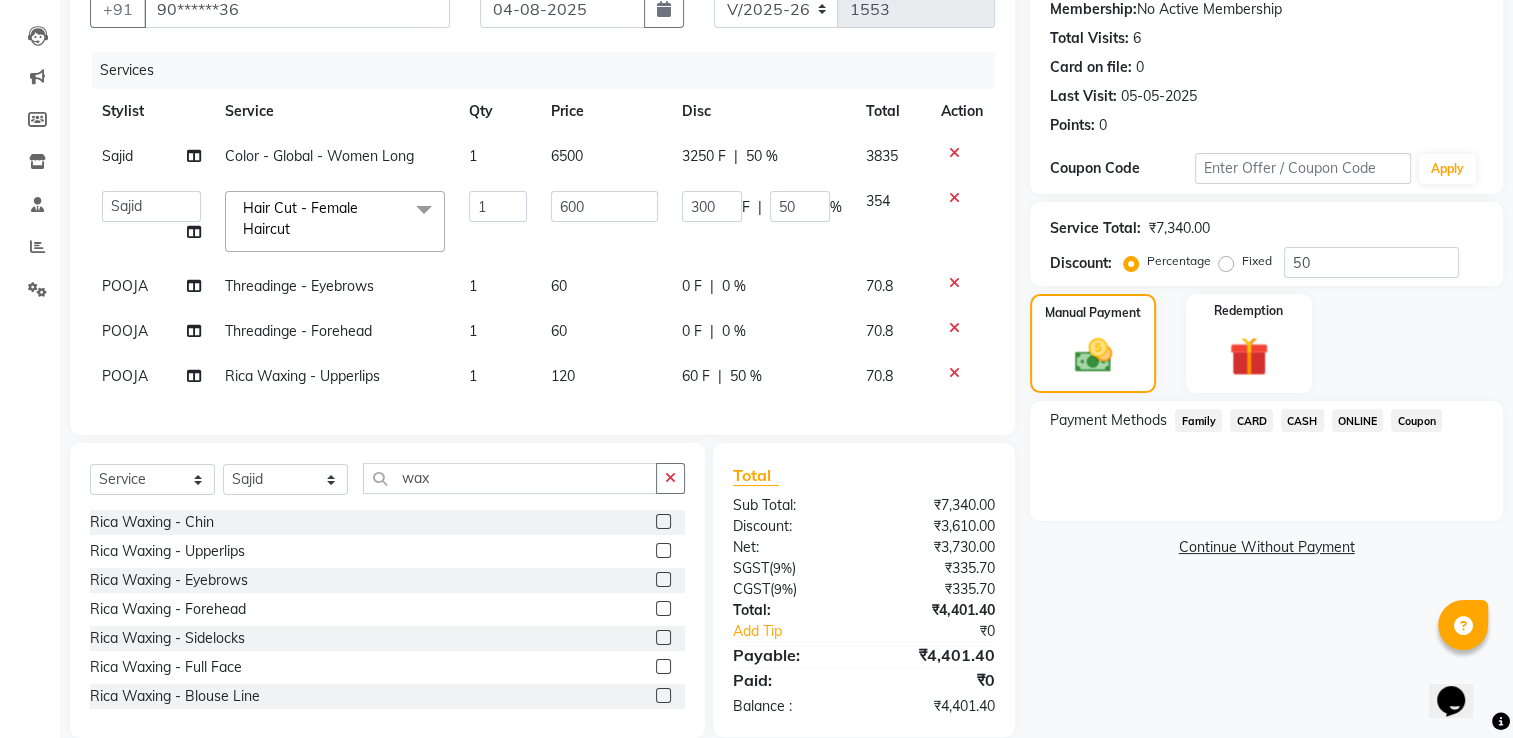 click on "Services Stylist Service Qty Price Disc Total Action [FIRST] Color - Global - Women  Long 1 6500 3250 F | 50 % 3835  [FIRST]  Sir   [FIRST] [LAST]   [FIRST] SIR   [FIRST]   [FIRST]   [FIRST]   [FIRST]   Manager   [FIRST] [LAST]   [FIRST]   [FIRST]   [FIRST]   [FIRST] [LAST]   [FIRST]   [FIRST] [LAST]   [FIRST]   [FIRST]   [FIRST]   [FIRST]   [FIRST]   [FIRST] 2   [FIRST]   [FIRST]  Hair Cut - Female Haircut  x Hair Cut - Male Haircut Hair Cut - Female Haircut Hair Cut - Fringe Haircut Hair Cut - Beard Trim Hair Cut - Shaving Hair Cut - Beard Color Hair Cut - Beard Styling Hair Cut - Child Cut Boygirl (Under 10Years) MEMBERSHIP CARD HAIR CUT SEAWEED FACIAL PER STRIP HIGHLIGHT shine and glow facial KERASMOOTH global ammonia free men TAN CLEAN UP AMMONIA FREE TOUCHUP FEMALE ULTIMATE H -SPA SAREE DRAPING HAIR STYLING MALE KERATIN HAIRSPA BRIDAL FACIAL neno gel DEEP CONDITIONING Gel Polish Hands Gel Polish Feet Glitter Gel Polish Hand  Glitters Gel Polish Feet Press On Nails + Gel Polish + Art Acrylic Extentions Gel Extentions 1 600 F" 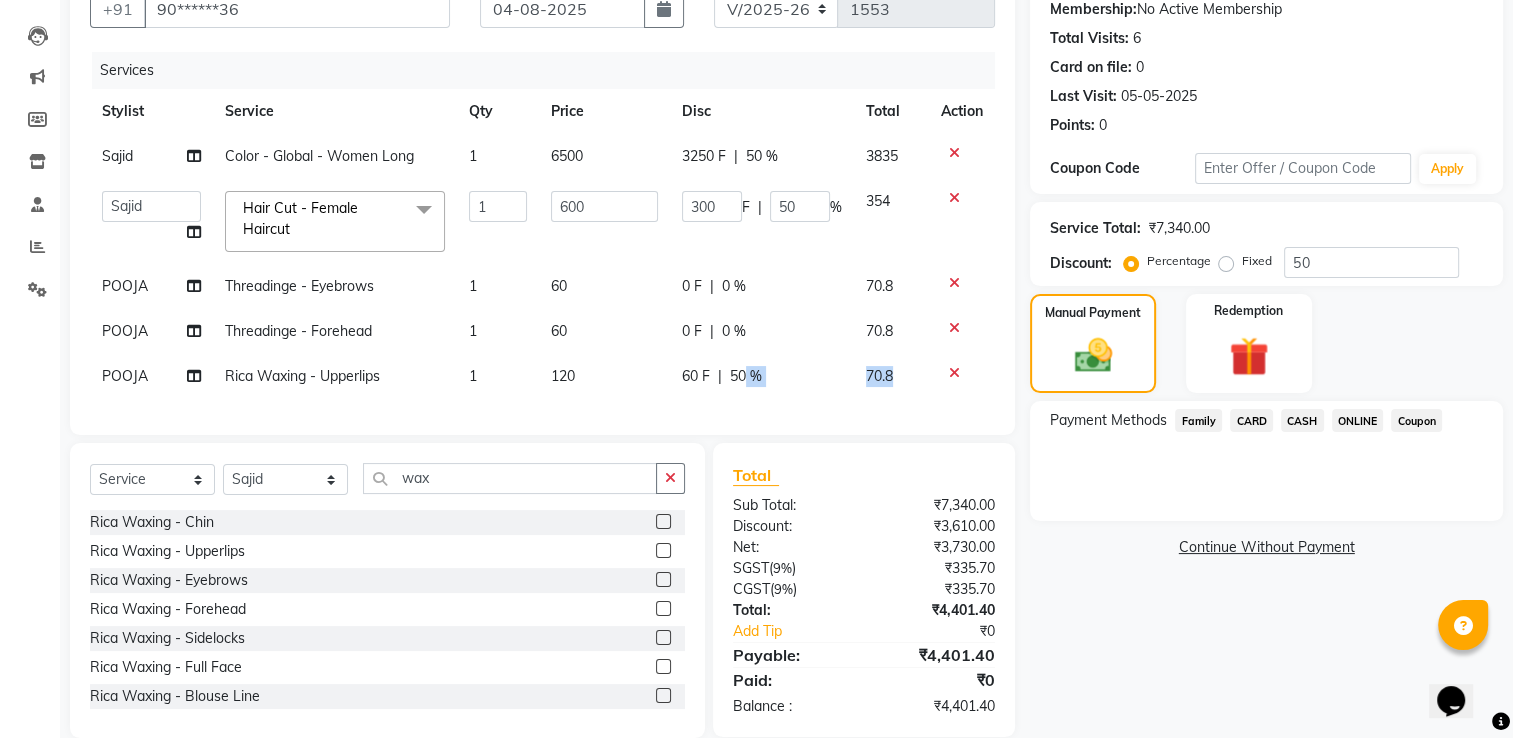 drag, startPoint x: 744, startPoint y: 412, endPoint x: 744, endPoint y: 382, distance: 30 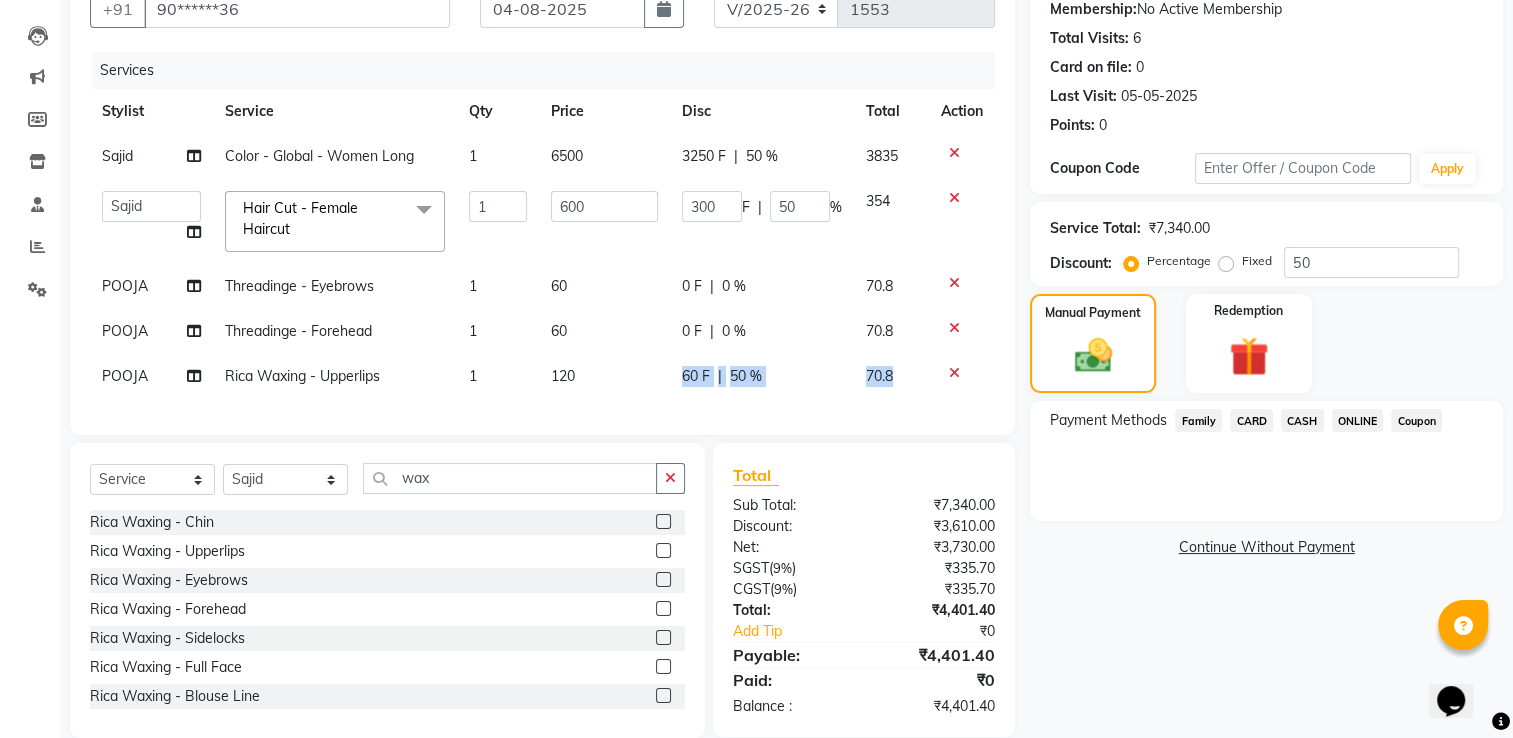 select on "[POSTAL_CODE]" 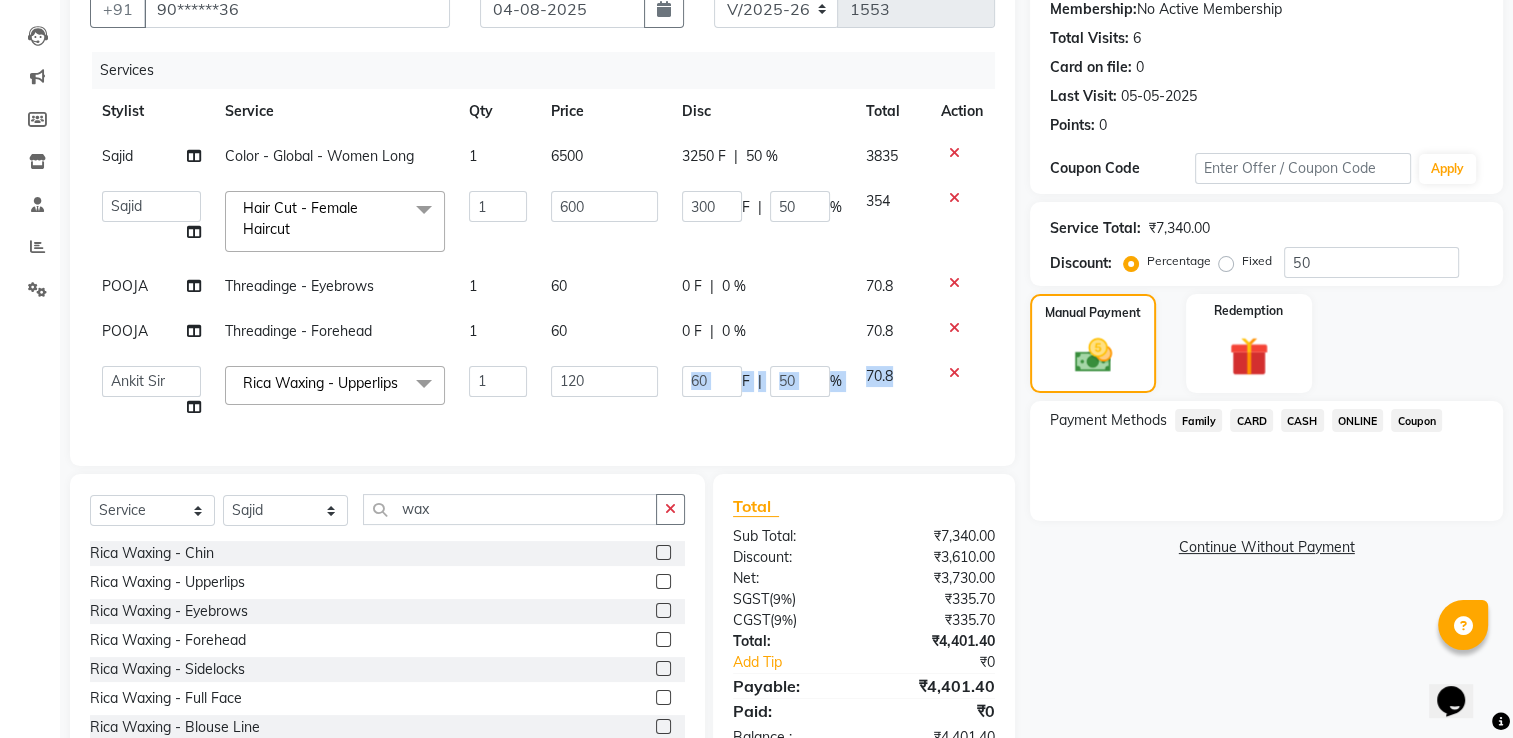 click on "F" 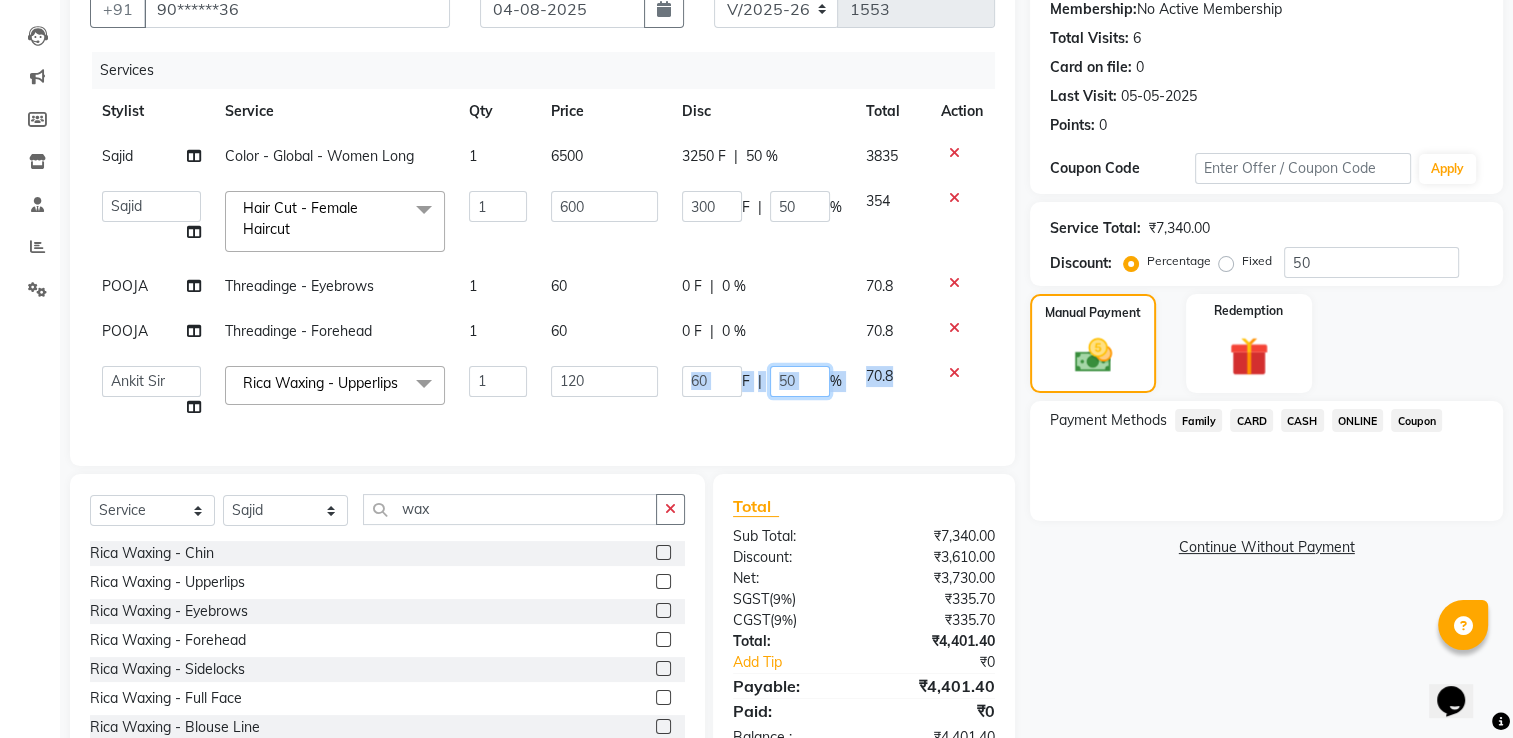 drag, startPoint x: 744, startPoint y: 382, endPoint x: 786, endPoint y: 386, distance: 42.190044 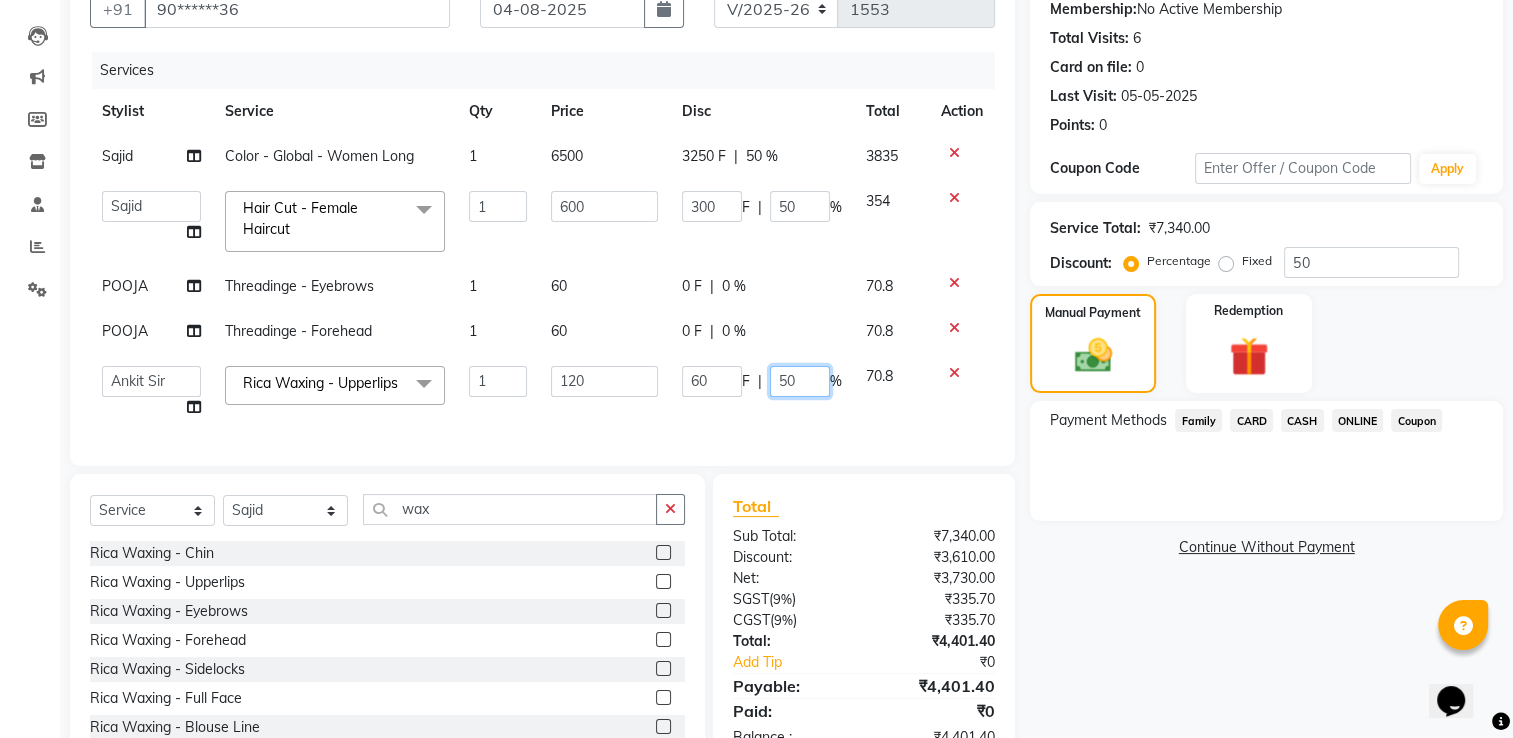 click on "50" 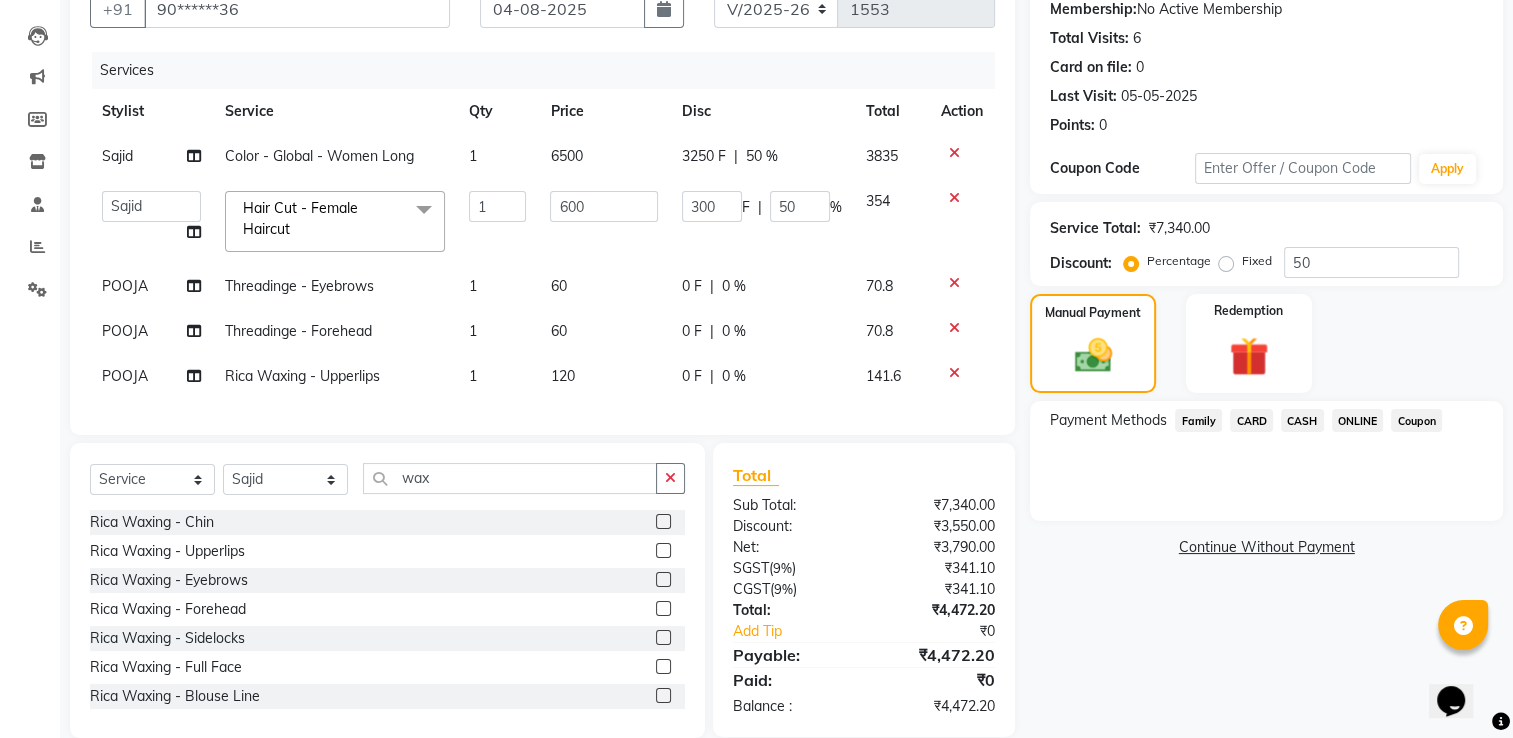 click on "Services Stylist Service Qty Price Disc Total Action [FIRST] Color - Global - Women  Long 1 6500 3250 F | 50 % 3835  [FIRST]  Sir   [FIRST] [LAST]   [FIRST] SIR   [FIRST]   [FIRST]   [FIRST]   [FIRST]   Manager   [FIRST] [LAST]   [FIRST]   [FIRST]   [FIRST]   [FIRST] [LAST]   [FIRST]   [FIRST] [LAST]   [FIRST]   [FIRST]   [FIRST]   [FIRST]   [FIRST]   [FIRST] 2   [FIRST]   [FIRST]  Hair Cut - Female Haircut  x Hair Cut - Male Haircut Hair Cut - Female Haircut Hair Cut - Fringe Haircut Hair Cut - Beard Trim Hair Cut - Shaving Hair Cut - Beard Color Hair Cut - Beard Styling Hair Cut - Child Cut Boygirl (Under 10Years) MEMBERSHIP CARD HAIR CUT SEAWEED FACIAL PER STRIP HIGHLIGHT shine and glow facial KERASMOOTH global ammonia free men TAN CLEAN UP AMMONIA FREE TOUCHUP FEMALE ULTIMATE H -SPA SAREE DRAPING HAIR STYLING MALE KERATIN HAIRSPA BRIDAL FACIAL neno gel DEEP CONDITIONING Gel Polish Hands Gel Polish Feet Glitter Gel Polish Hand  Glitters Gel Polish Feet Press On Nails + Gel Polish + Art Acrylic Extentions Gel Extentions 1 600 F" 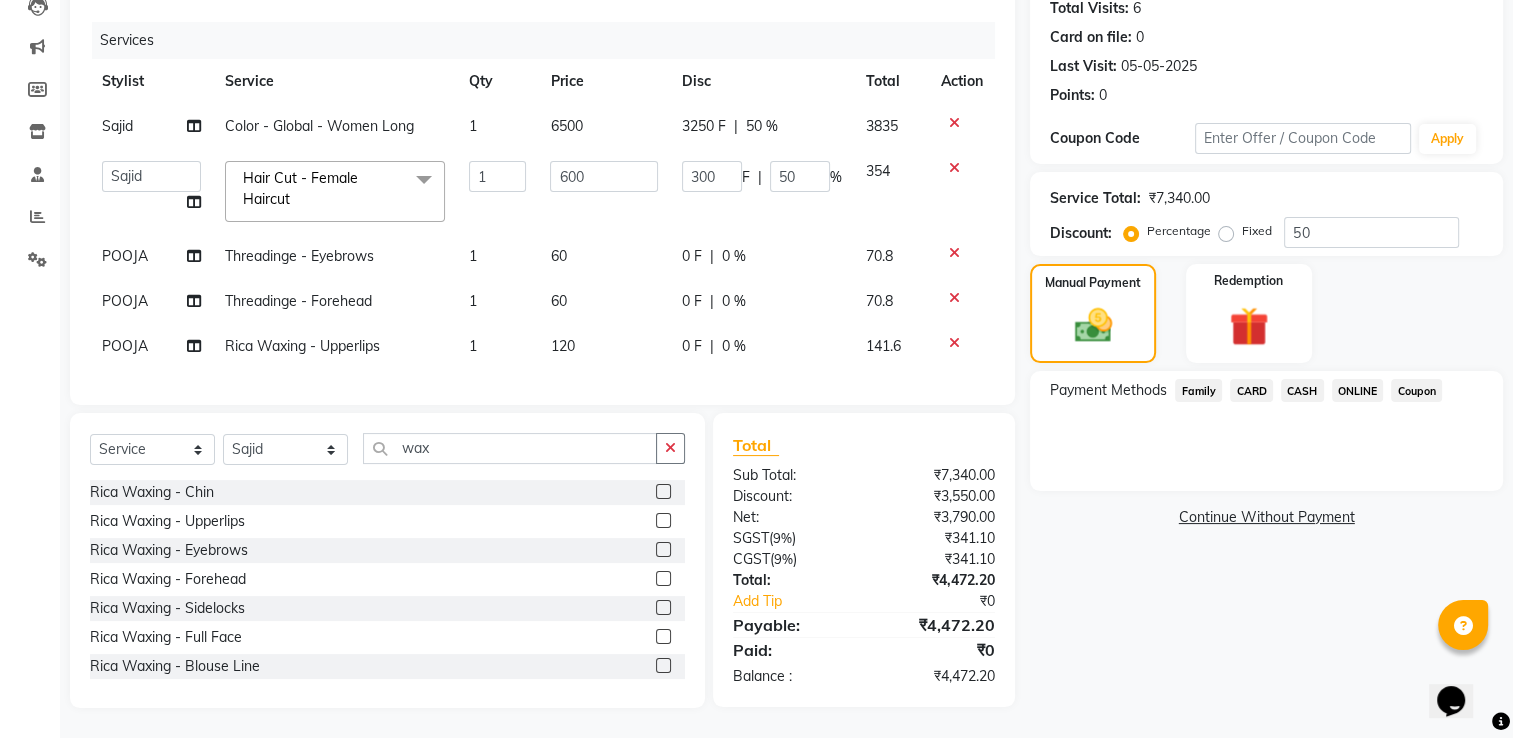 scroll, scrollTop: 240, scrollLeft: 0, axis: vertical 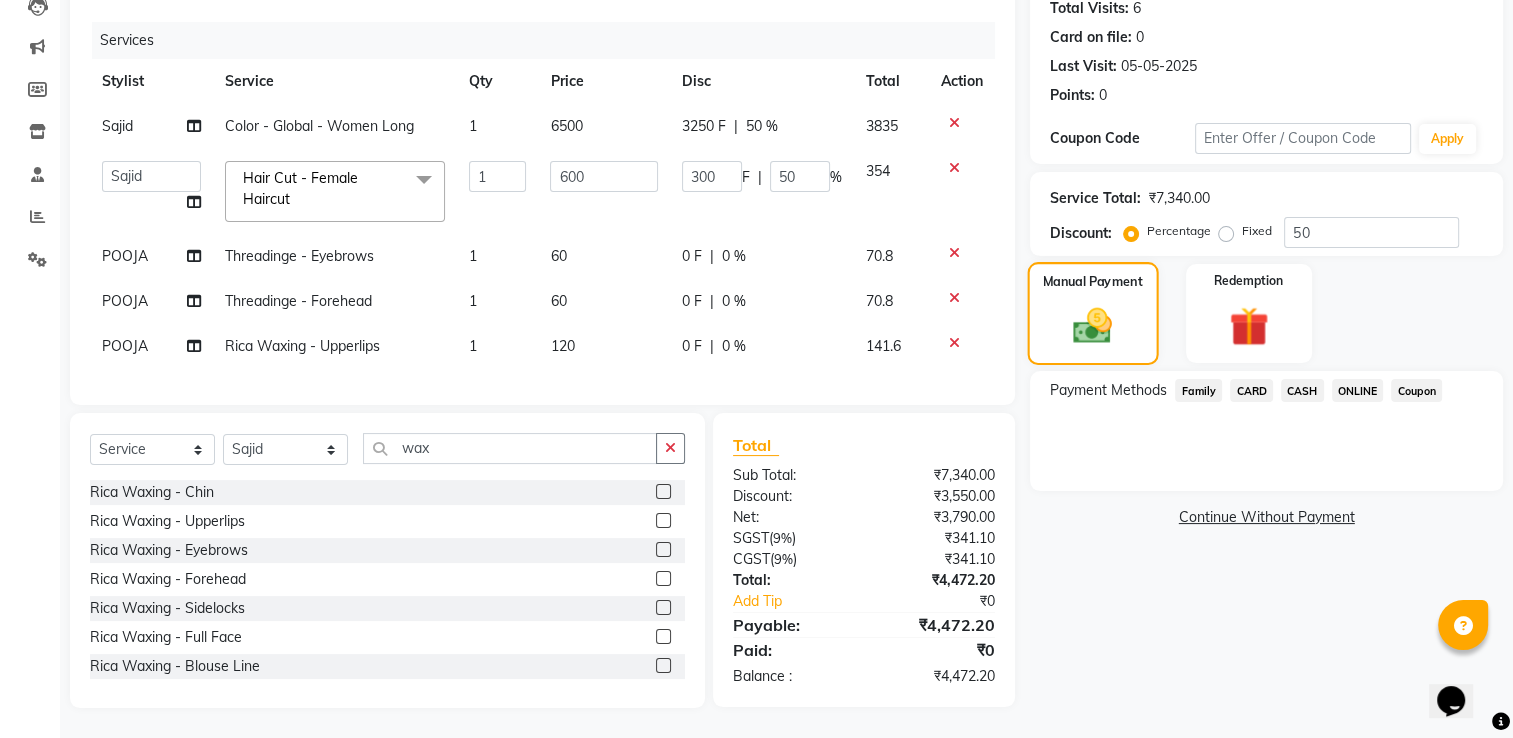 click on "Manual Payment" 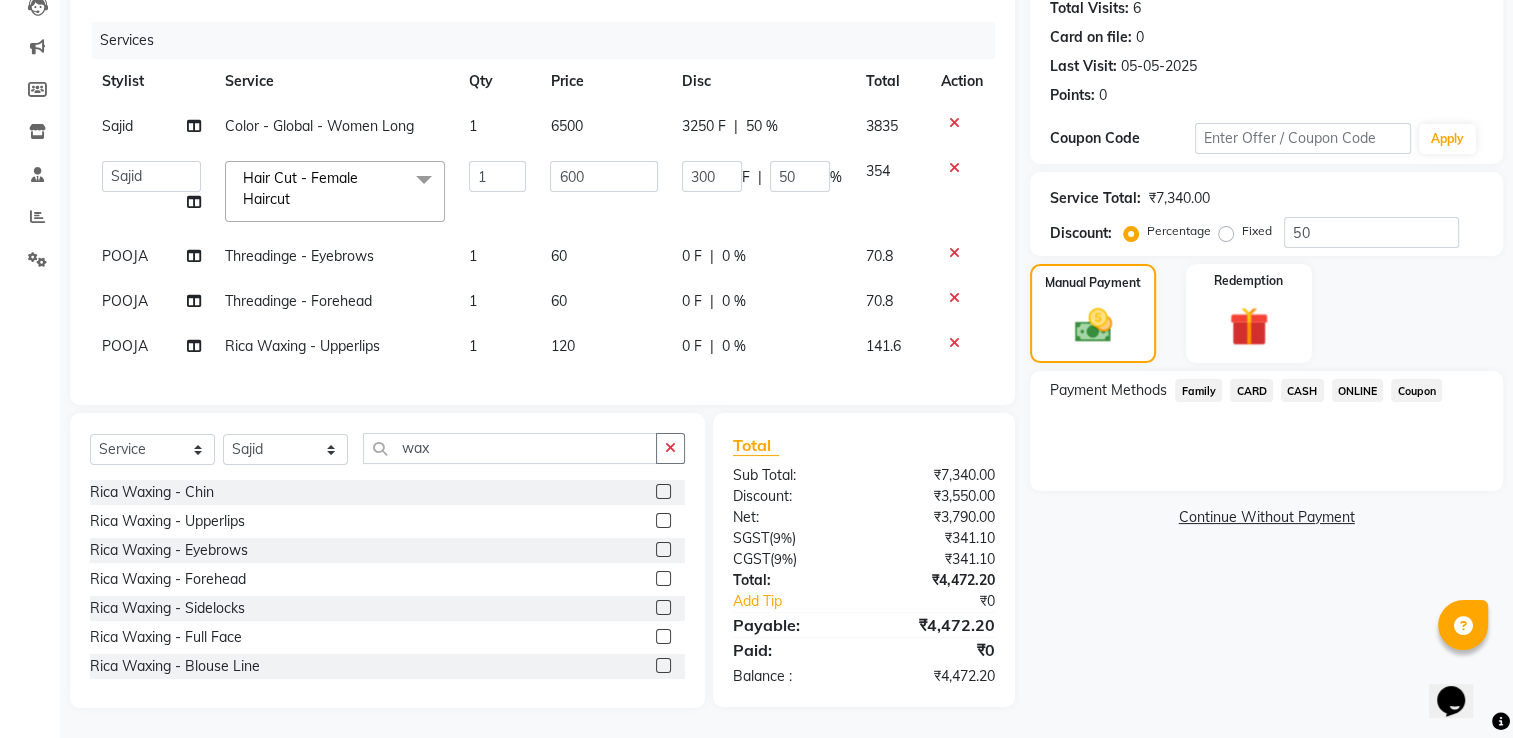 click on "ONLINE" 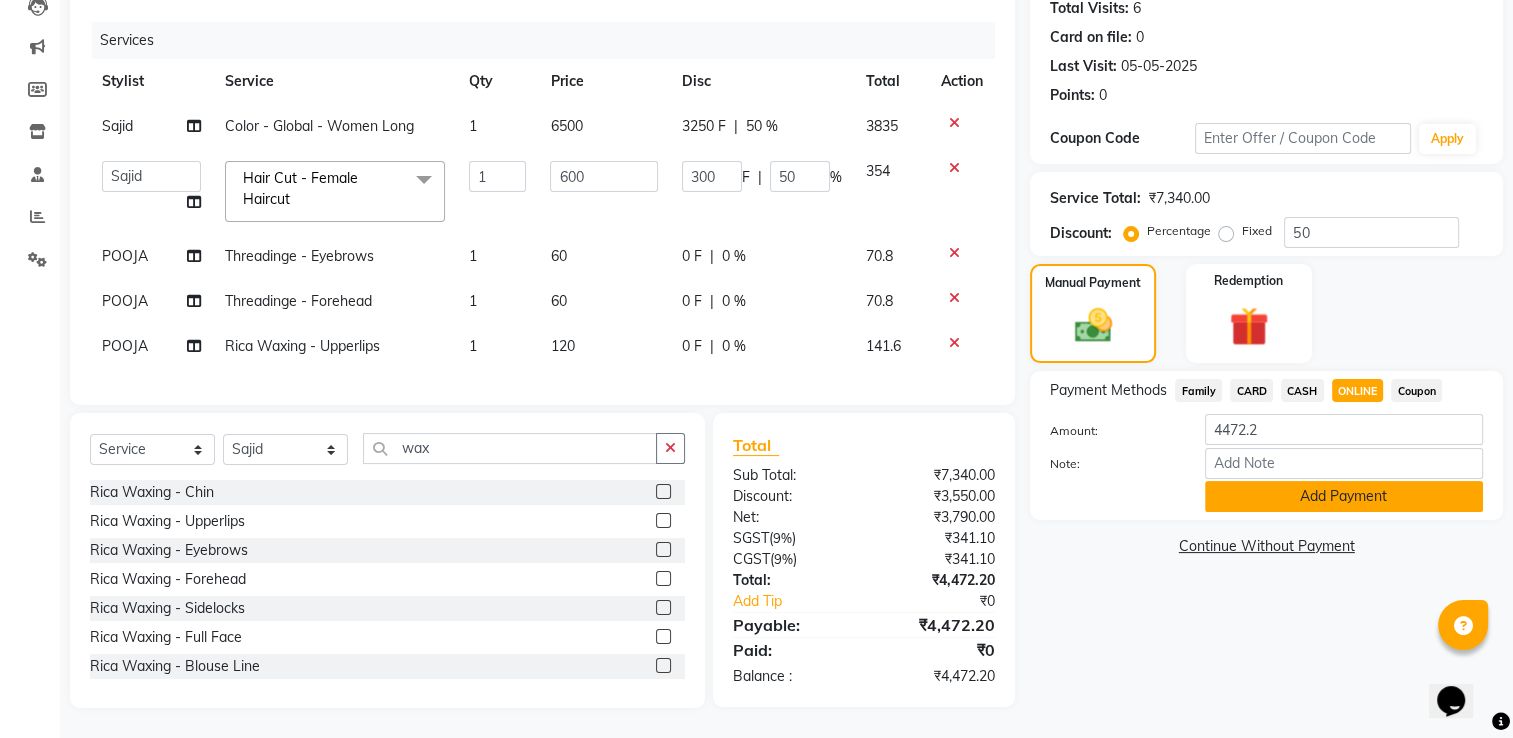 click on "Add Payment" 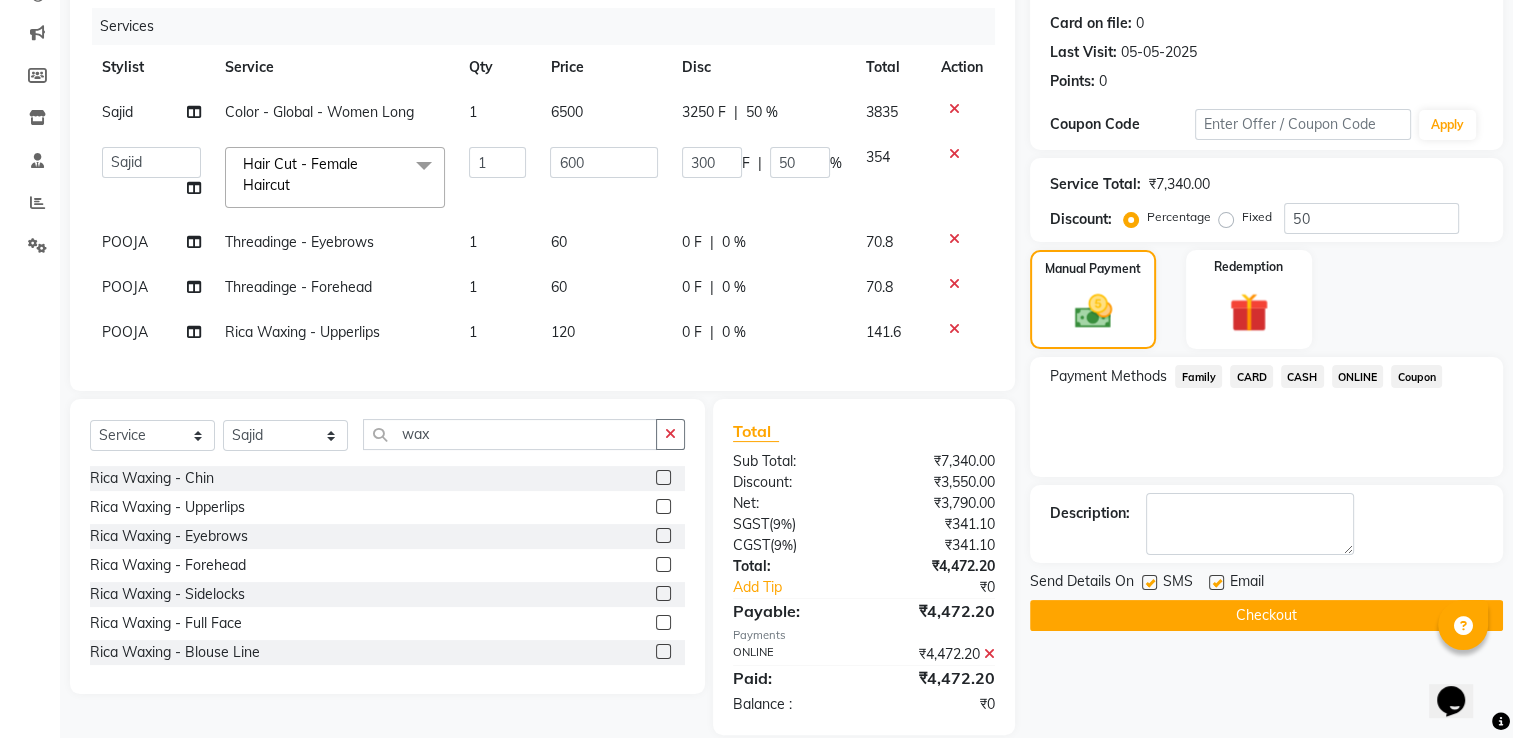 click on "Checkout" 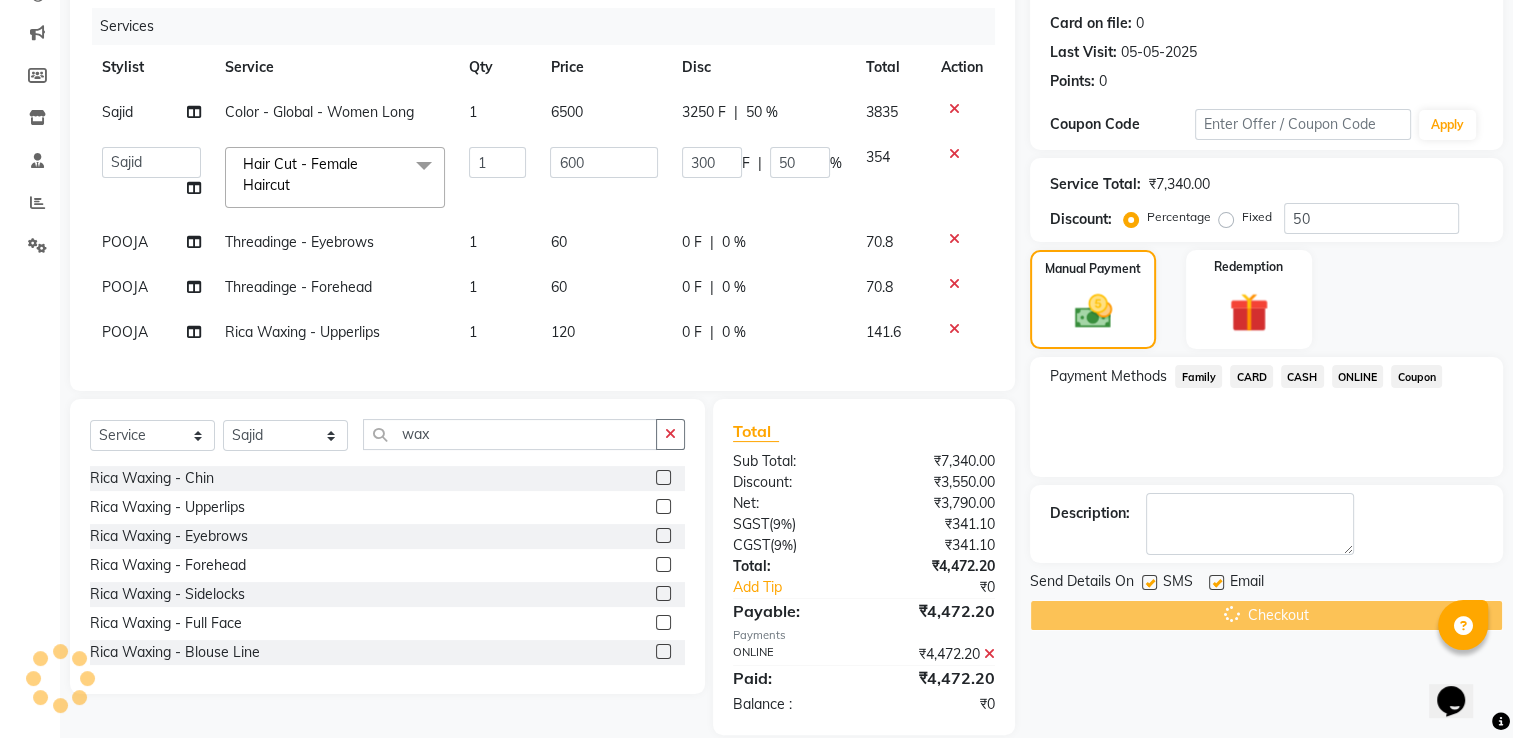 scroll, scrollTop: 281, scrollLeft: 0, axis: vertical 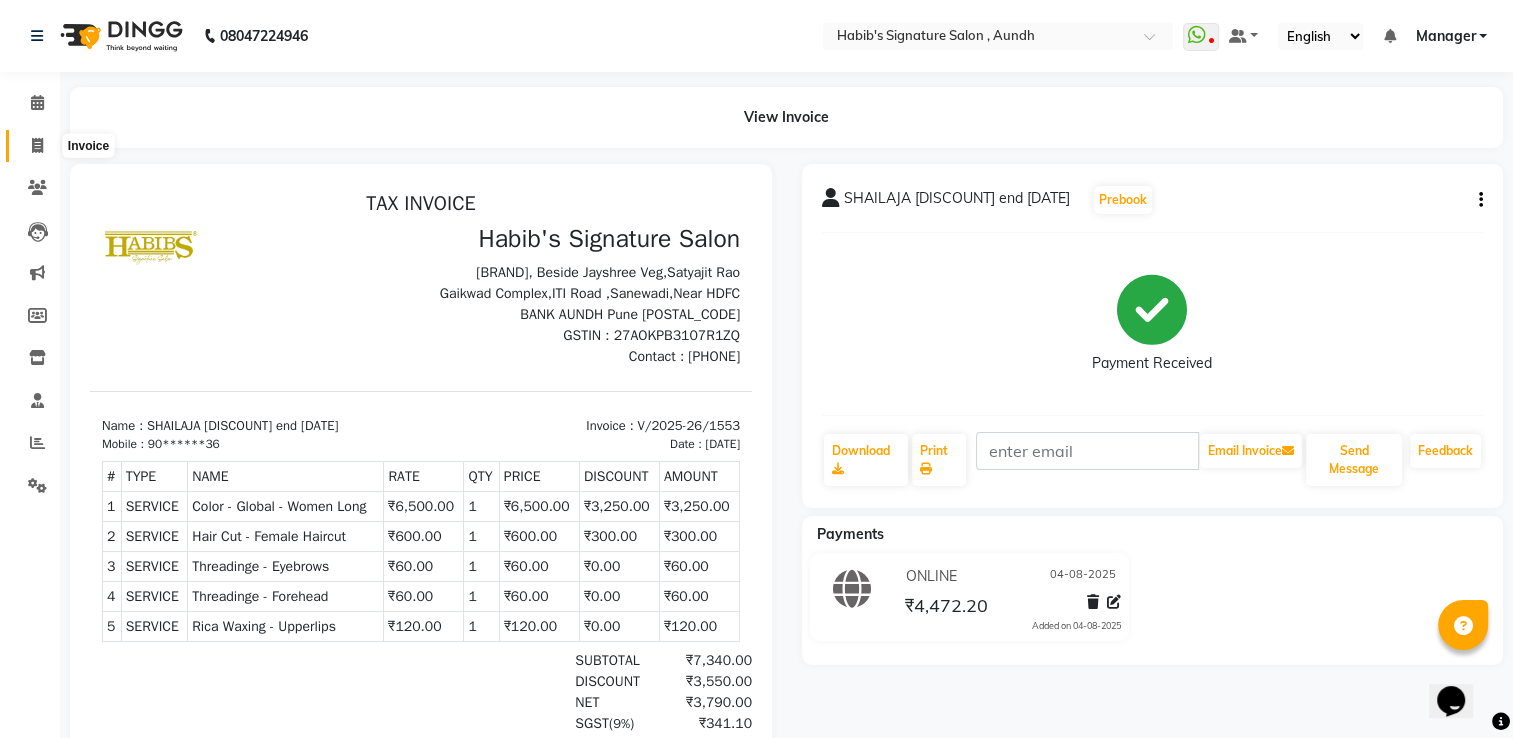 click 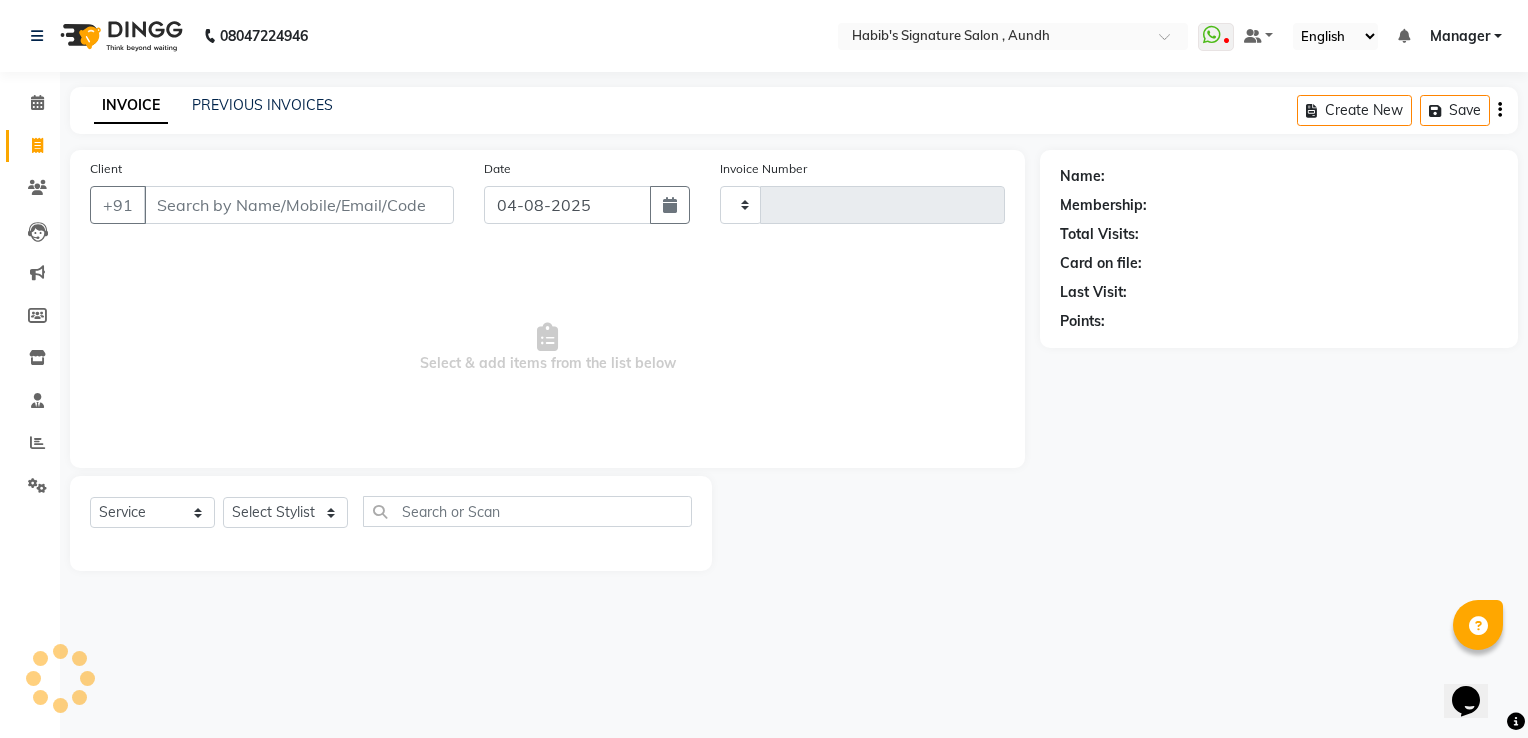 type on "1554" 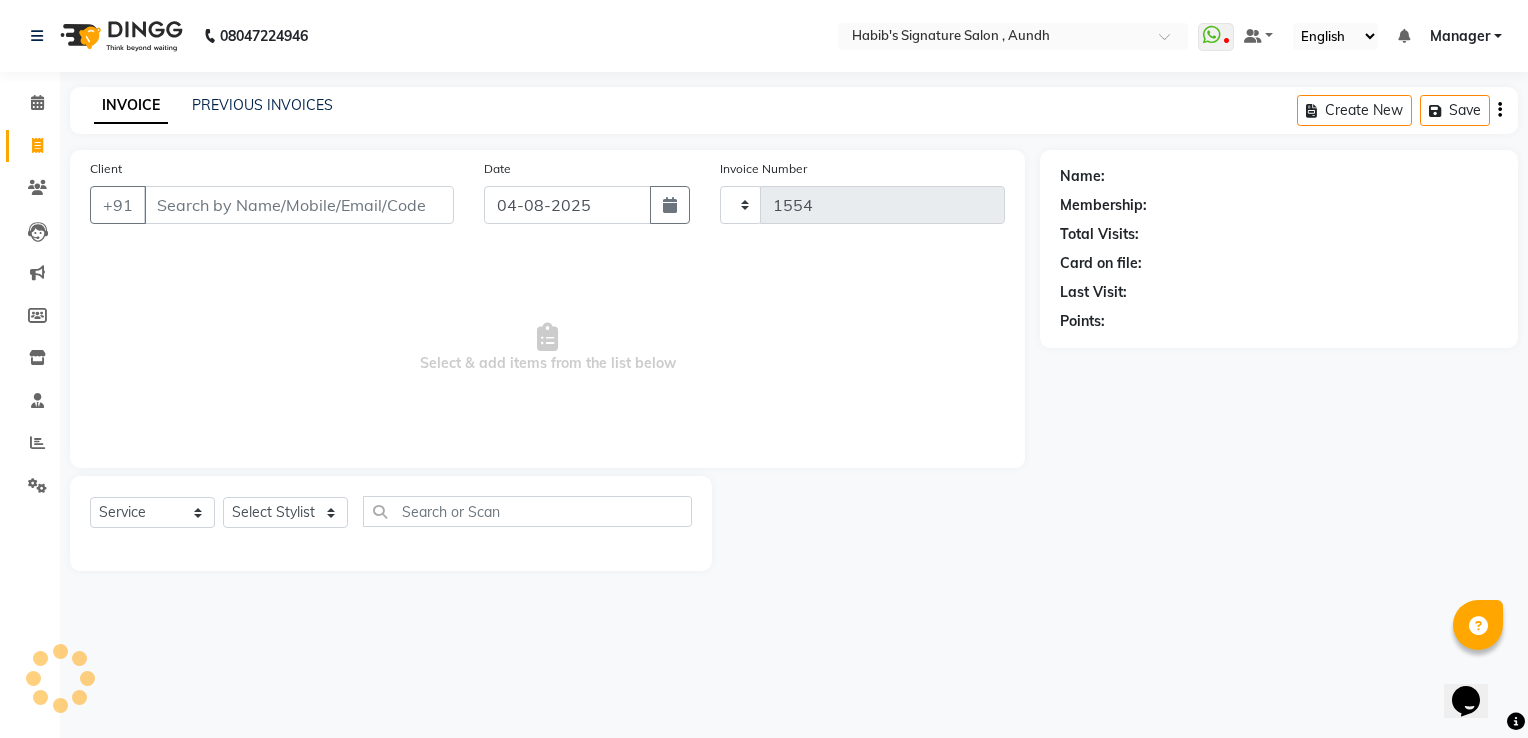 select on "6342" 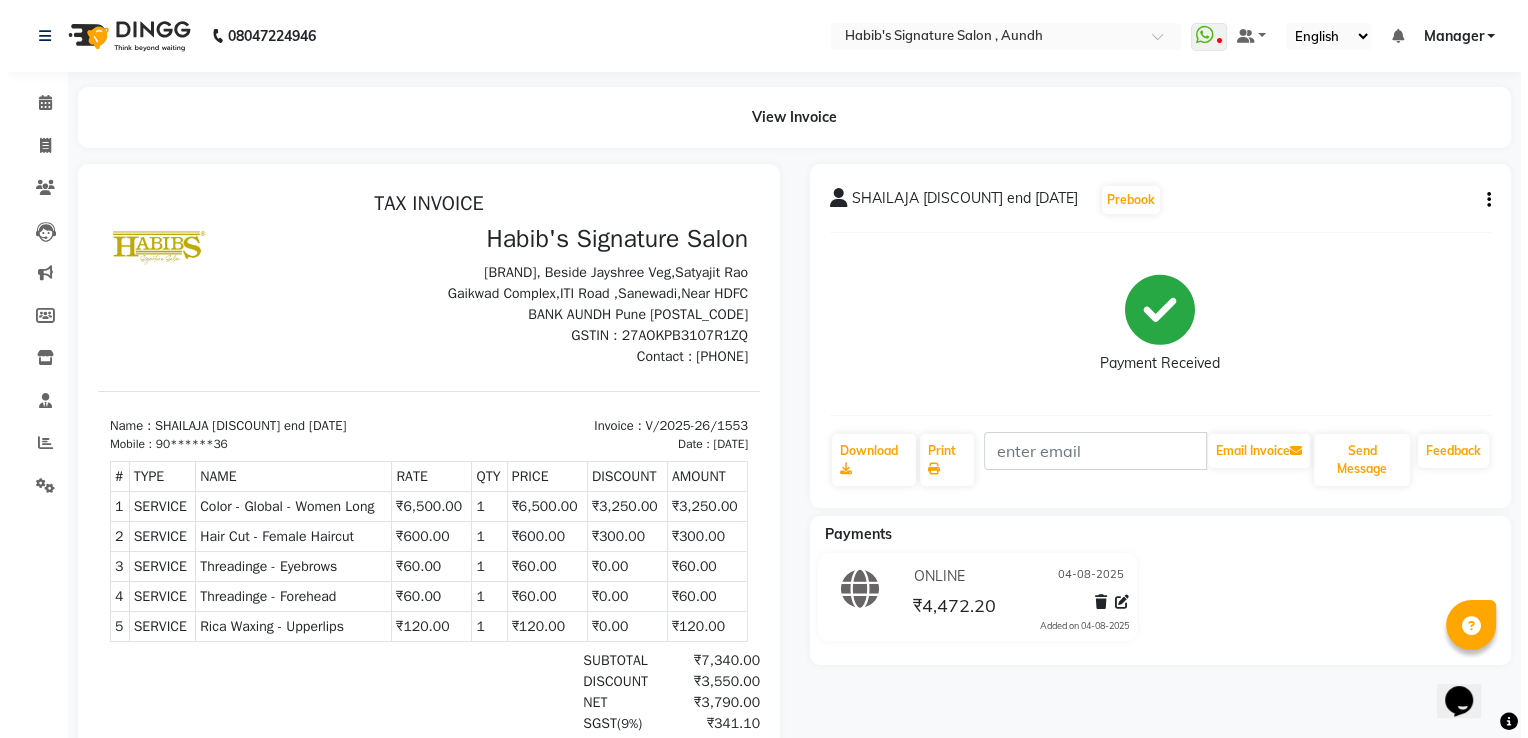 scroll, scrollTop: 0, scrollLeft: 0, axis: both 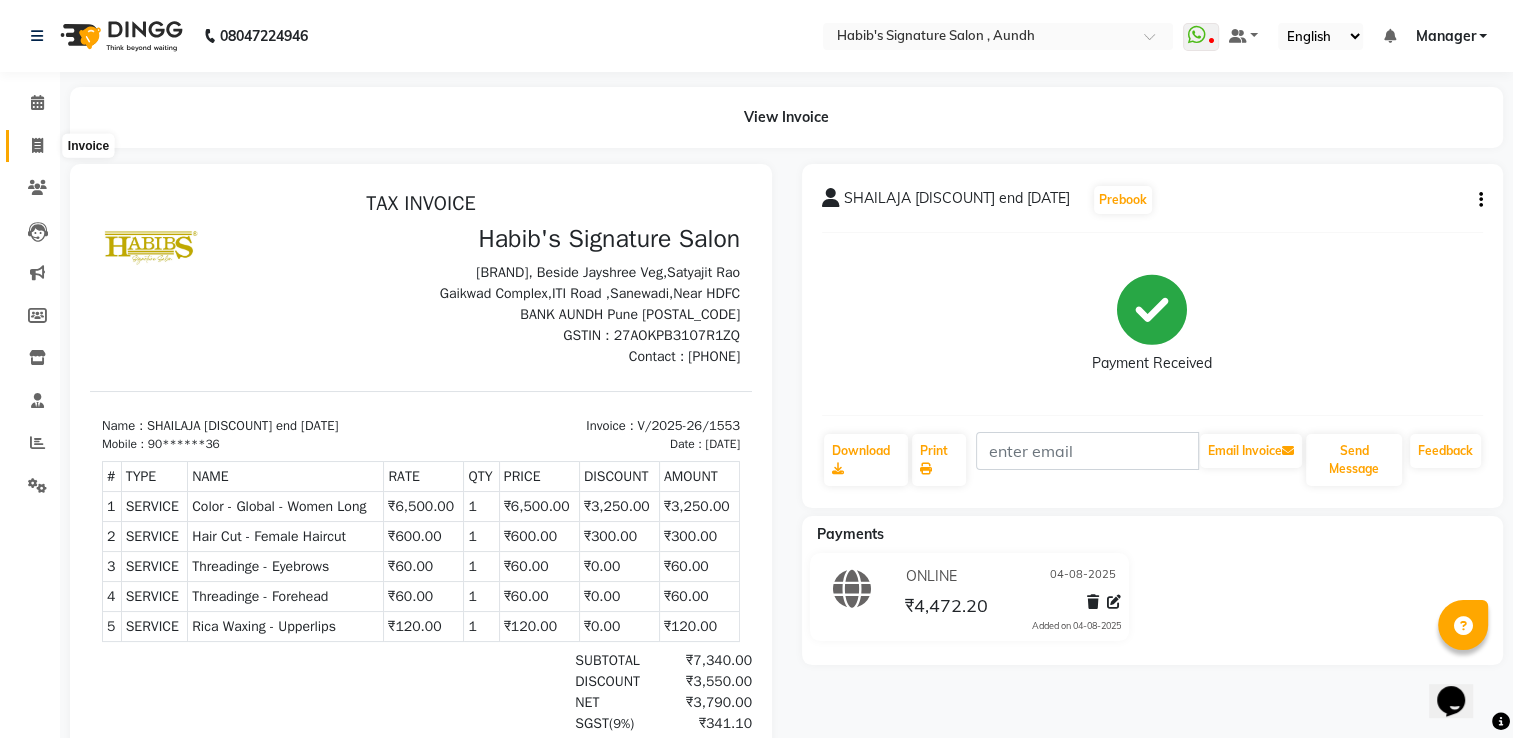 click 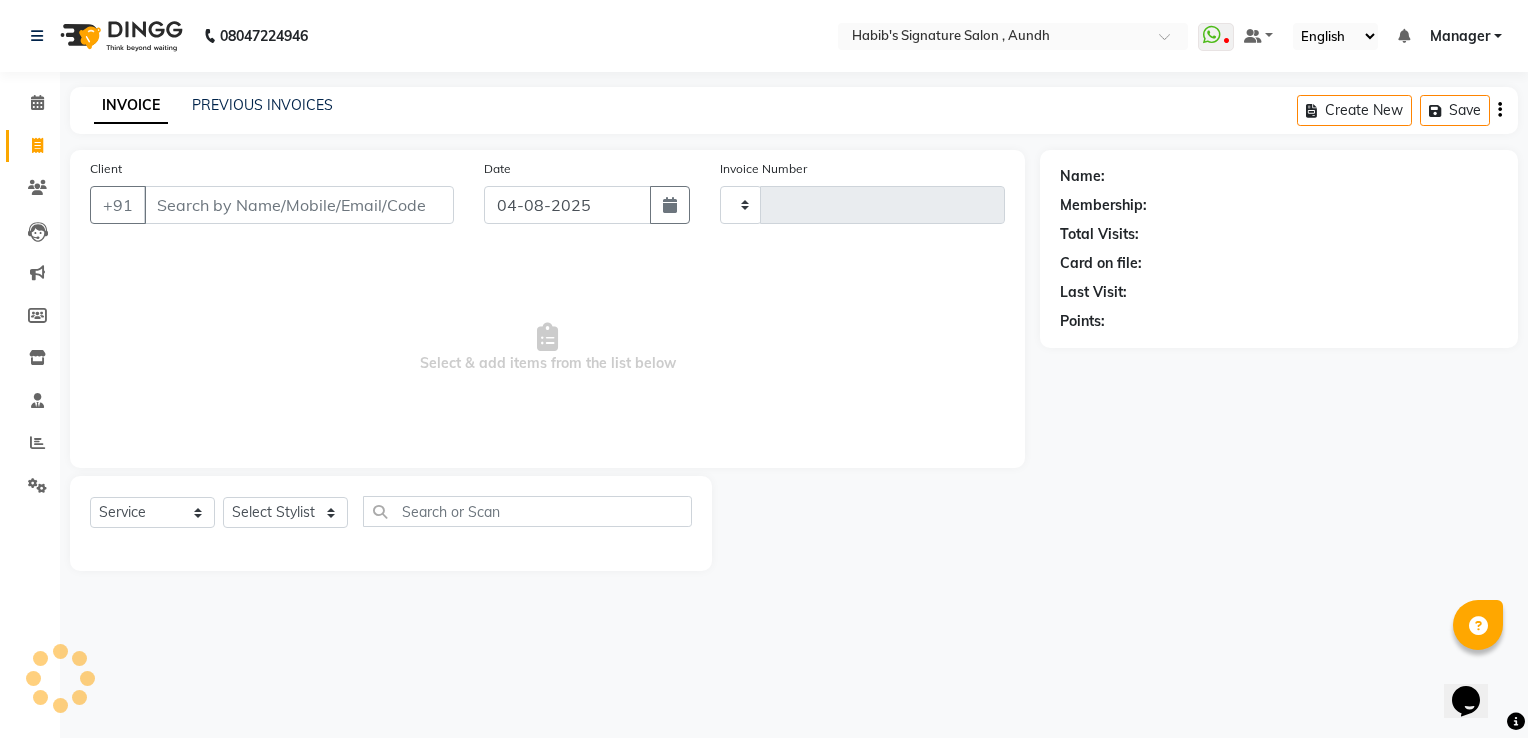 type on "1554" 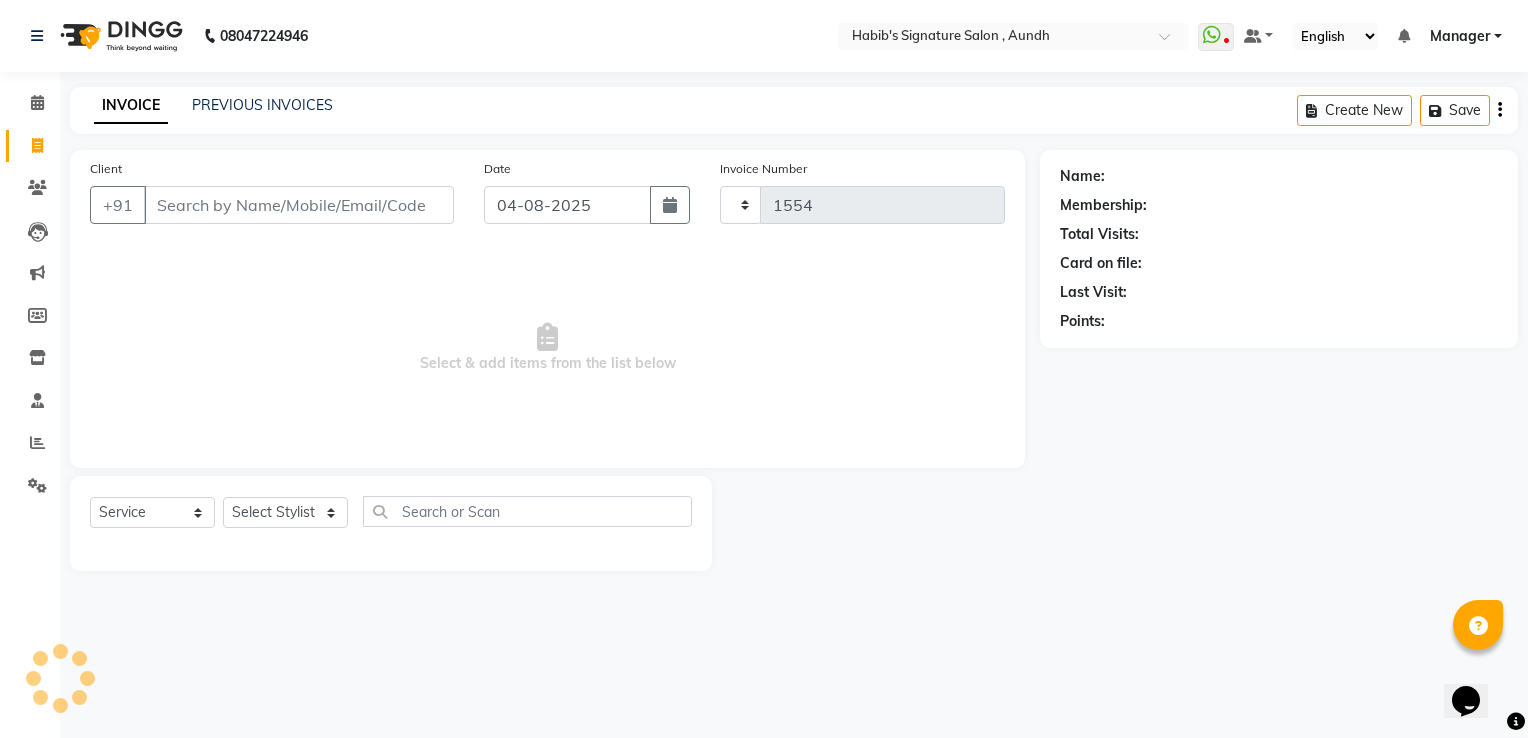 select on "6342" 